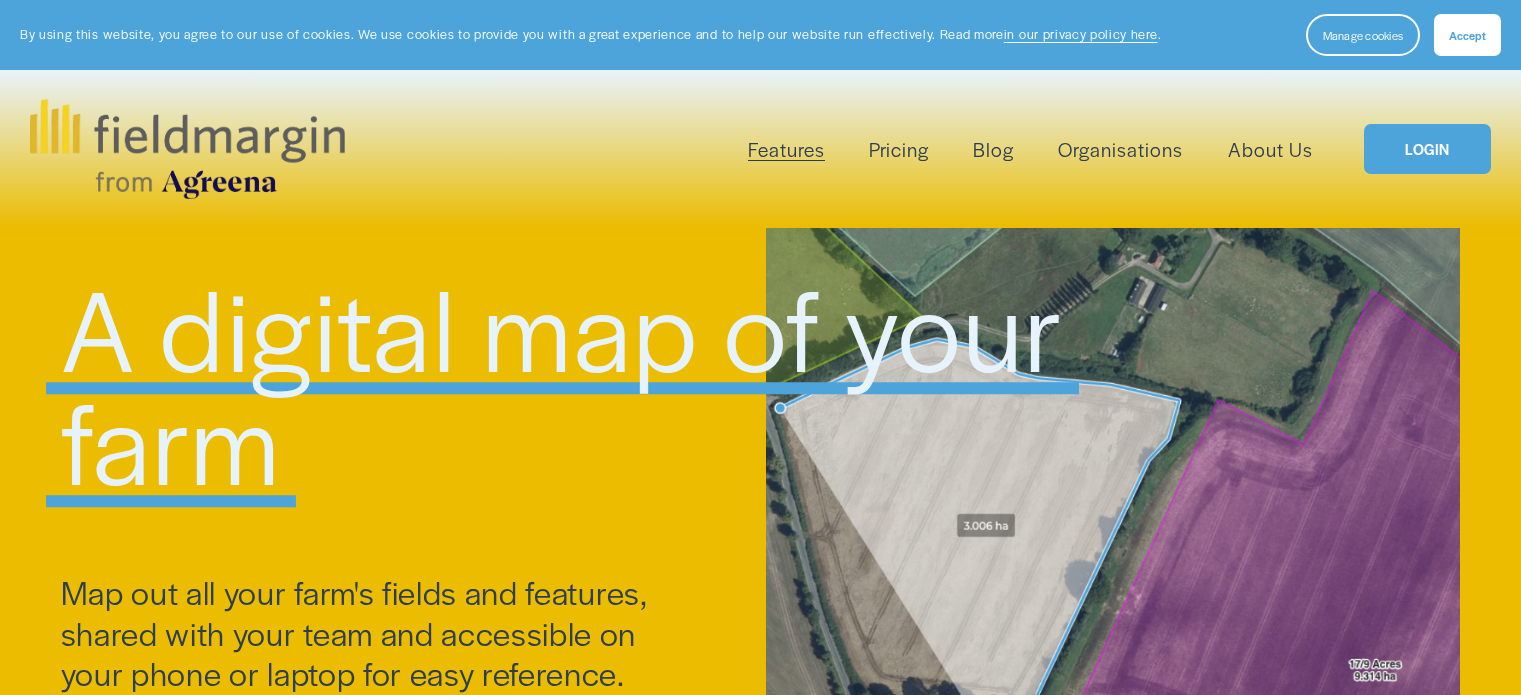 scroll, scrollTop: 0, scrollLeft: 0, axis: both 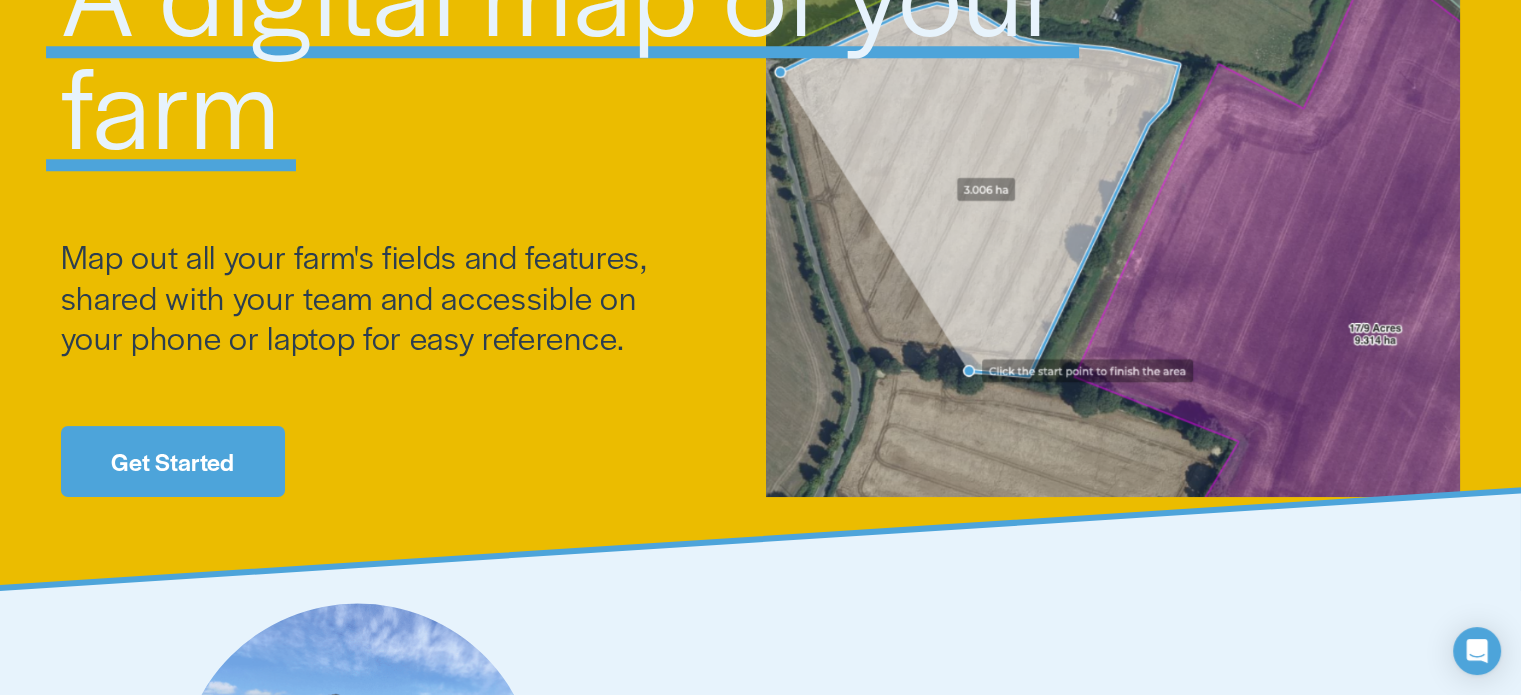 click on "Get Started" at bounding box center [173, 461] 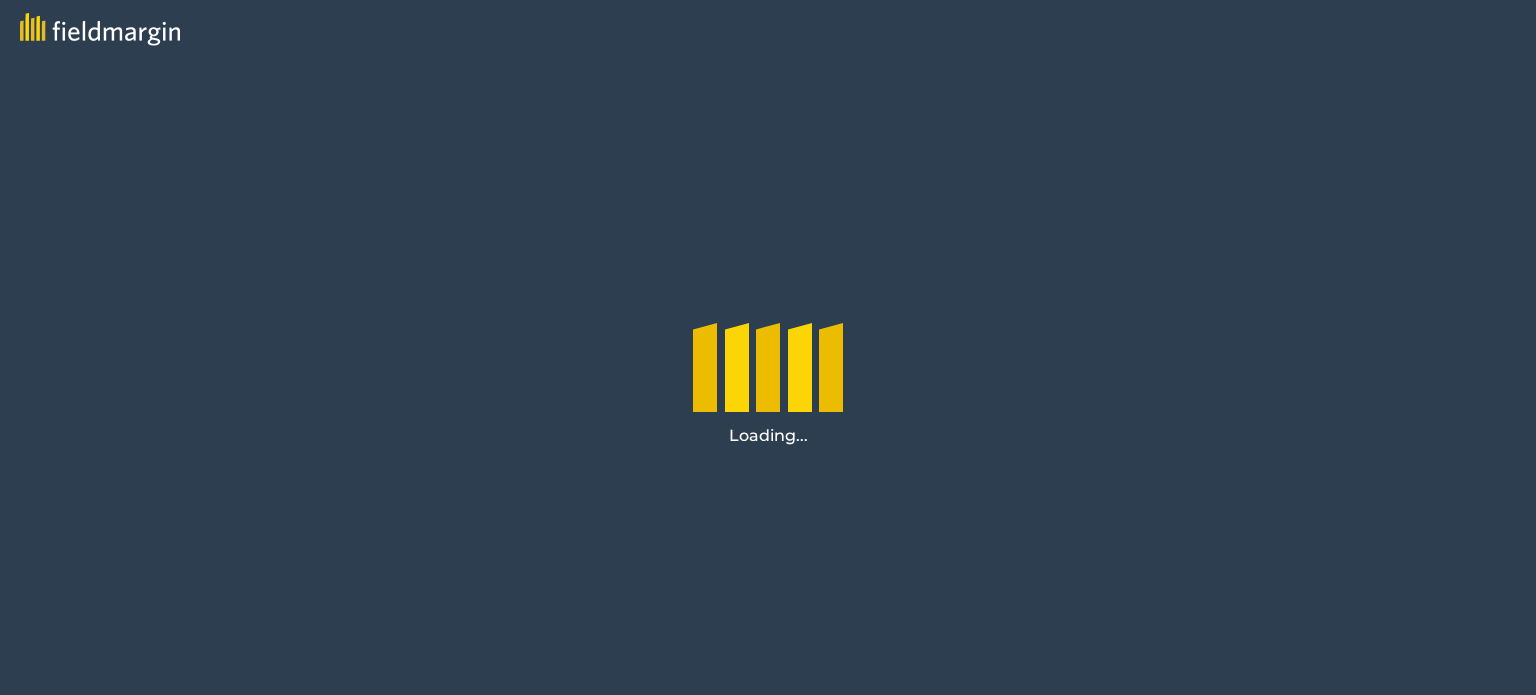 scroll, scrollTop: 0, scrollLeft: 0, axis: both 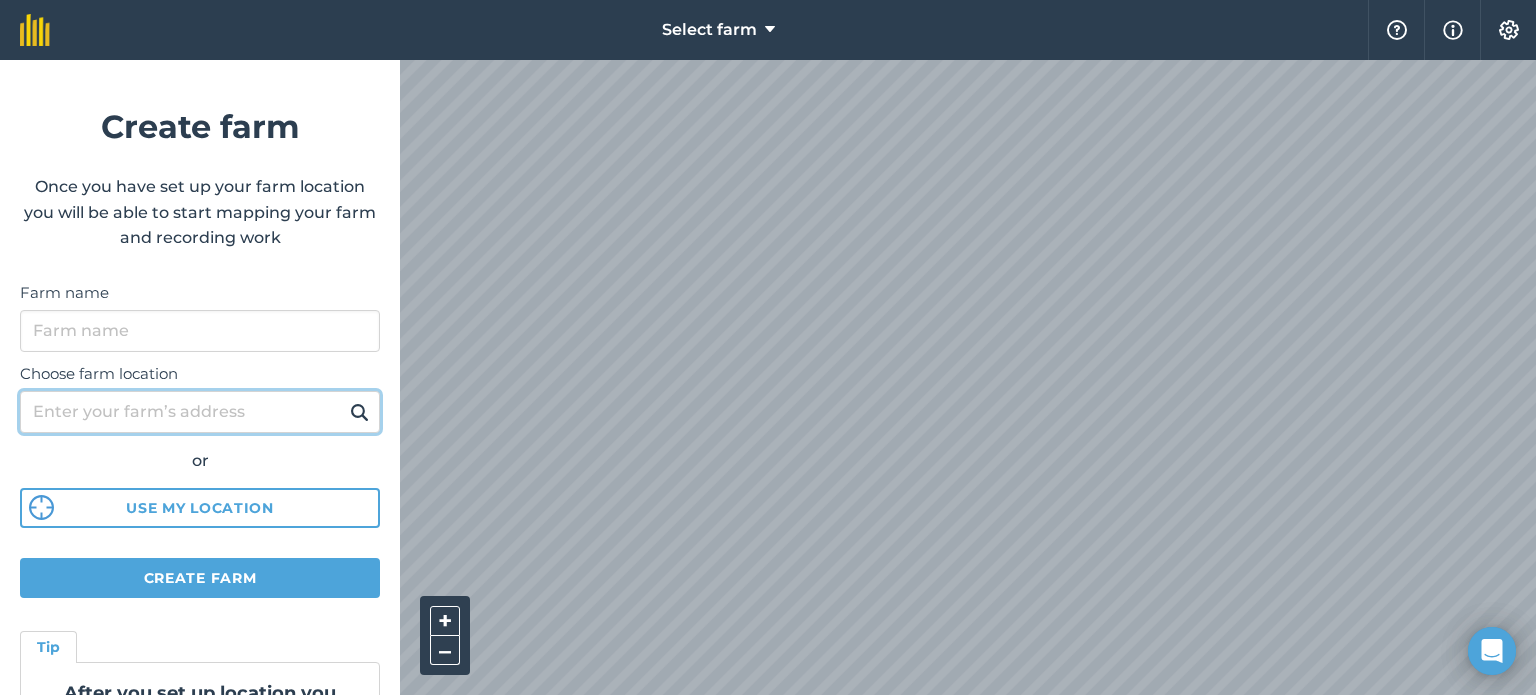 click on "Choose farm location" at bounding box center (200, 412) 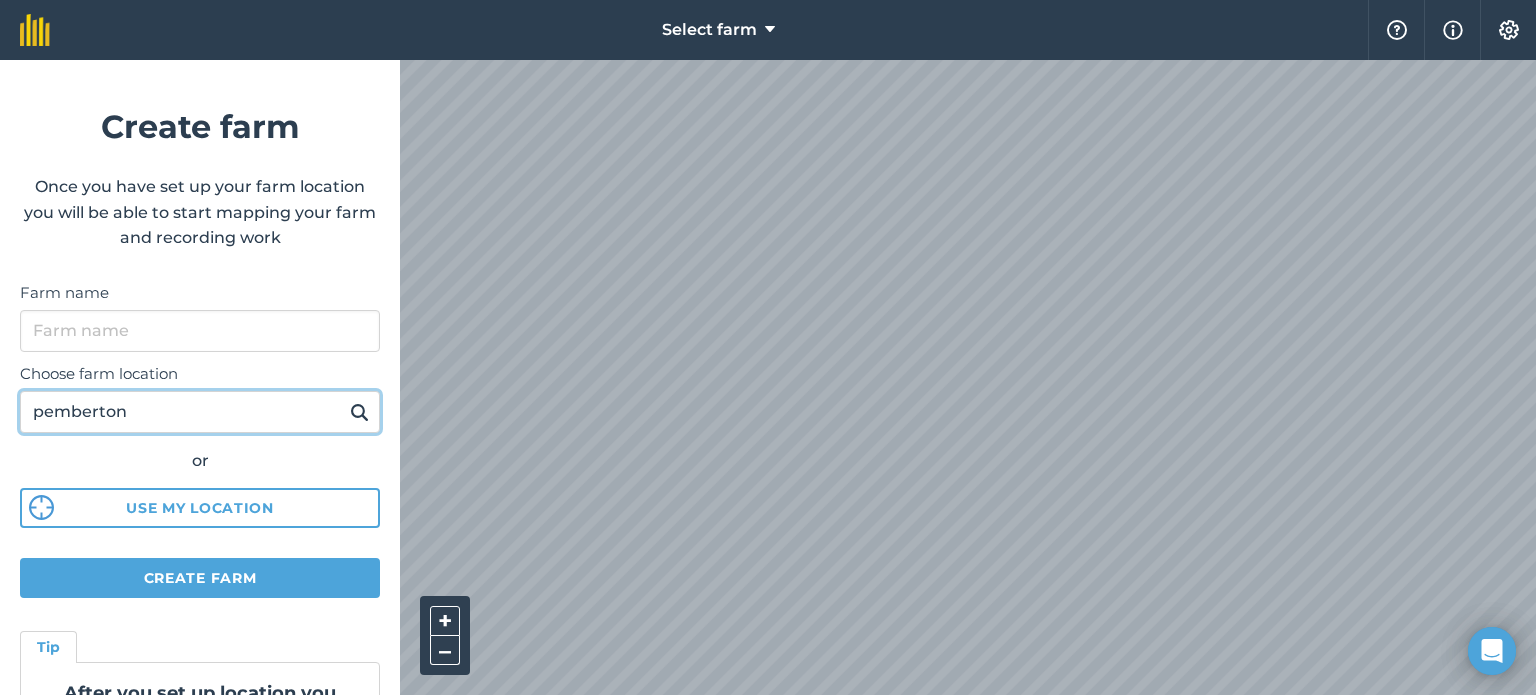 type on "pemberton" 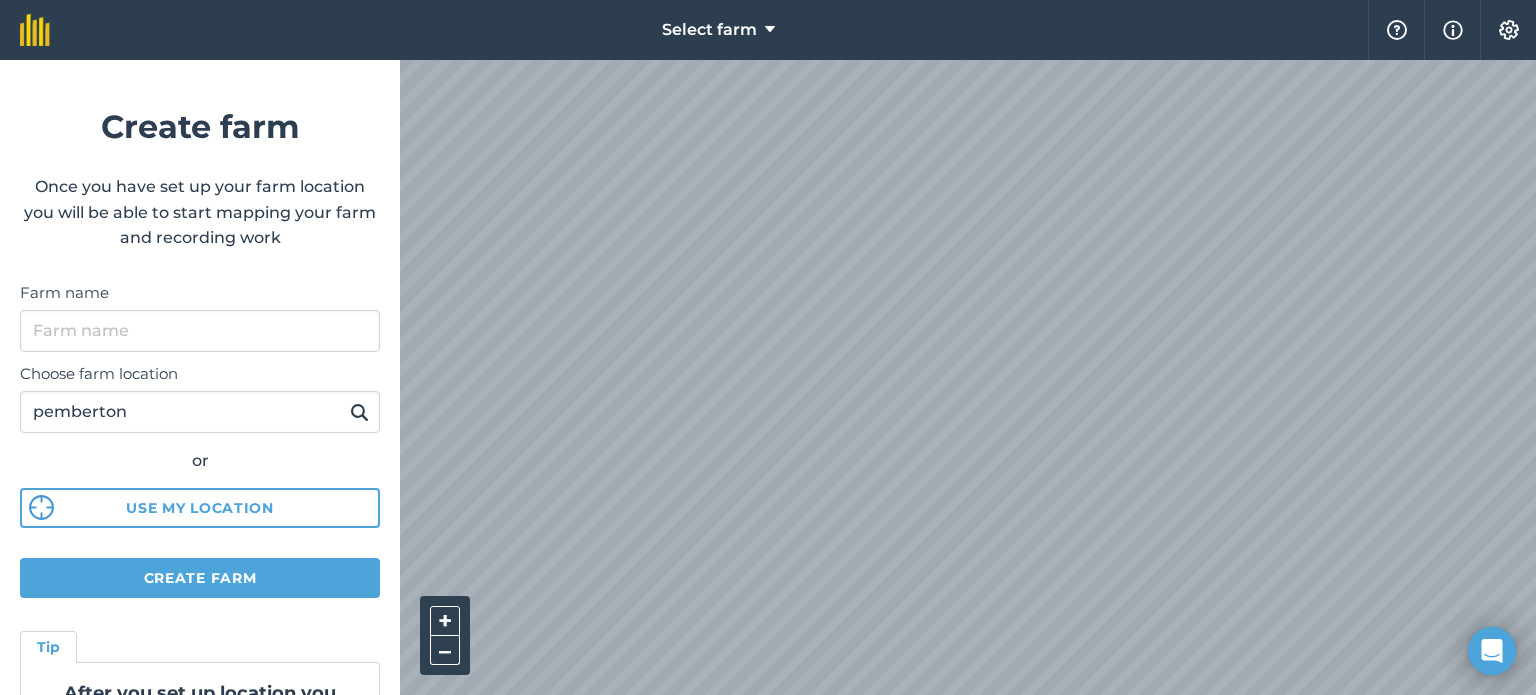 click at bounding box center (359, 412) 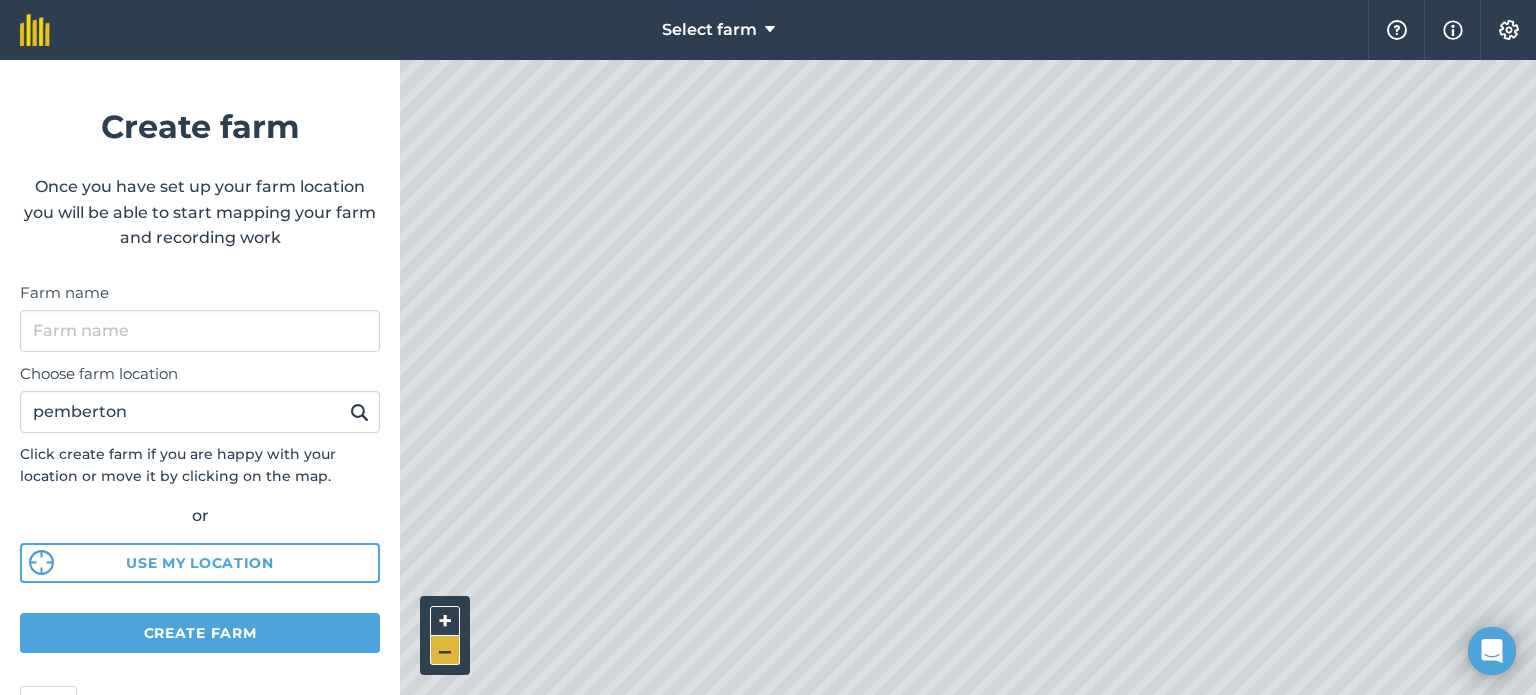 click on "–" at bounding box center (445, 650) 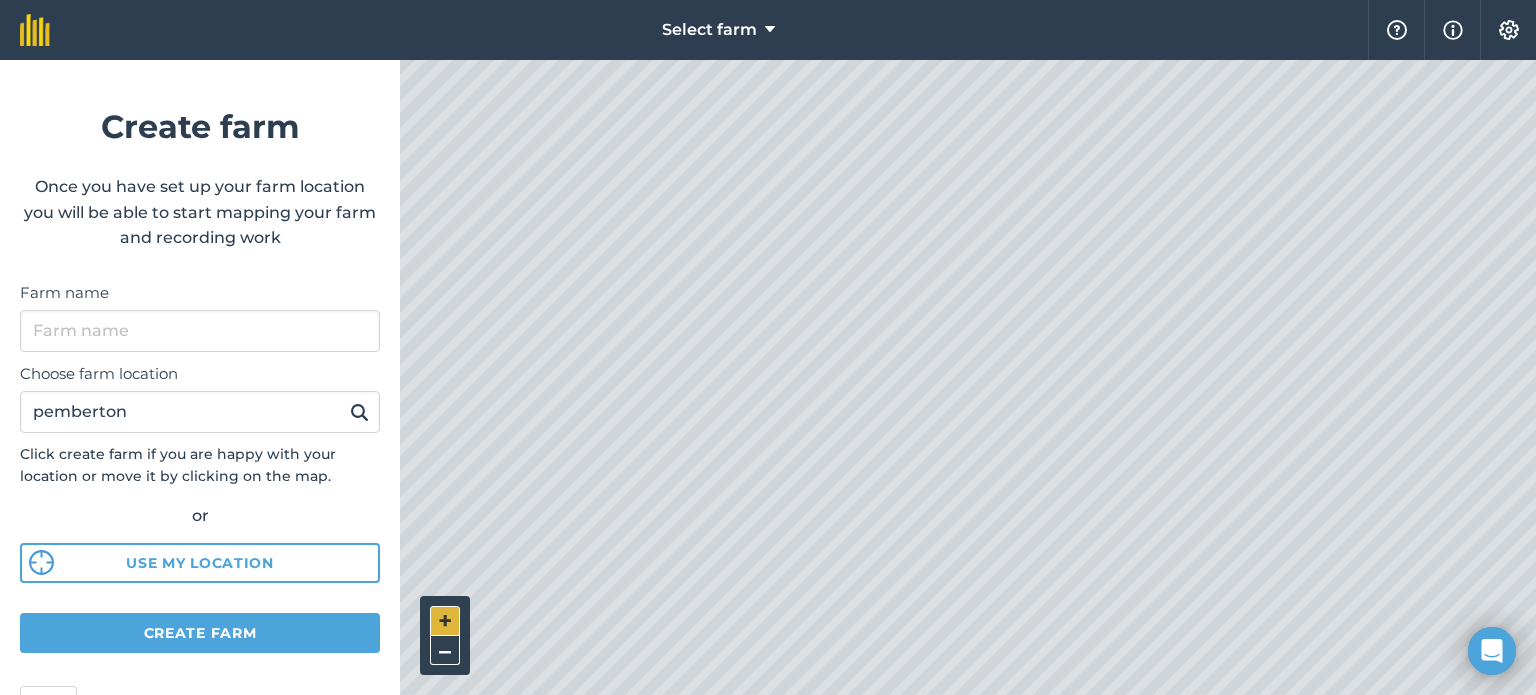 click on "+" at bounding box center (445, 621) 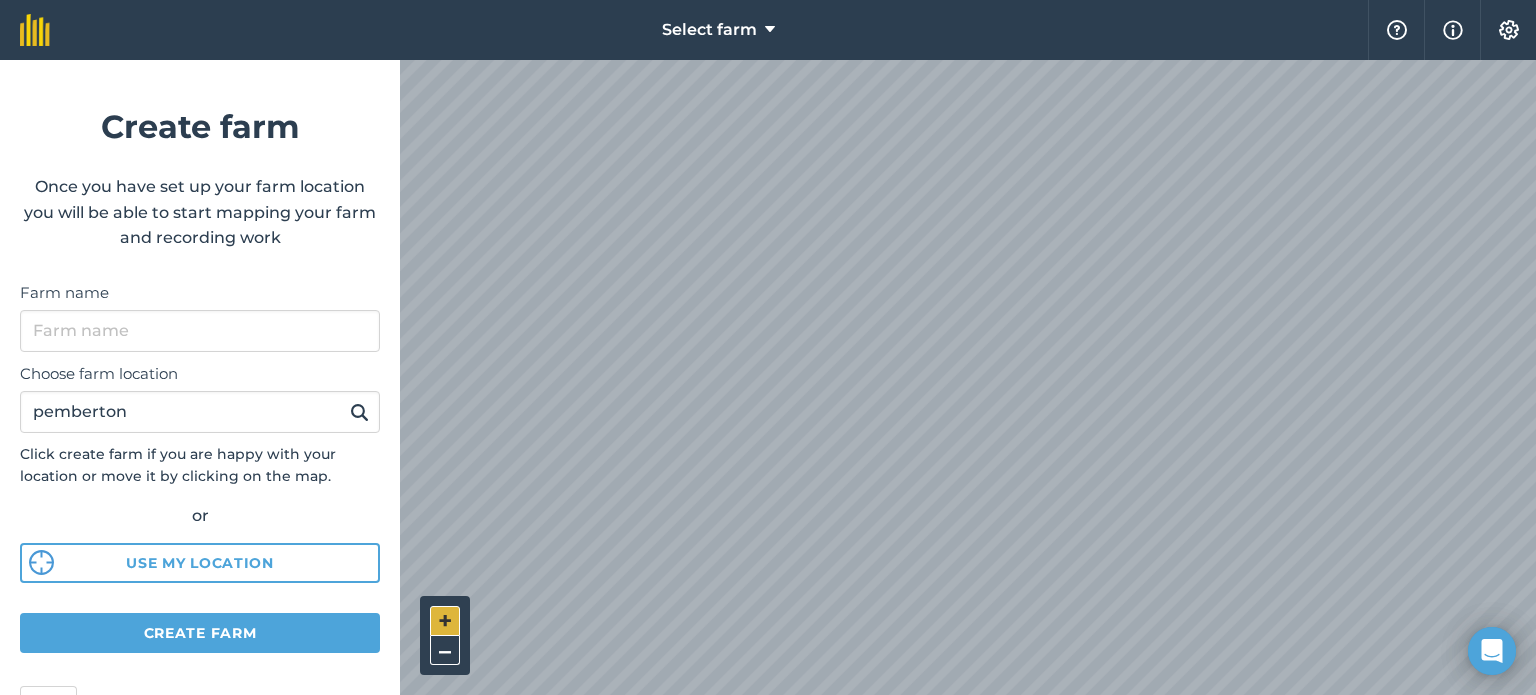 click on "+" at bounding box center [445, 621] 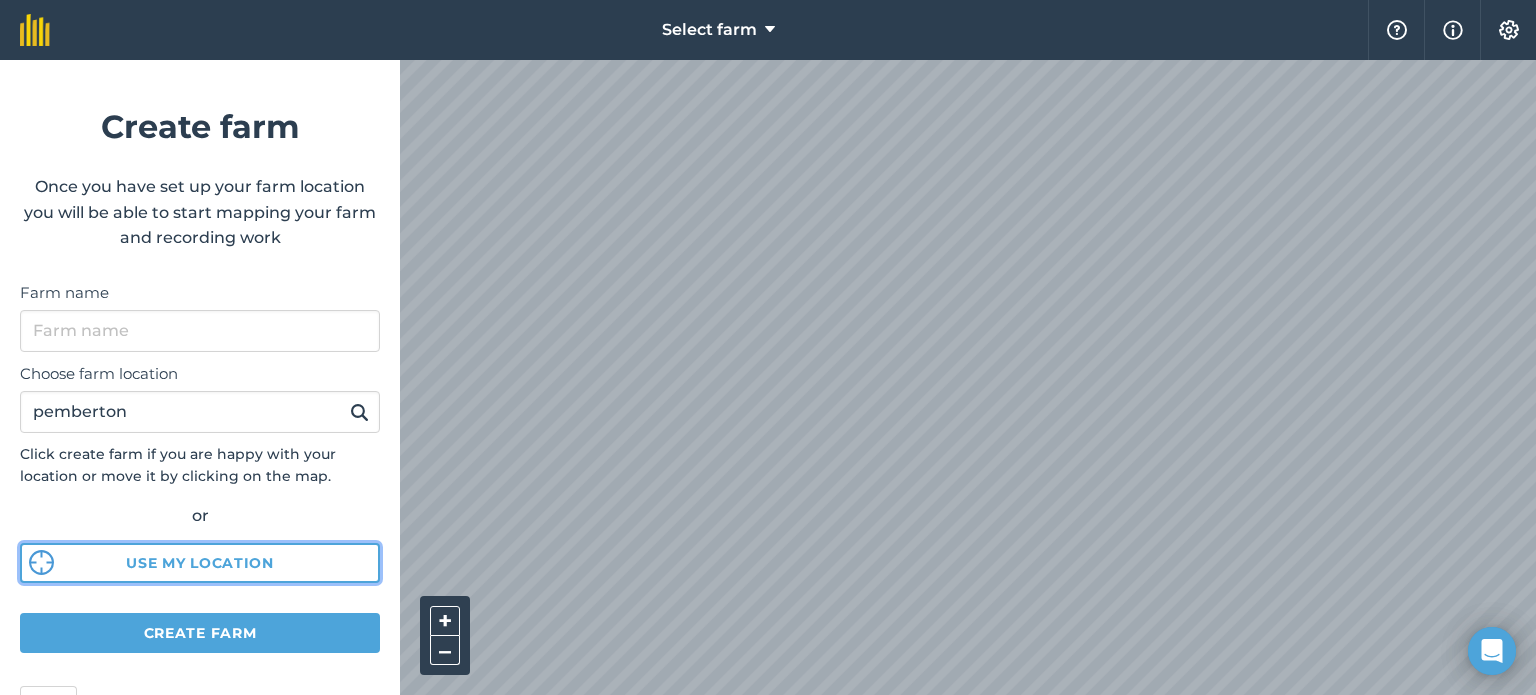 click on "Use my location" at bounding box center [200, 563] 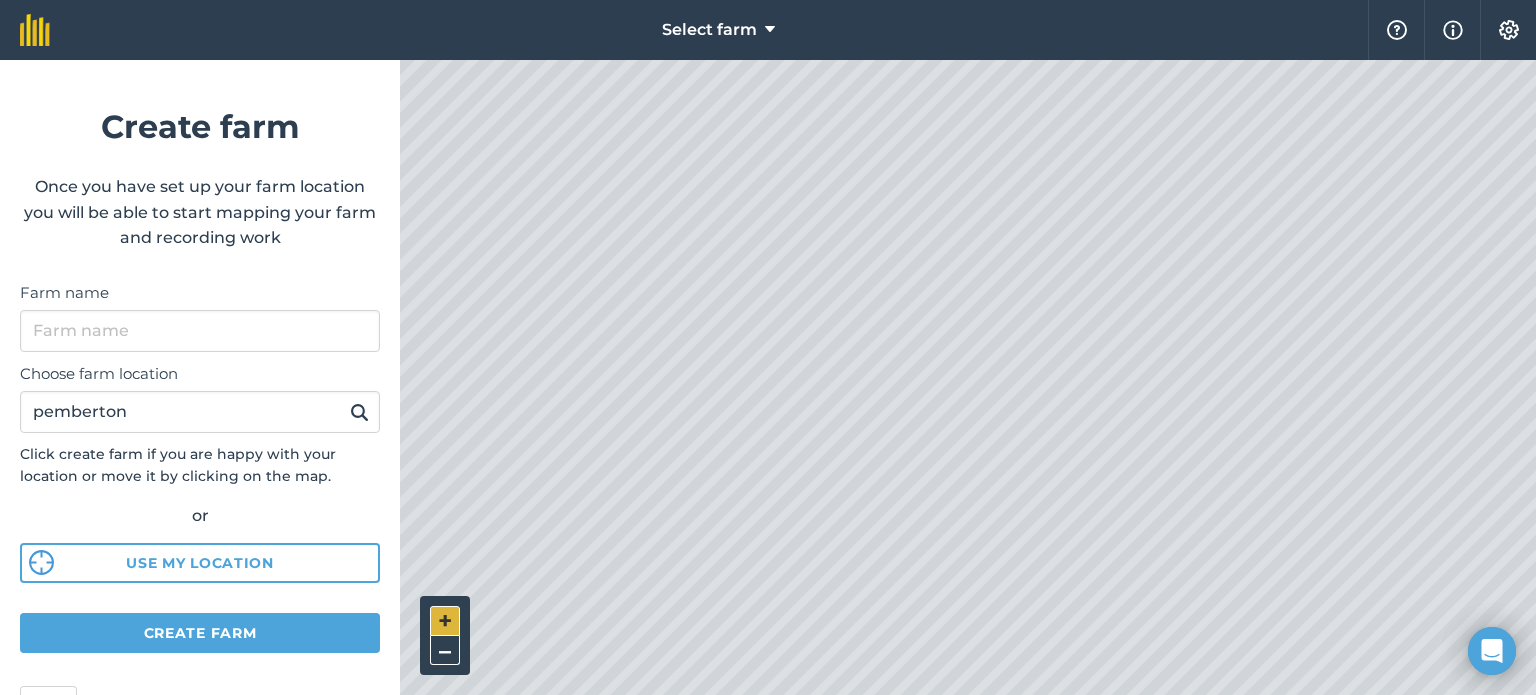 click on "+" at bounding box center (445, 621) 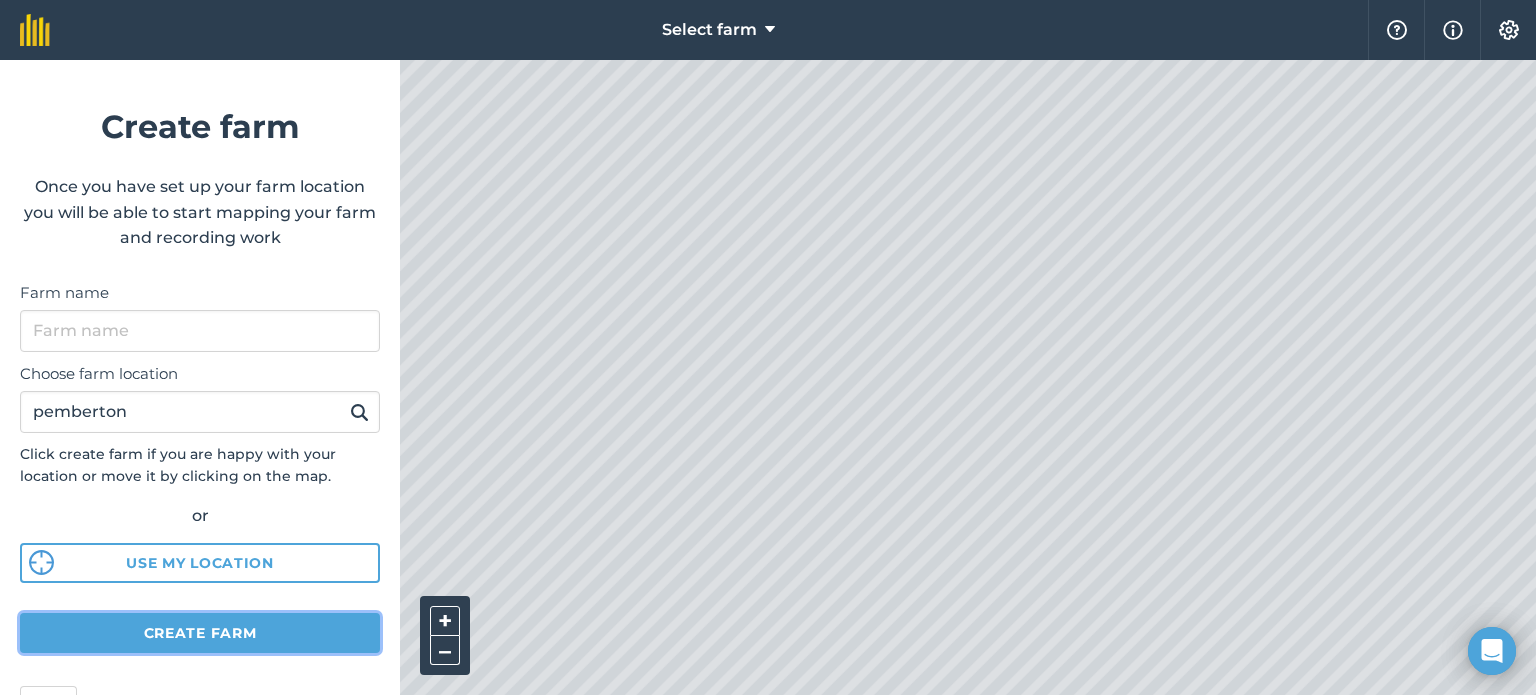 click on "Create farm" at bounding box center (200, 633) 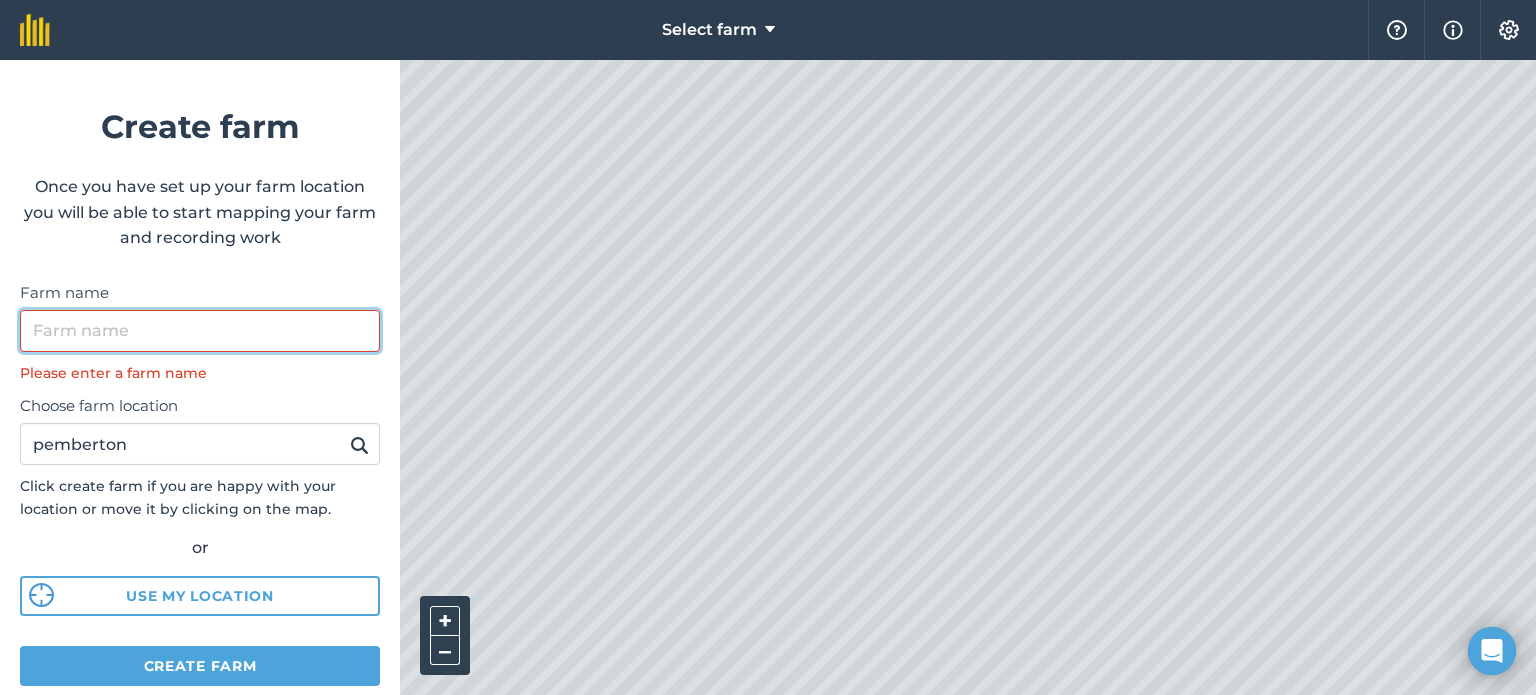 click on "Farm name" at bounding box center [200, 331] 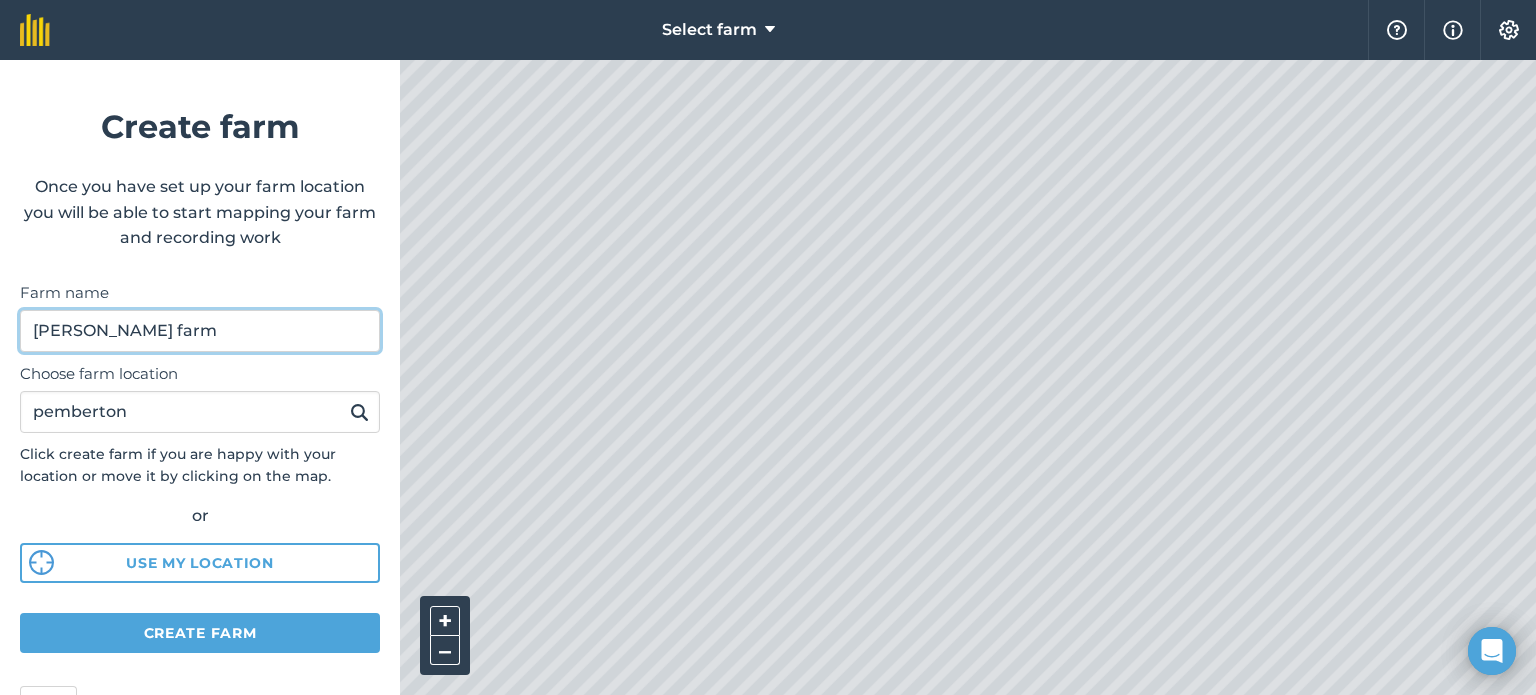 type on "[PERSON_NAME] farm" 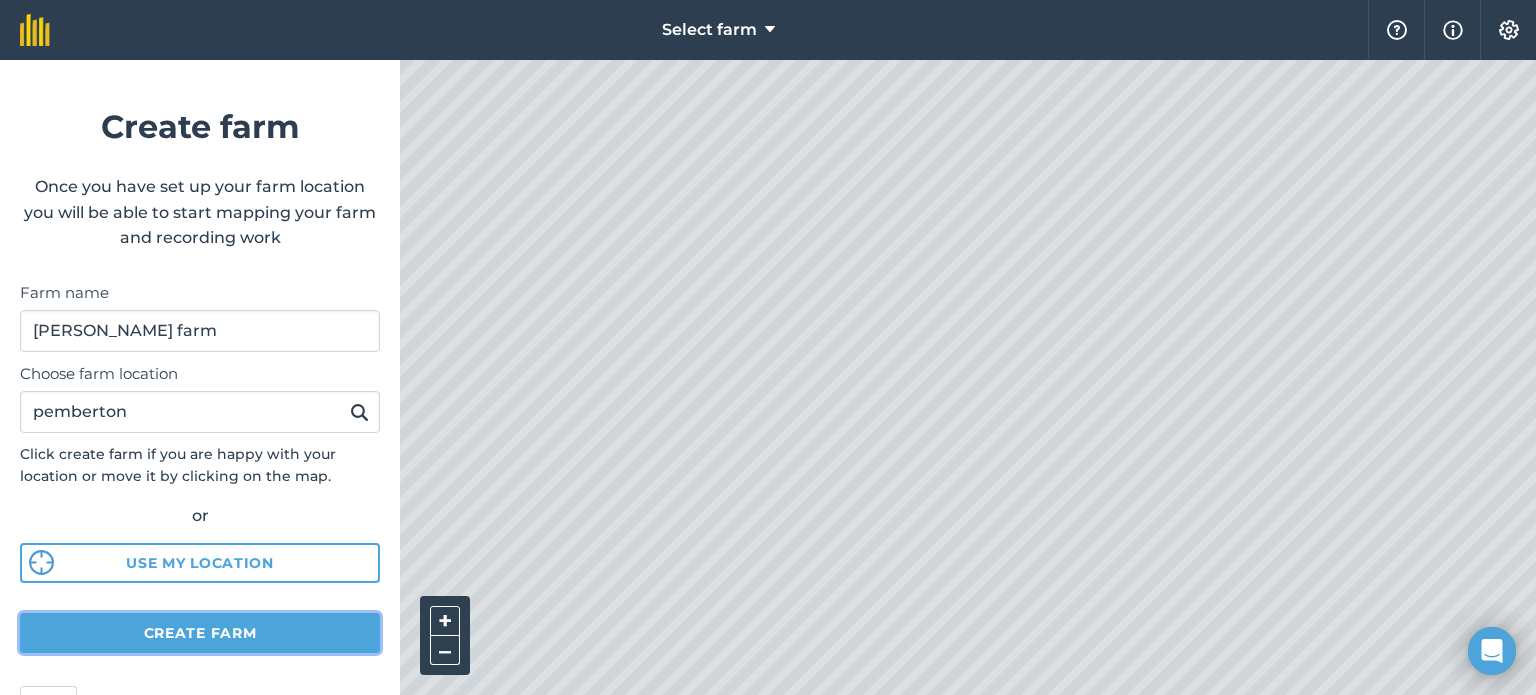 click on "Create farm" at bounding box center (200, 633) 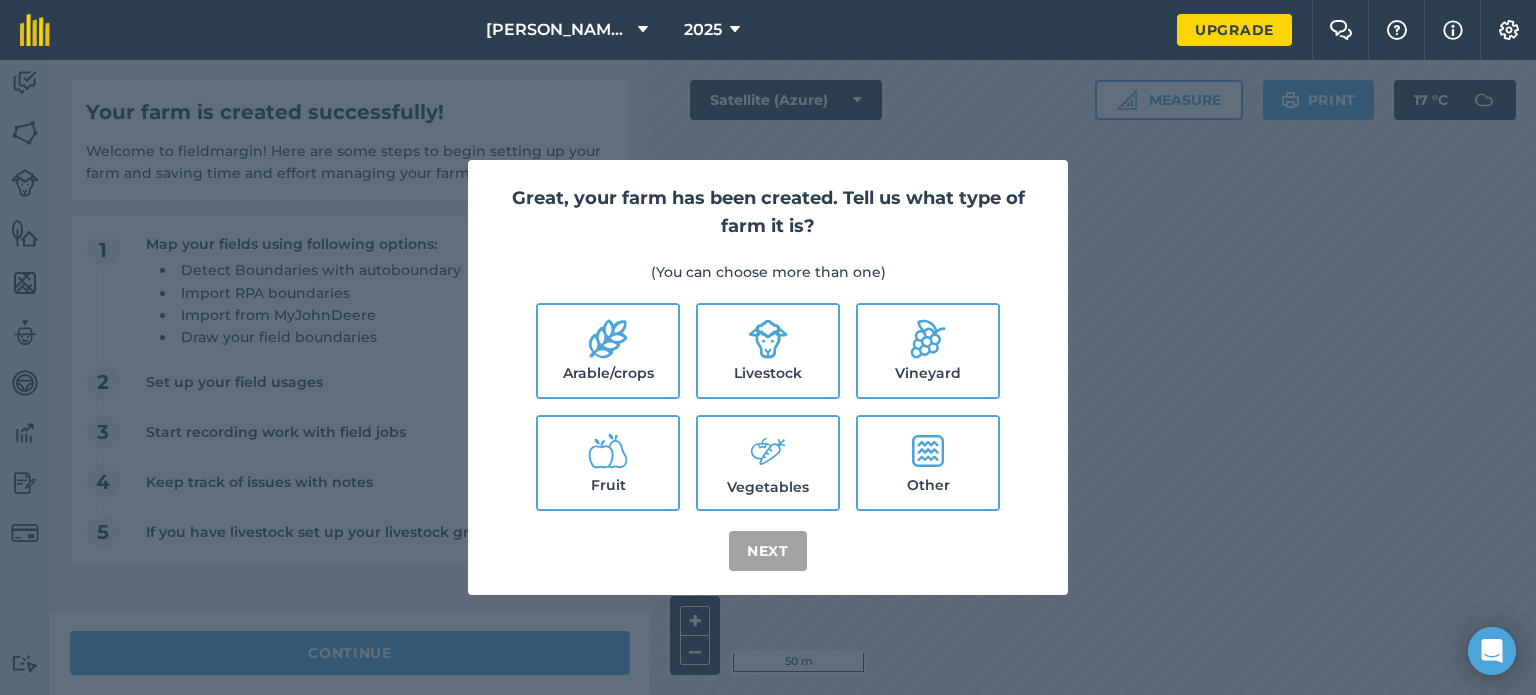 click on "Vegetables" at bounding box center (768, 463) 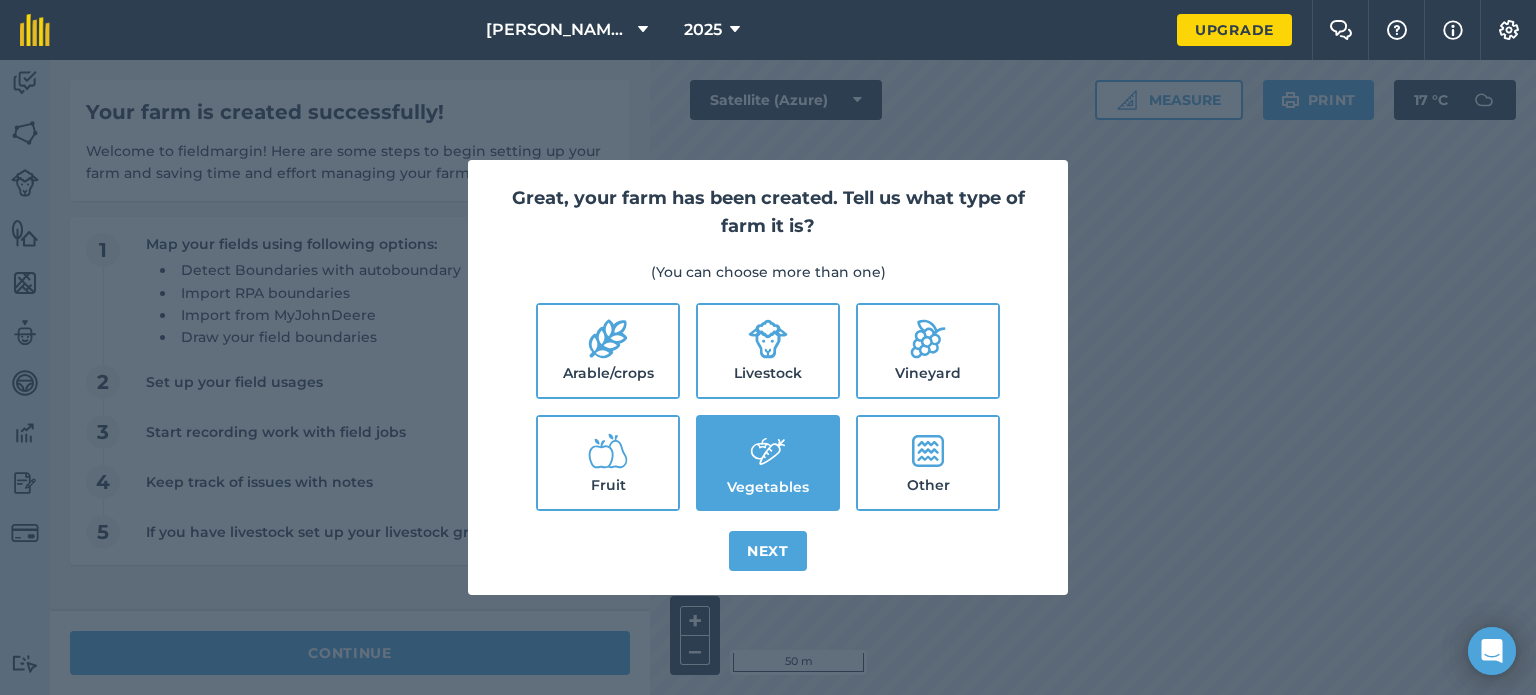 click 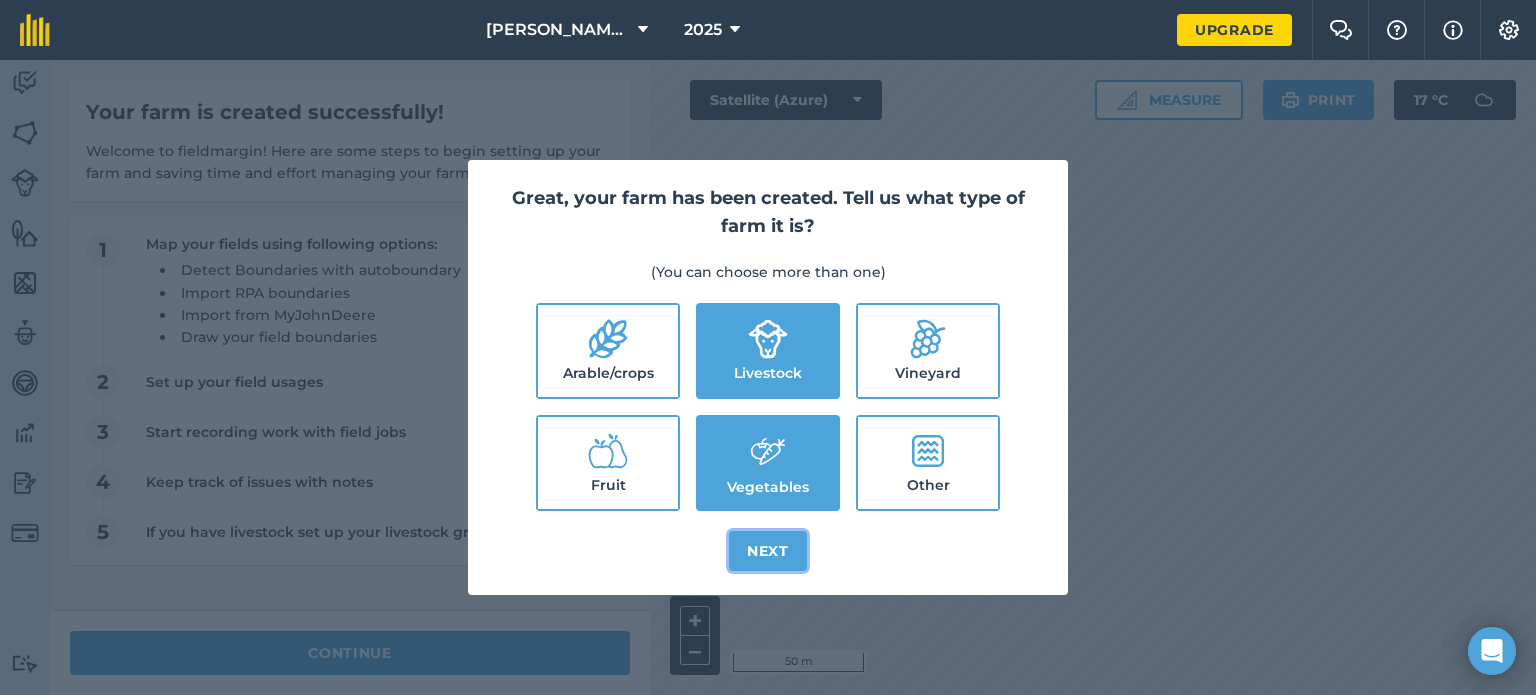 click on "Next" at bounding box center [768, 551] 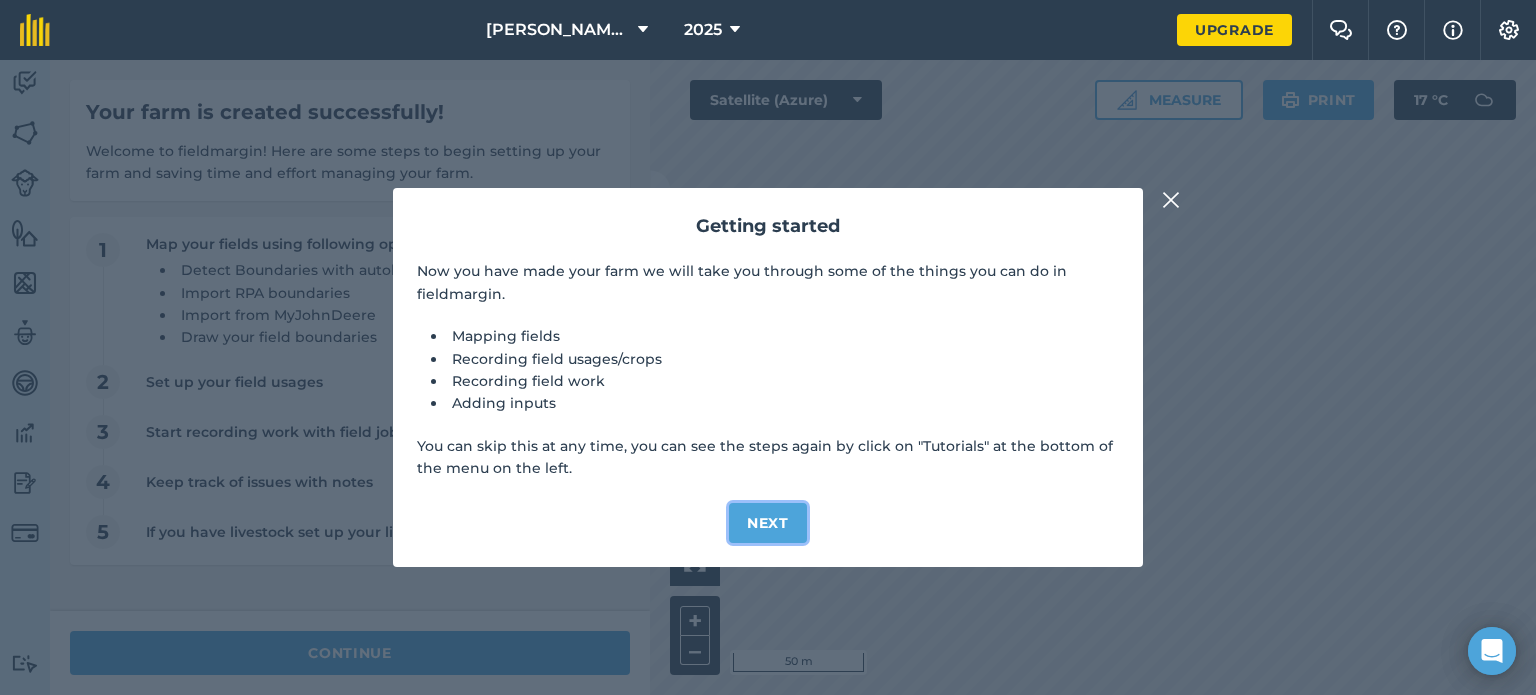 click on "Next" at bounding box center [768, 523] 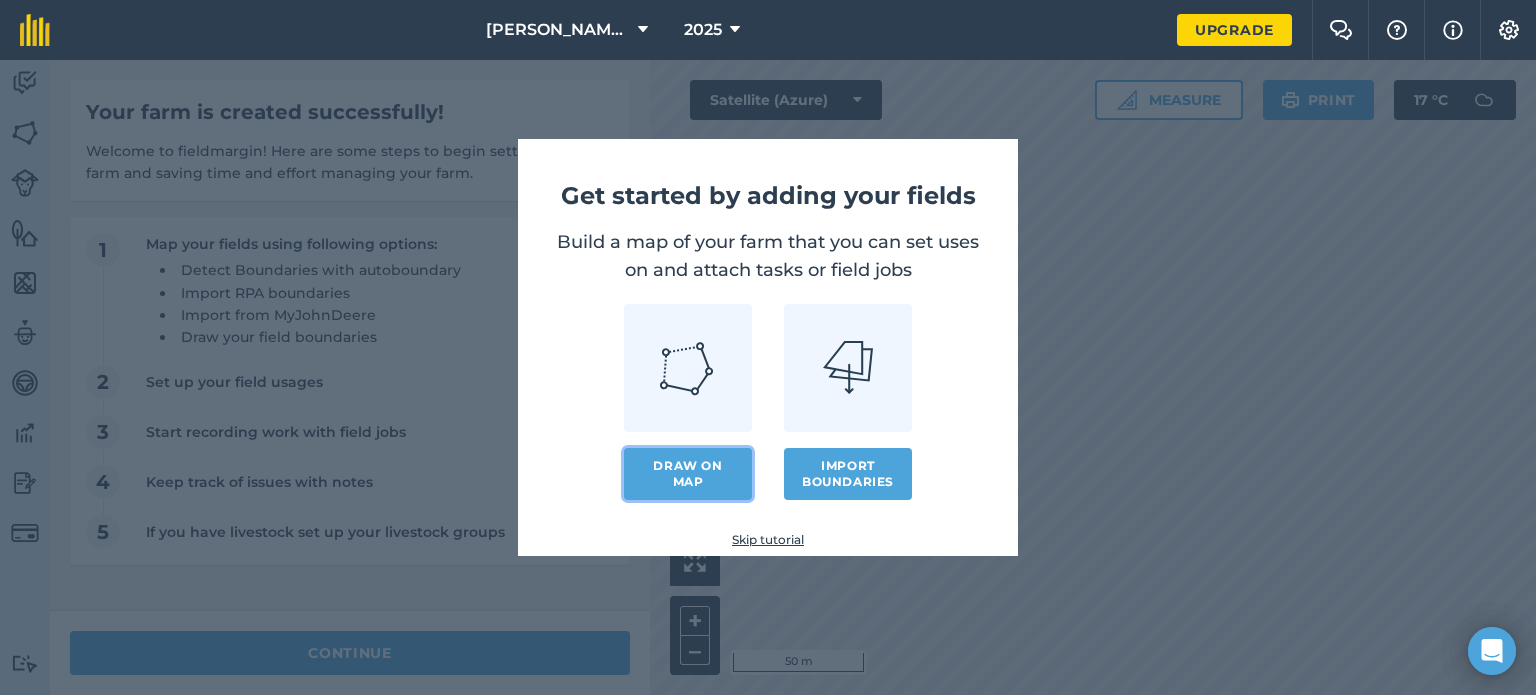 click on "Draw on map" at bounding box center [688, 474] 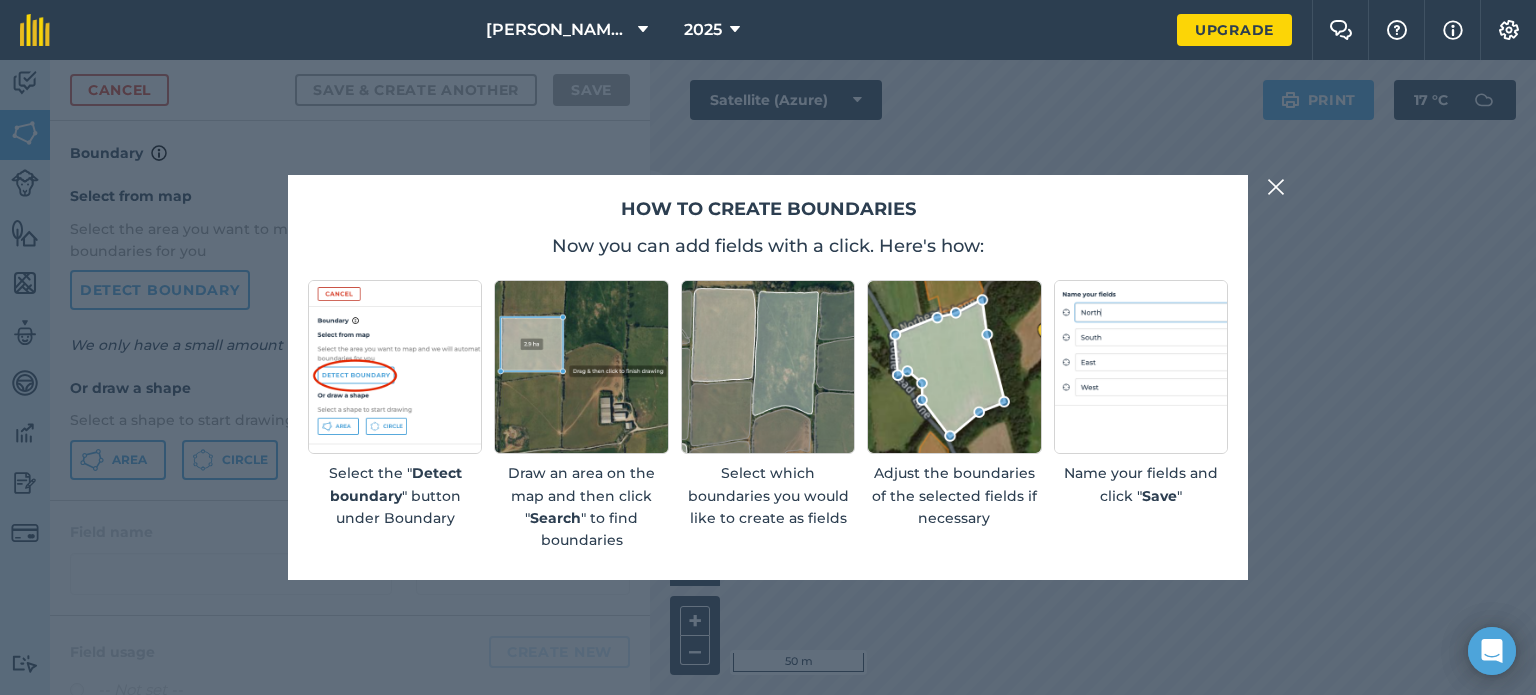 click on "How to create boundaries Now you can add fields with a click. Here's how: Select the " Detect boundary " button under Boundary Draw an area on the map and then click " Search " to find boundaries Select which boundaries you would like to create as fields Adjust the boundaries of the selected fields if necessary Name your fields and click " Save "" at bounding box center (768, 377) 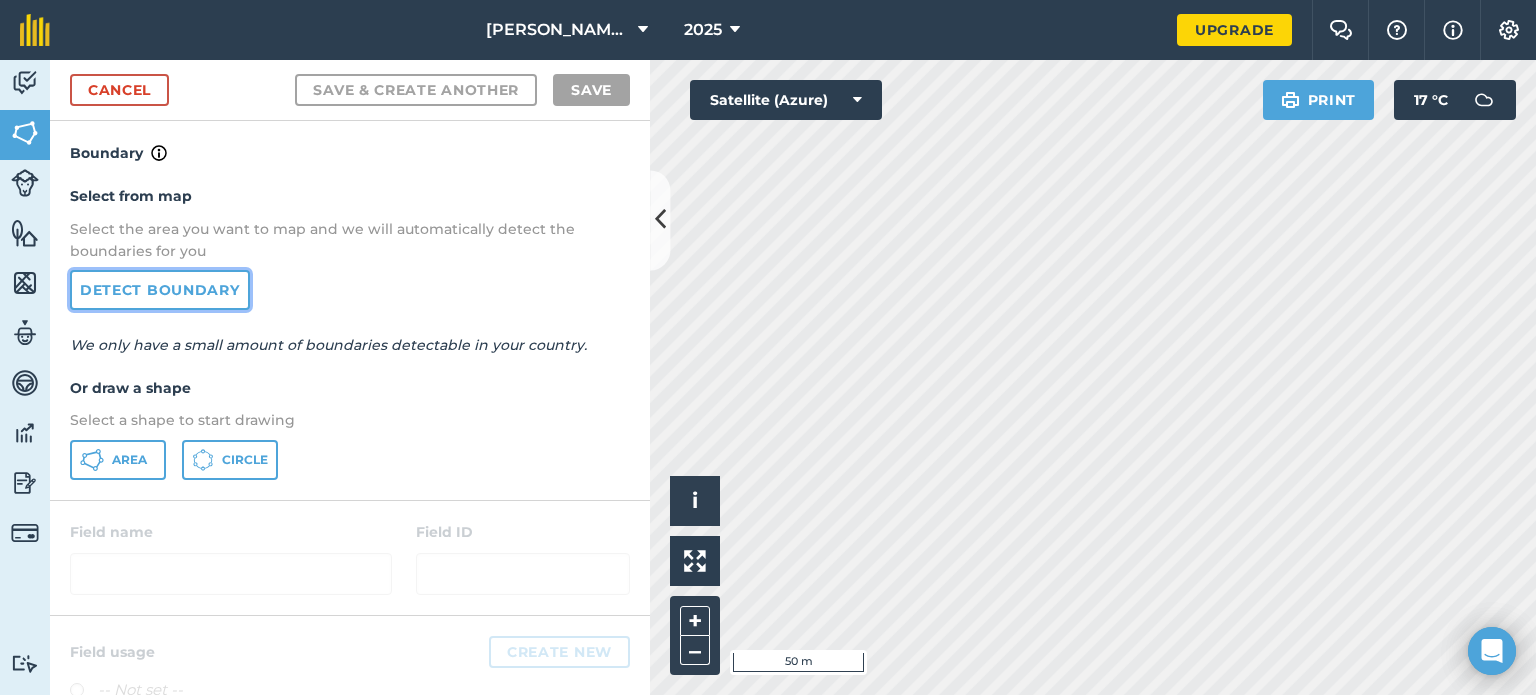 click on "Detect boundary" at bounding box center [160, 290] 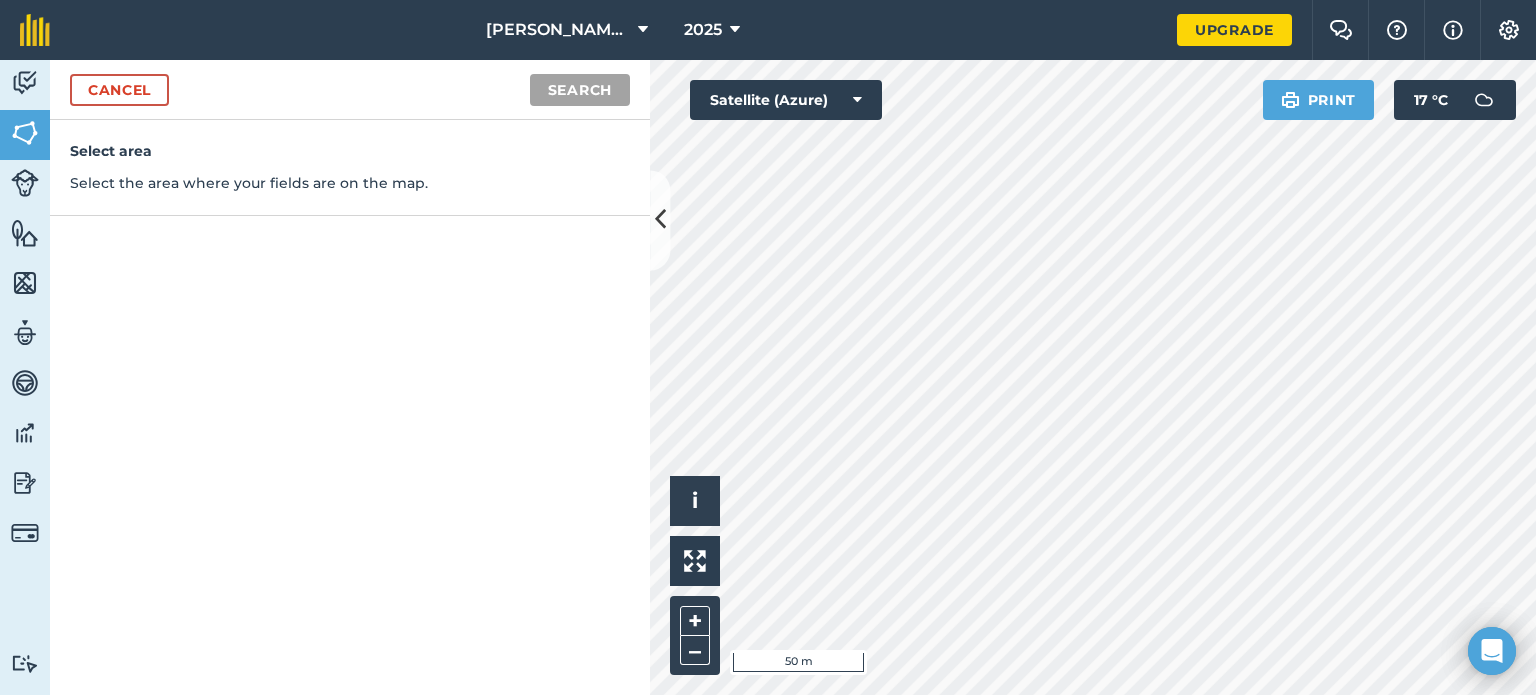 click on "Select area Select the area where your fields are on the map." at bounding box center [350, 407] 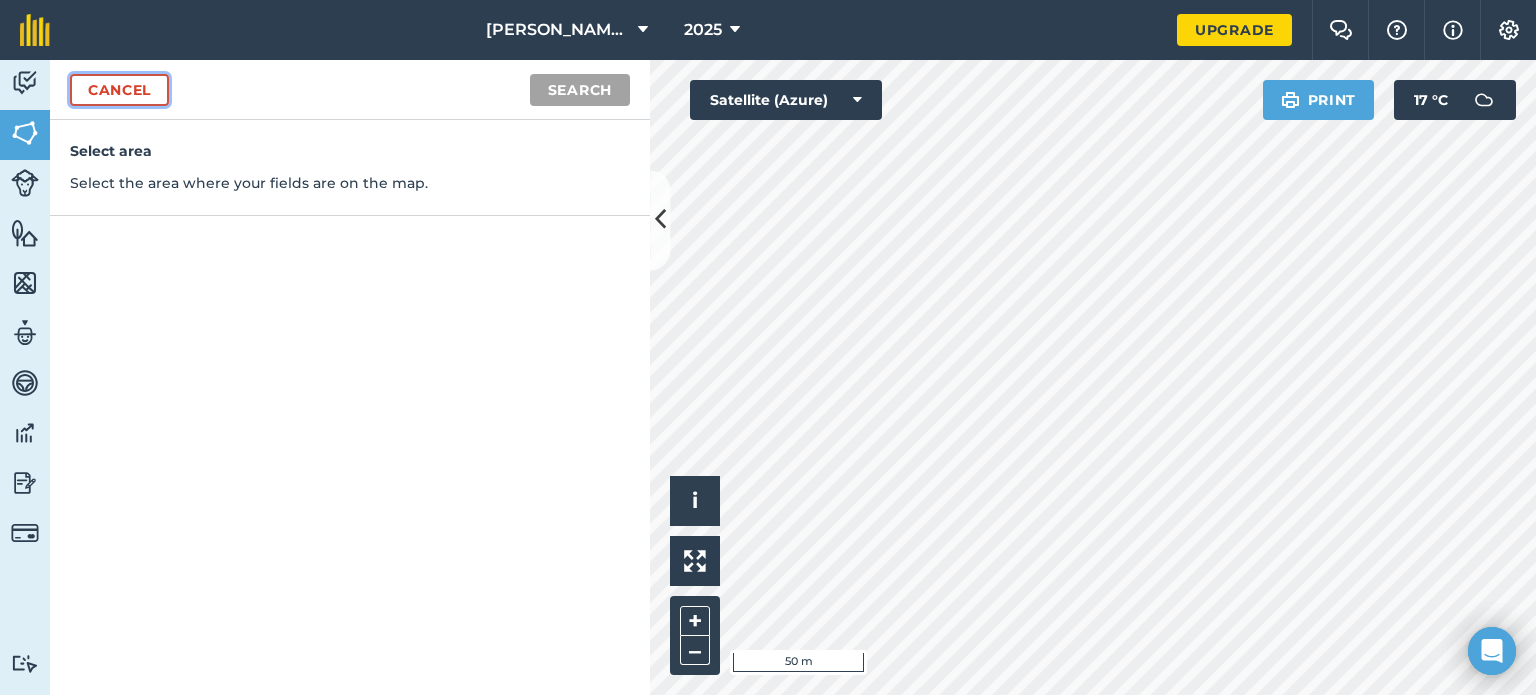 click on "Cancel" at bounding box center [119, 90] 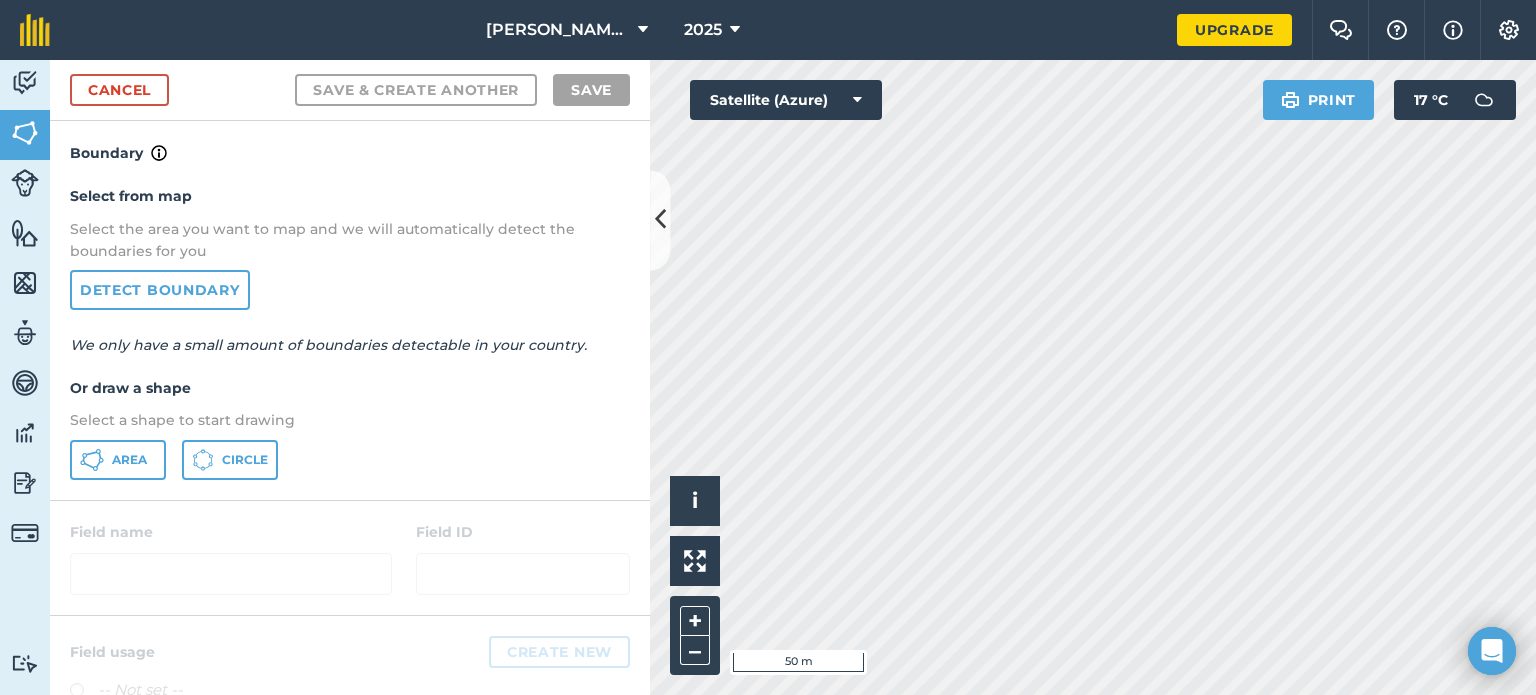 click on "[PERSON_NAME] farm 2025 Upgrade Farm Chat Help Info Settings Map printing is not available on our free plan Please upgrade to our Essentials, Plus or Pro plan to access this feature. Activity Fields Livestock Features Maps Team Vehicles Data Reporting Billing Tutorials Tutorials Cancel Save & Create Another Save Boundary   Select from map Select the area you want to map and we will automatically detect the boundaries for you Detect boundary We only have a small amount of boundaries detectable in your country. Or draw a shape Select a shape to start drawing Area Circle Field name Field ID Field usage   Create new -- Not set -- You don't have any usages yet Click on  CREATE NEW  to set your usages (e.g. Barley, Oats, Wheat, Pasture) Click to start drawing i © 2025 TomTom, Microsoft 50 m + – Satellite (Azure) Print 17   ° C" at bounding box center [768, 347] 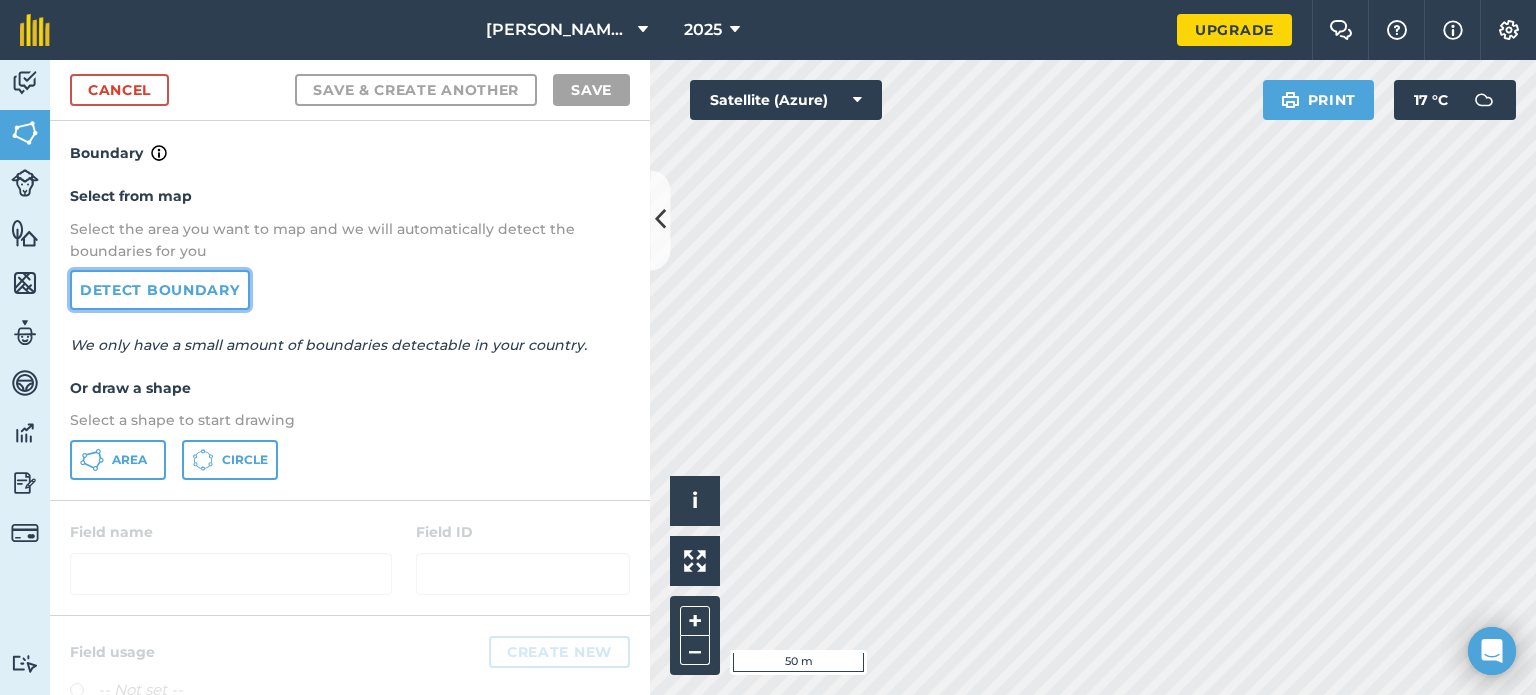 click on "Detect boundary" at bounding box center (160, 290) 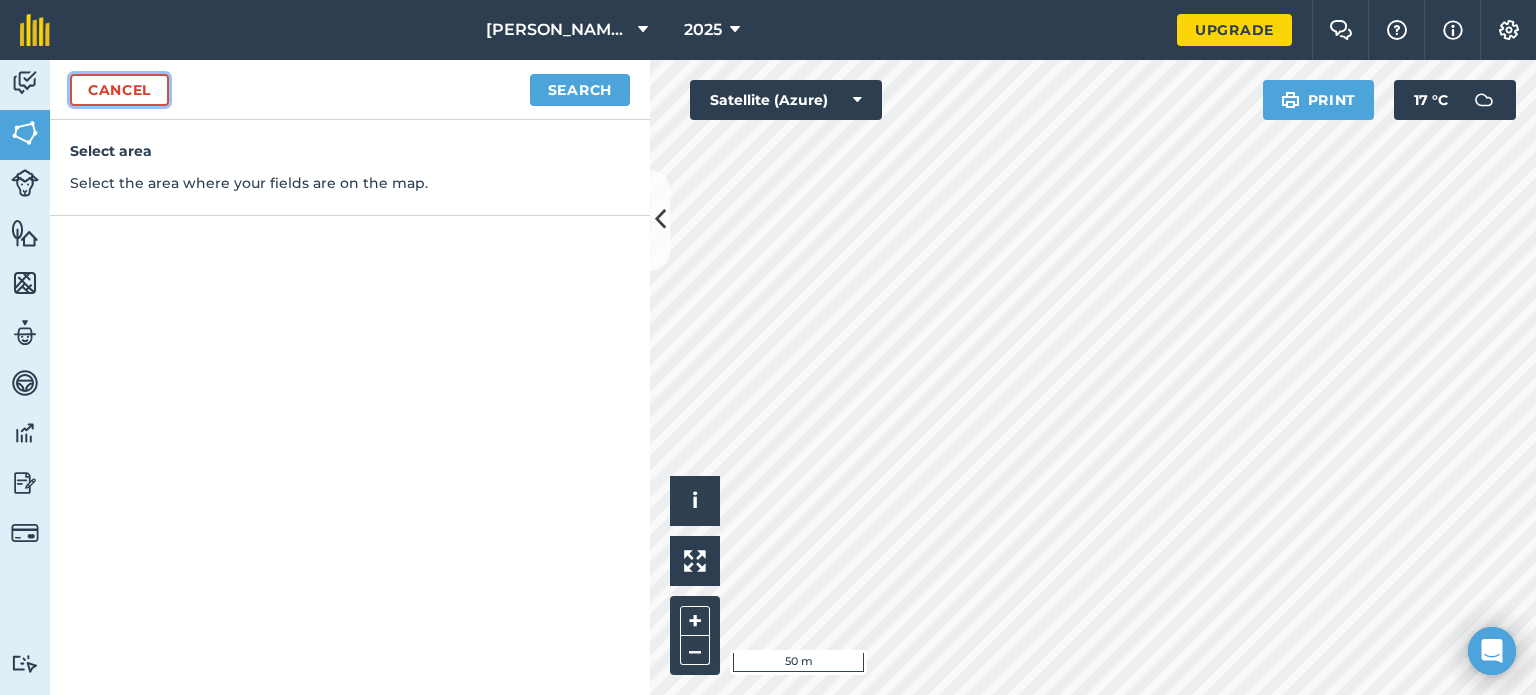 click on "Cancel" at bounding box center [119, 90] 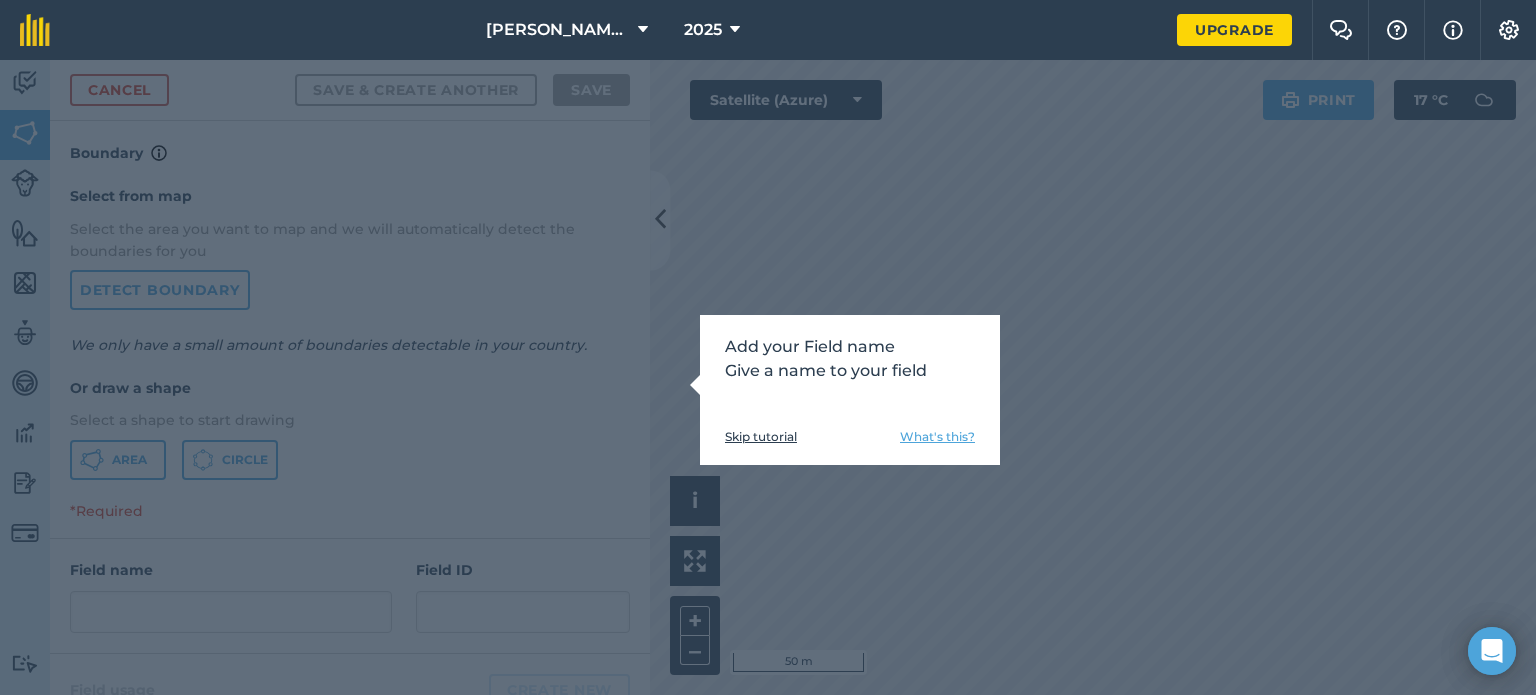 click on "Add your Field name Give a name to your field Skip tutorial What's this?" at bounding box center (768, 377) 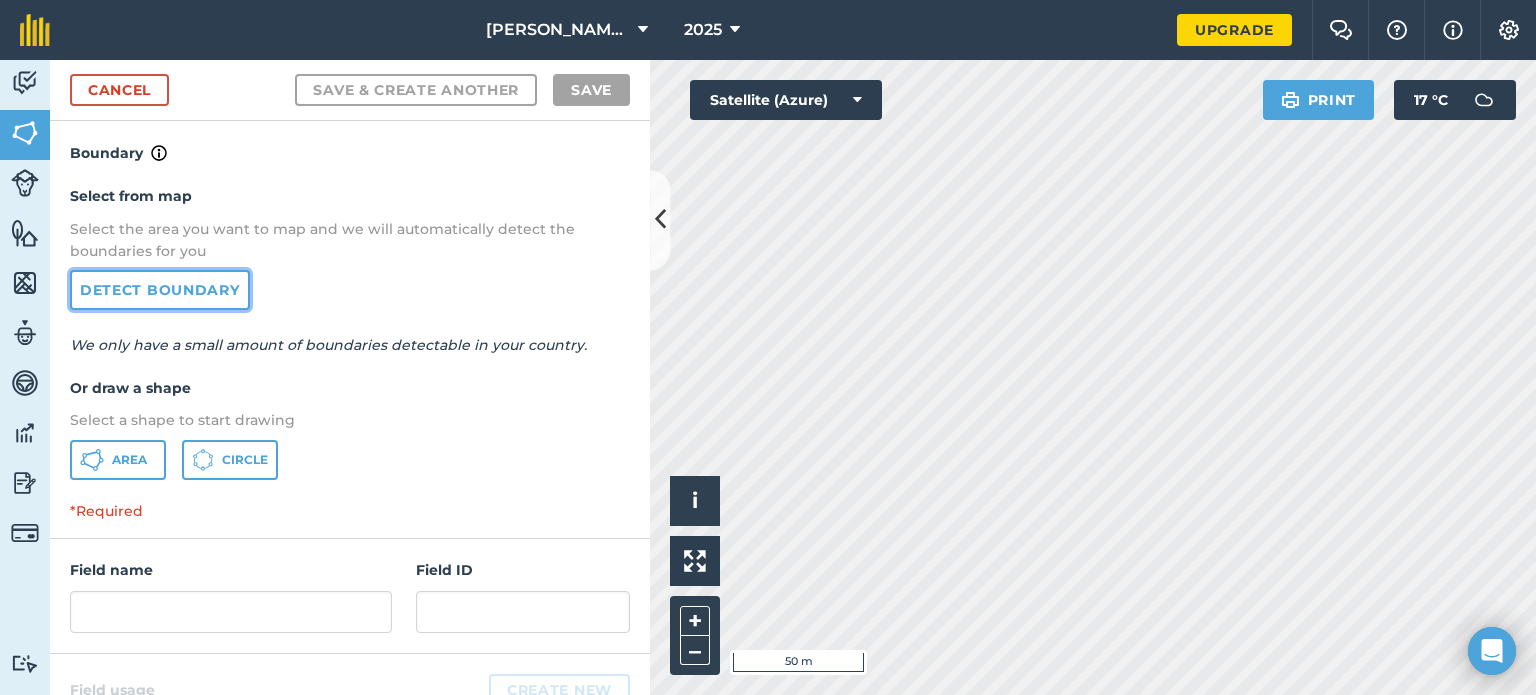 click on "Detect boundary" at bounding box center [160, 290] 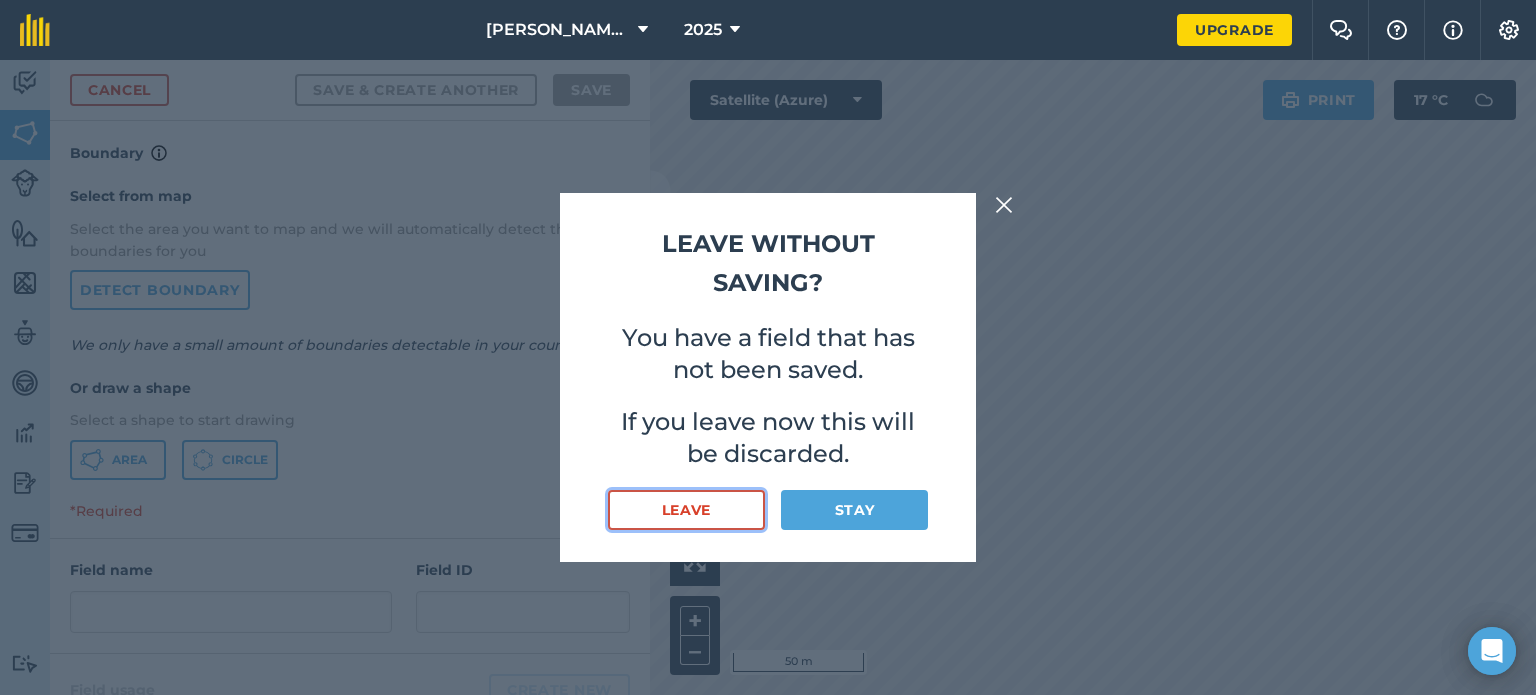 click on "Leave" at bounding box center (686, 510) 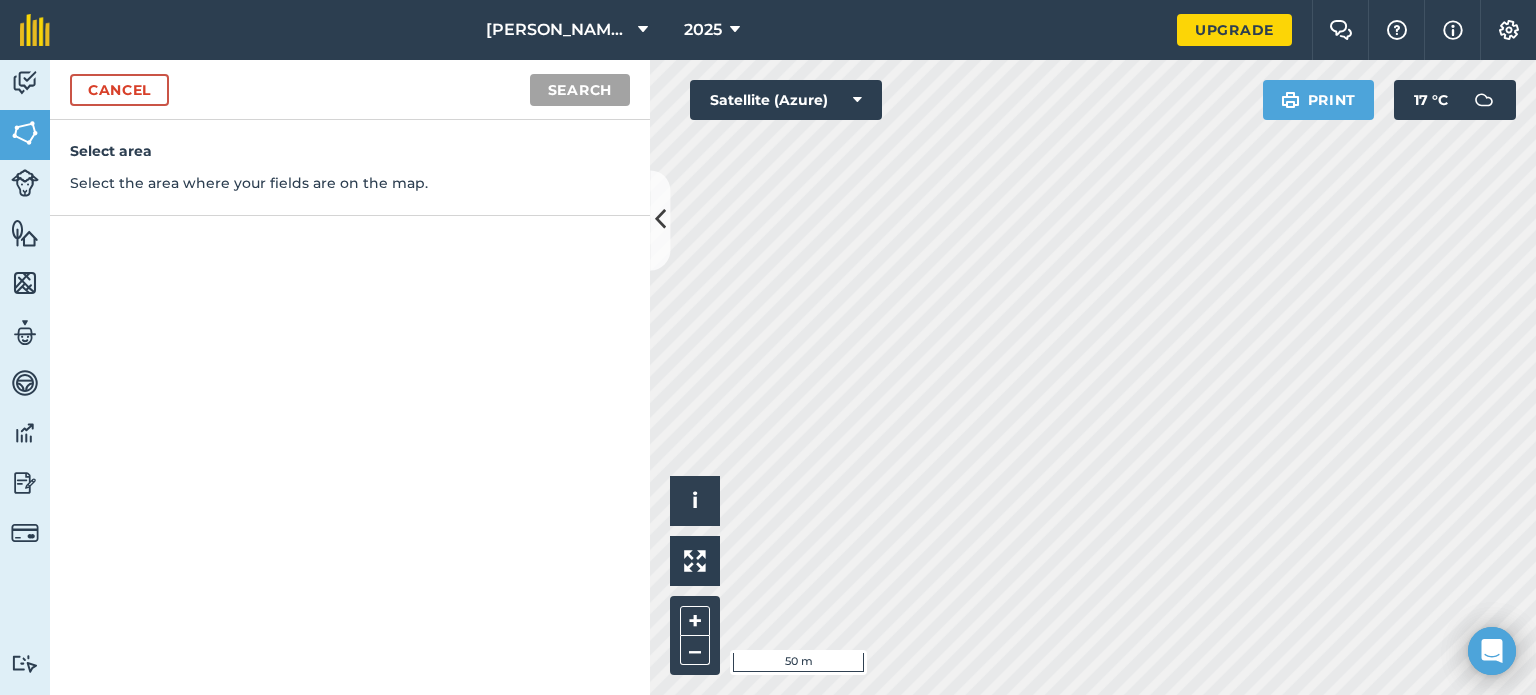 click on "Cancel Search" at bounding box center [350, 90] 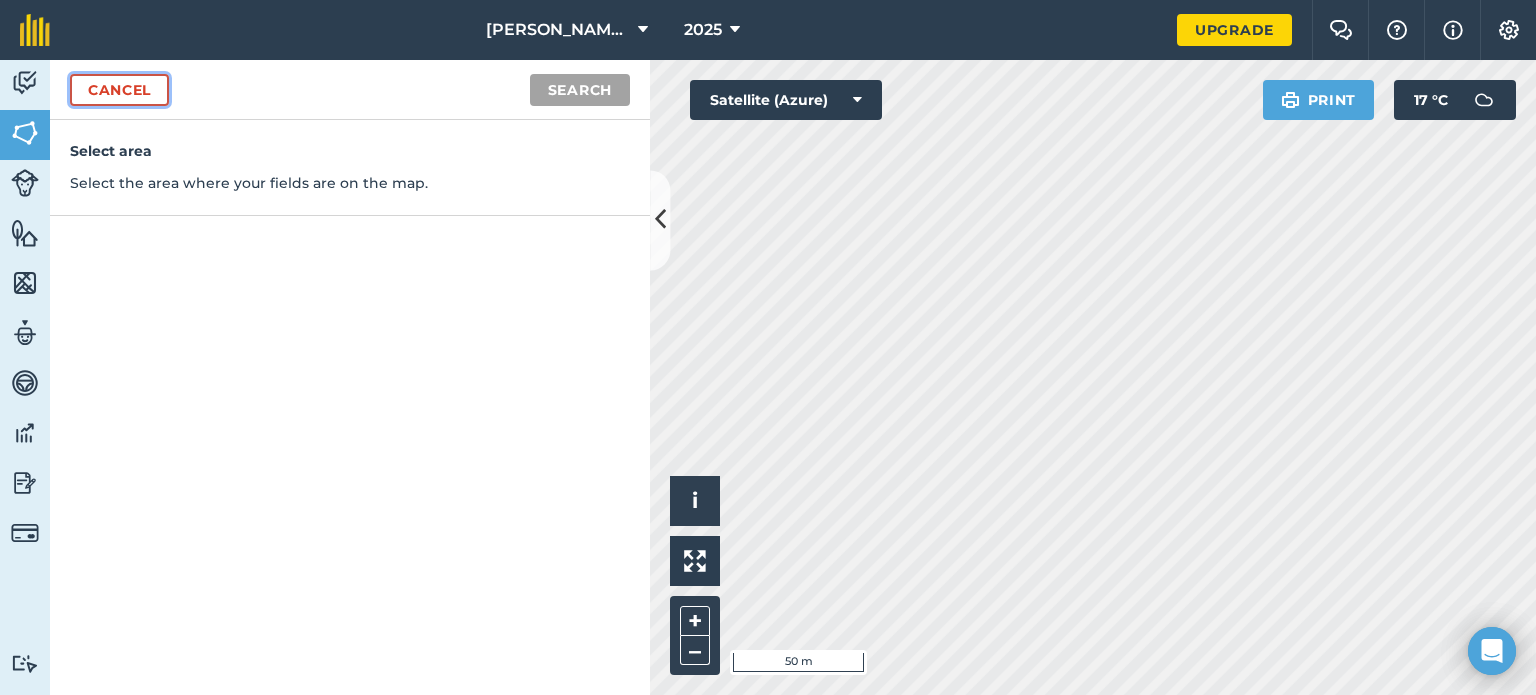 click on "Cancel" at bounding box center [119, 90] 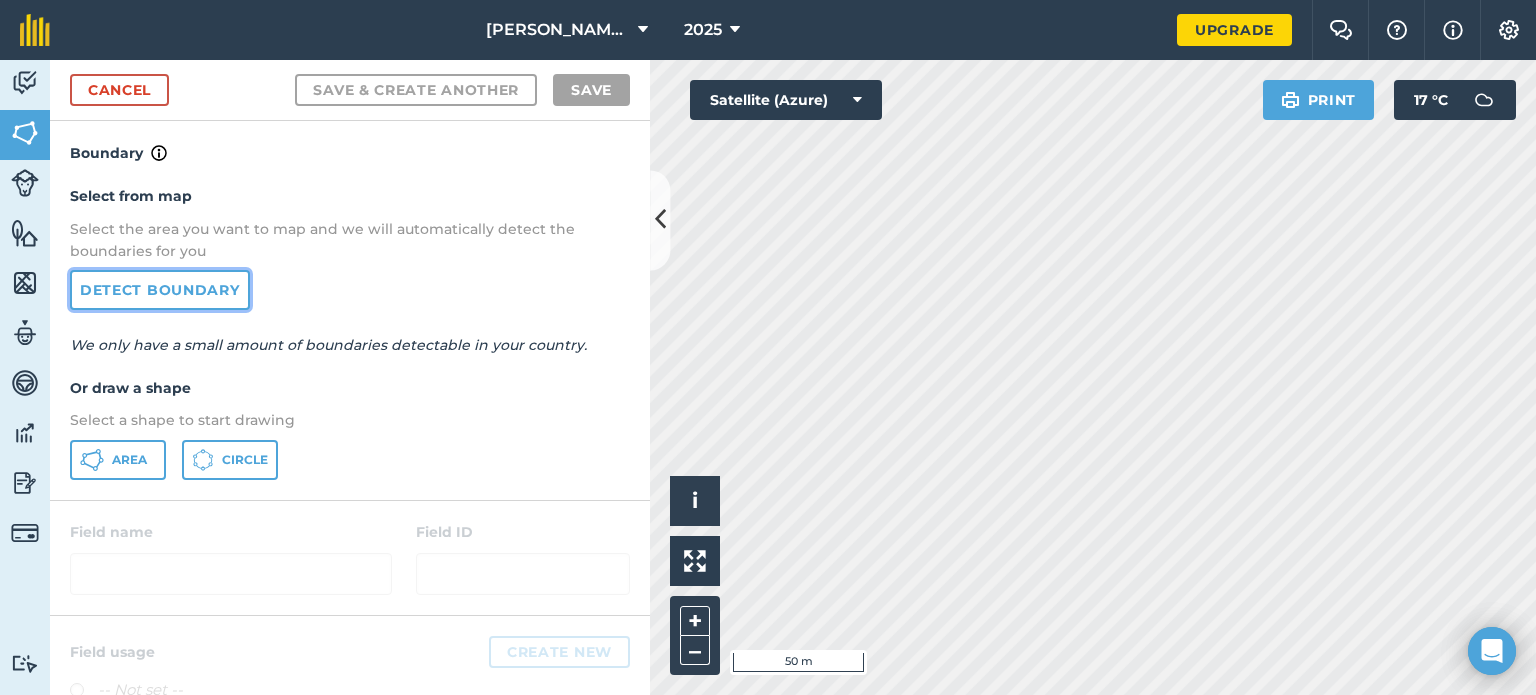 click on "Detect boundary" at bounding box center (160, 290) 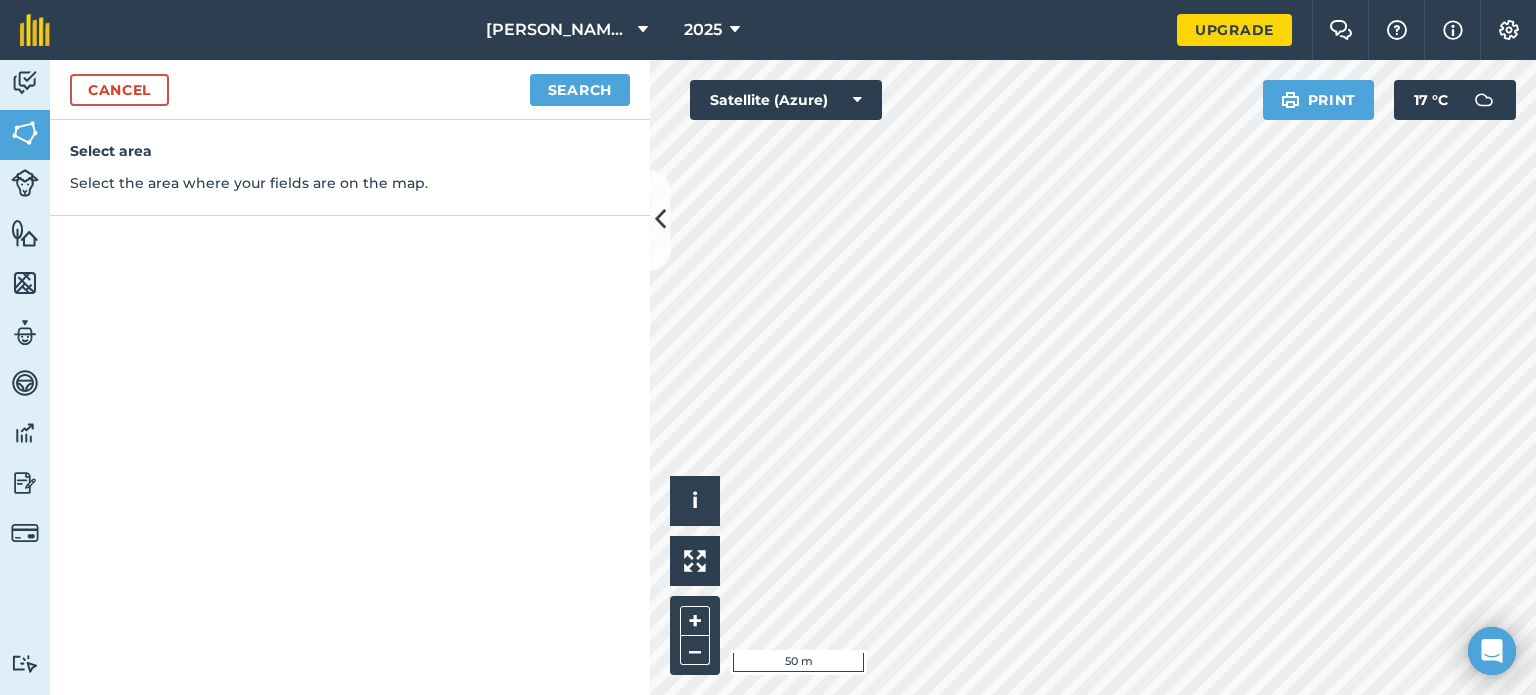click on "Select area" at bounding box center (350, 151) 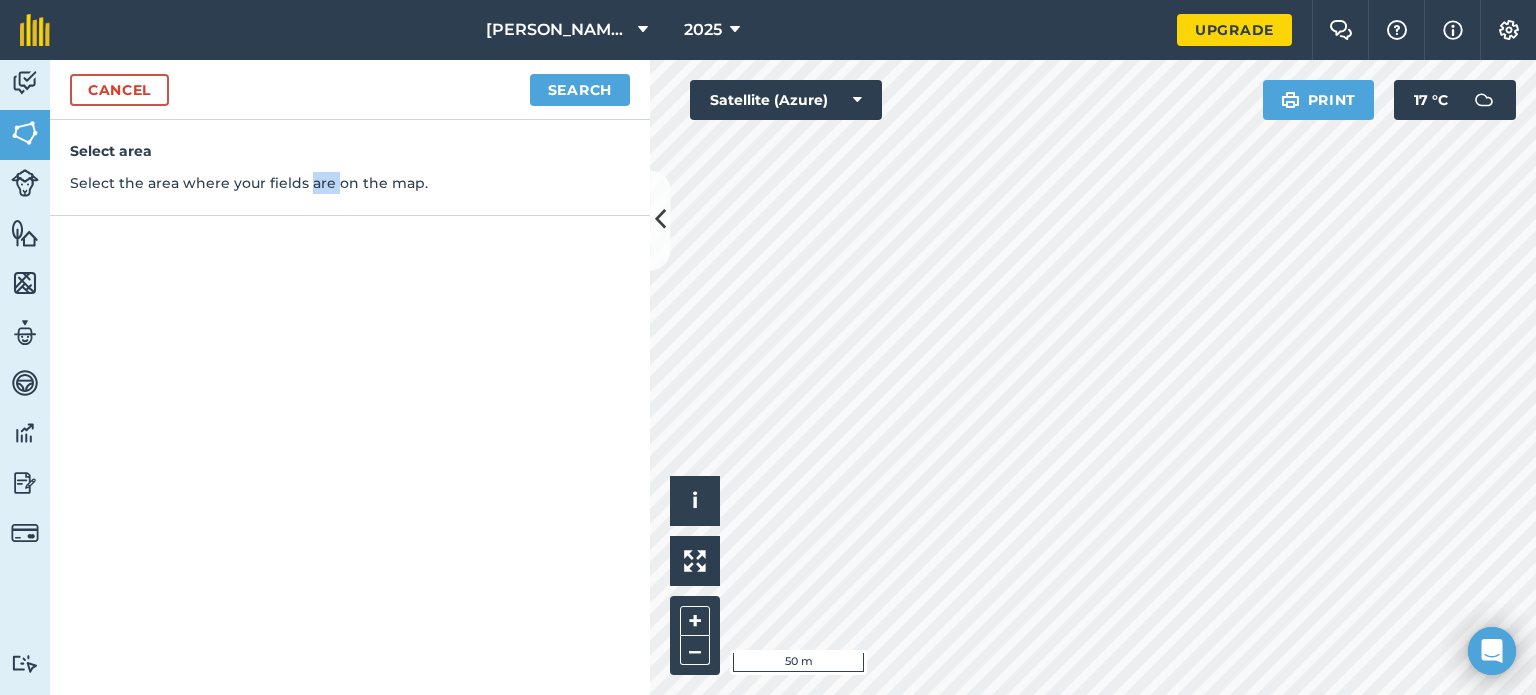 click on "Select the area where your fields are on the map." at bounding box center [350, 183] 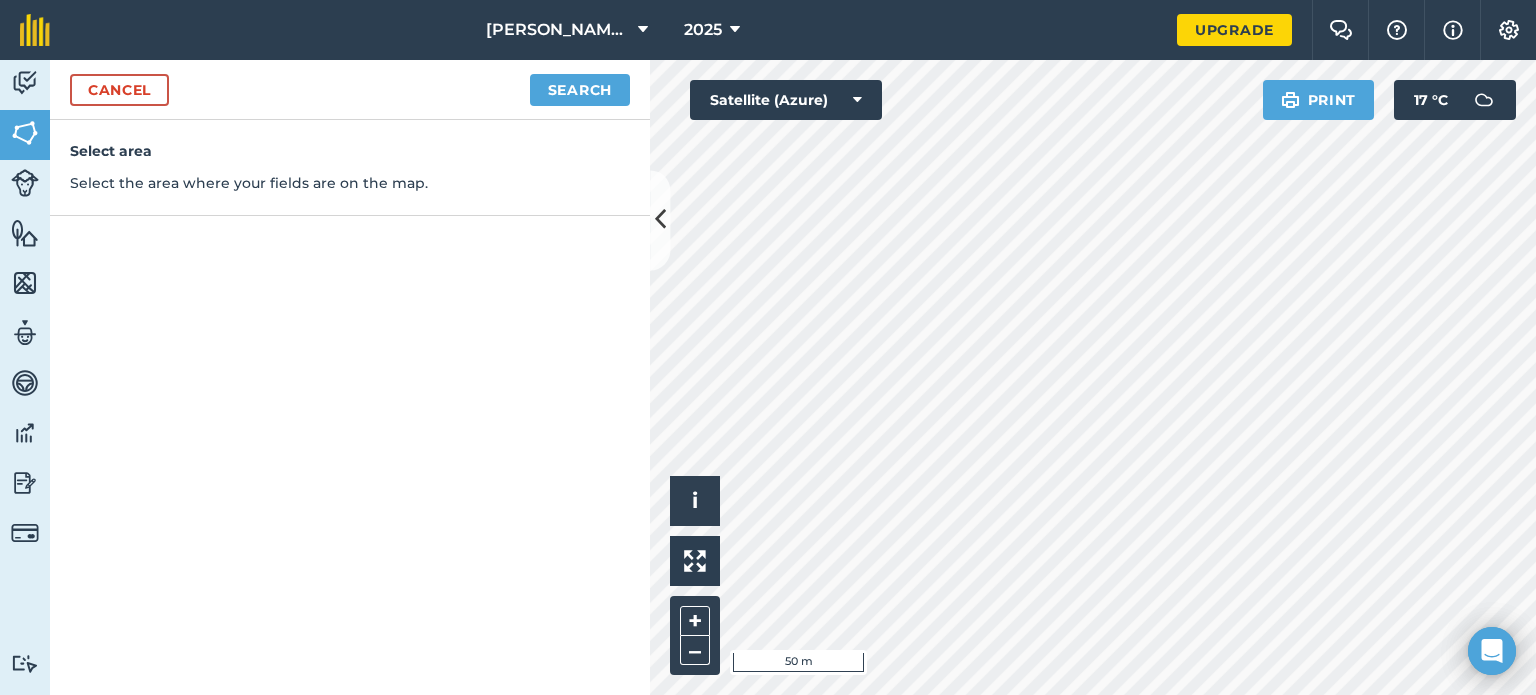 click on "Select area Select the area where your fields are on the map." at bounding box center [350, 407] 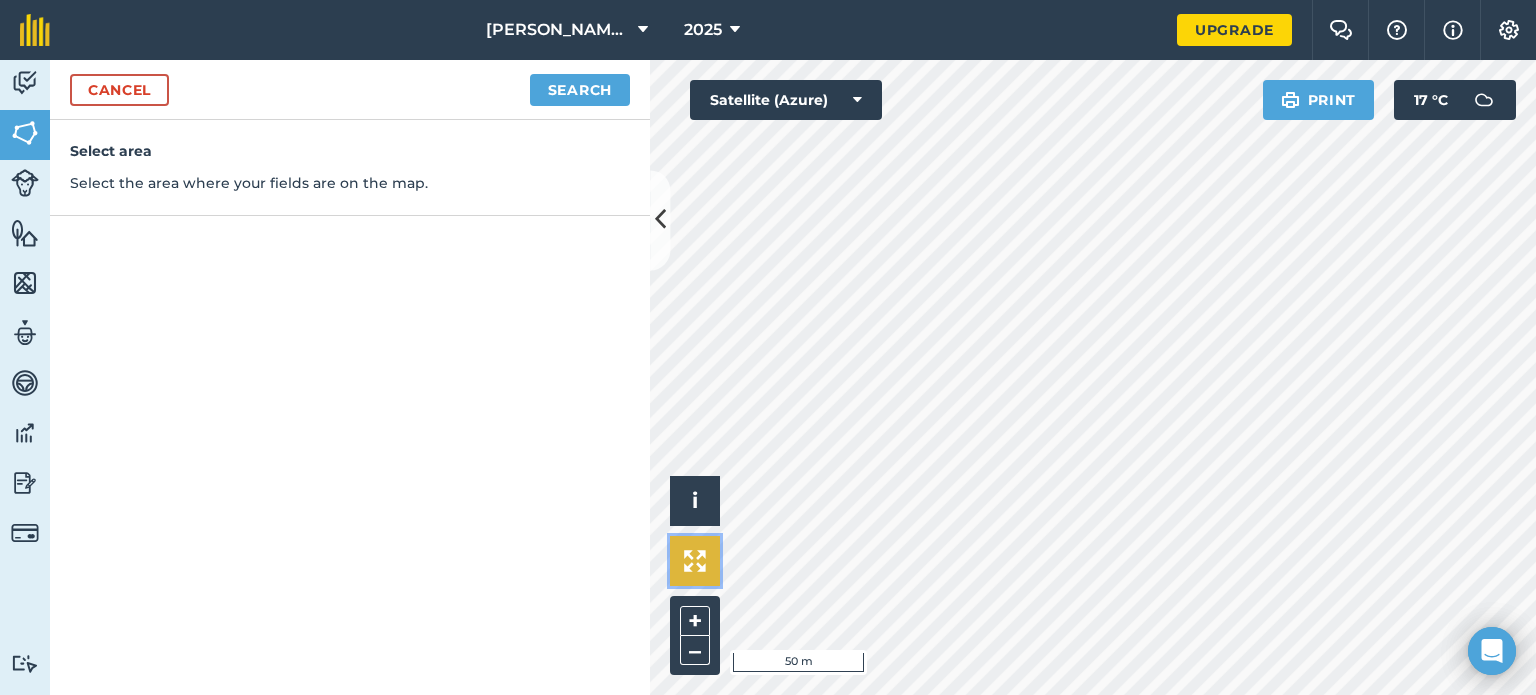 click at bounding box center (695, 561) 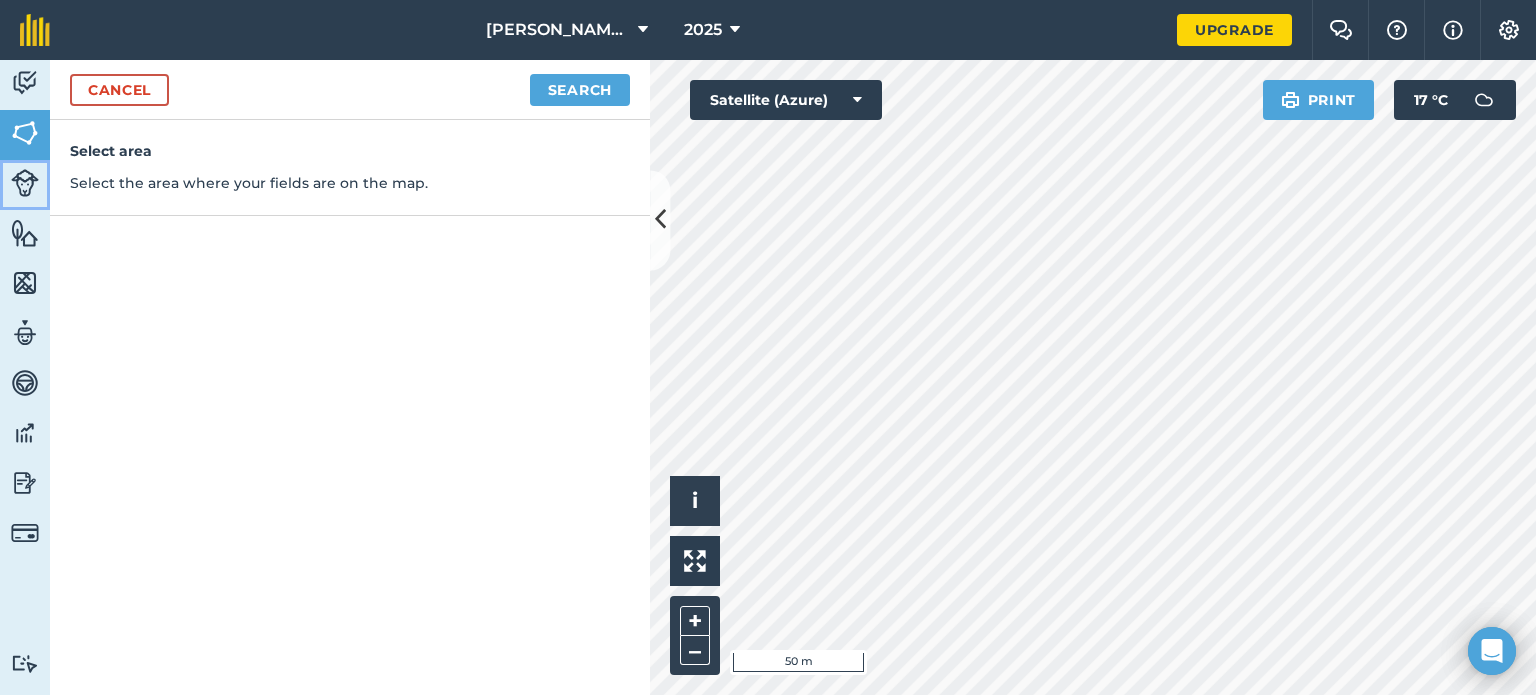 click at bounding box center (25, 183) 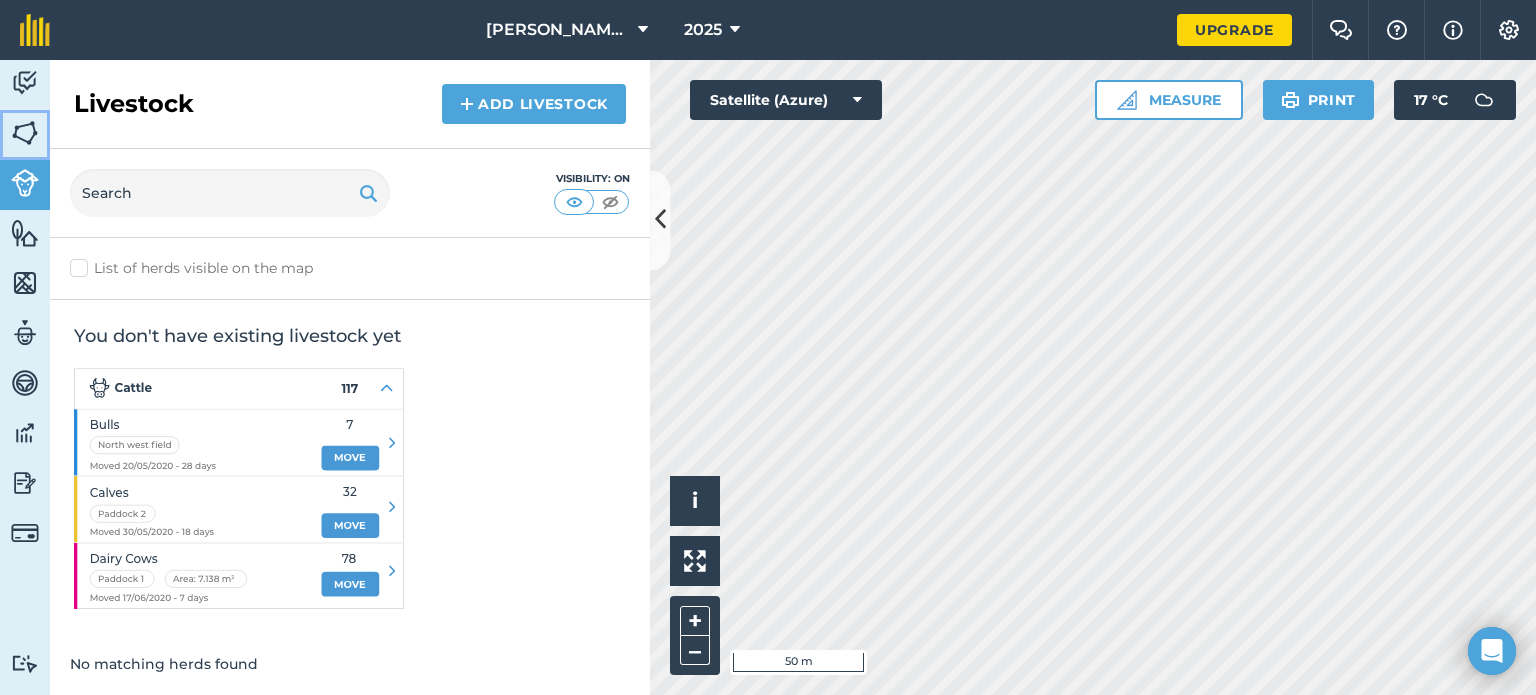 click at bounding box center (25, 133) 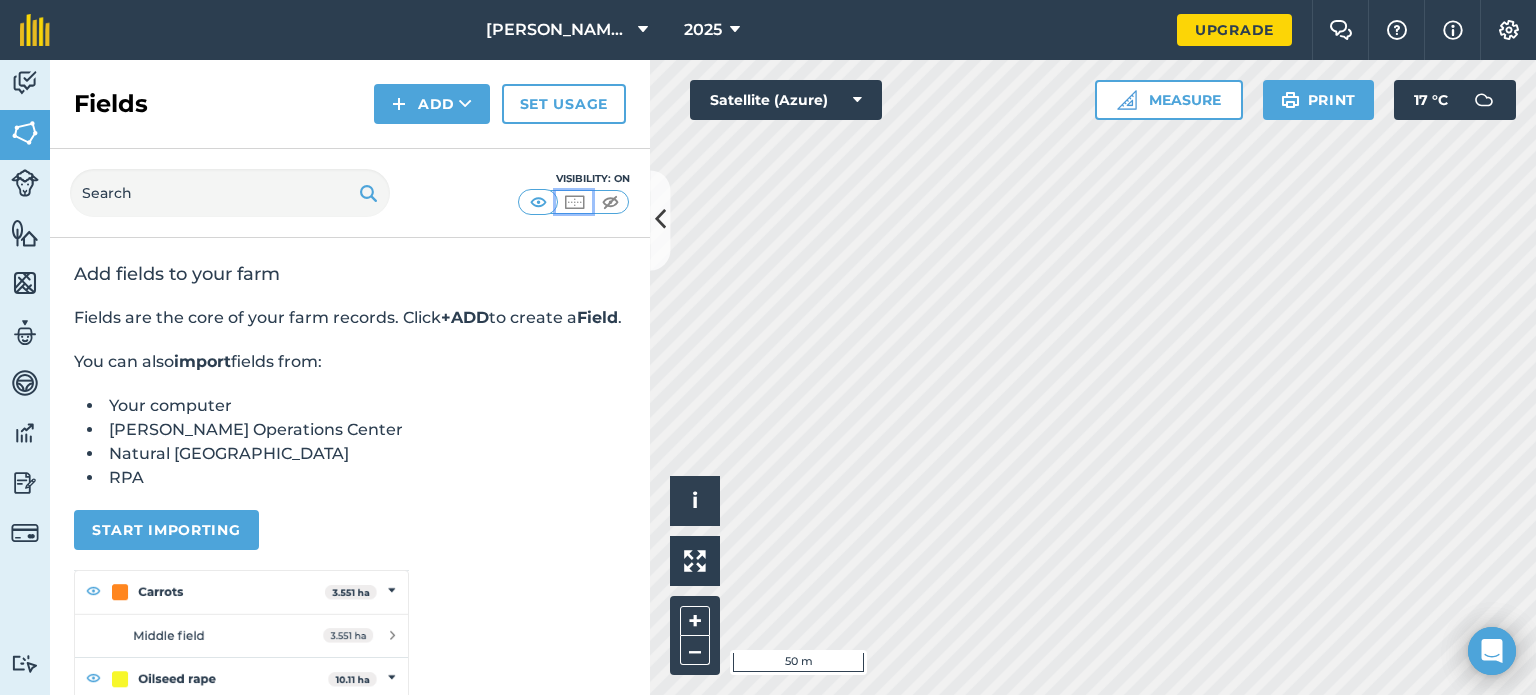 click at bounding box center (574, 202) 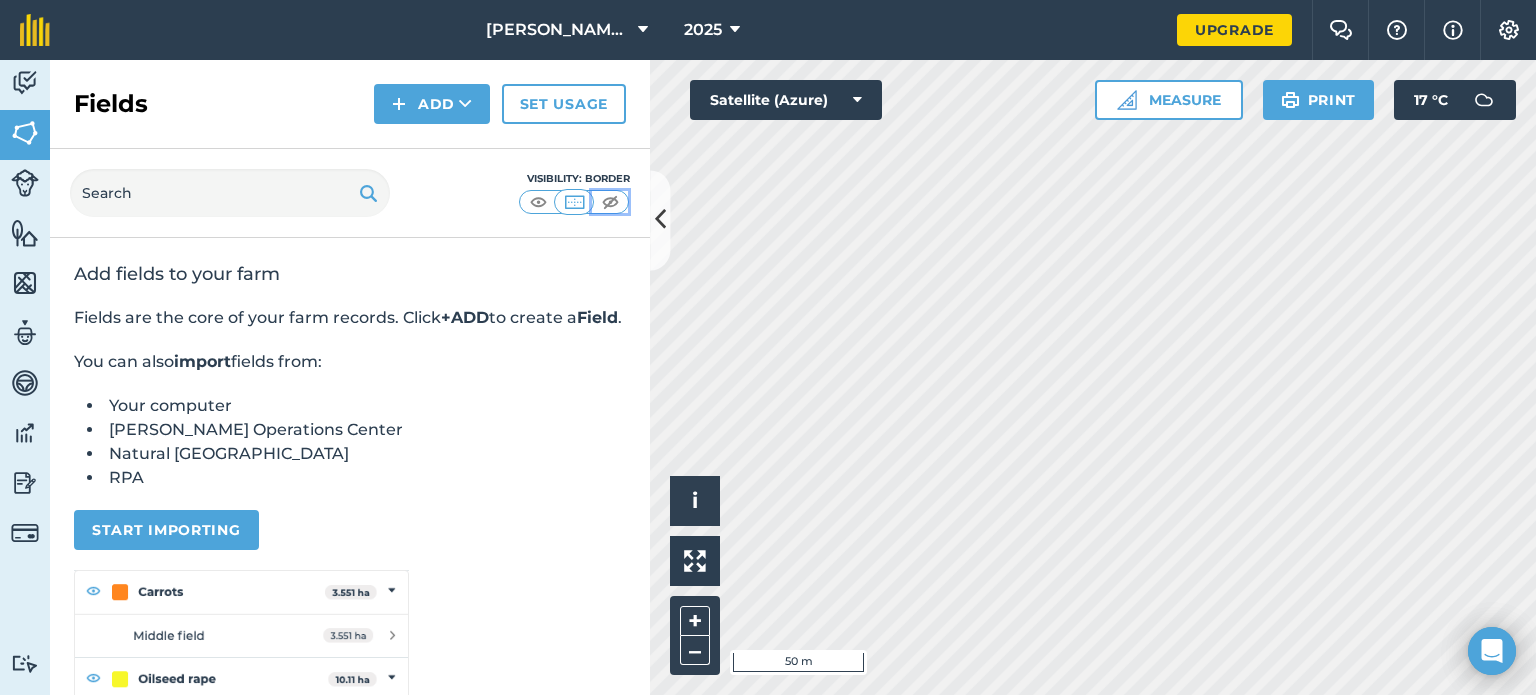 click at bounding box center (610, 202) 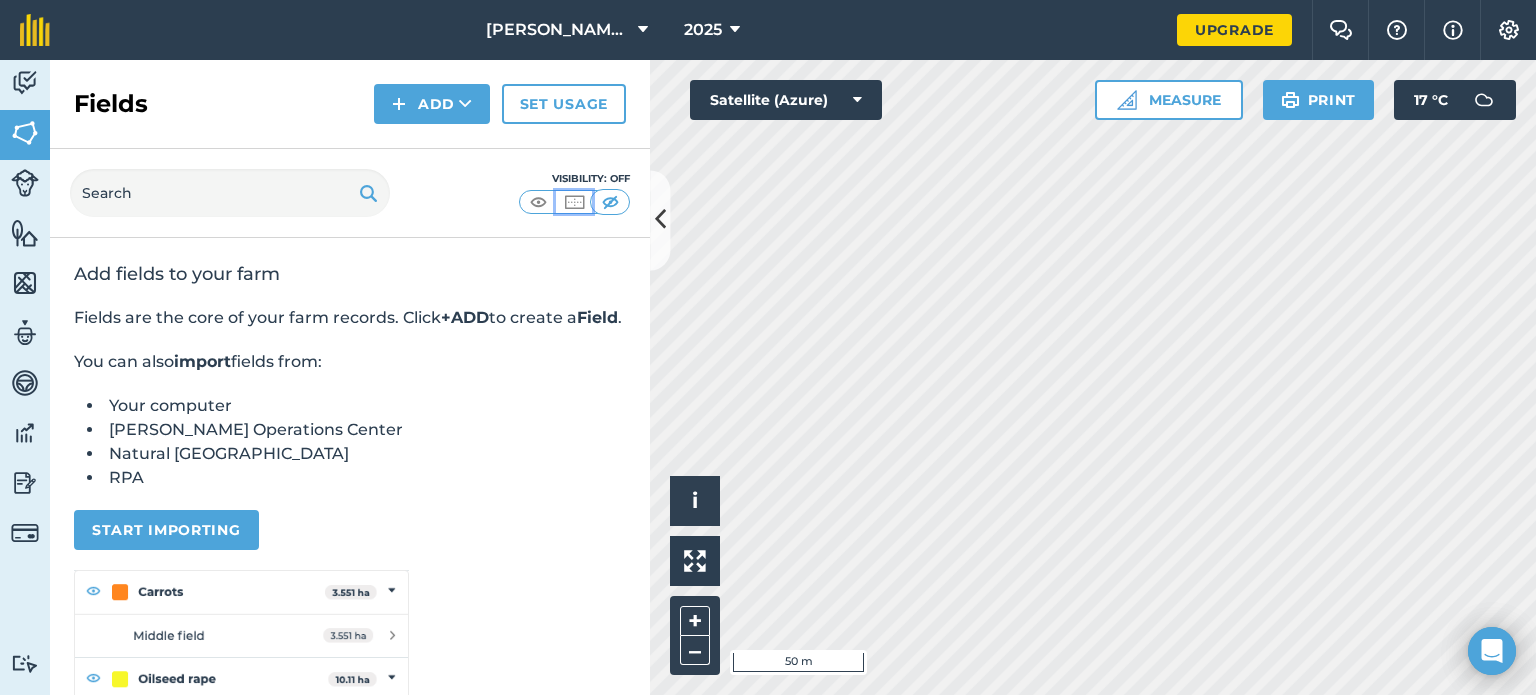 click at bounding box center (574, 202) 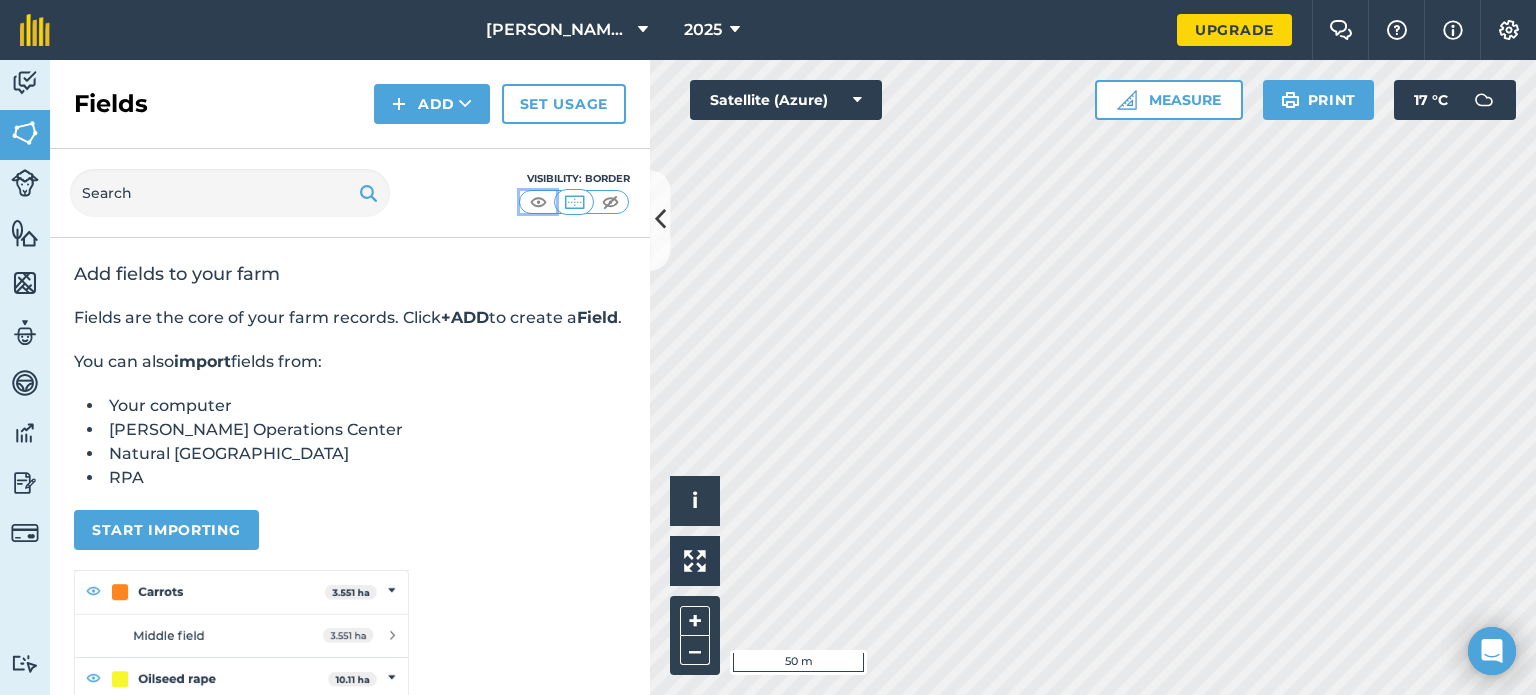 click at bounding box center [538, 202] 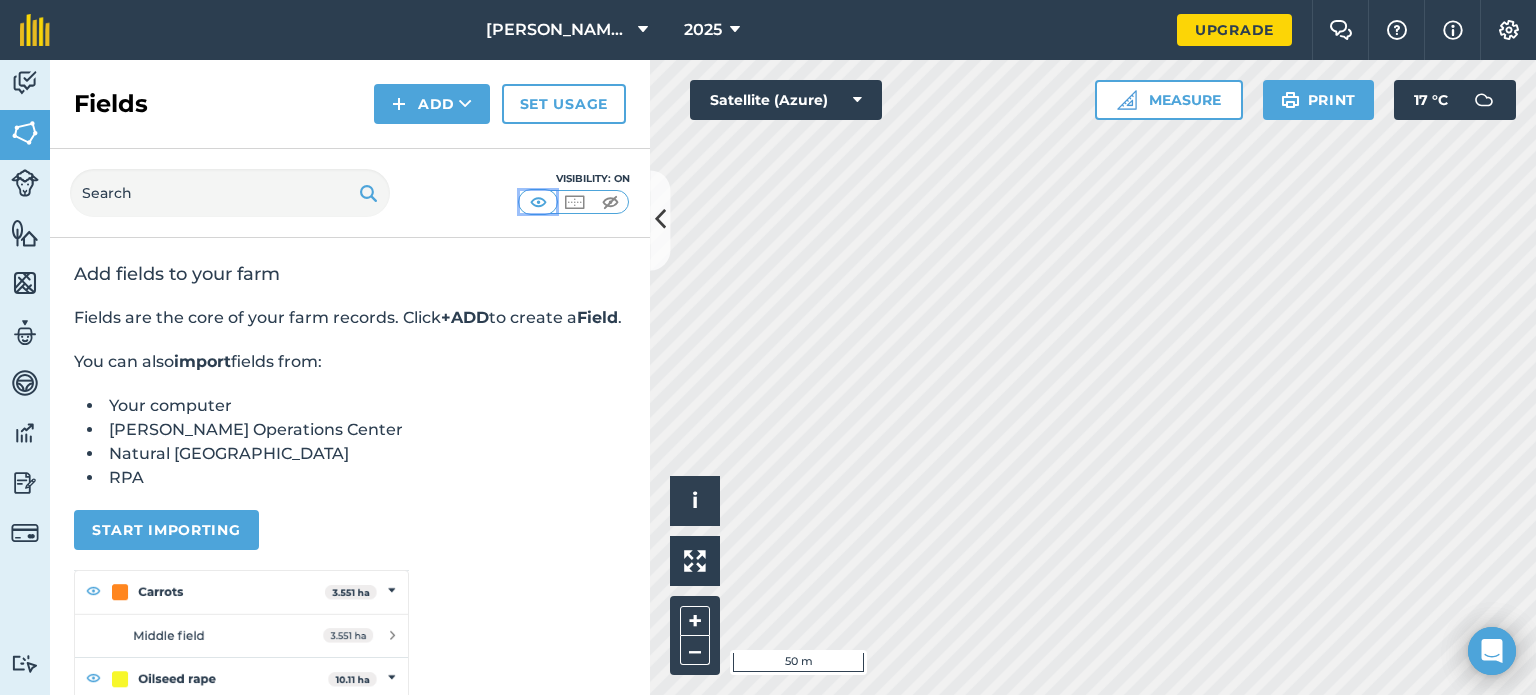 scroll, scrollTop: 288, scrollLeft: 0, axis: vertical 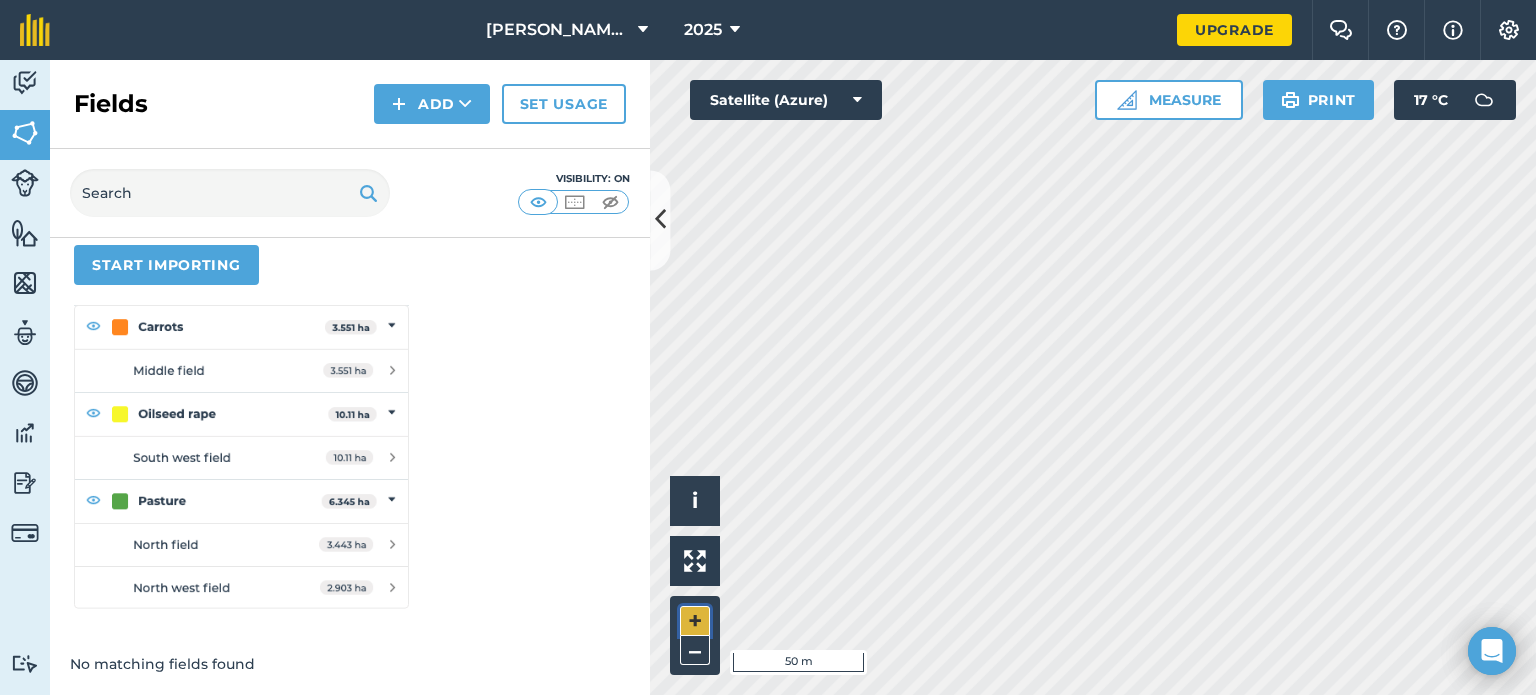 click on "+" at bounding box center [695, 621] 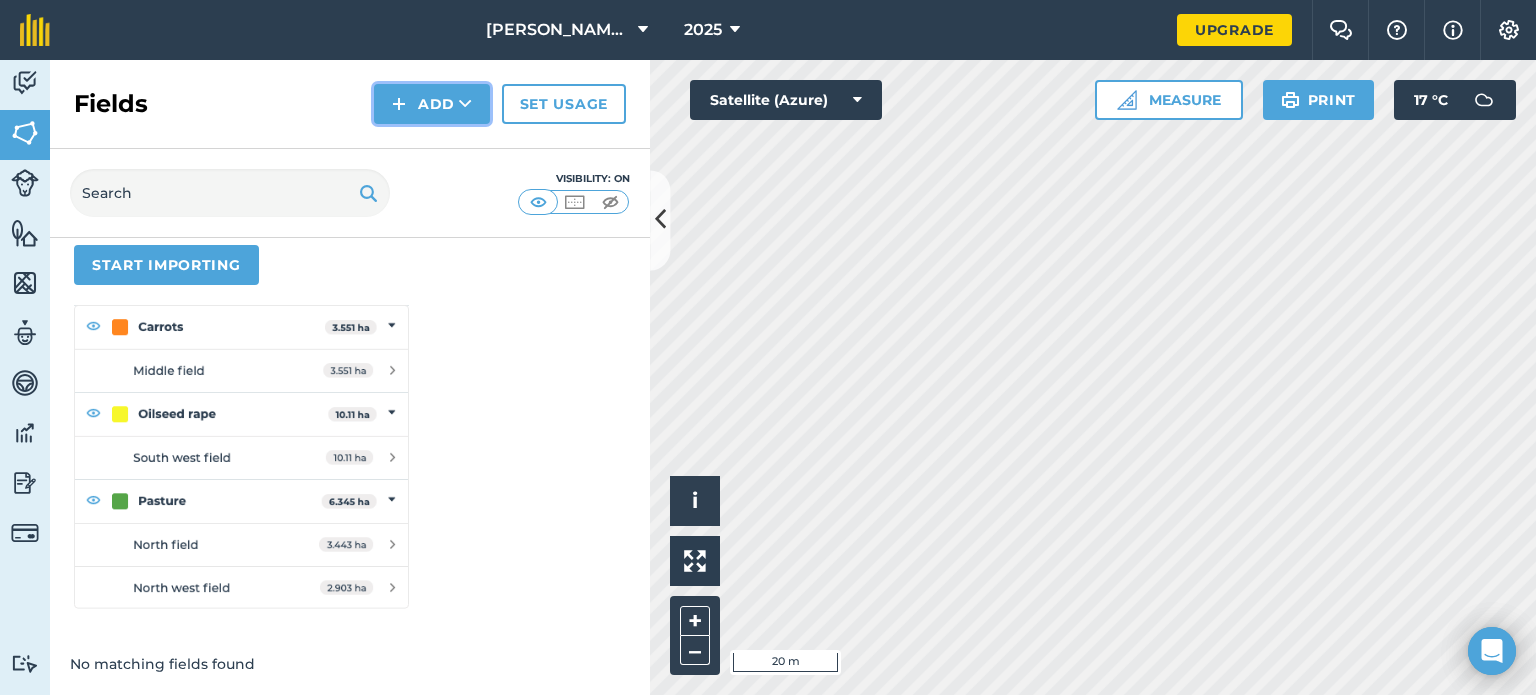 click on "Add" at bounding box center (432, 104) 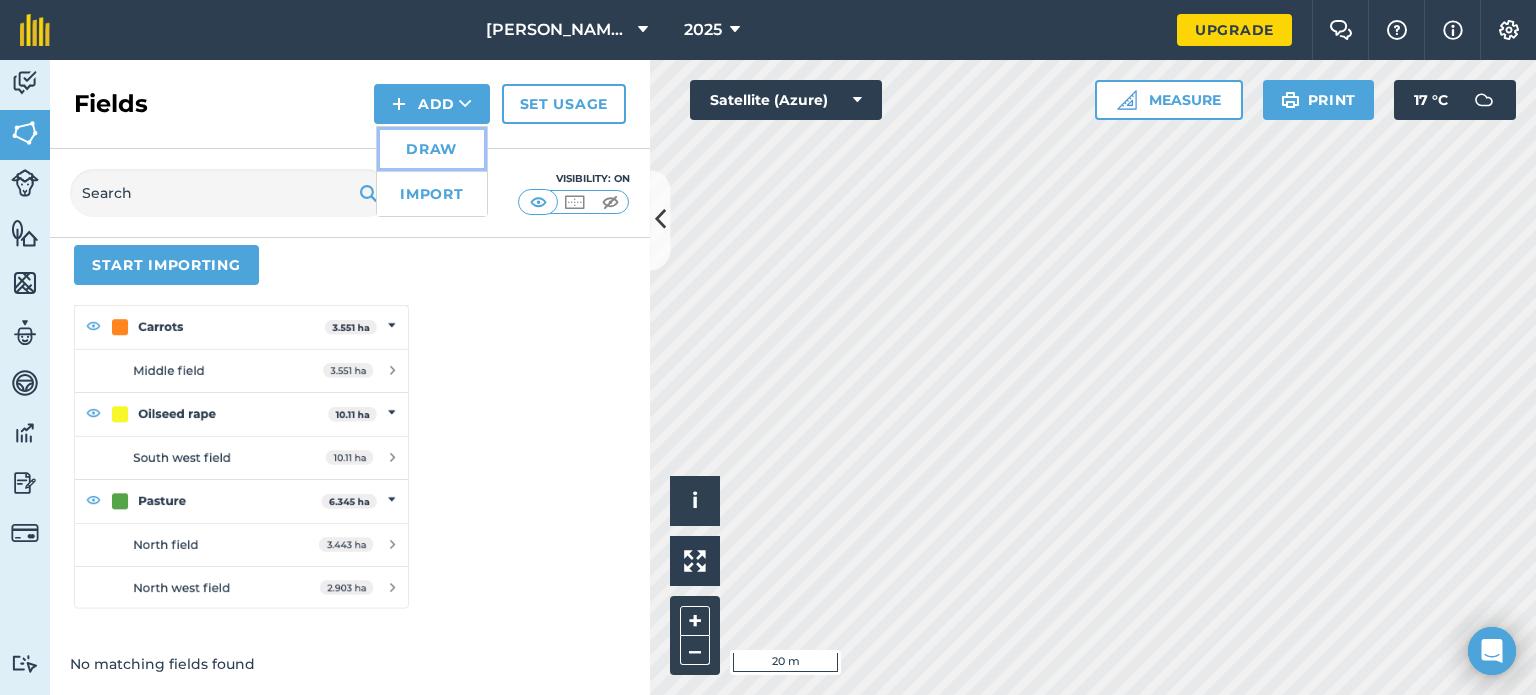 click on "Draw" at bounding box center (432, 149) 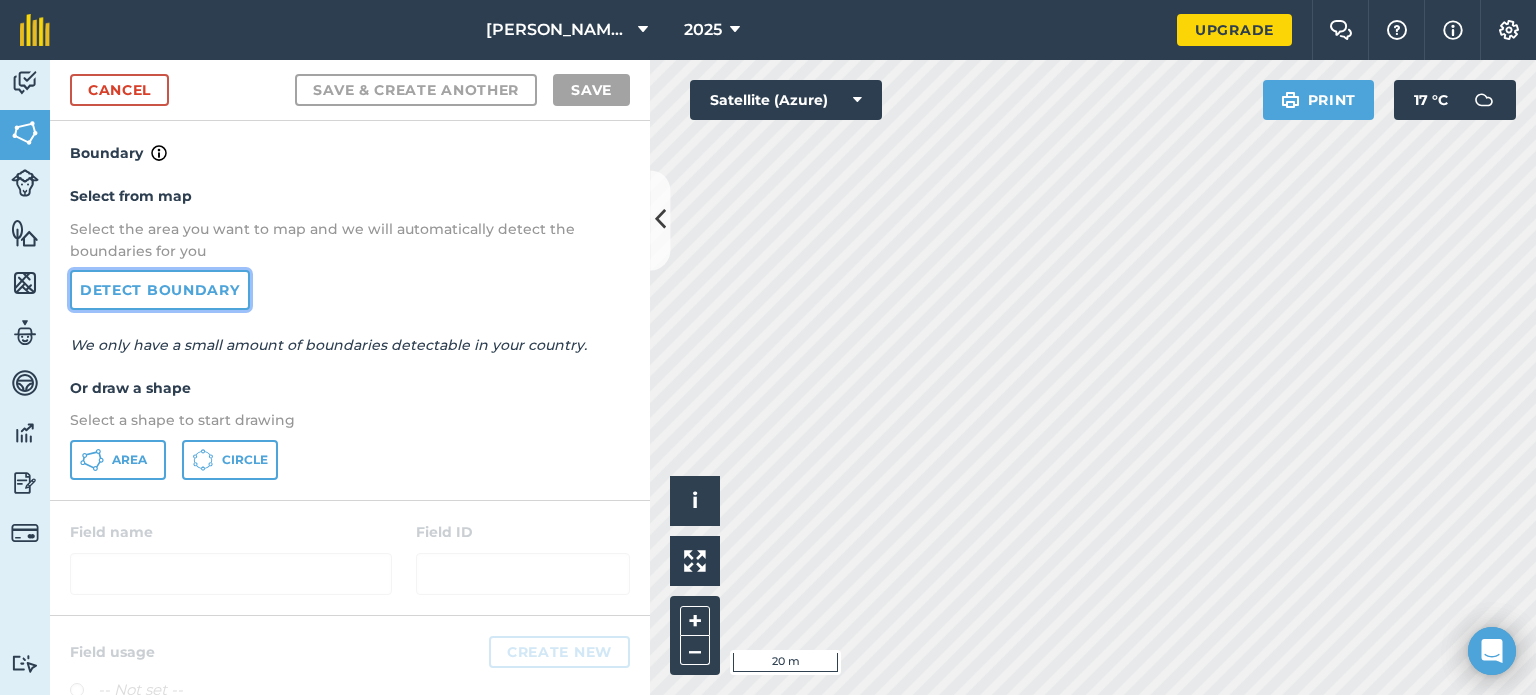 click on "Detect boundary" at bounding box center [160, 290] 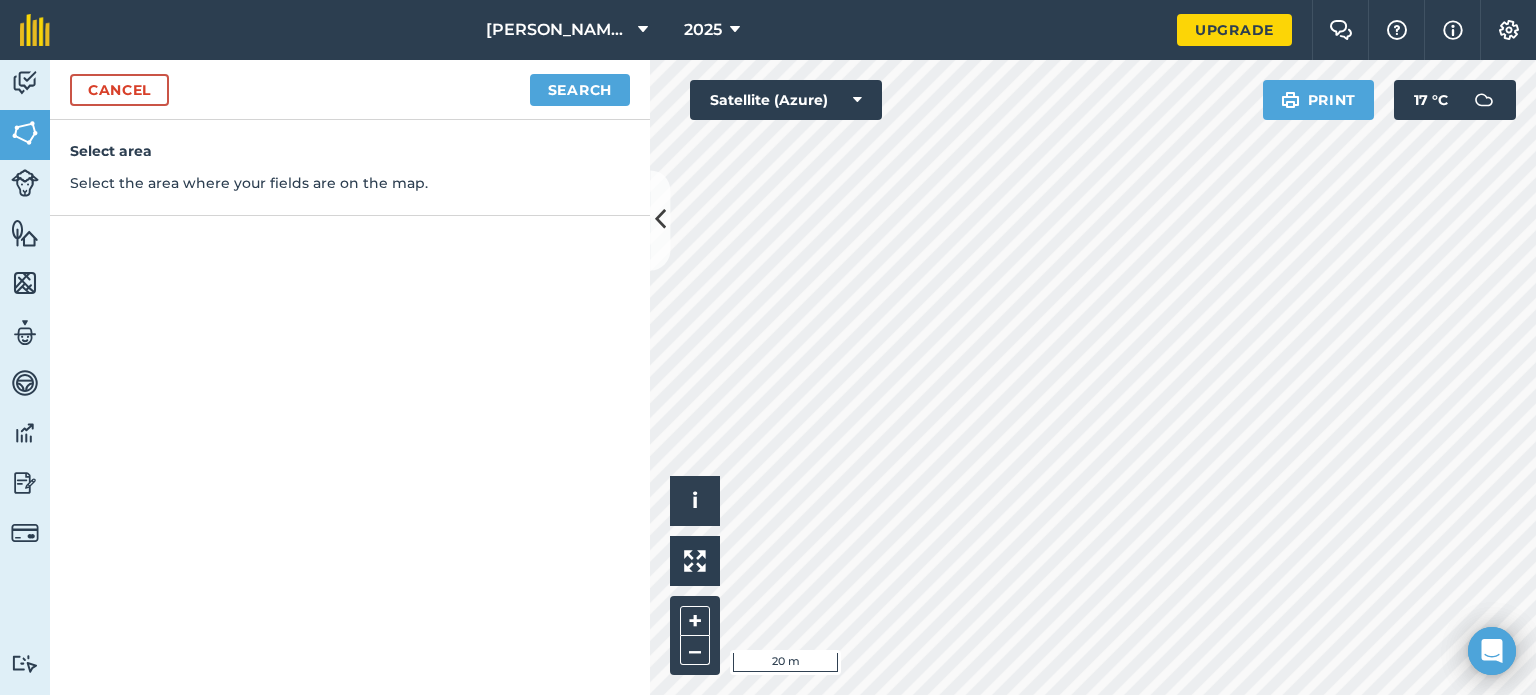click on "Select the area where your fields are on the map." at bounding box center (350, 183) 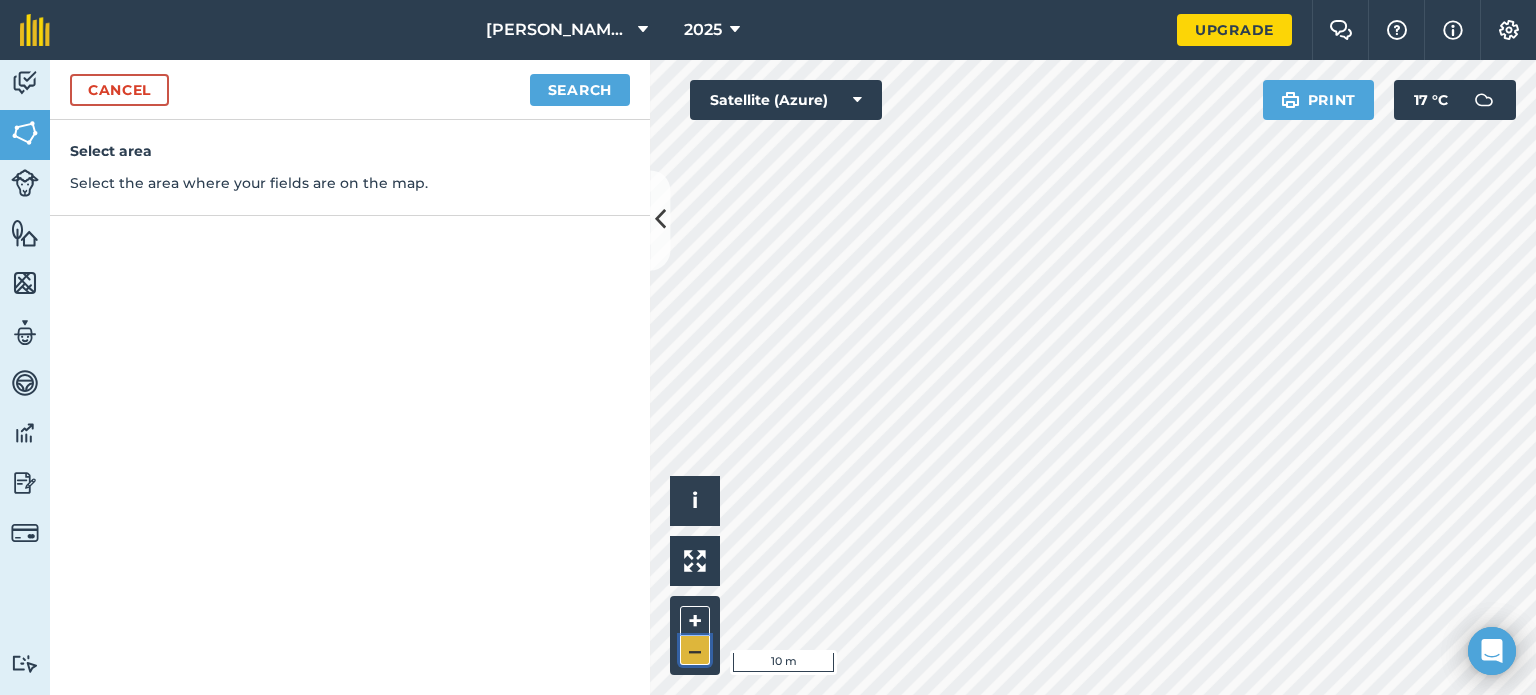 click on "–" at bounding box center (695, 650) 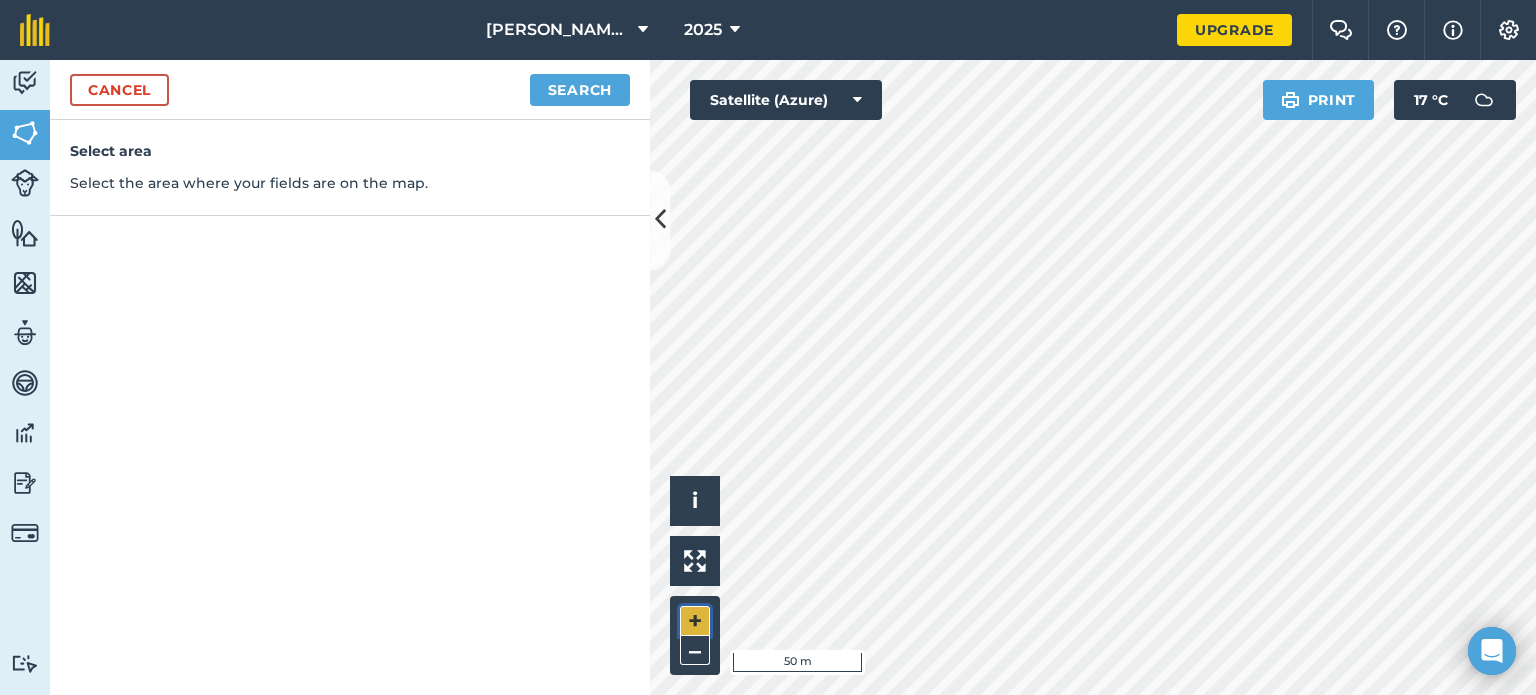 click on "+" at bounding box center (695, 621) 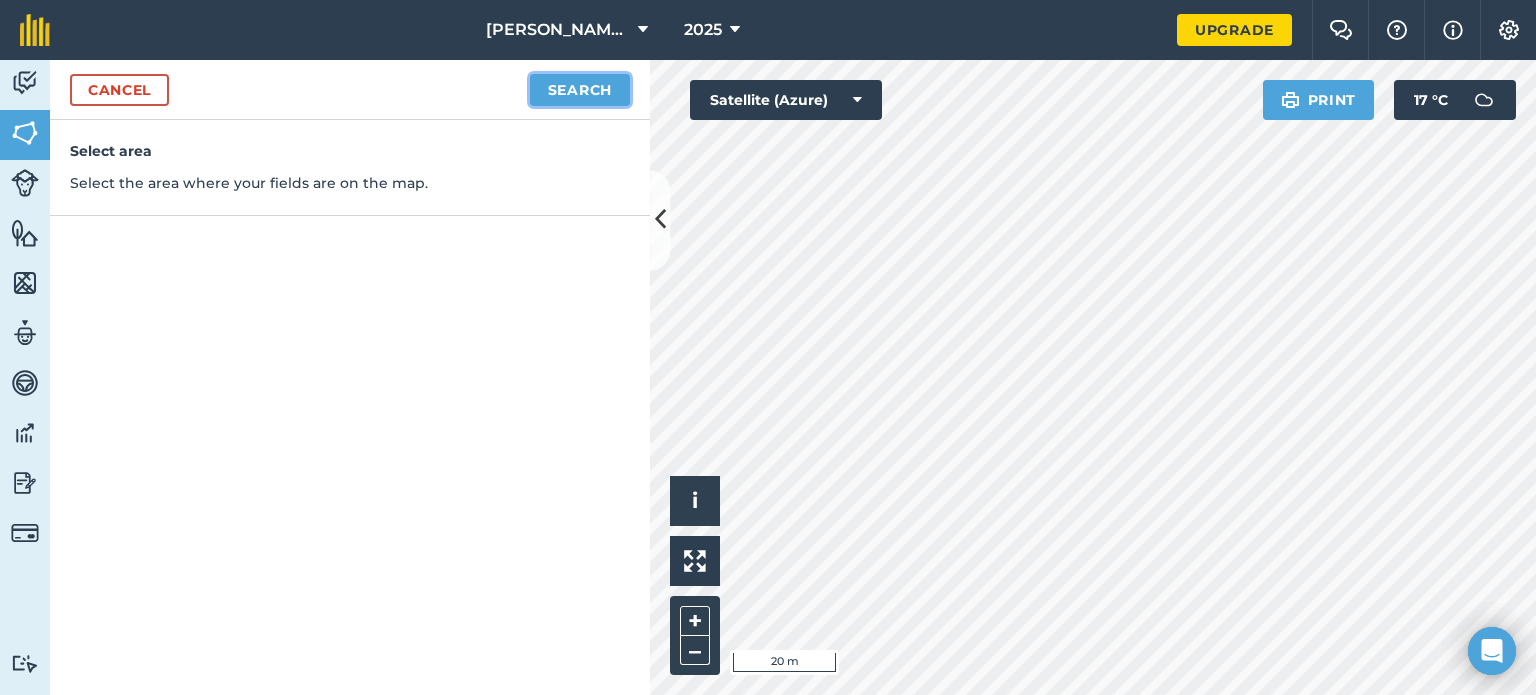 click on "Search" at bounding box center [580, 90] 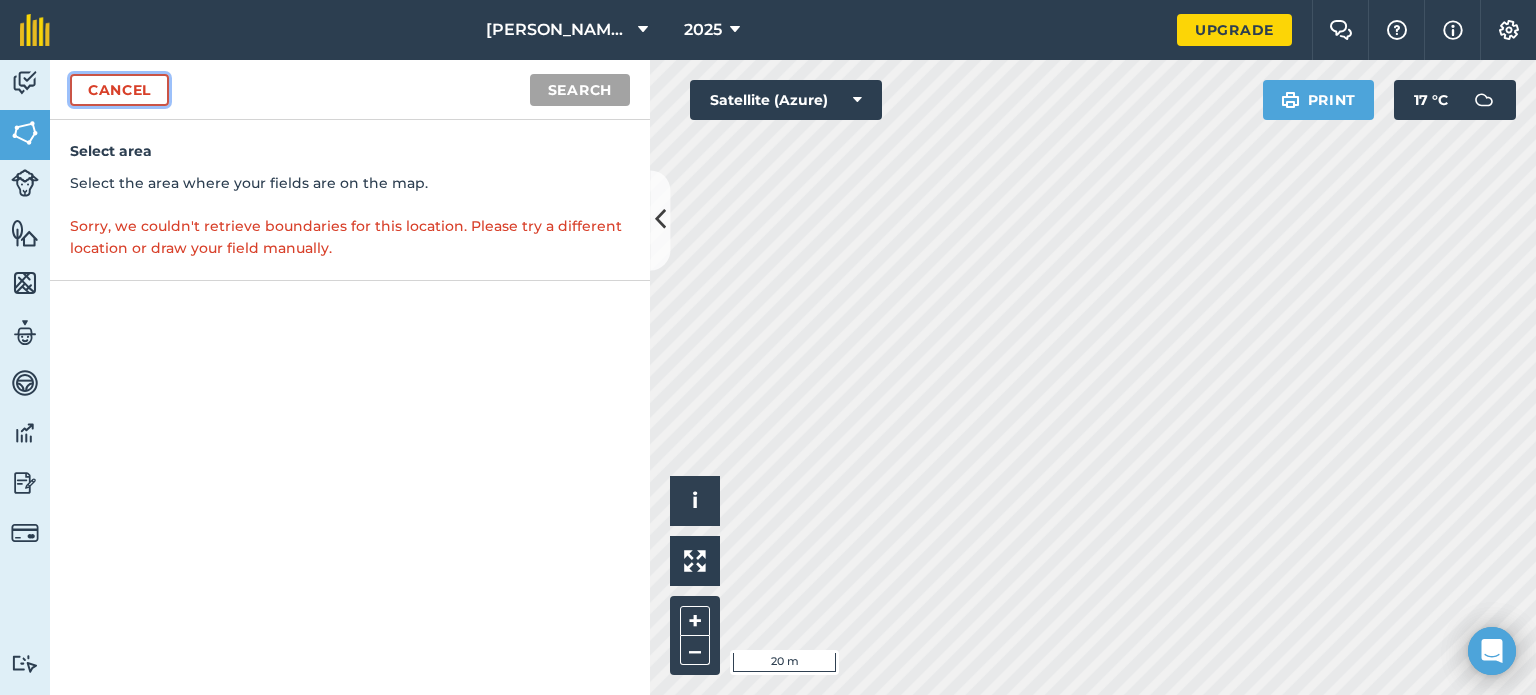 click on "Cancel" at bounding box center [119, 90] 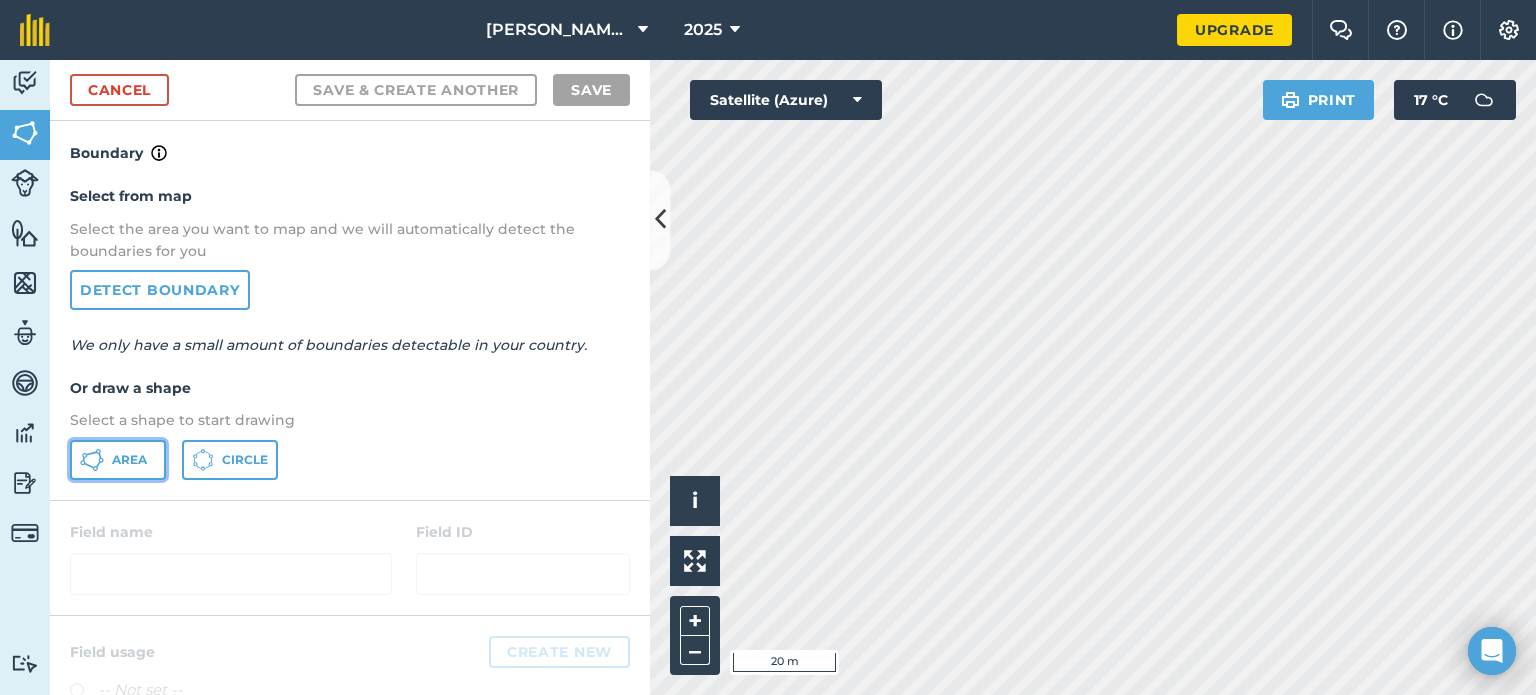 click on "Area" at bounding box center [129, 460] 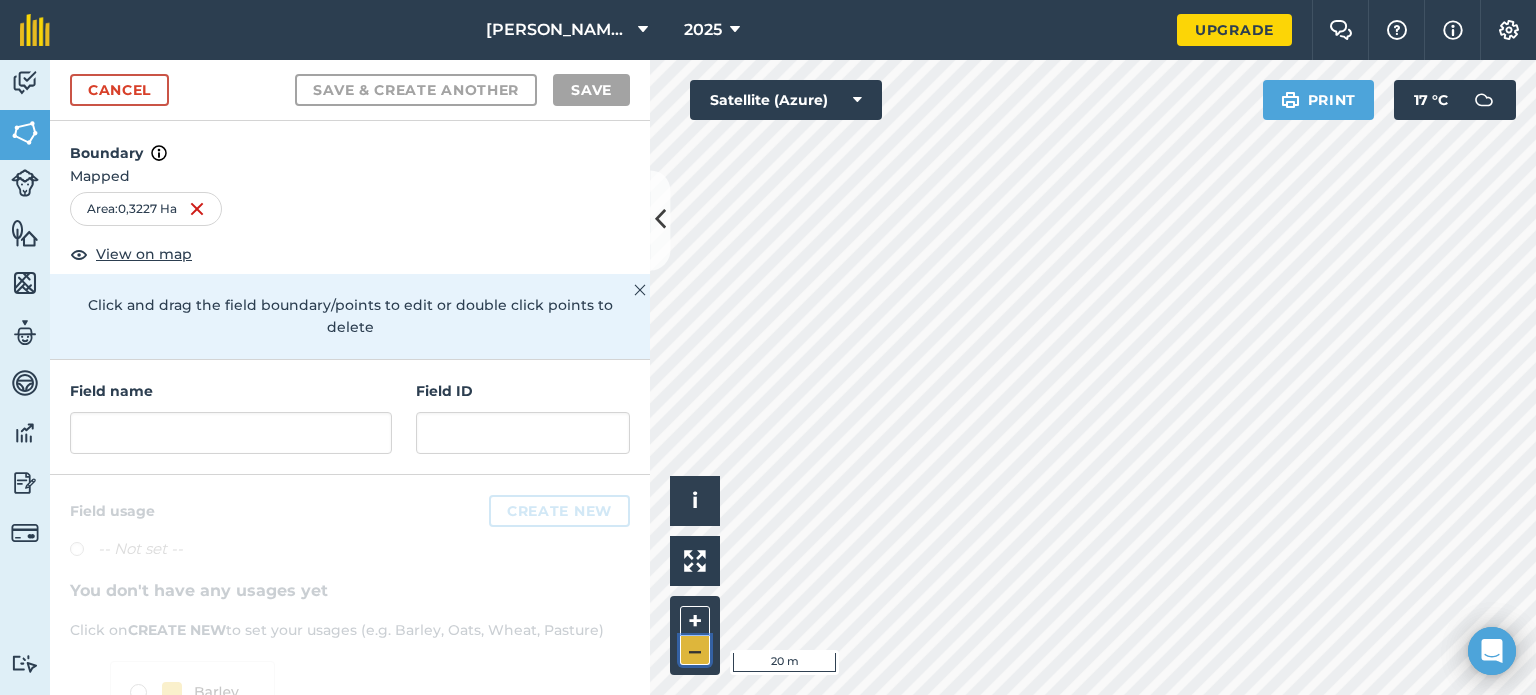 click on "–" at bounding box center [695, 650] 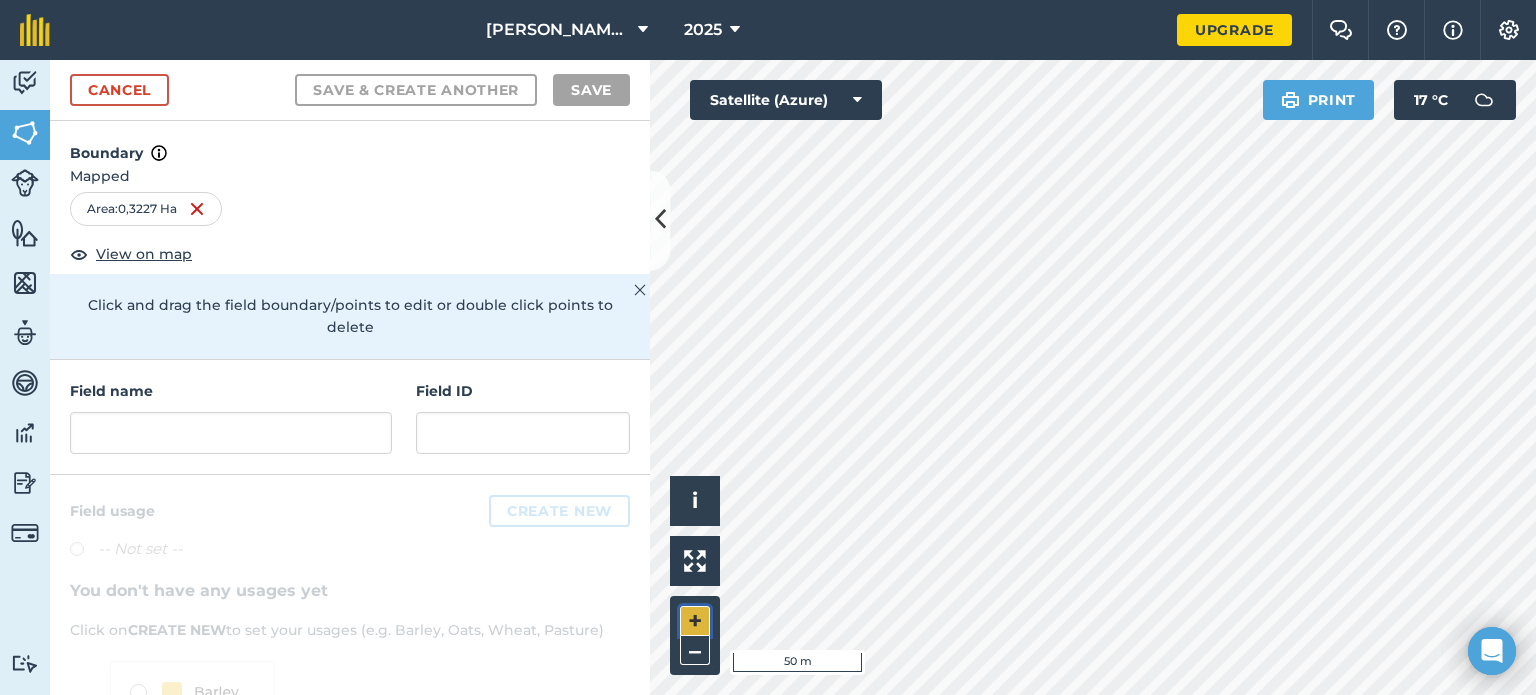 click on "+" at bounding box center [695, 621] 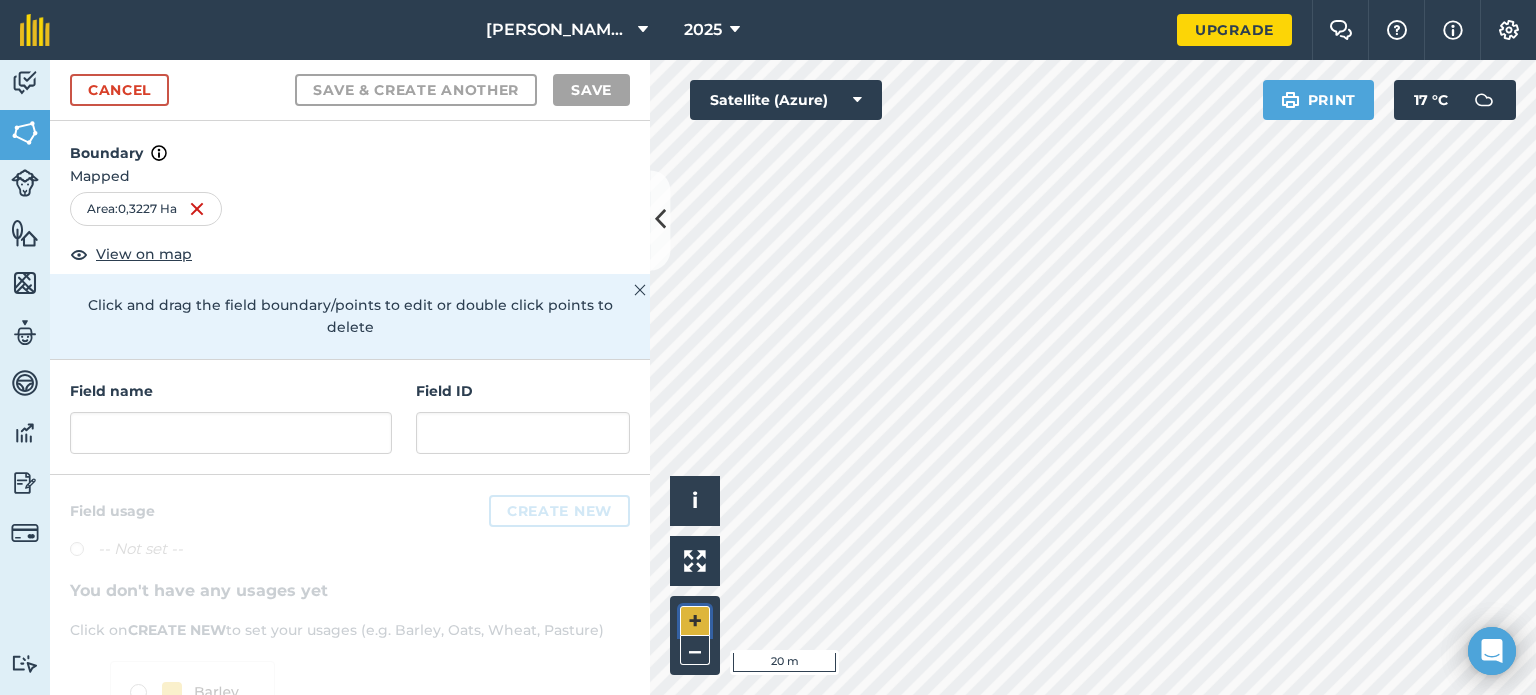 click on "+" at bounding box center [695, 621] 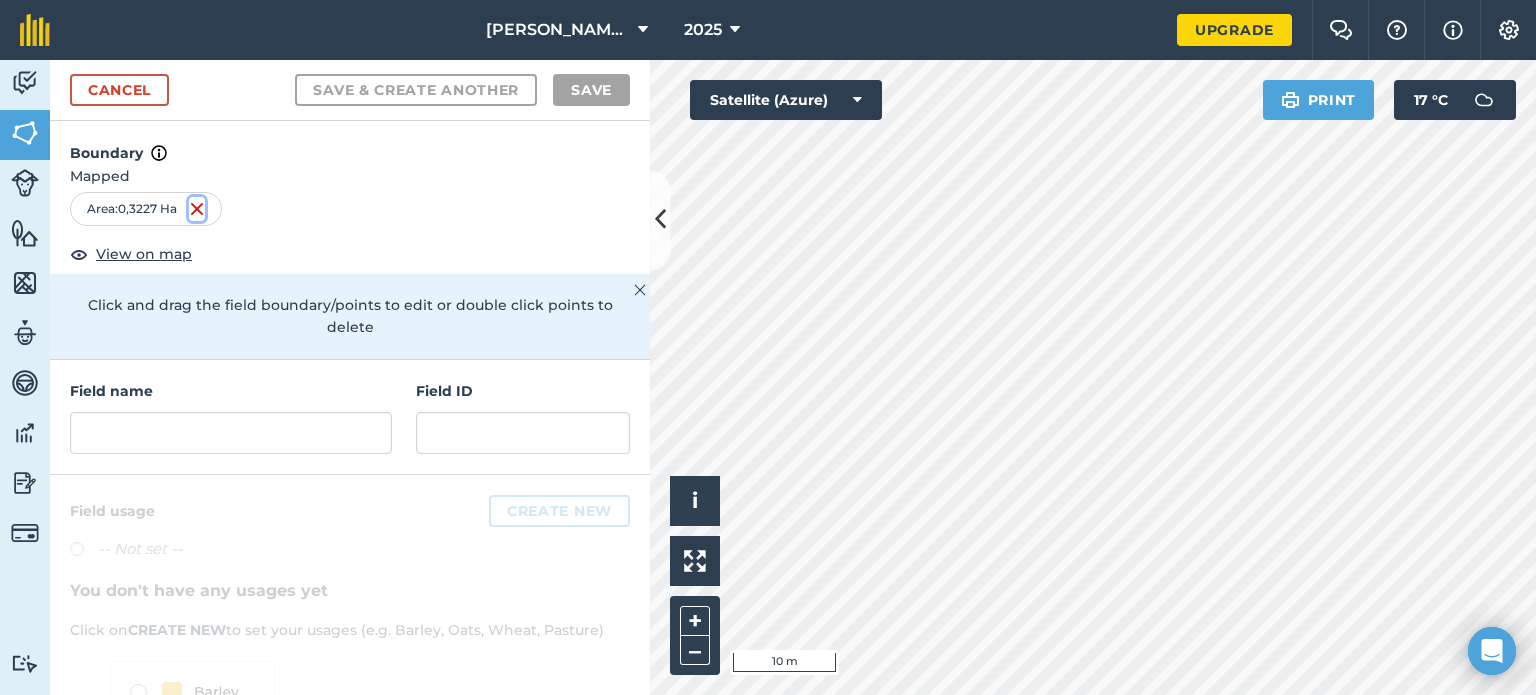 click at bounding box center (197, 209) 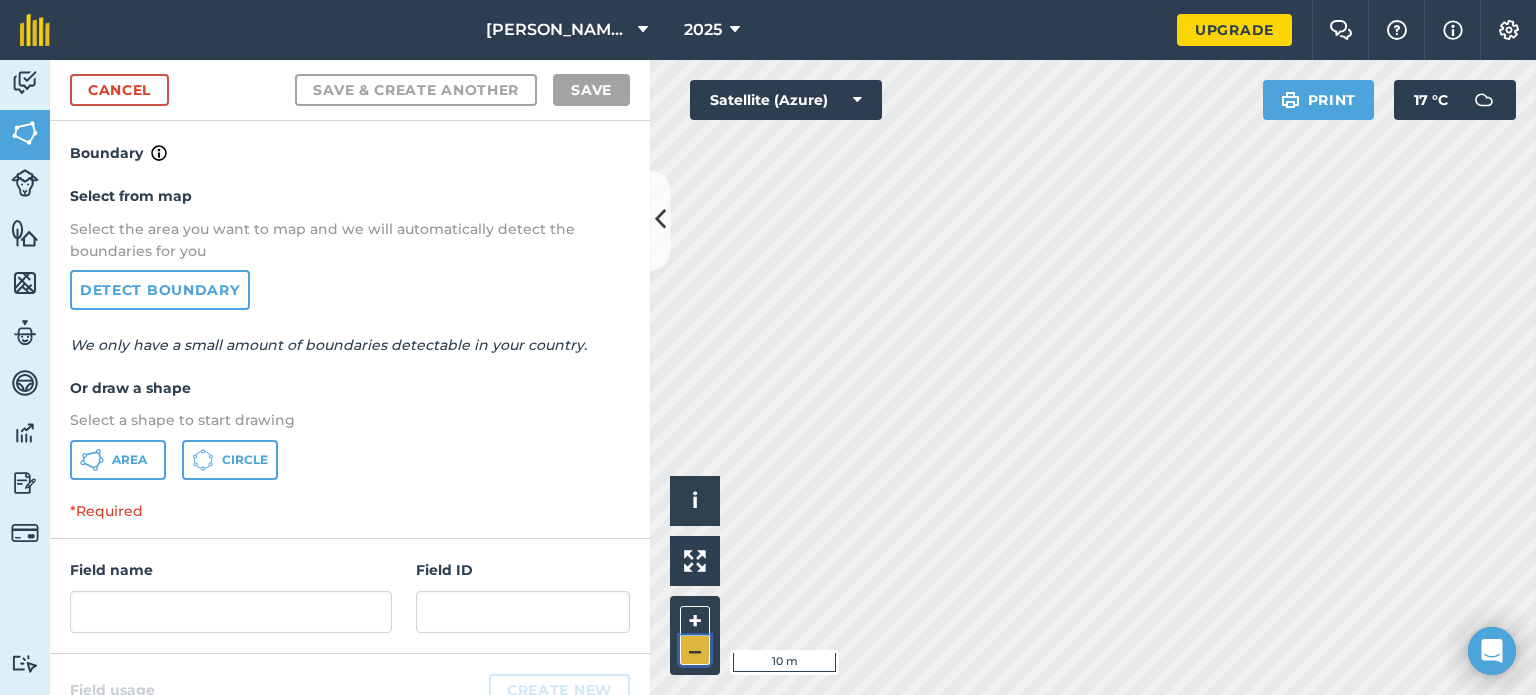 click on "–" at bounding box center (695, 650) 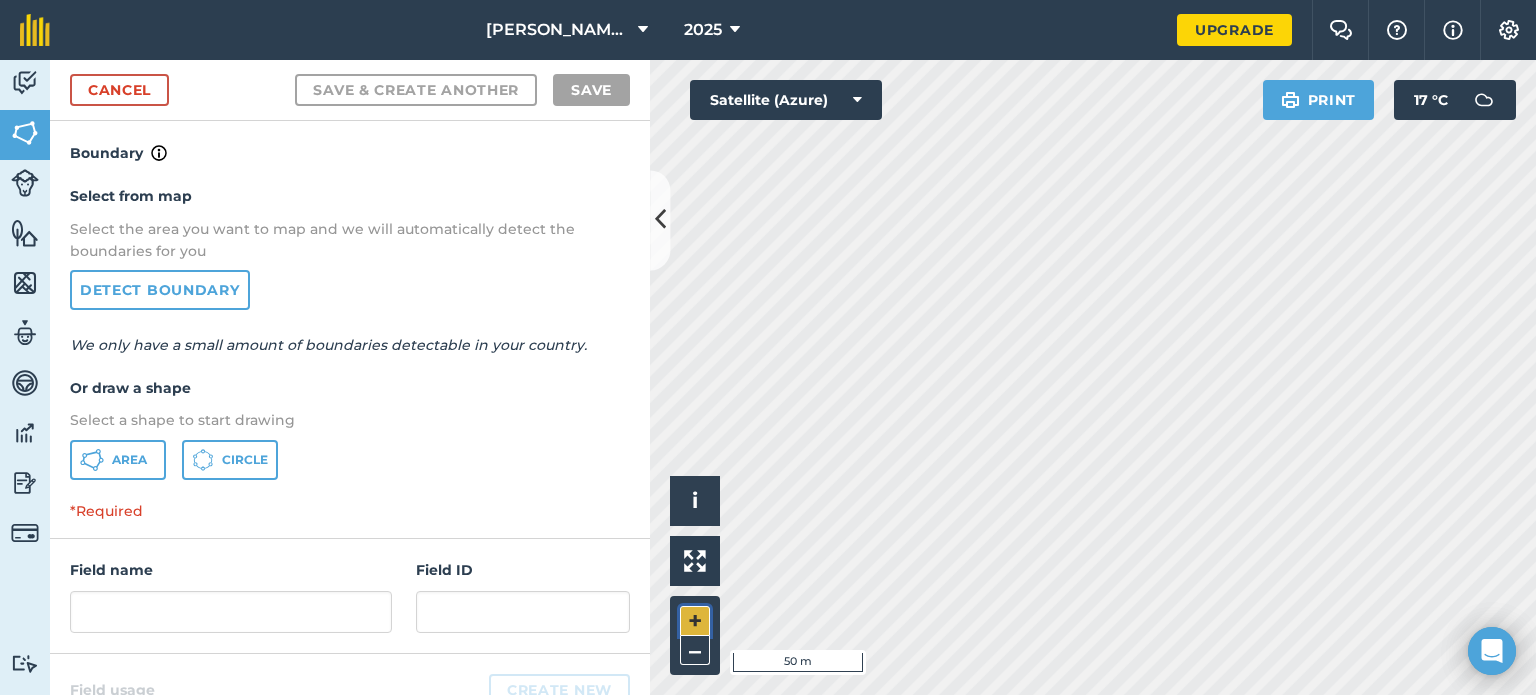click on "+" at bounding box center (695, 621) 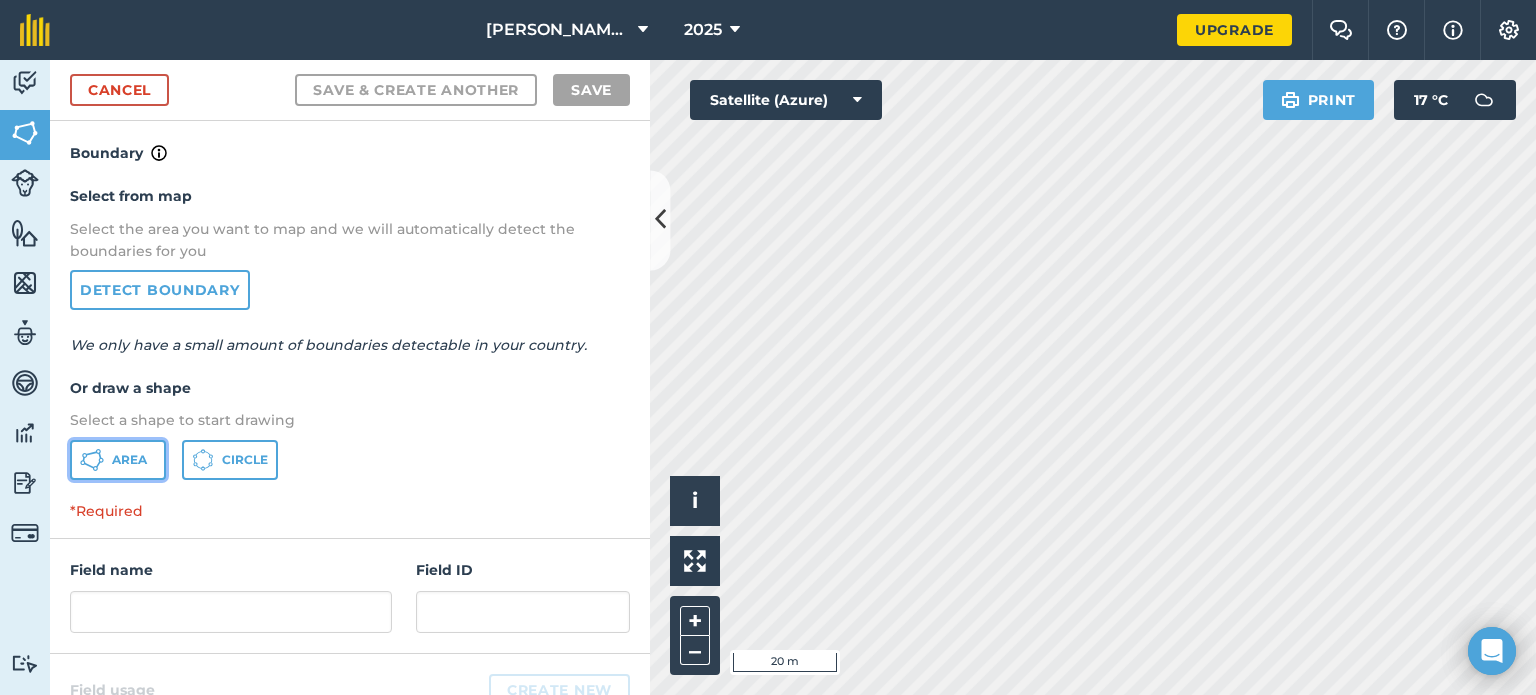 click on "Area" at bounding box center (129, 460) 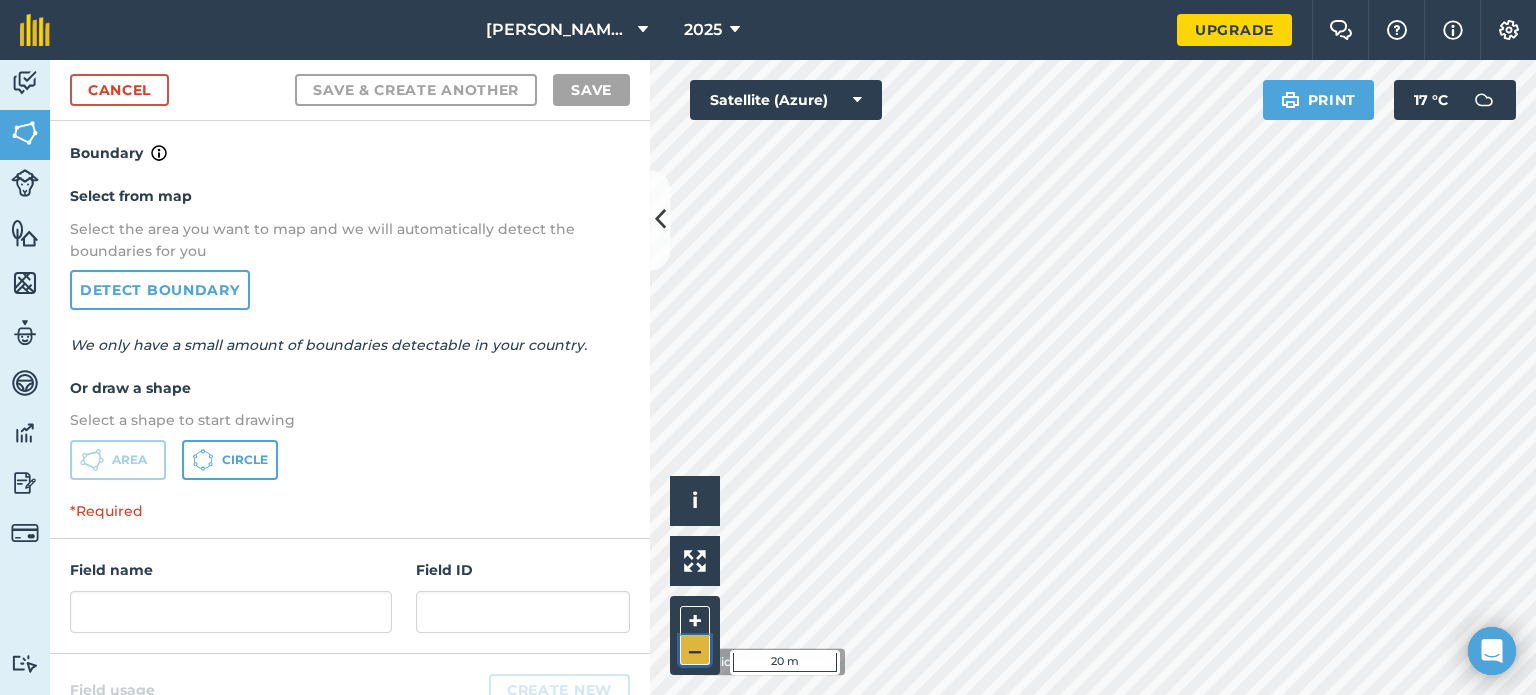 click on "–" at bounding box center [695, 650] 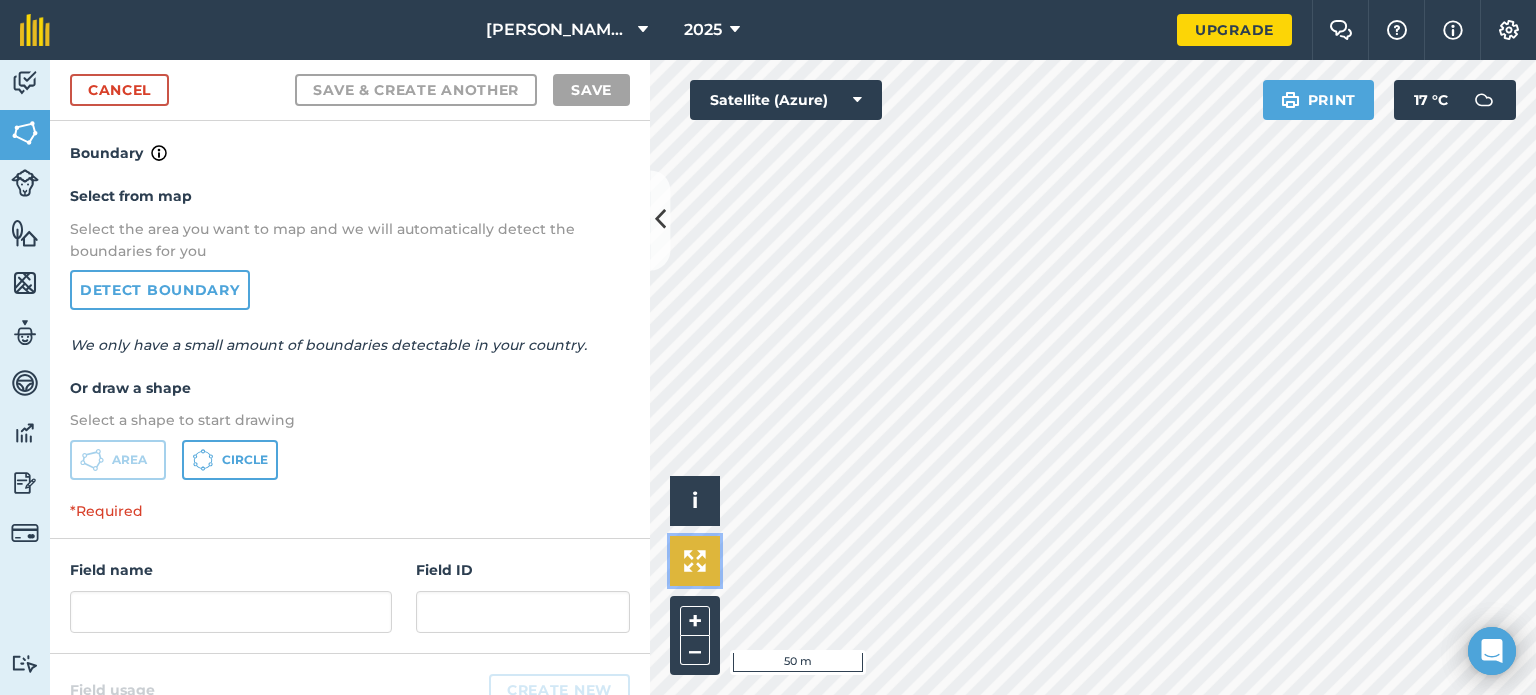 click at bounding box center (695, 561) 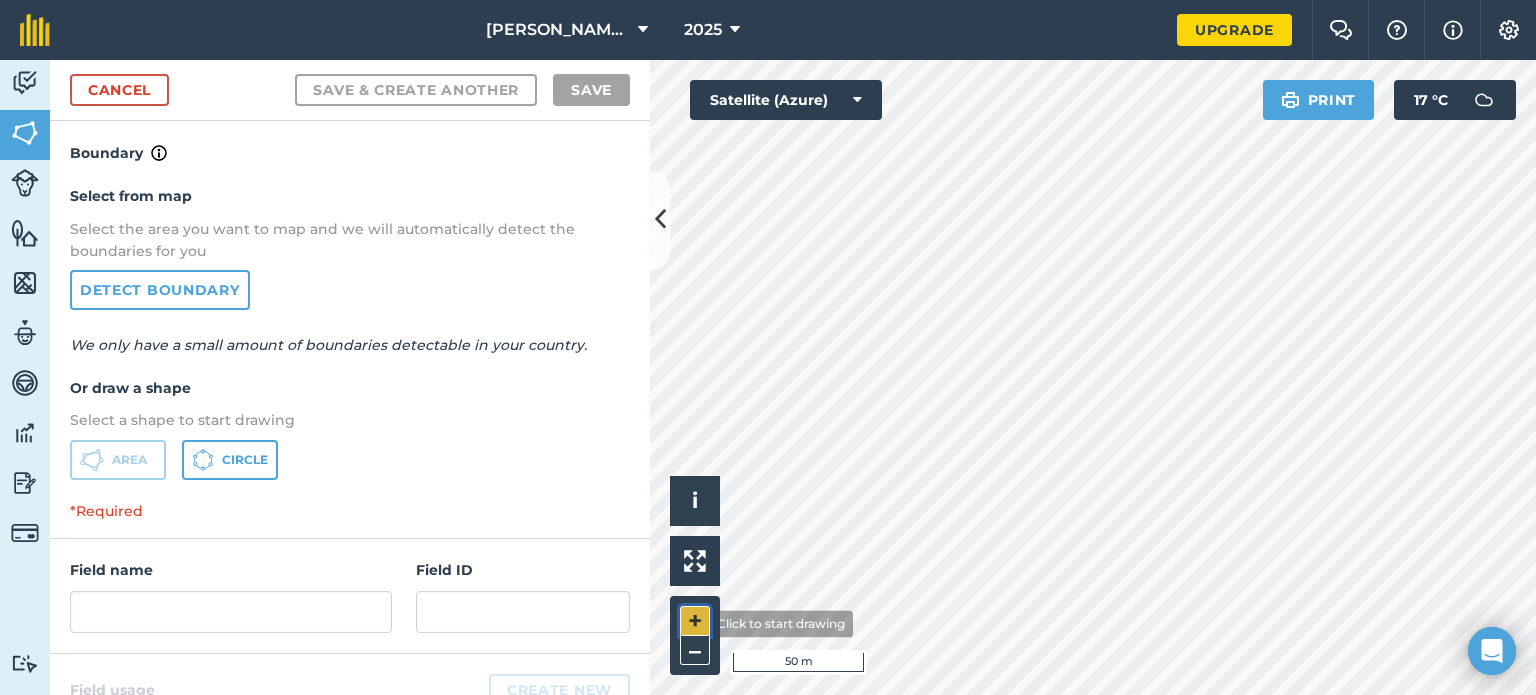click on "+" at bounding box center (695, 621) 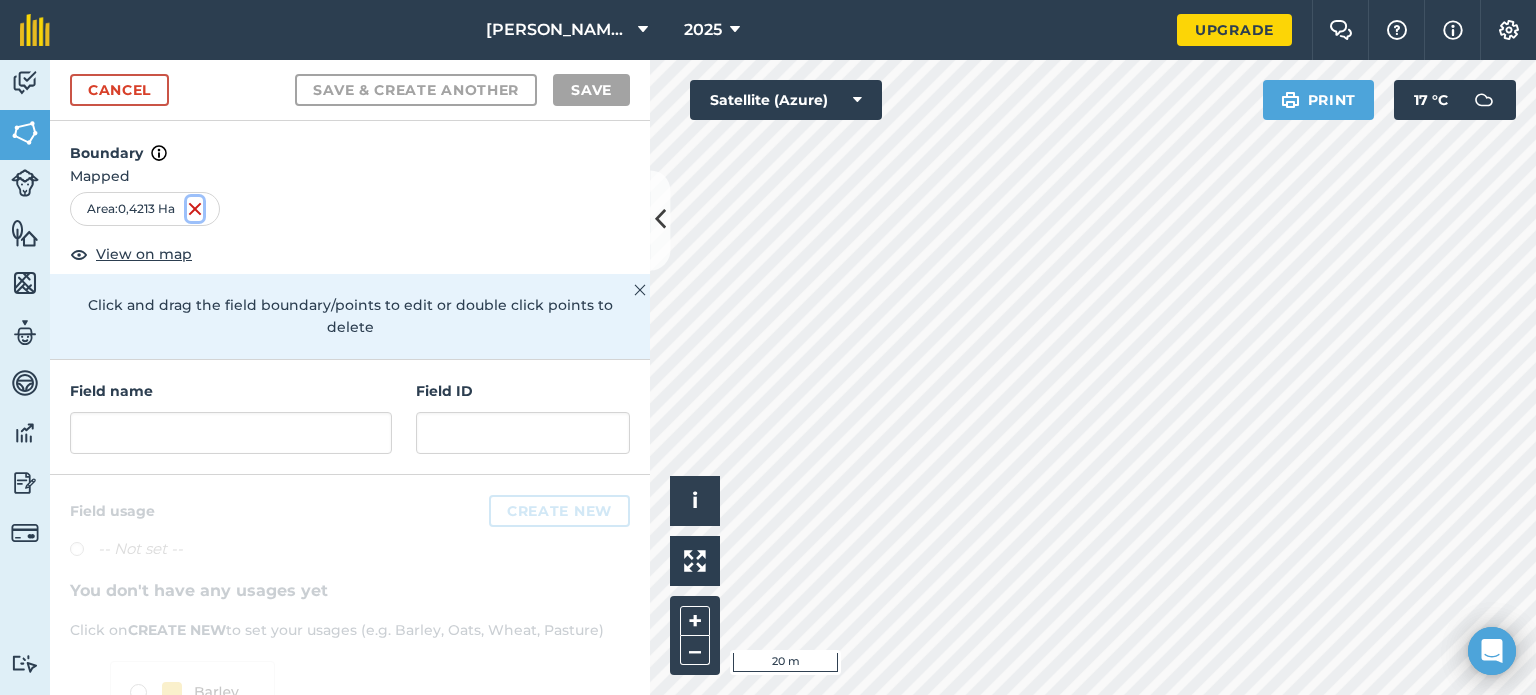 click at bounding box center (195, 209) 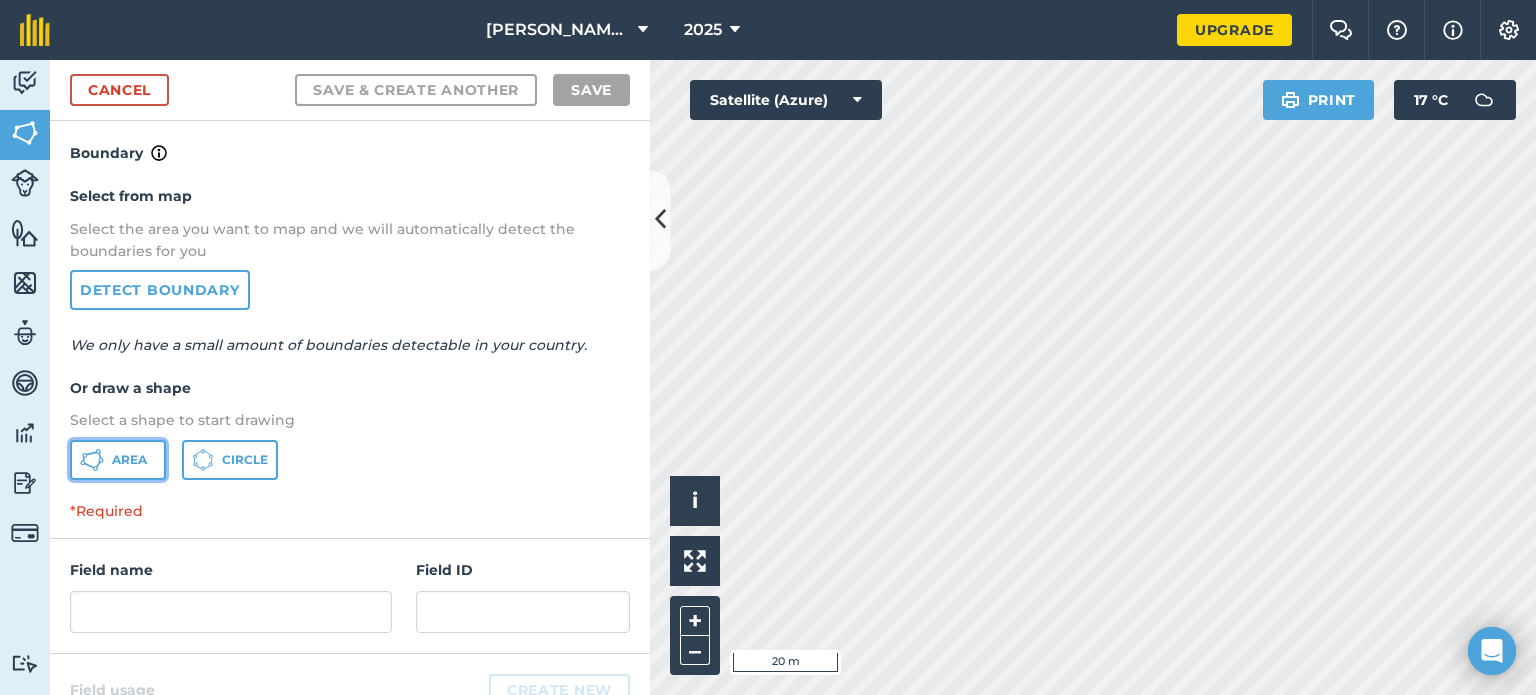 click on "Area" at bounding box center (118, 460) 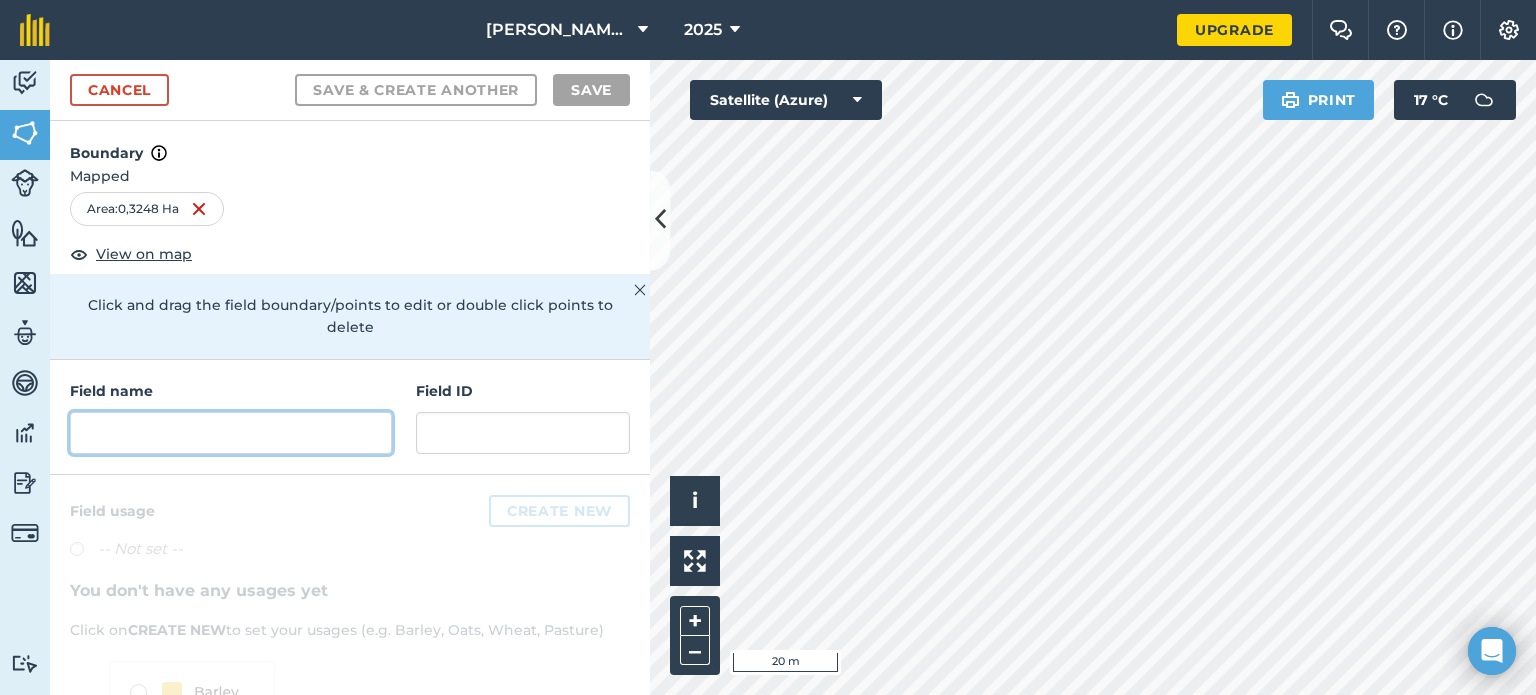 click at bounding box center [231, 433] 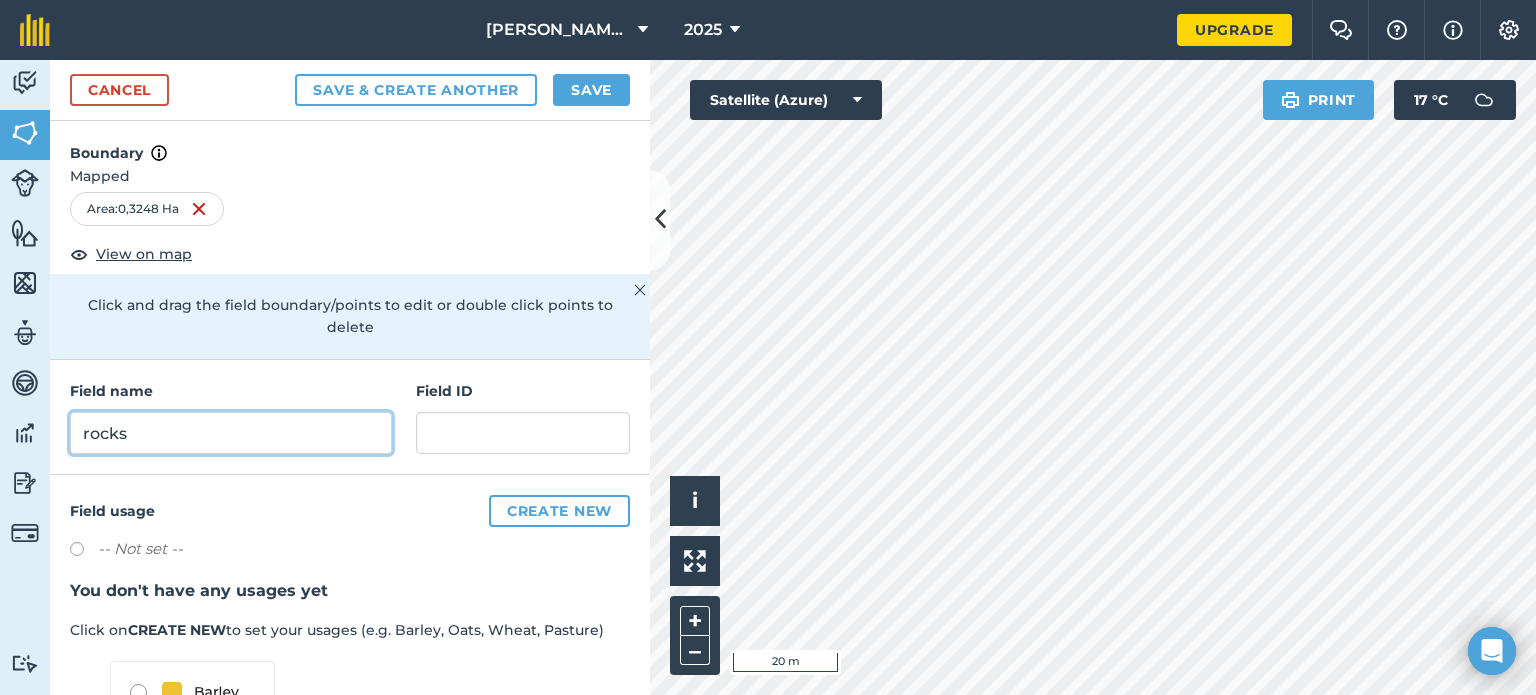 type on "rocks" 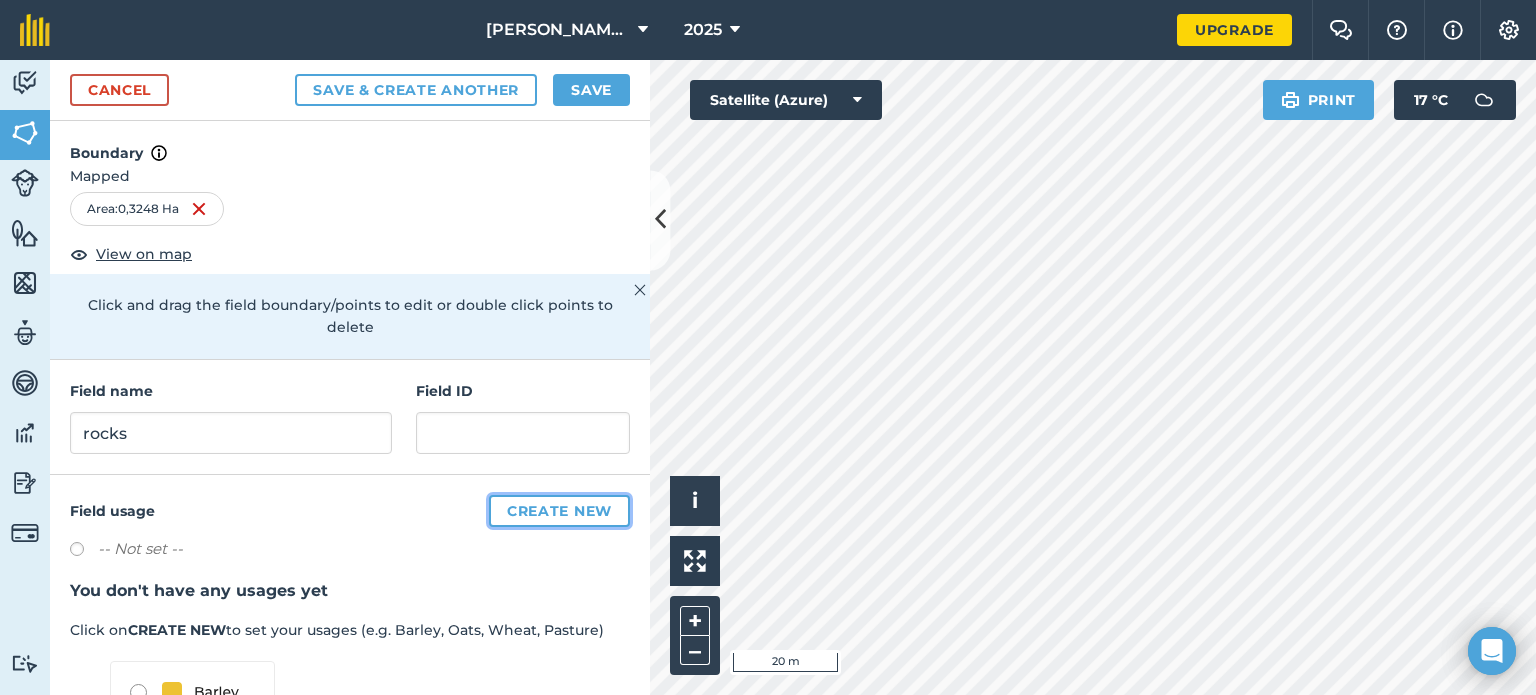 click on "Create new" at bounding box center [559, 511] 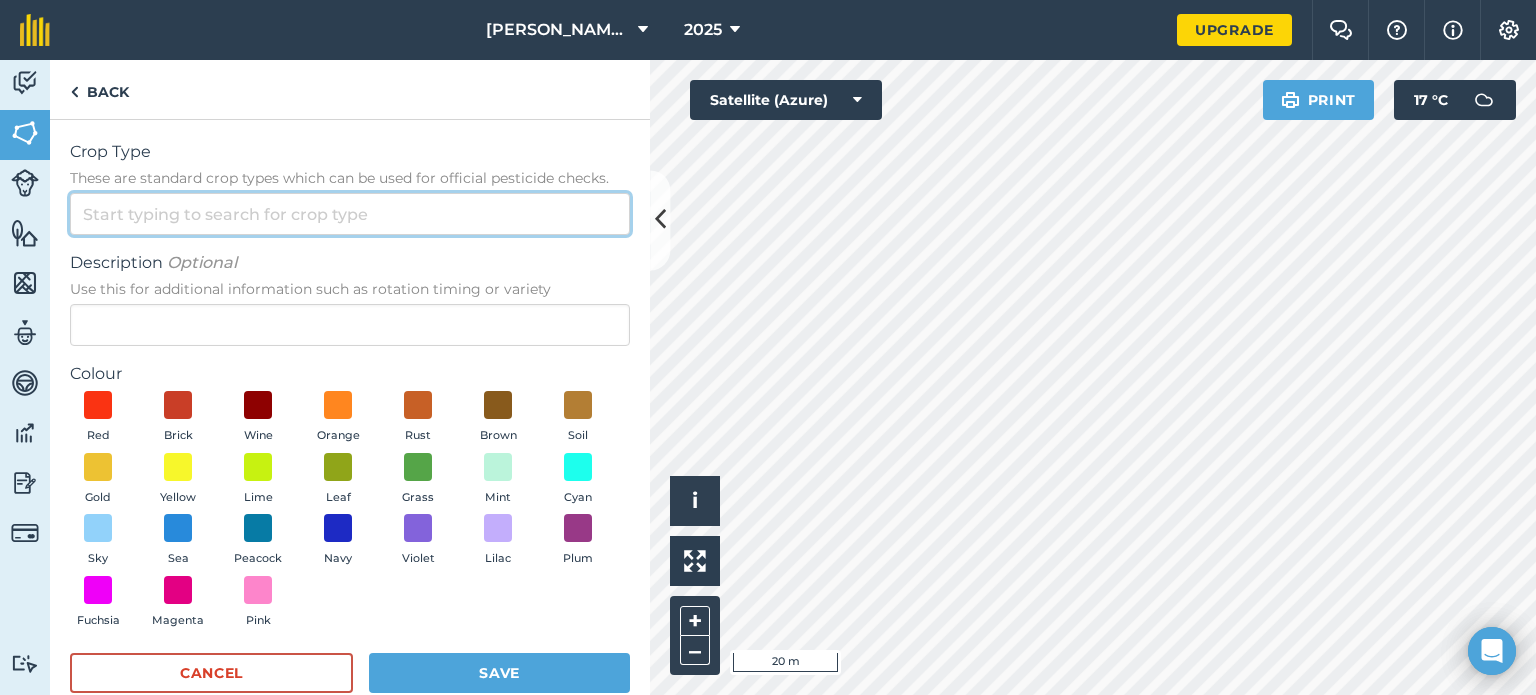 click on "Crop Type These are standard crop types which can be used for official pesticide checks." at bounding box center [350, 214] 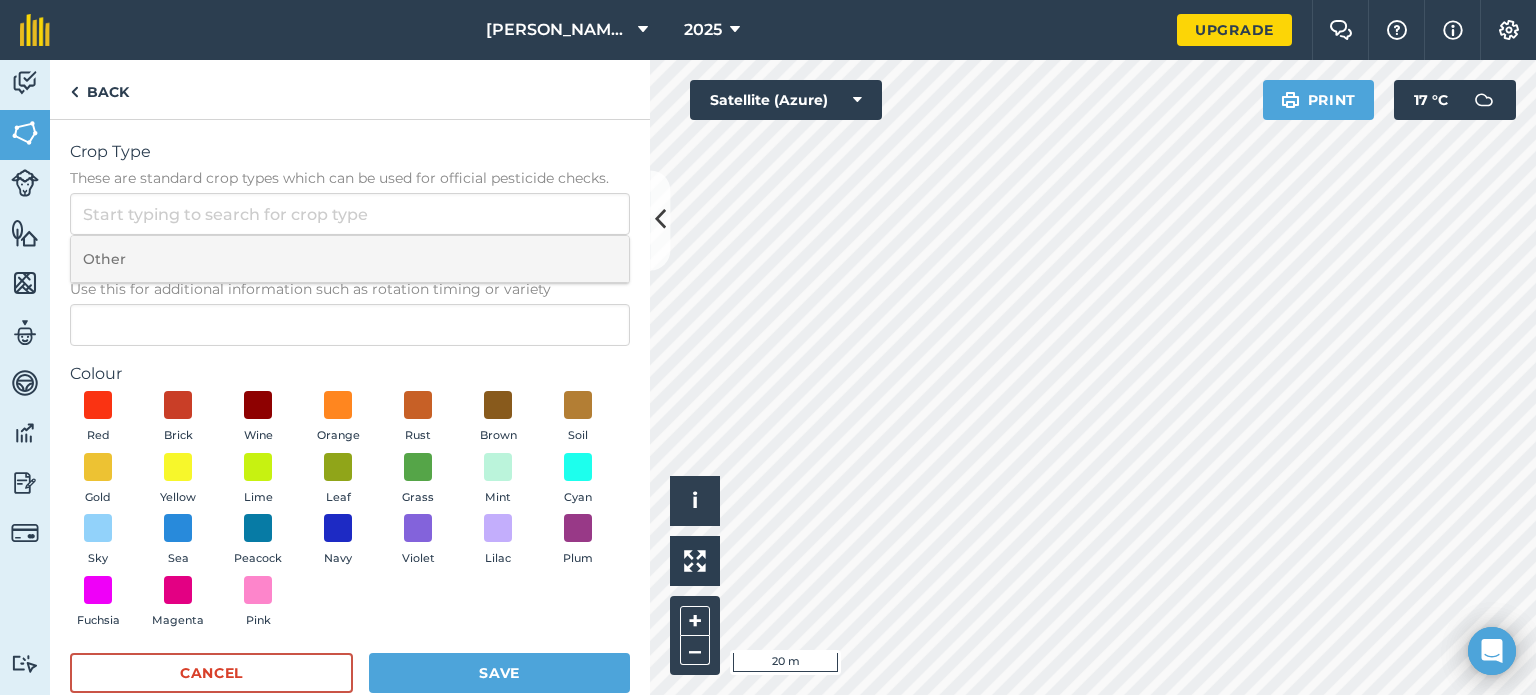 click on "Other" at bounding box center (350, 259) 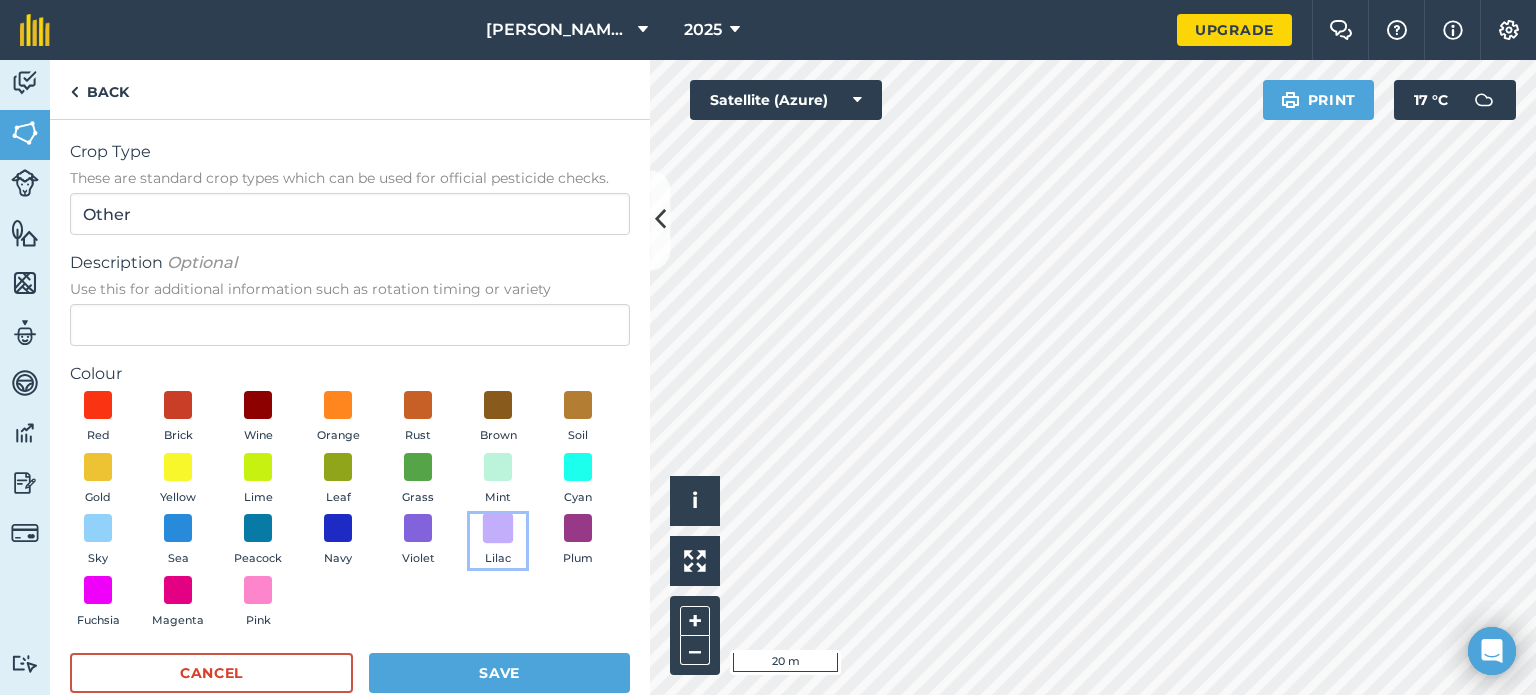 click at bounding box center [498, 528] 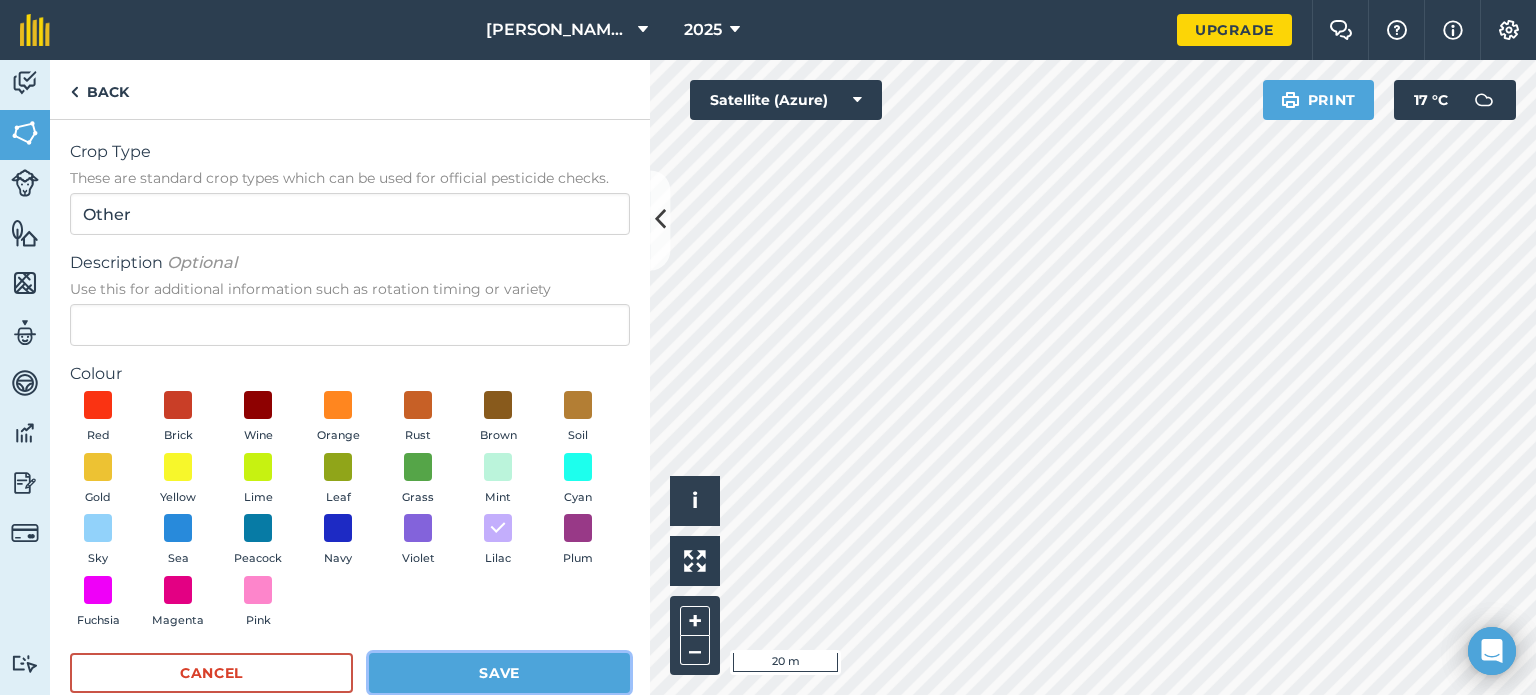 click on "Save" at bounding box center [499, 673] 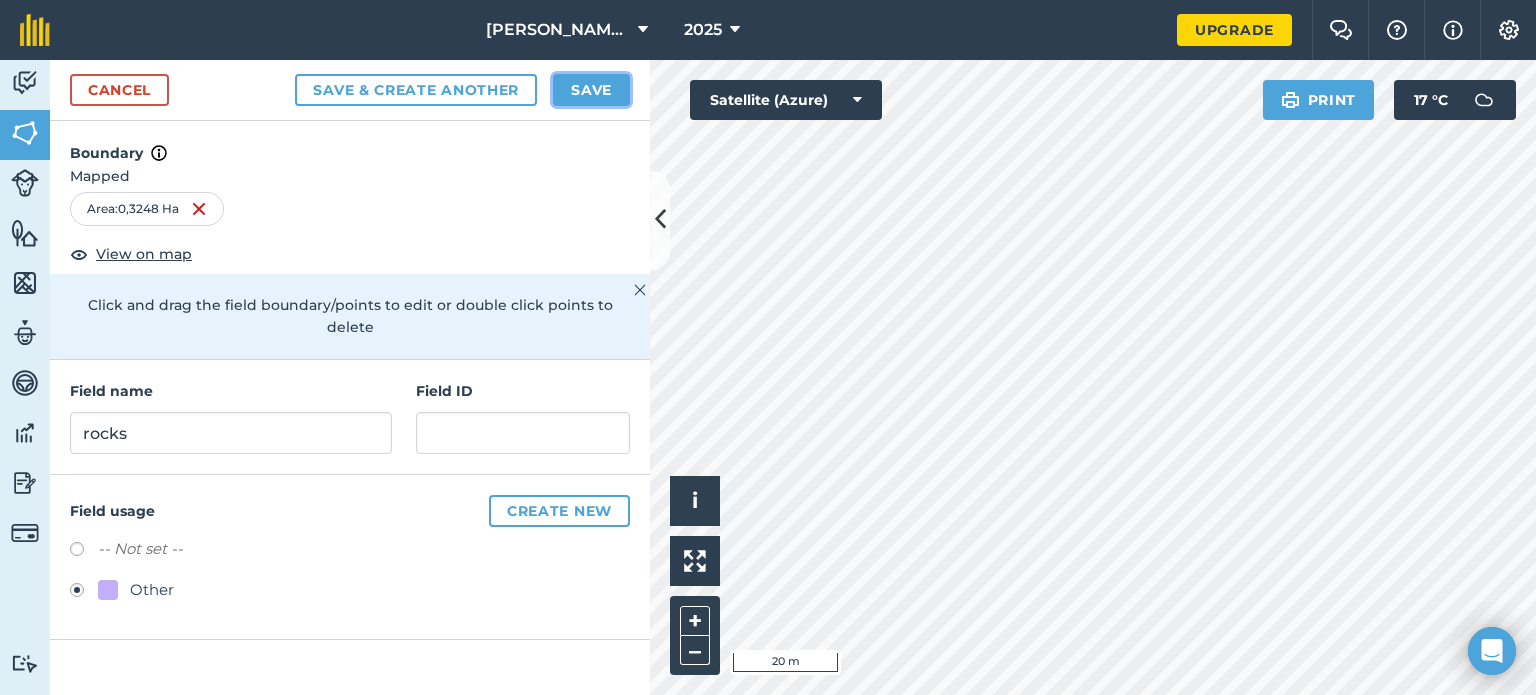 click on "Save" at bounding box center [591, 90] 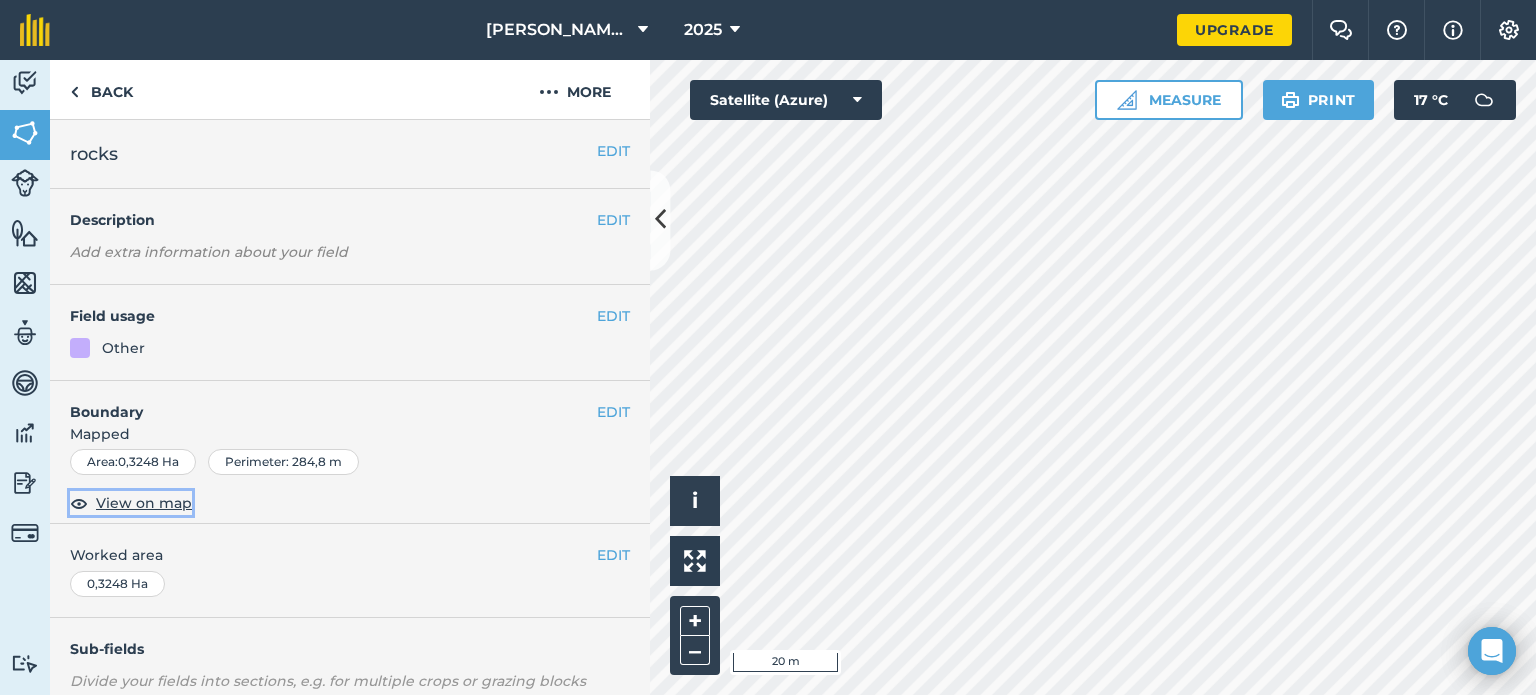 click on "View on map" at bounding box center (144, 503) 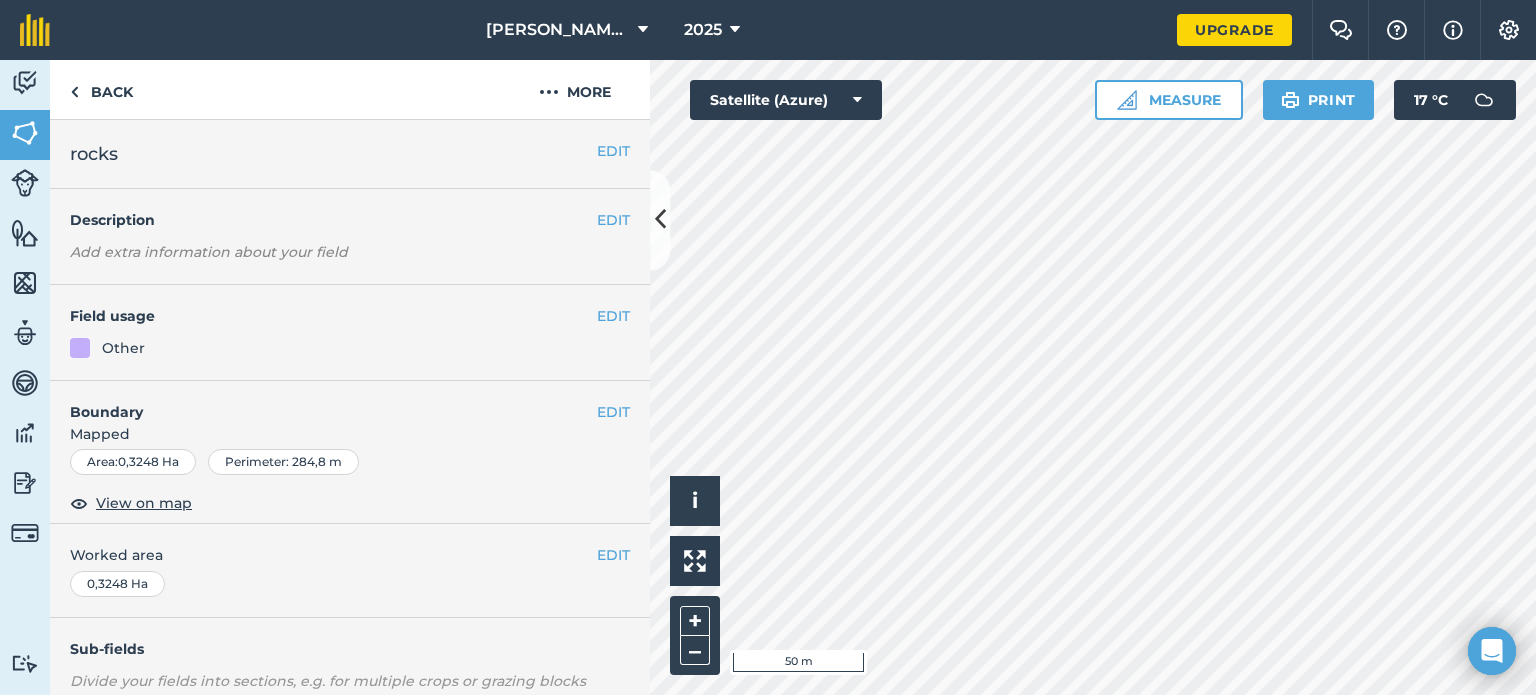 click on "Click to start drawing i © 2025 TomTom, Microsoft 50 m + – Satellite (Azure) Measure Print 17   ° C" at bounding box center (1093, 377) 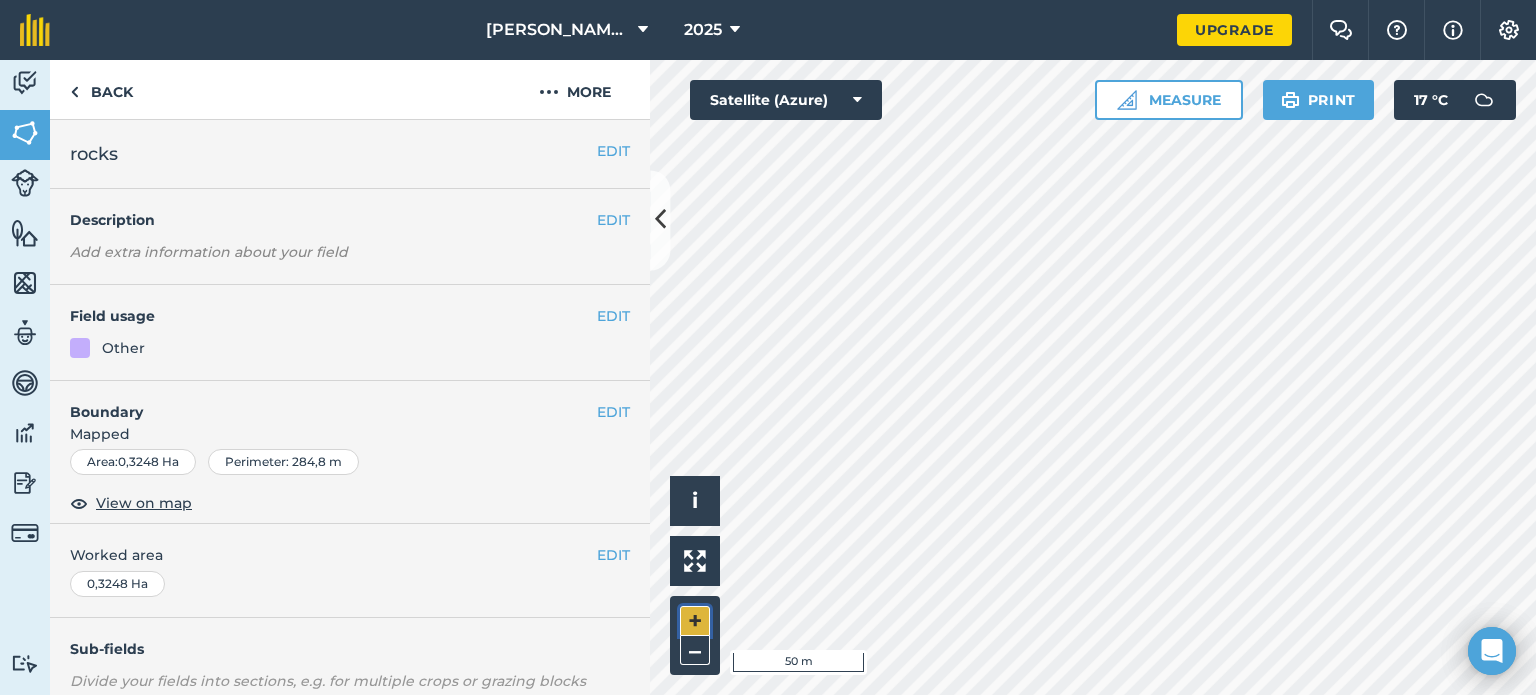 click on "+" at bounding box center (695, 621) 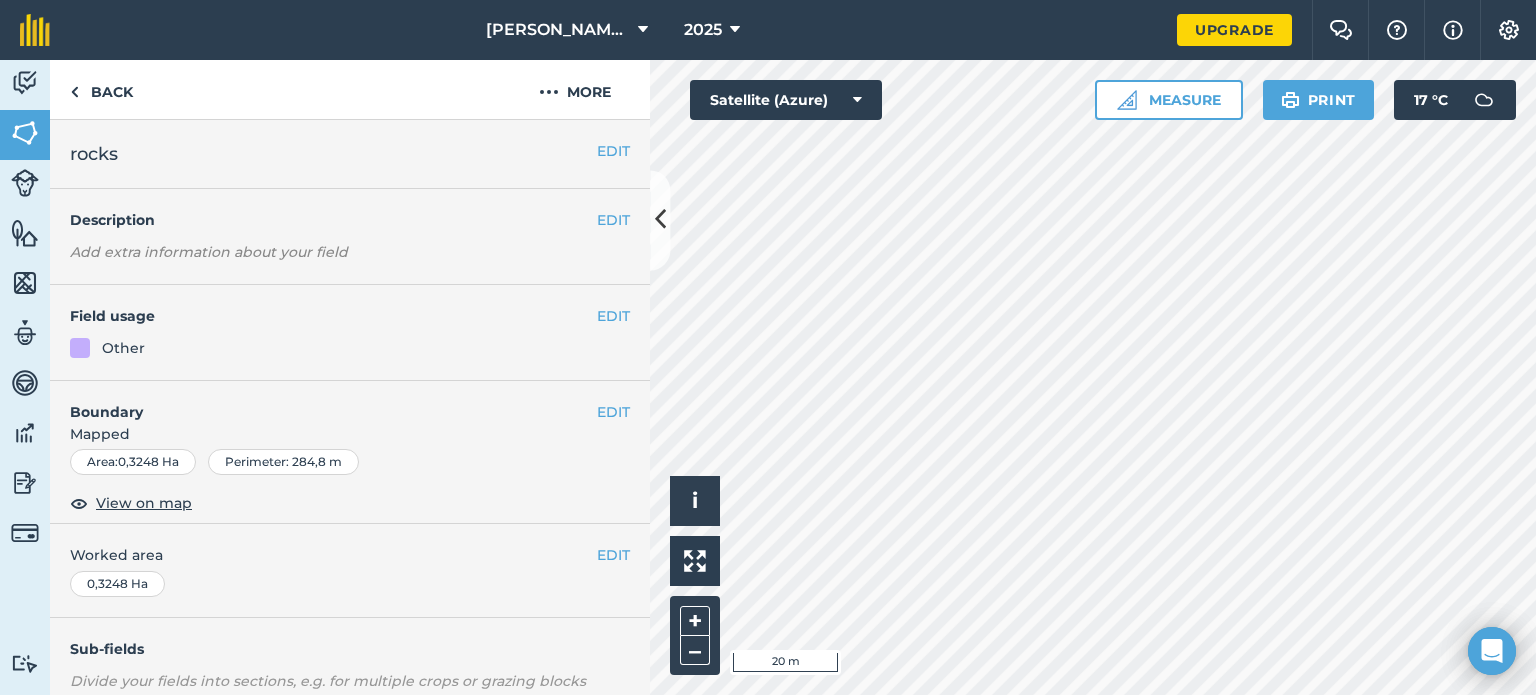 click on "Boundary" at bounding box center (323, 402) 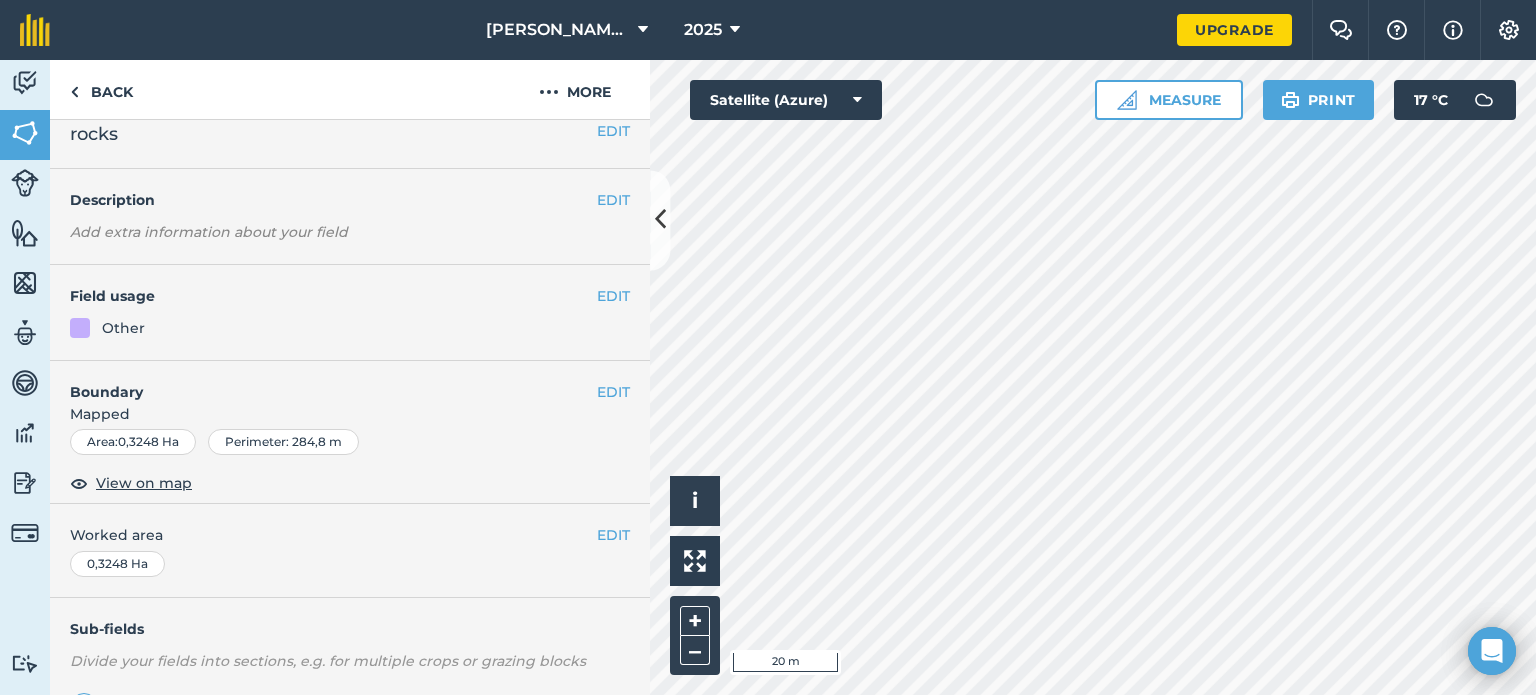 scroll, scrollTop: 20, scrollLeft: 0, axis: vertical 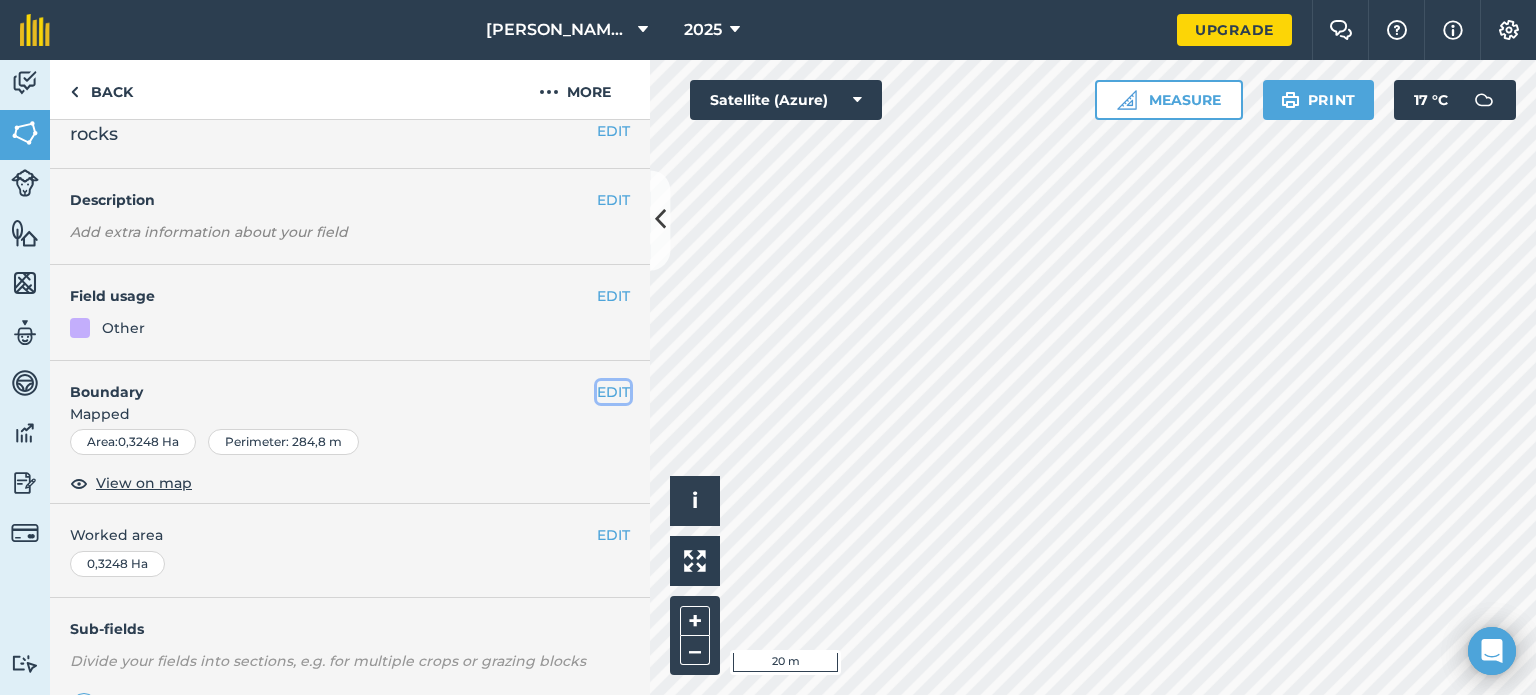 click on "EDIT" at bounding box center (613, 392) 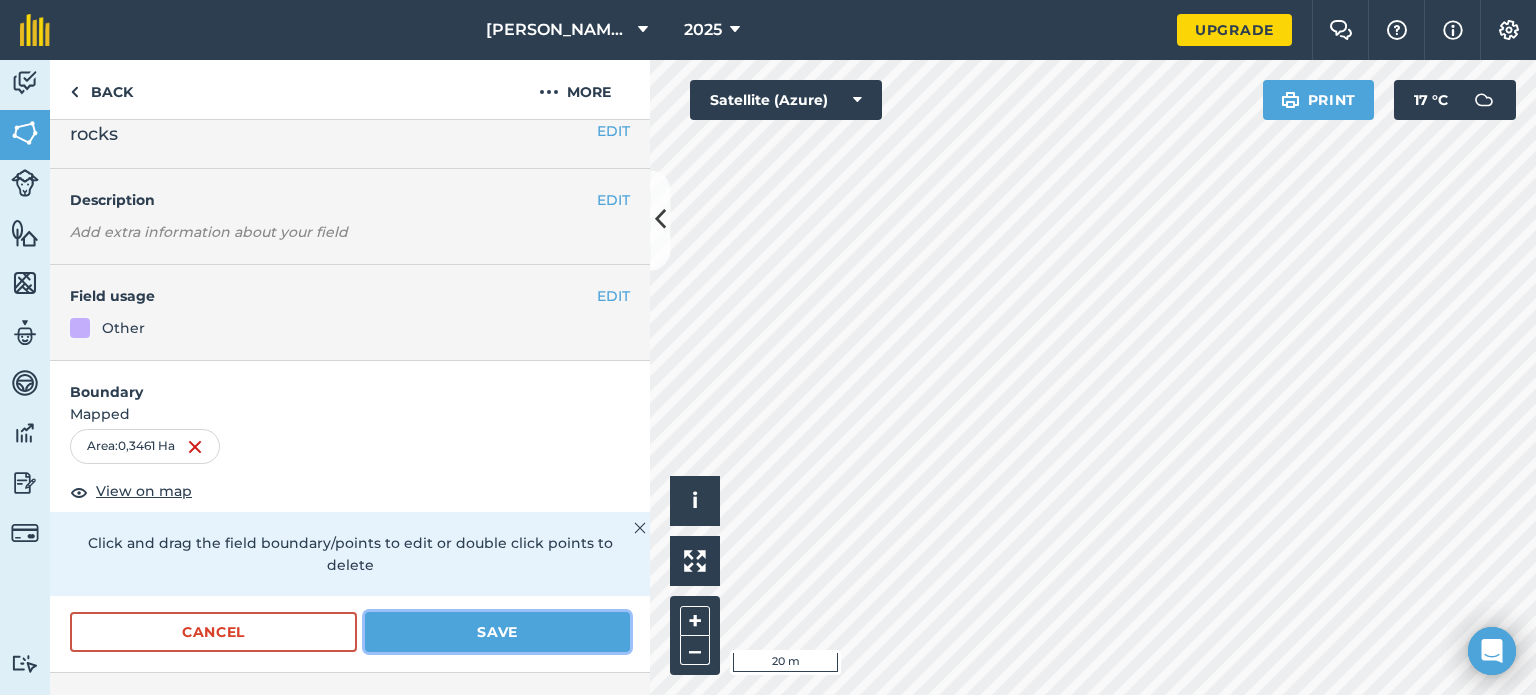 click on "Save" at bounding box center (497, 632) 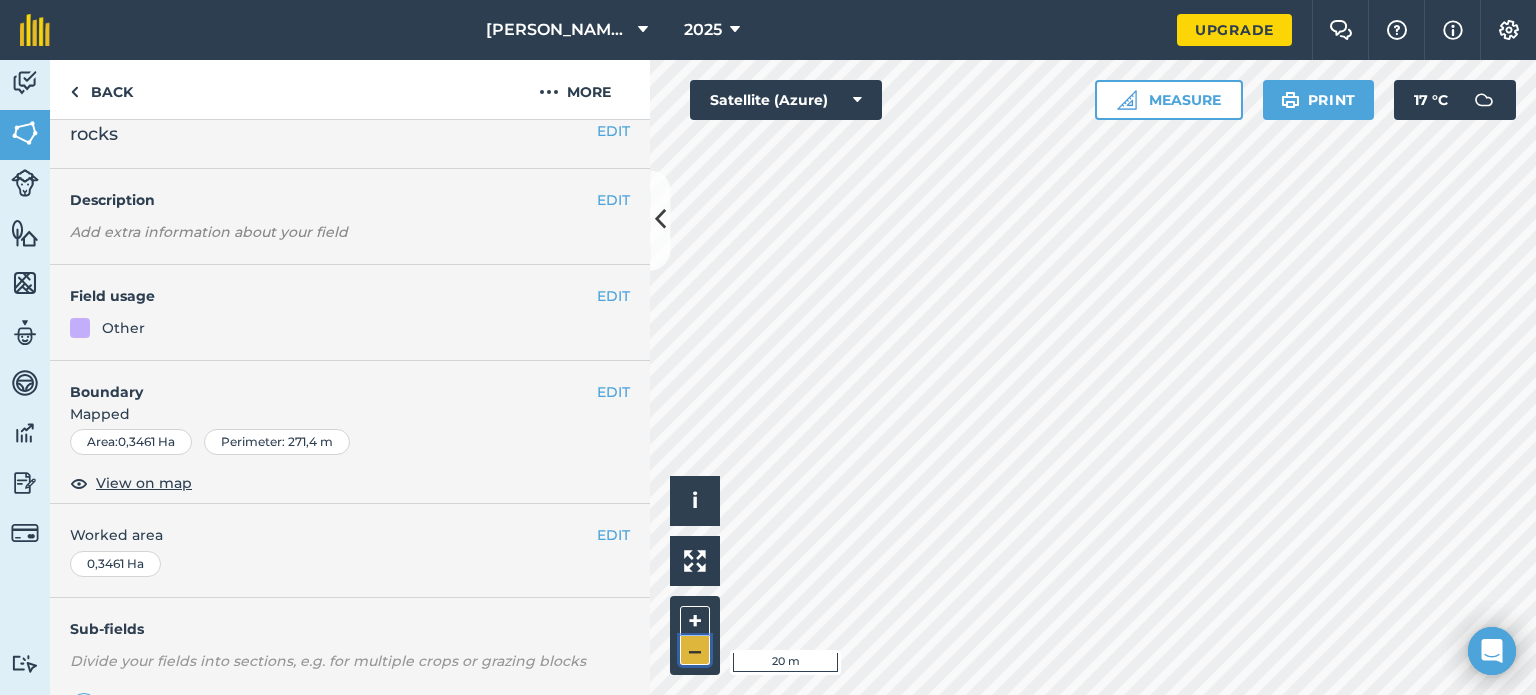 click on "–" at bounding box center [695, 650] 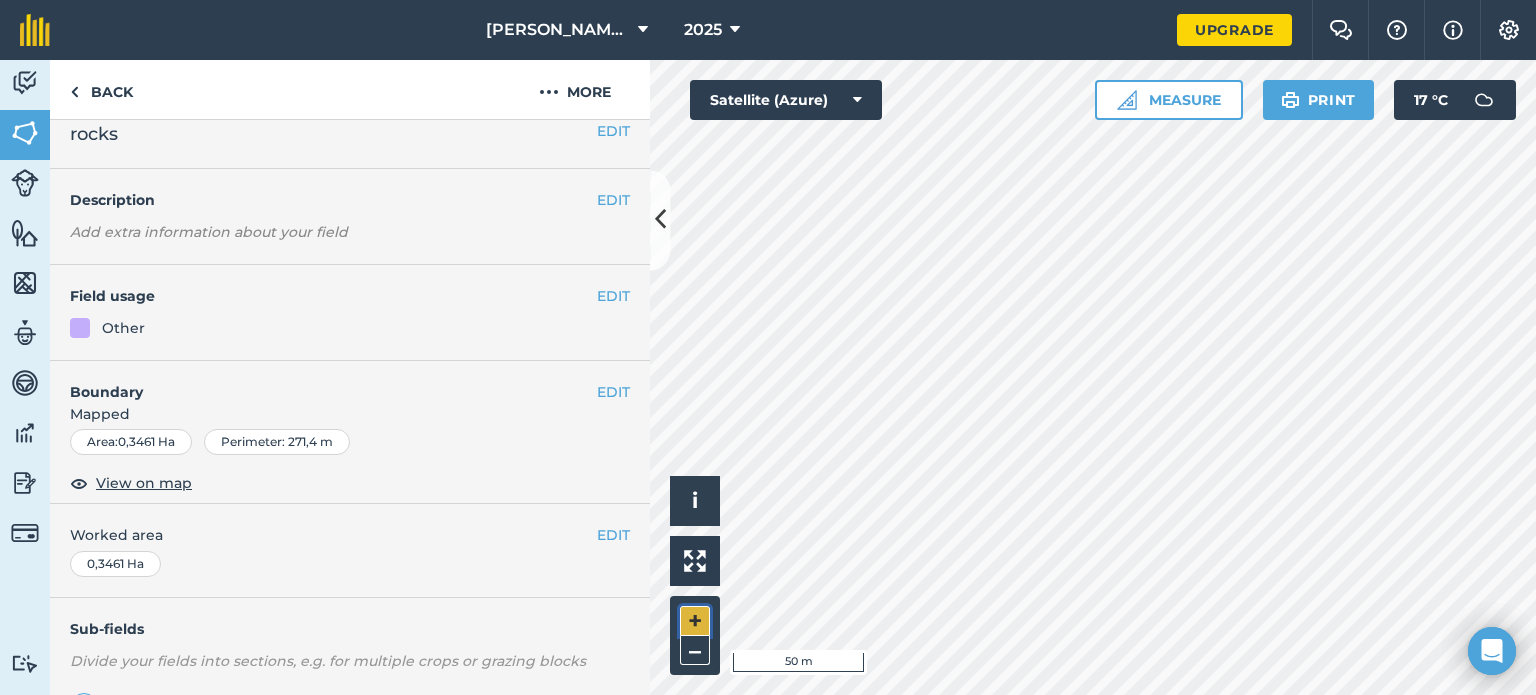 click on "+" at bounding box center [695, 621] 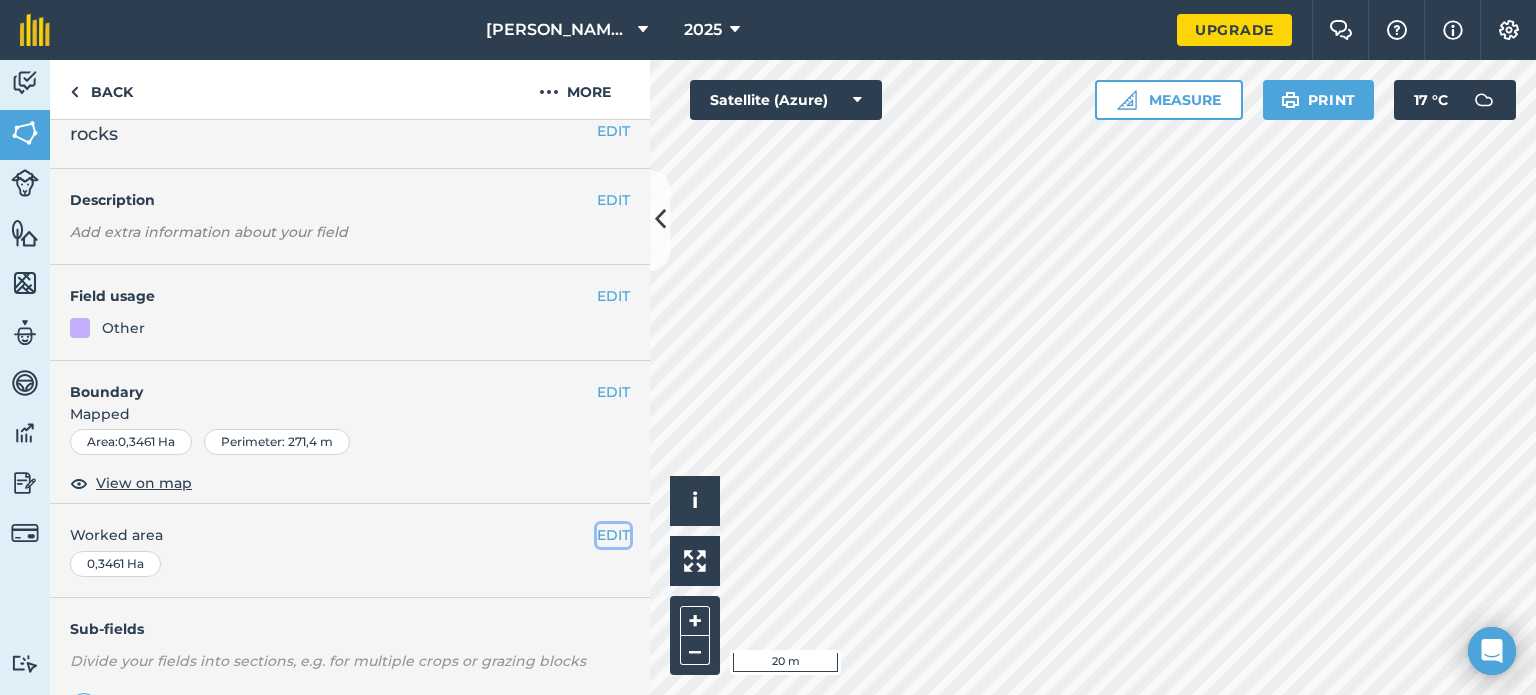 click on "EDIT" at bounding box center [613, 535] 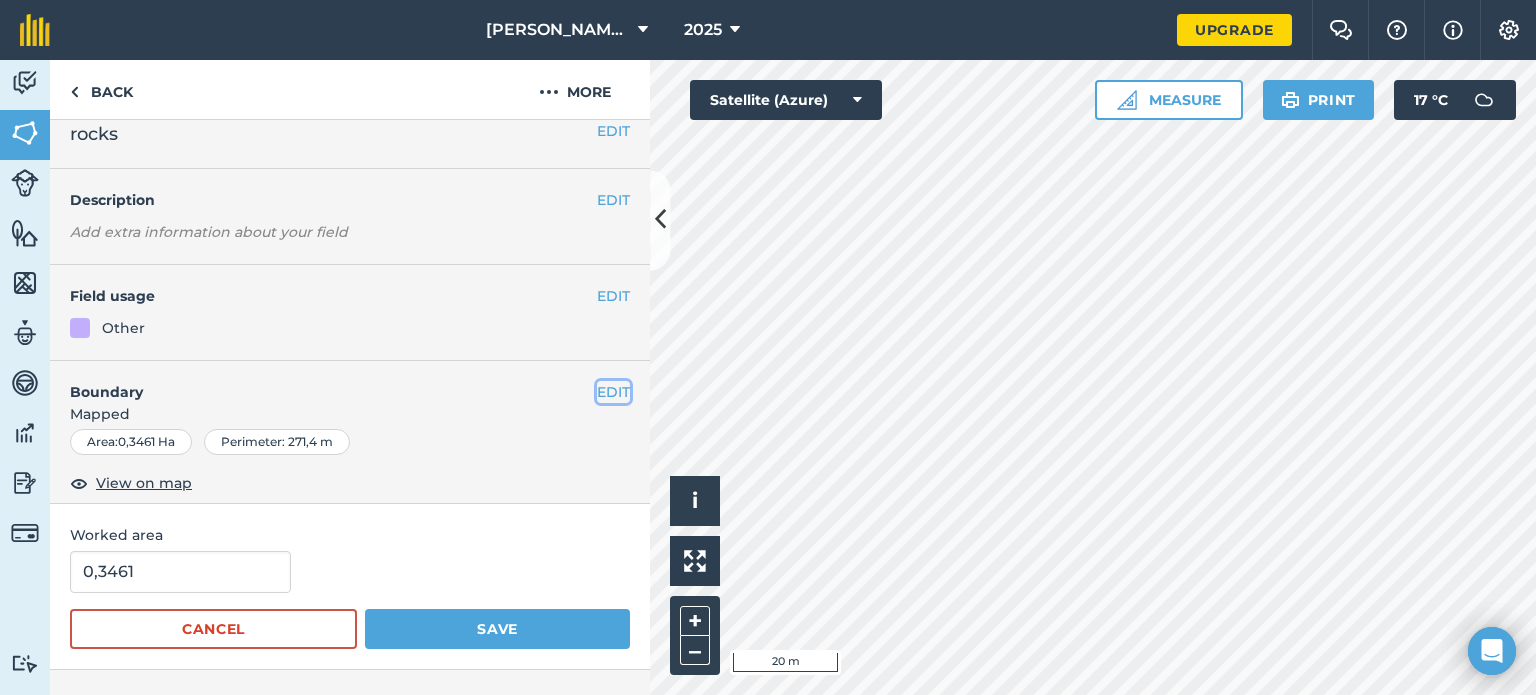 click on "EDIT" at bounding box center (613, 392) 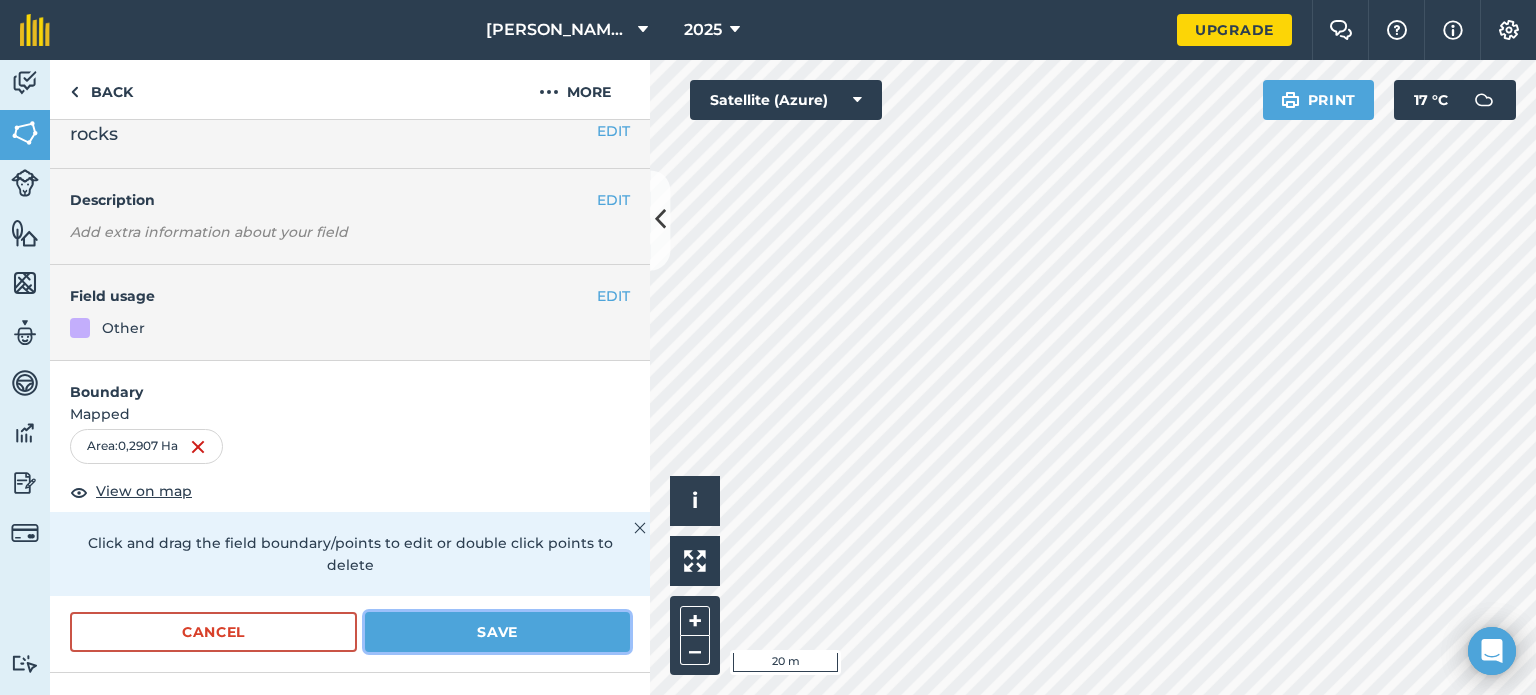 click on "Save" at bounding box center (497, 632) 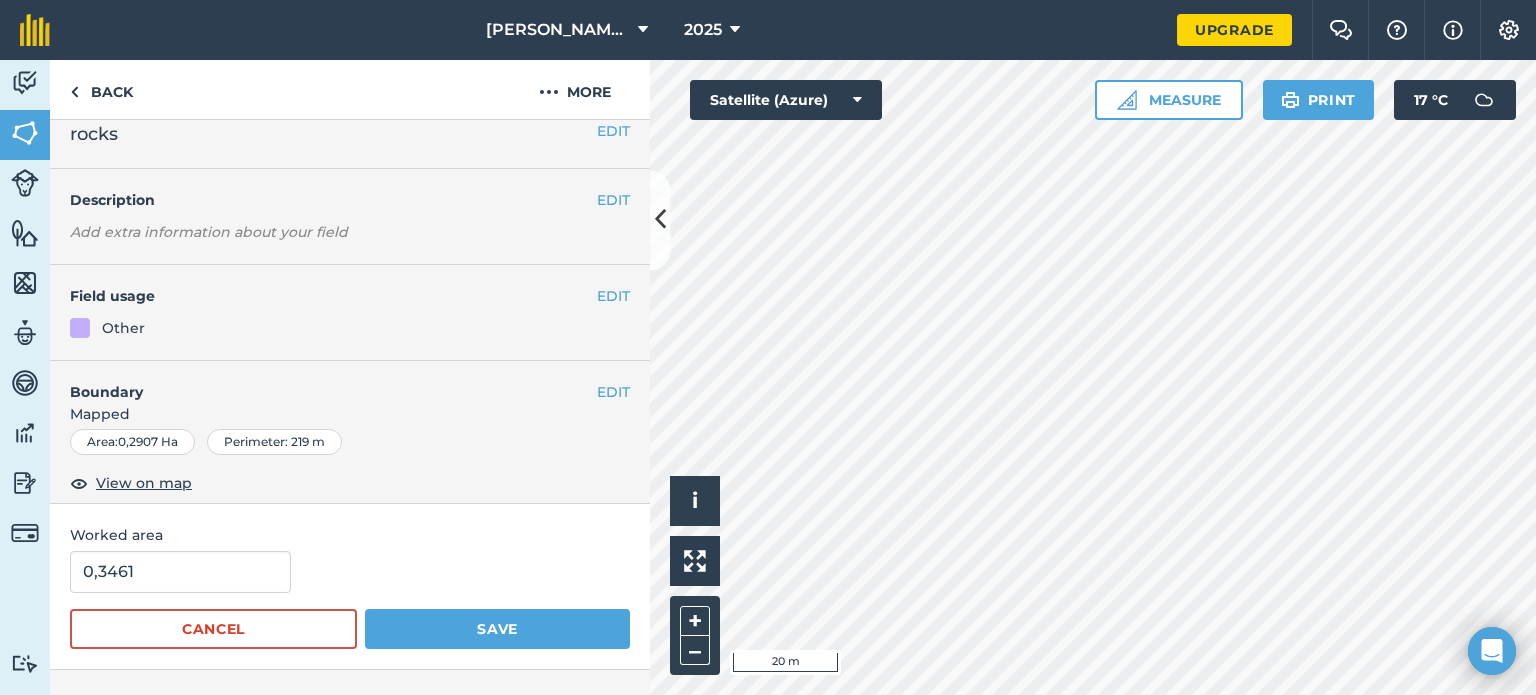 click on "Perimeter :   219   m" at bounding box center [274, 442] 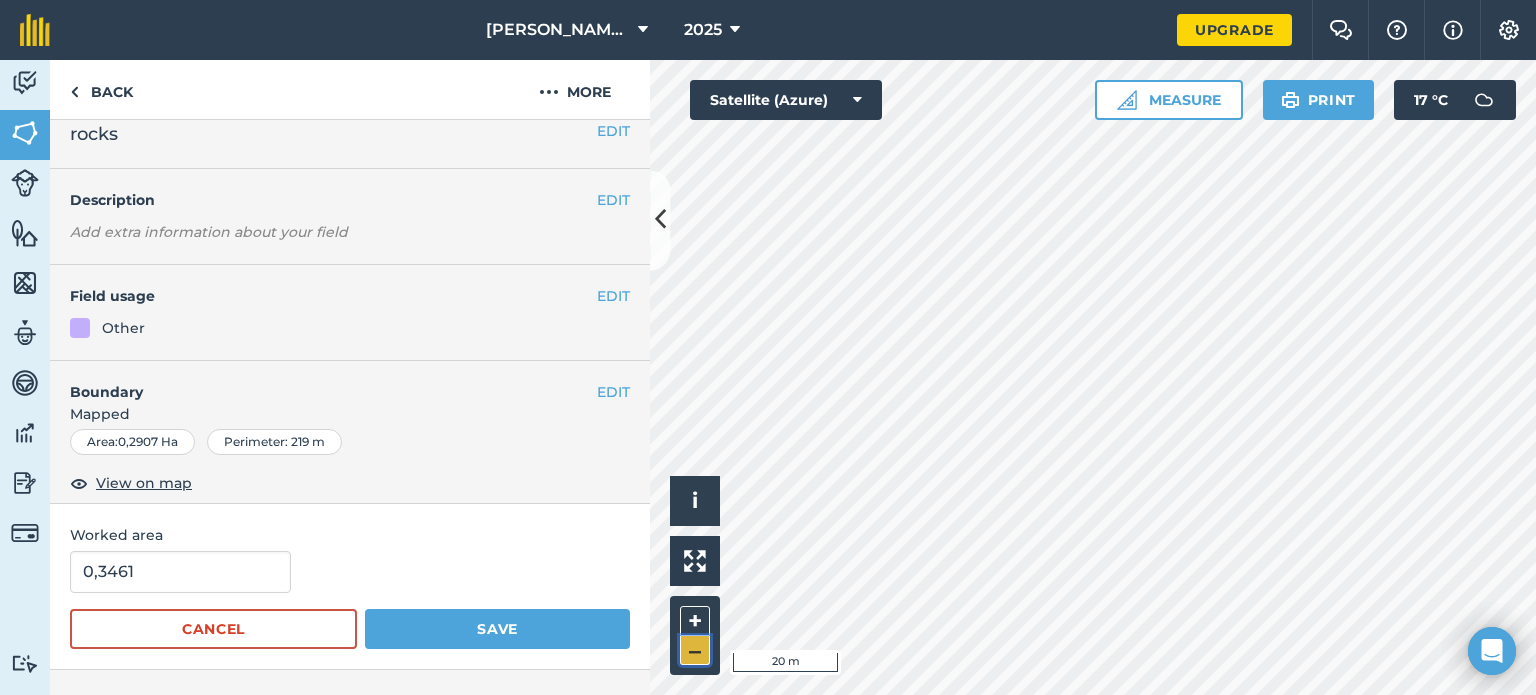 click on "–" at bounding box center (695, 650) 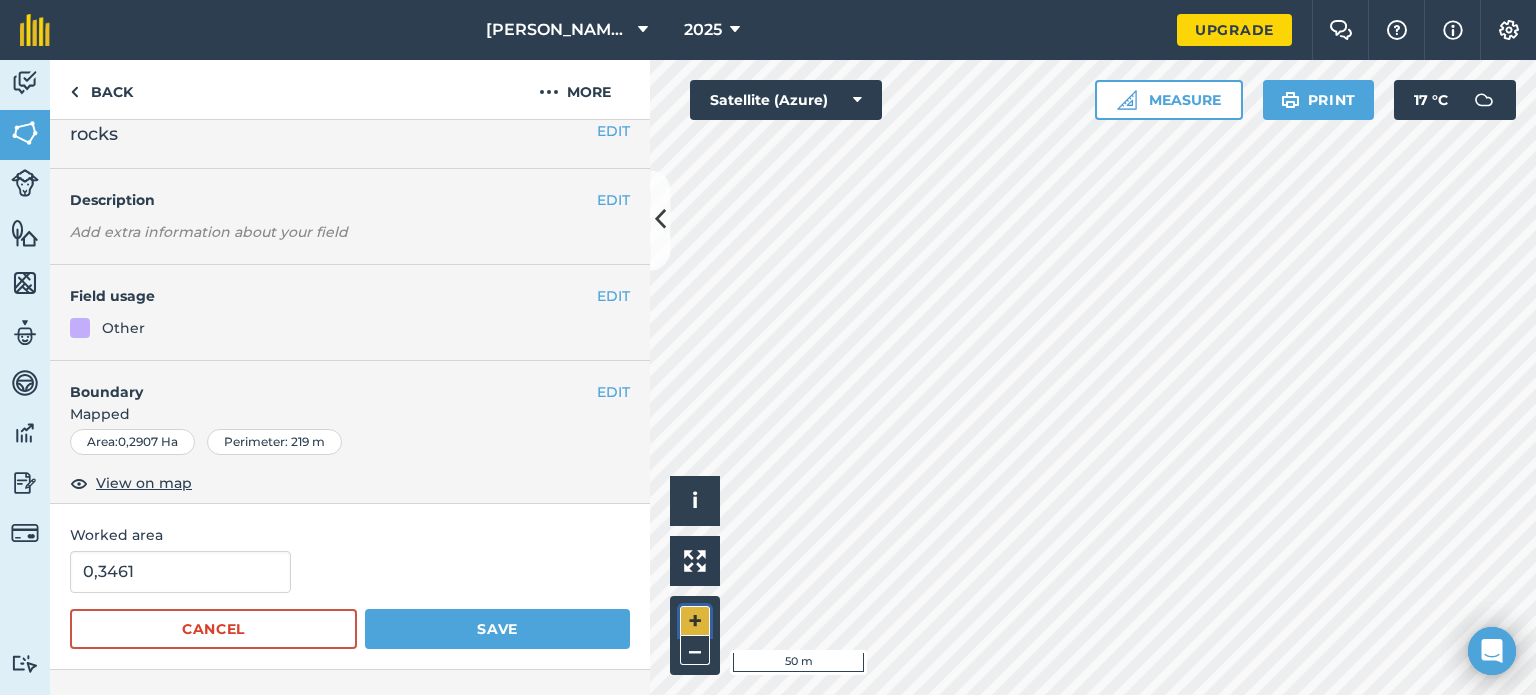 click on "+" at bounding box center (695, 621) 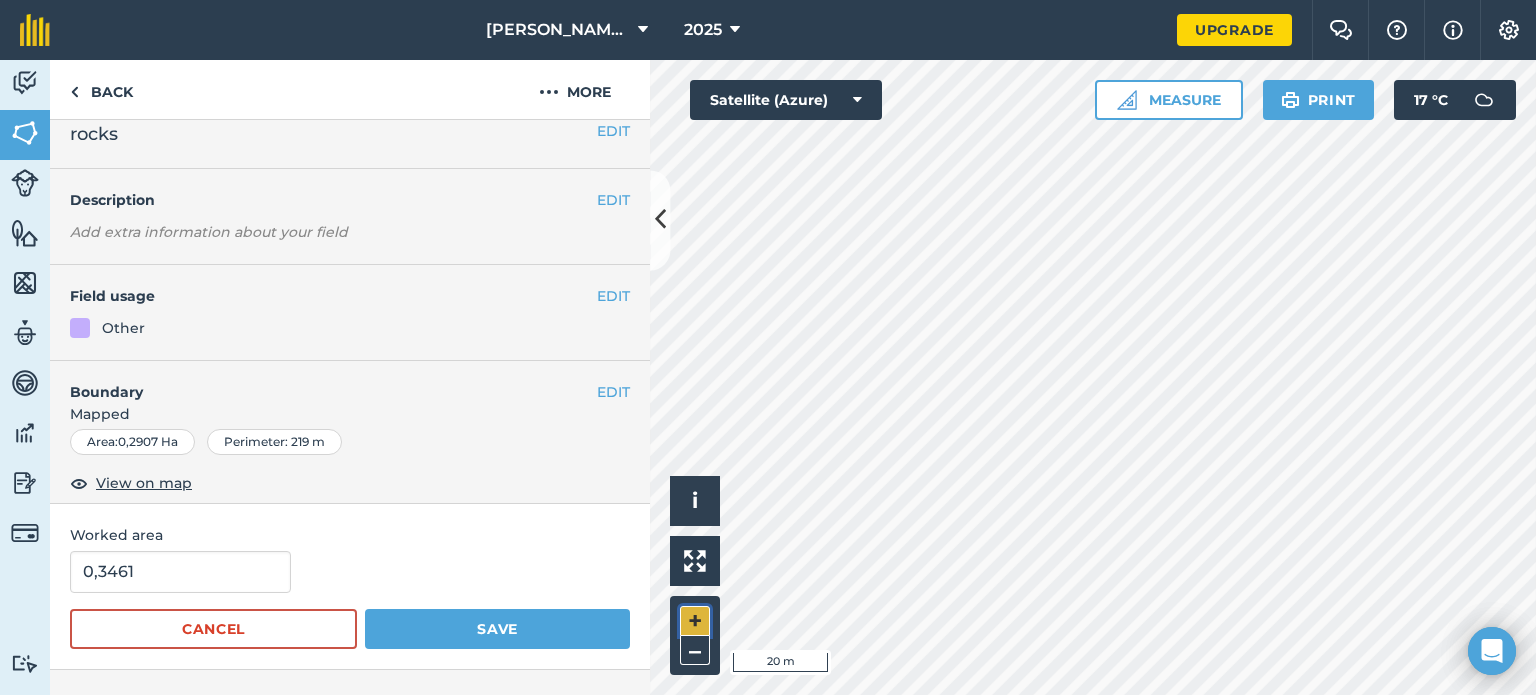click on "+" at bounding box center [695, 621] 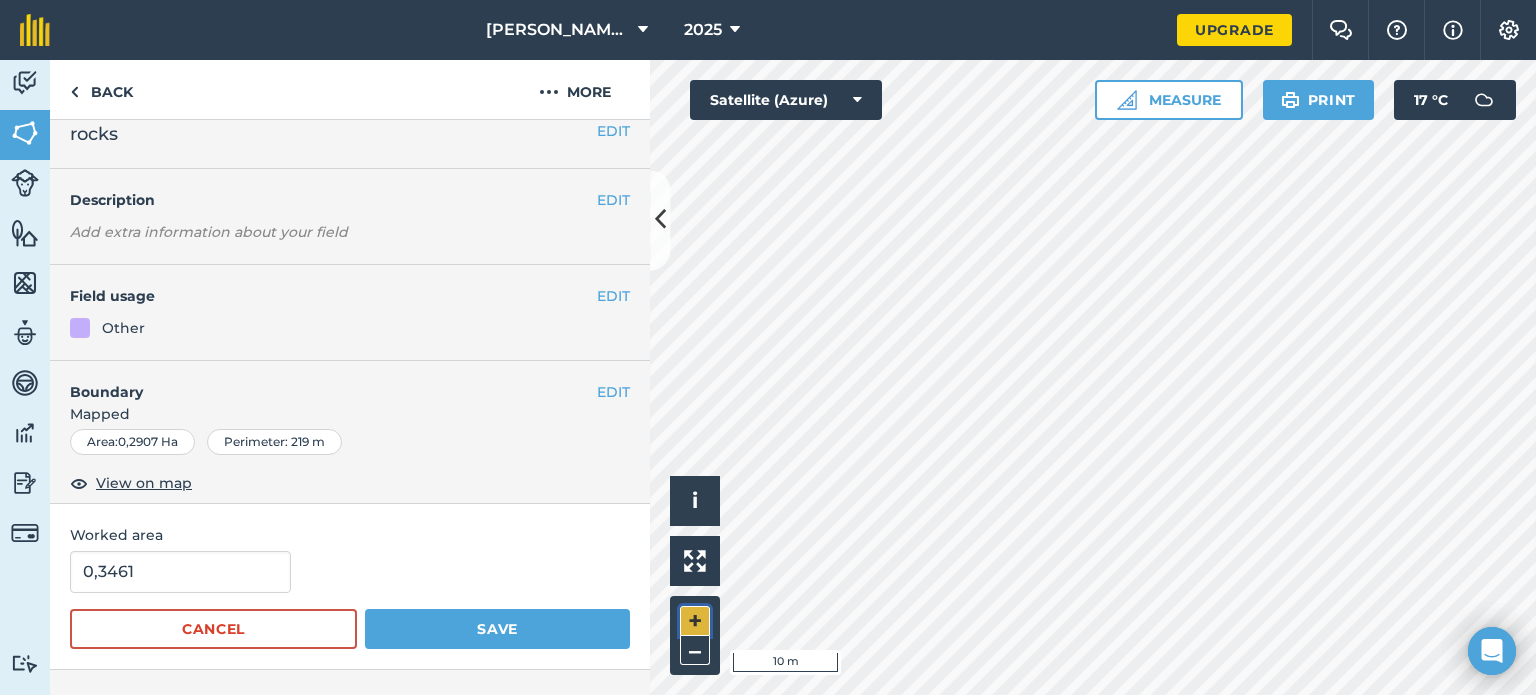click on "+" at bounding box center [695, 621] 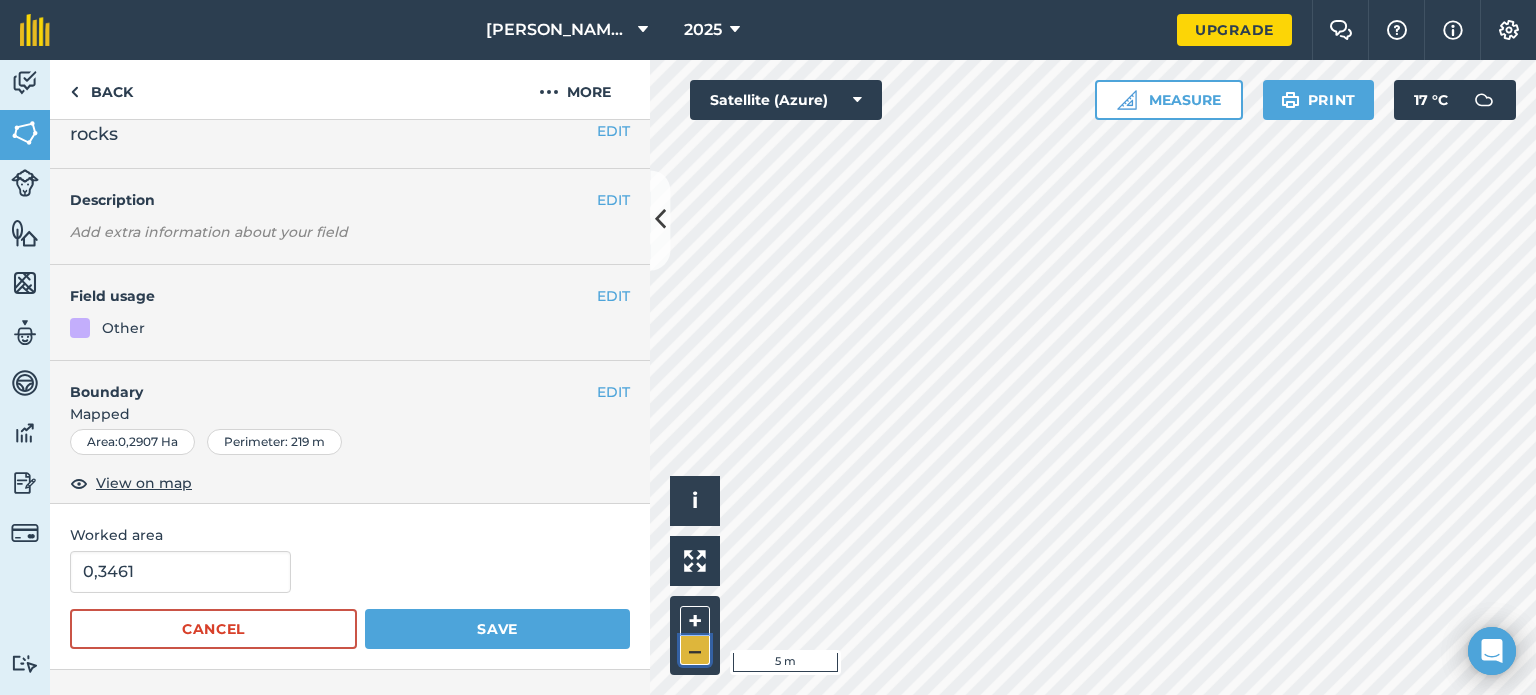 click on "–" at bounding box center [695, 650] 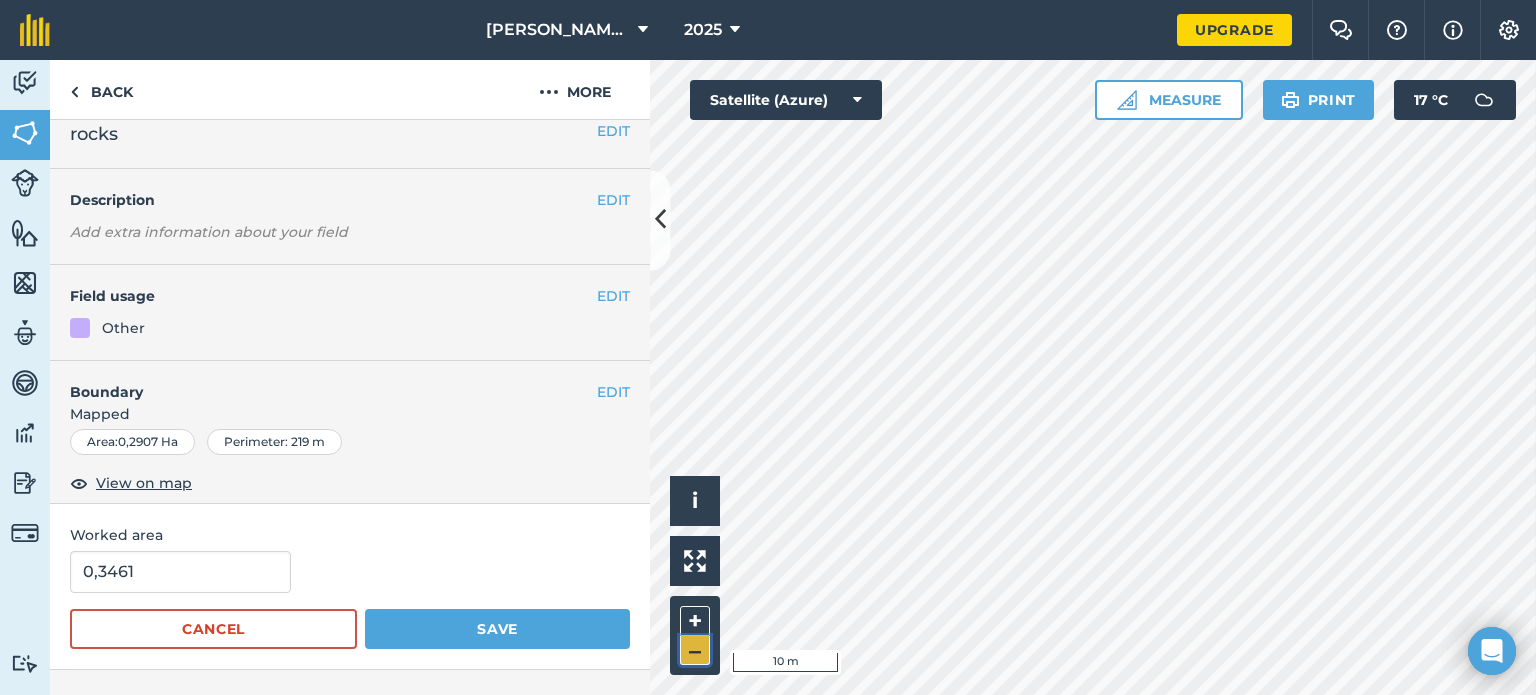 click on "–" at bounding box center [695, 650] 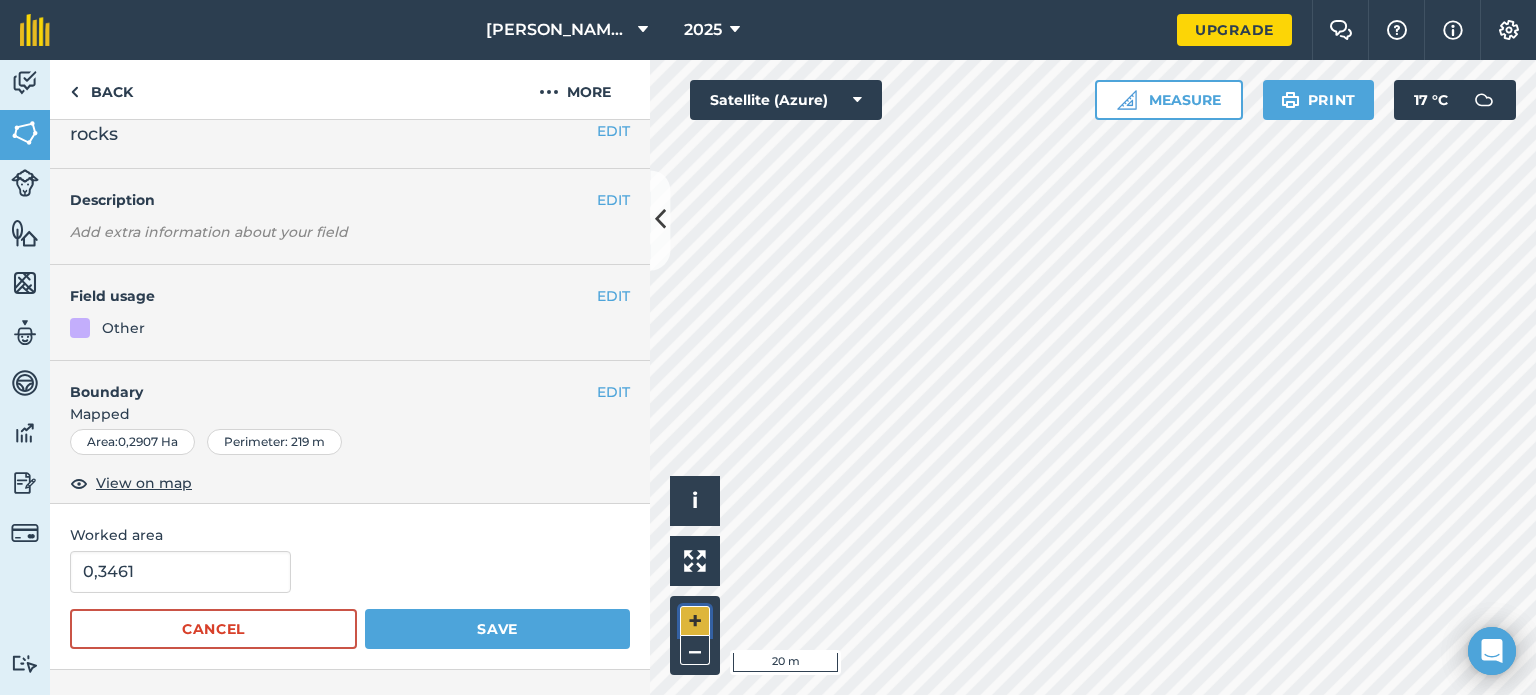 click on "+" at bounding box center [695, 621] 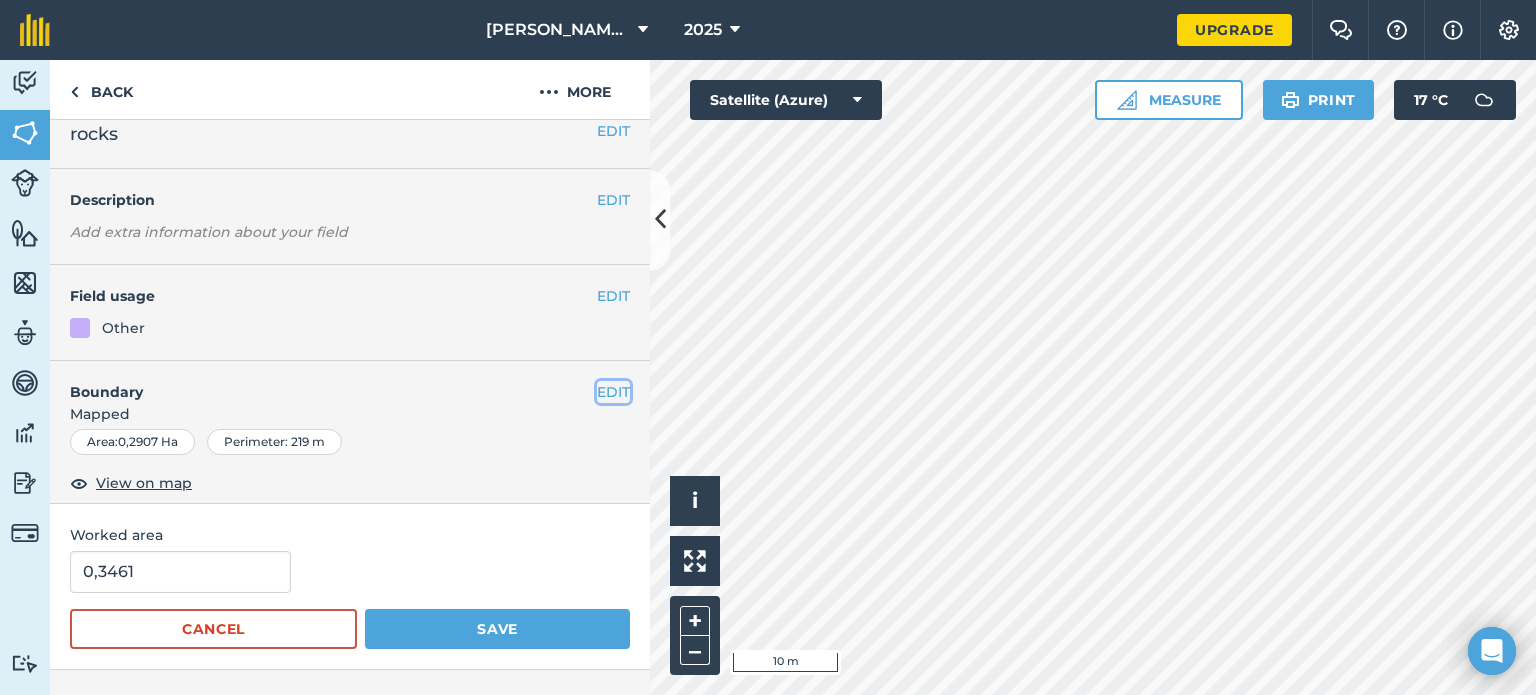 click on "EDIT" at bounding box center (613, 392) 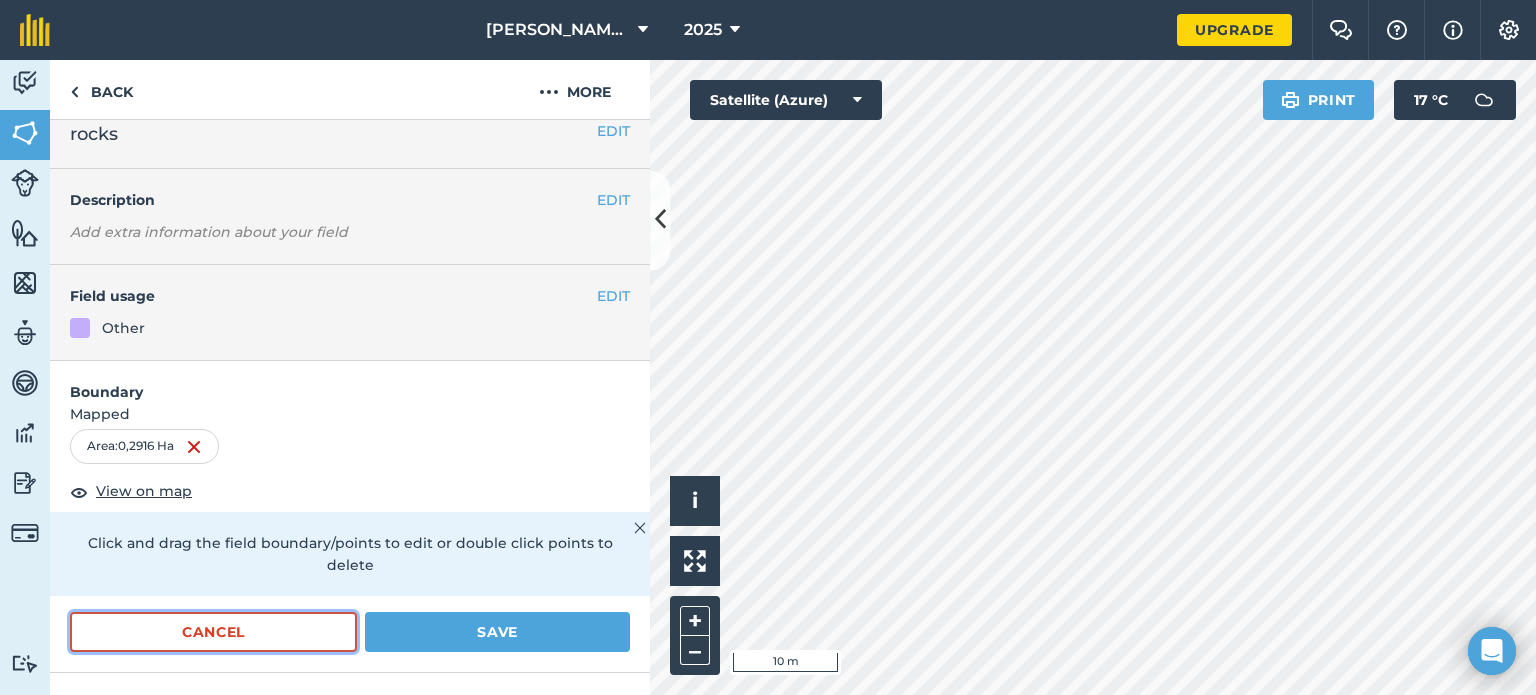 click on "Cancel" at bounding box center (213, 632) 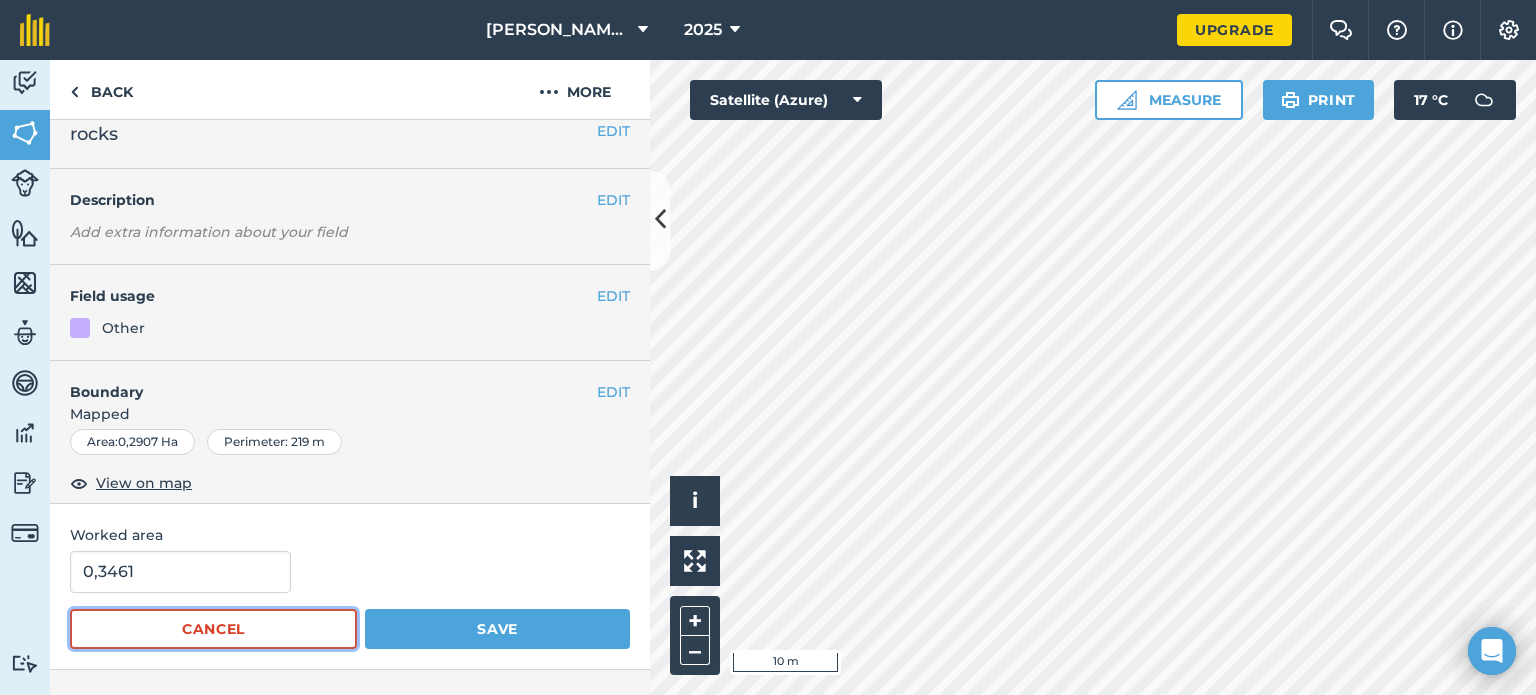 click on "Cancel" at bounding box center (213, 629) 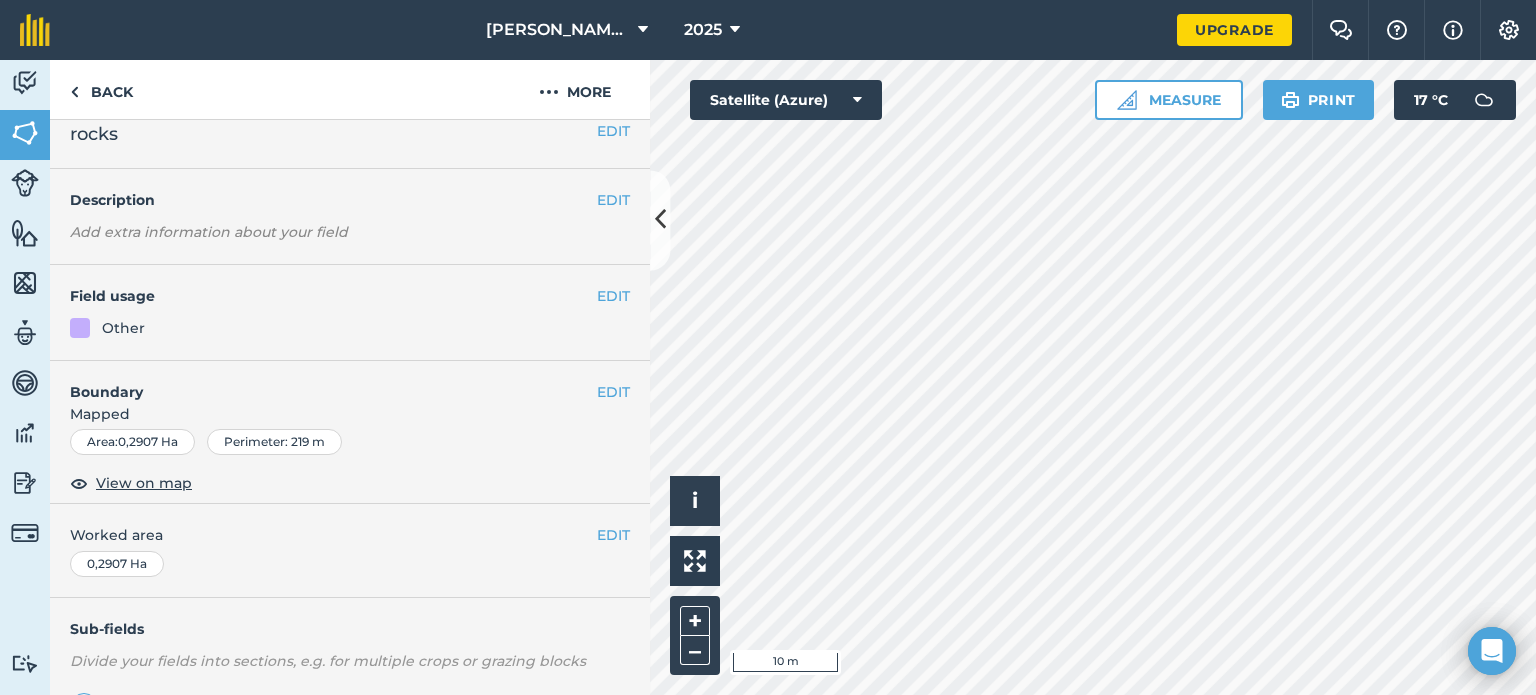 scroll, scrollTop: 299, scrollLeft: 0, axis: vertical 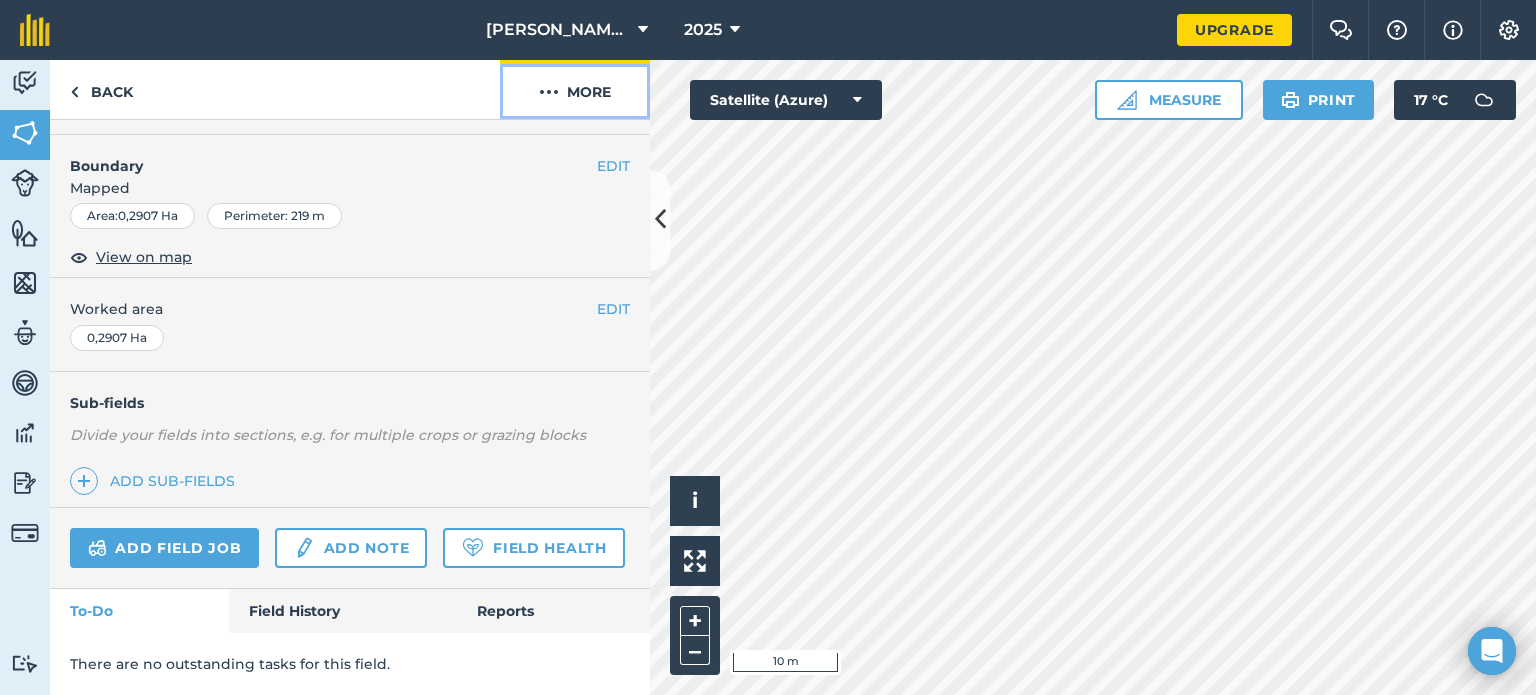 click at bounding box center (549, 92) 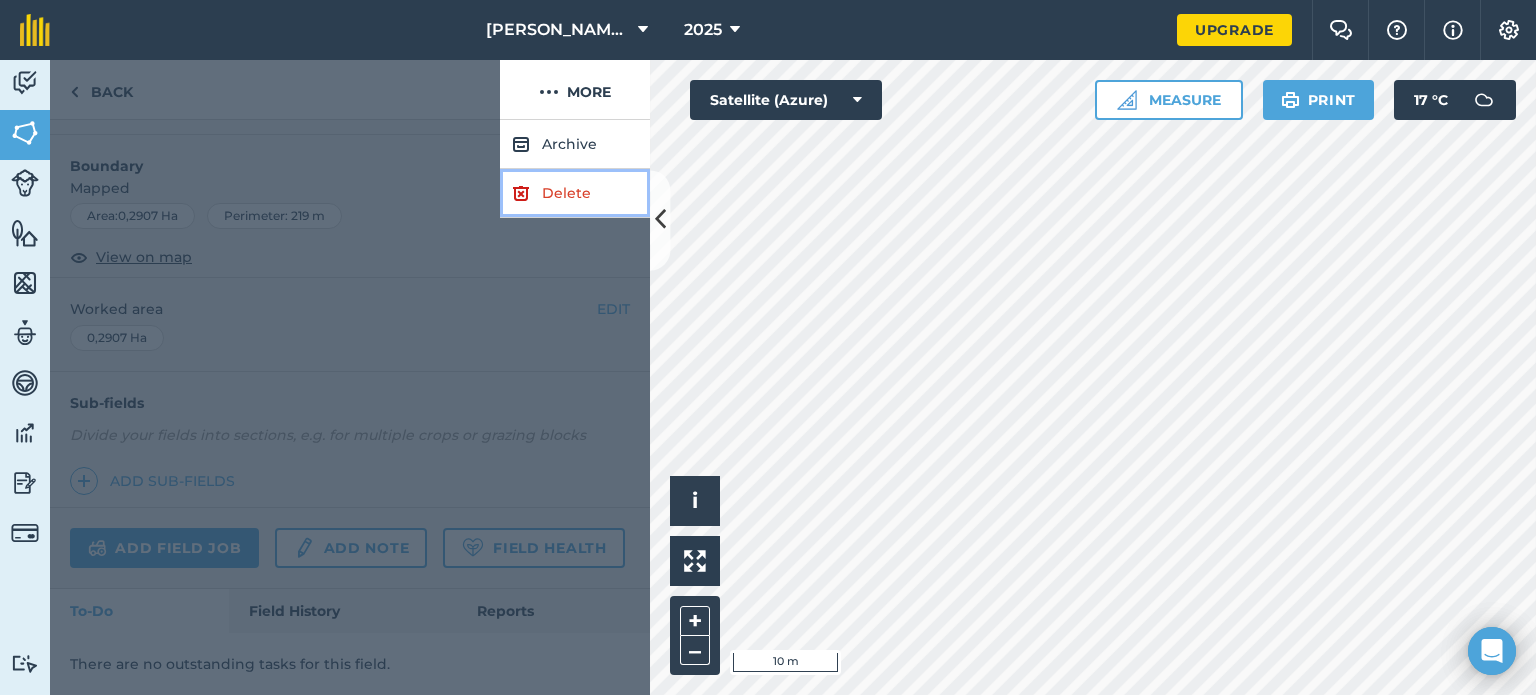 click on "Delete" at bounding box center (575, 193) 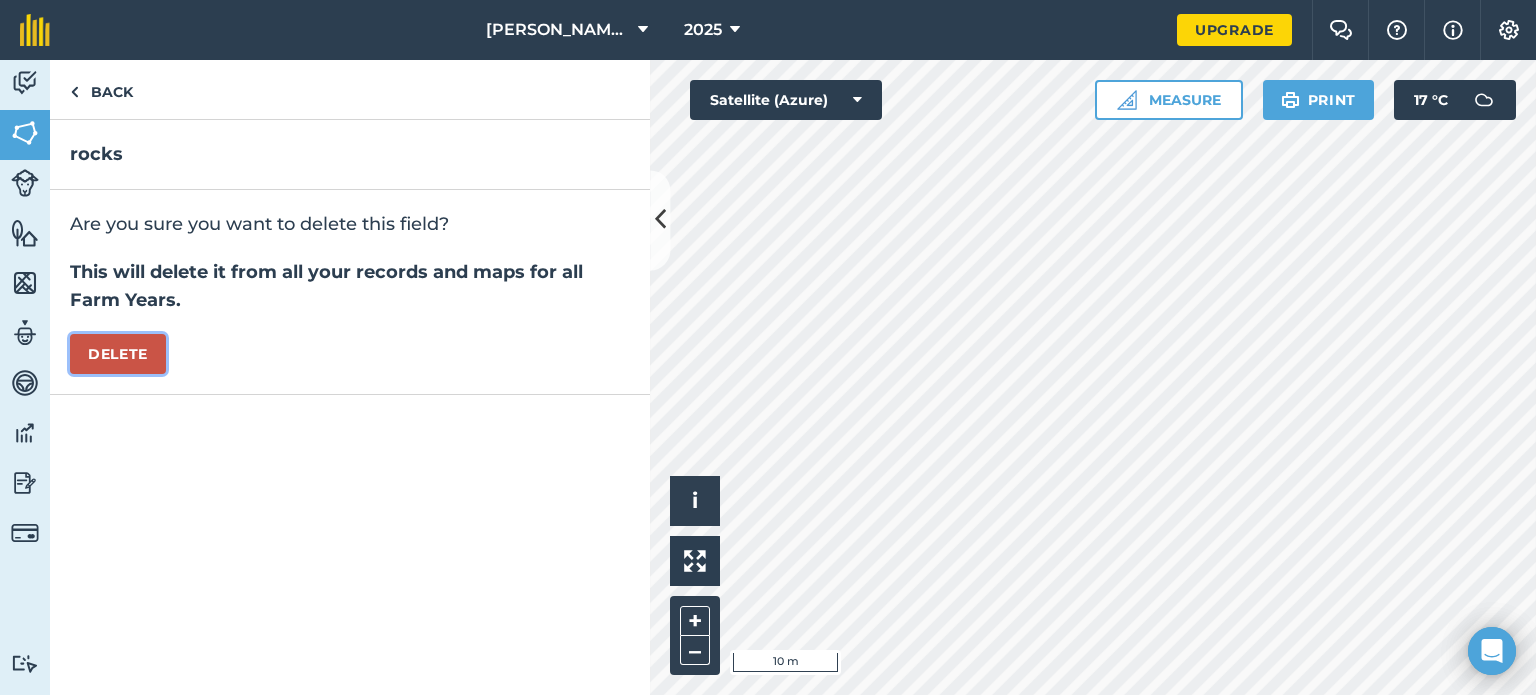 click on "Delete" at bounding box center [118, 354] 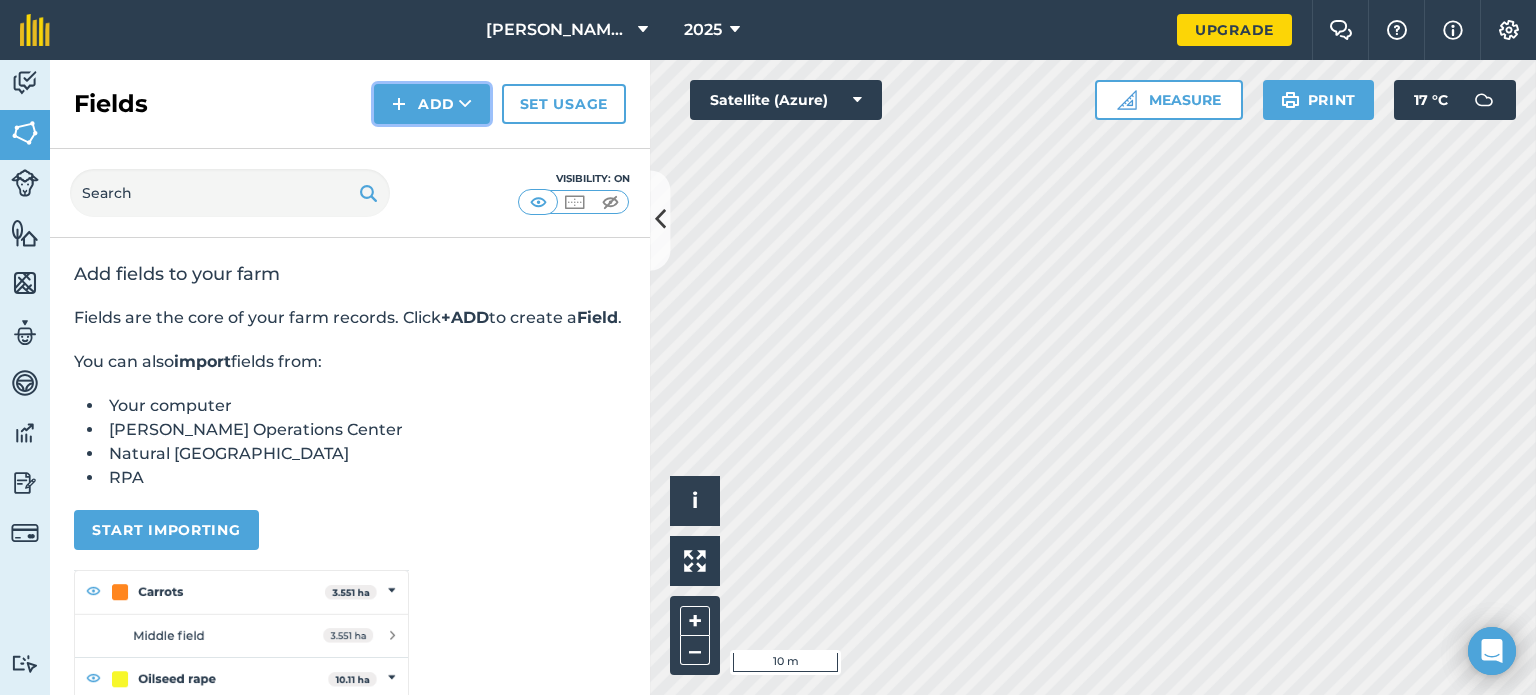 click on "Add" at bounding box center [432, 104] 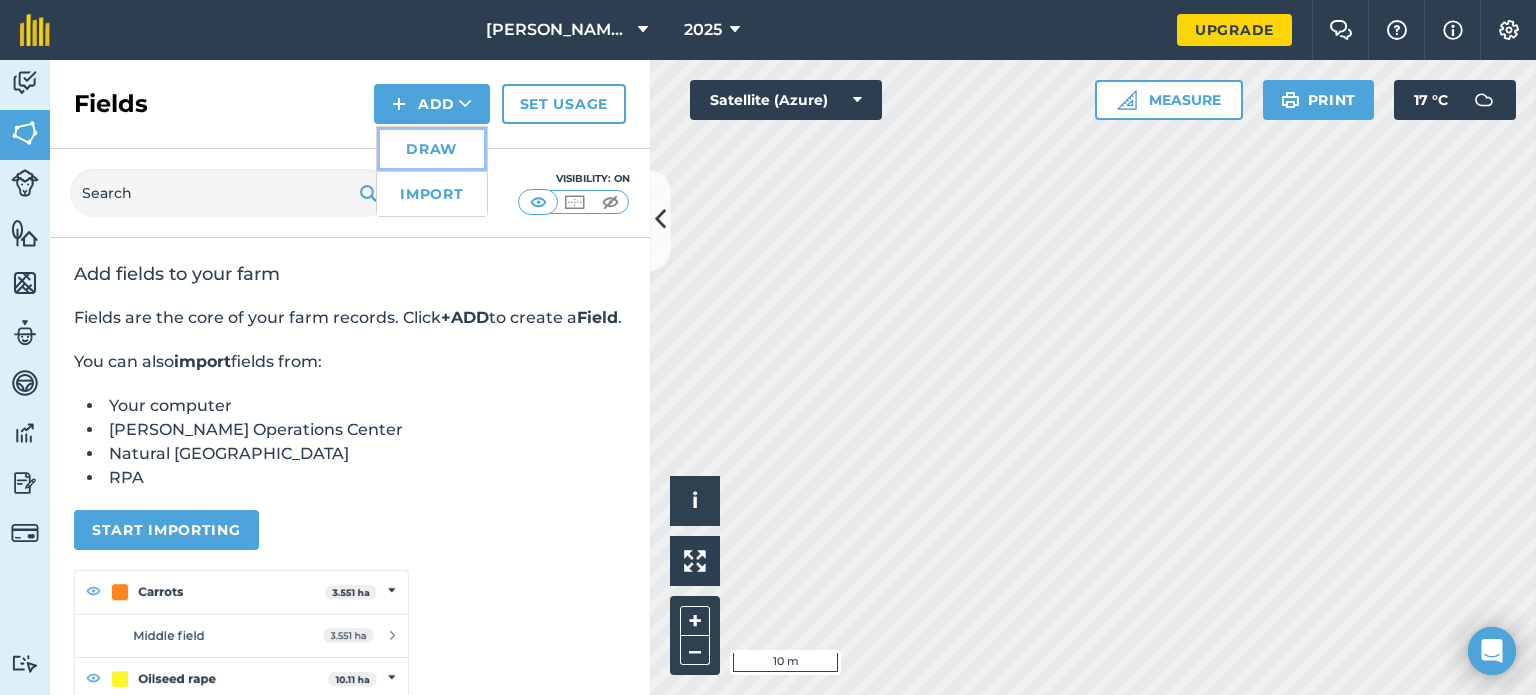 click on "Draw" at bounding box center [432, 149] 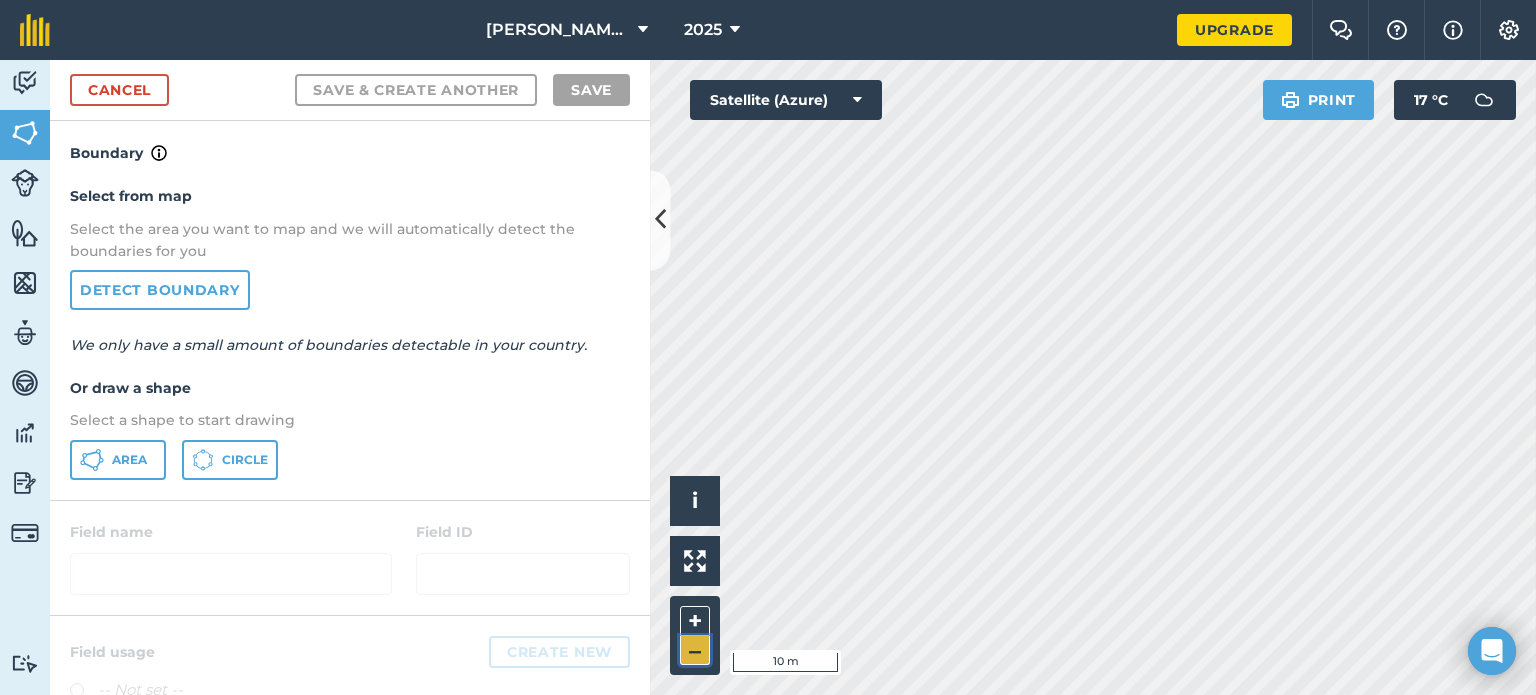 click on "–" at bounding box center [695, 650] 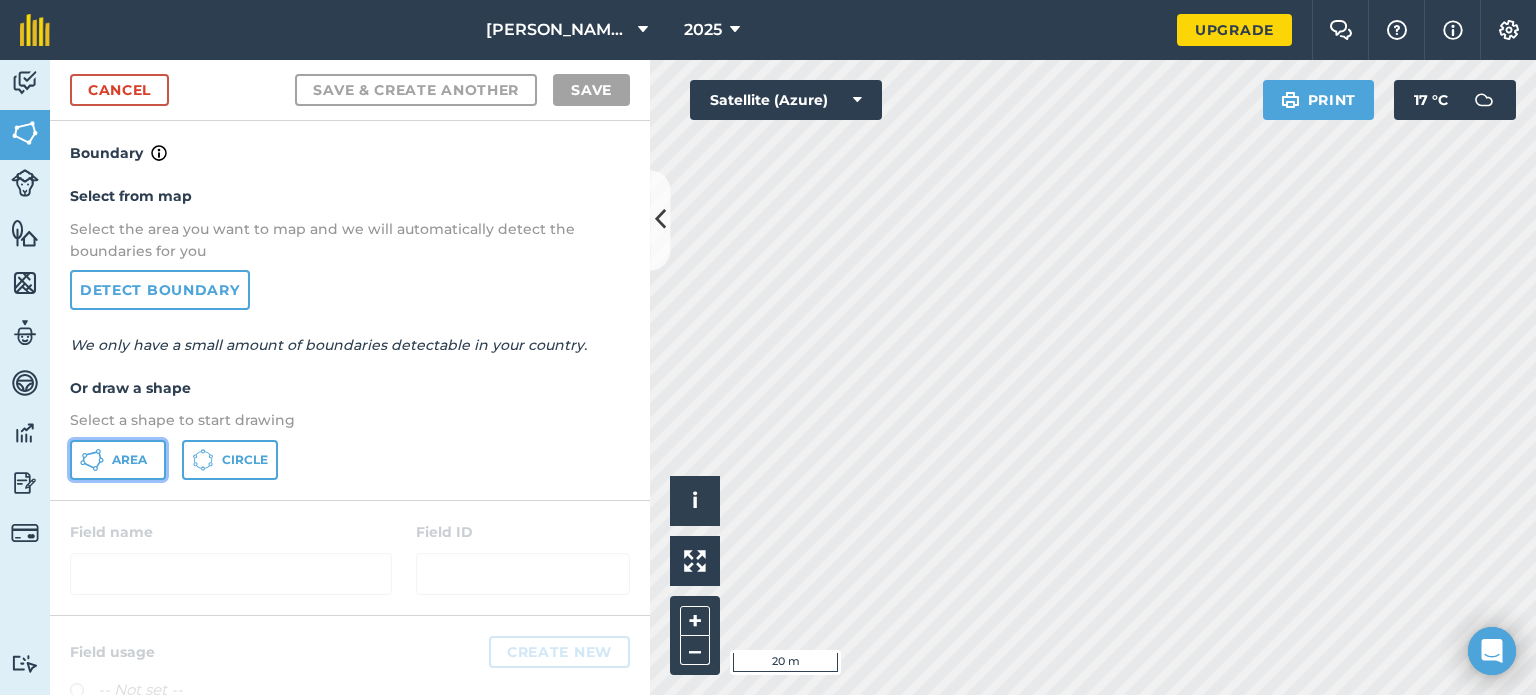 click on "Area" at bounding box center [118, 460] 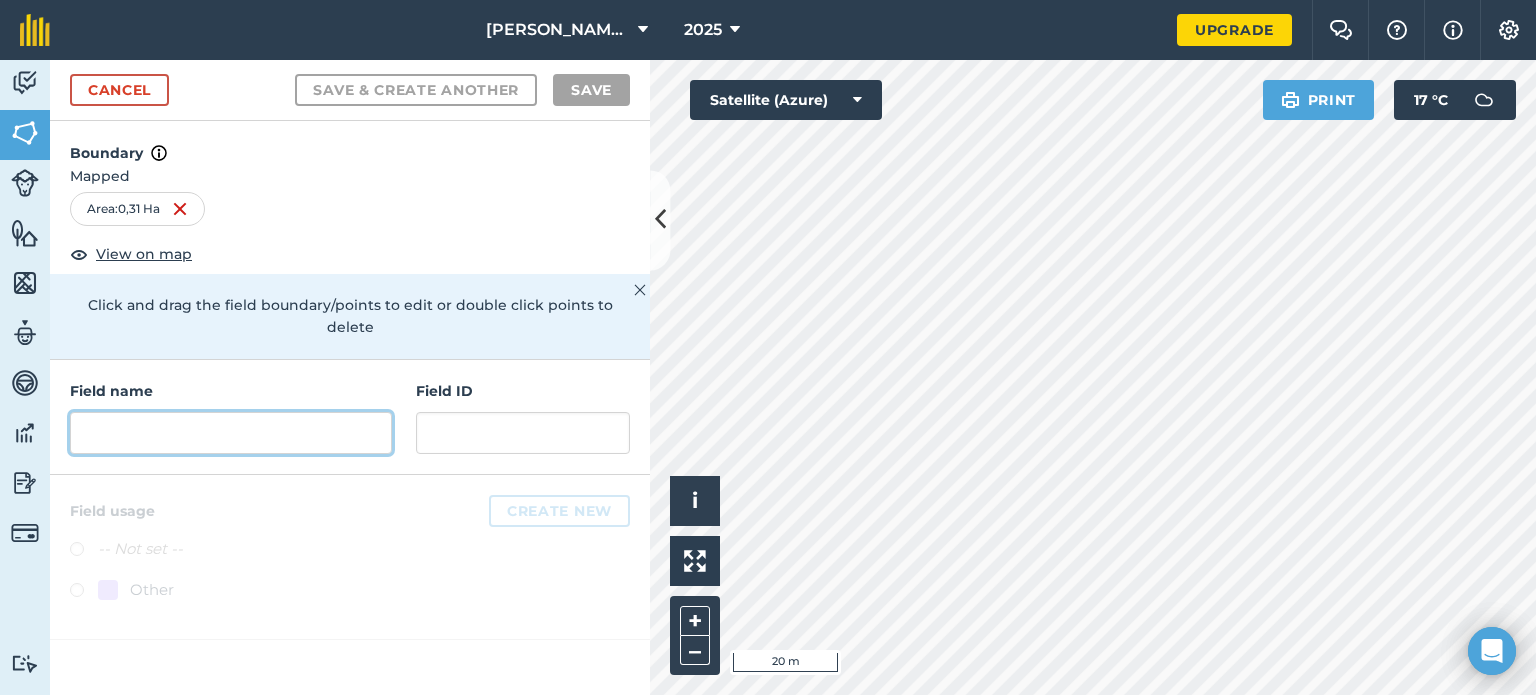 click at bounding box center (231, 433) 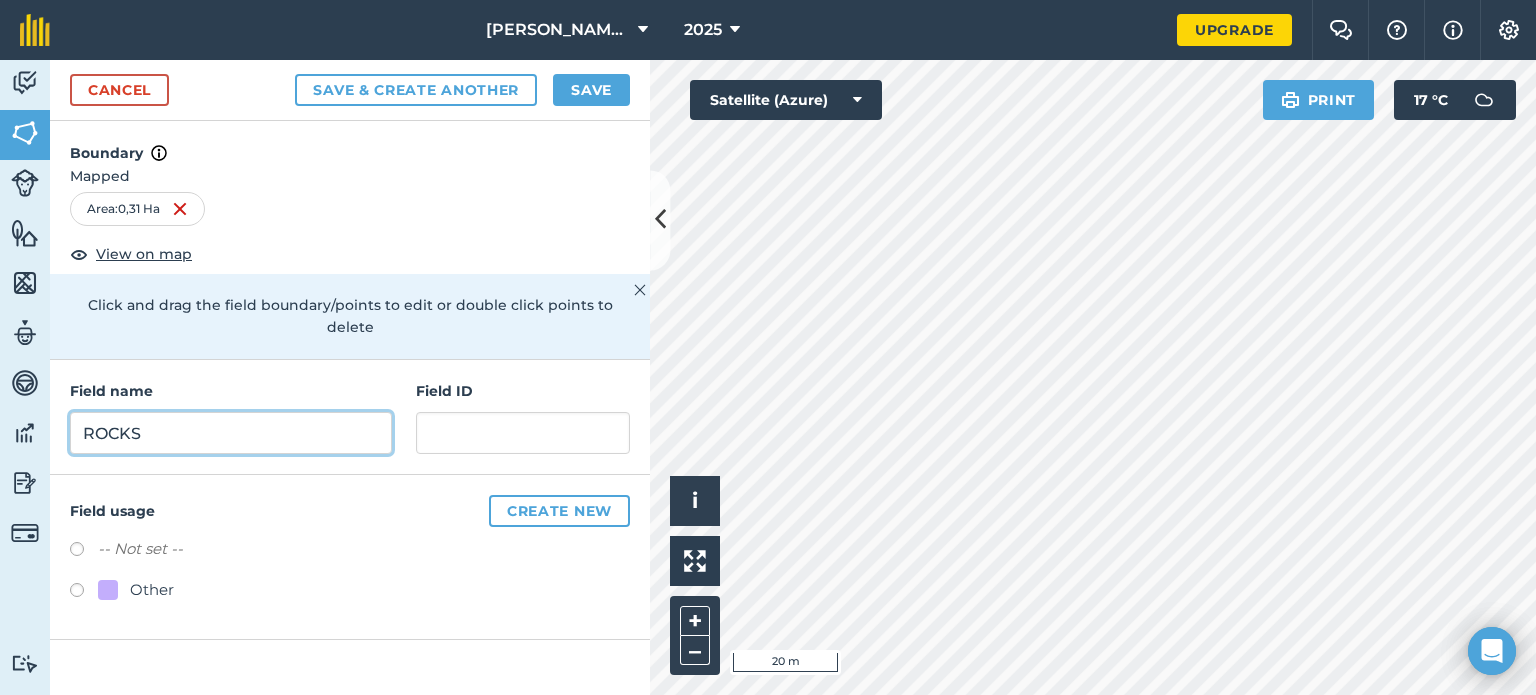 type on "ROCKS" 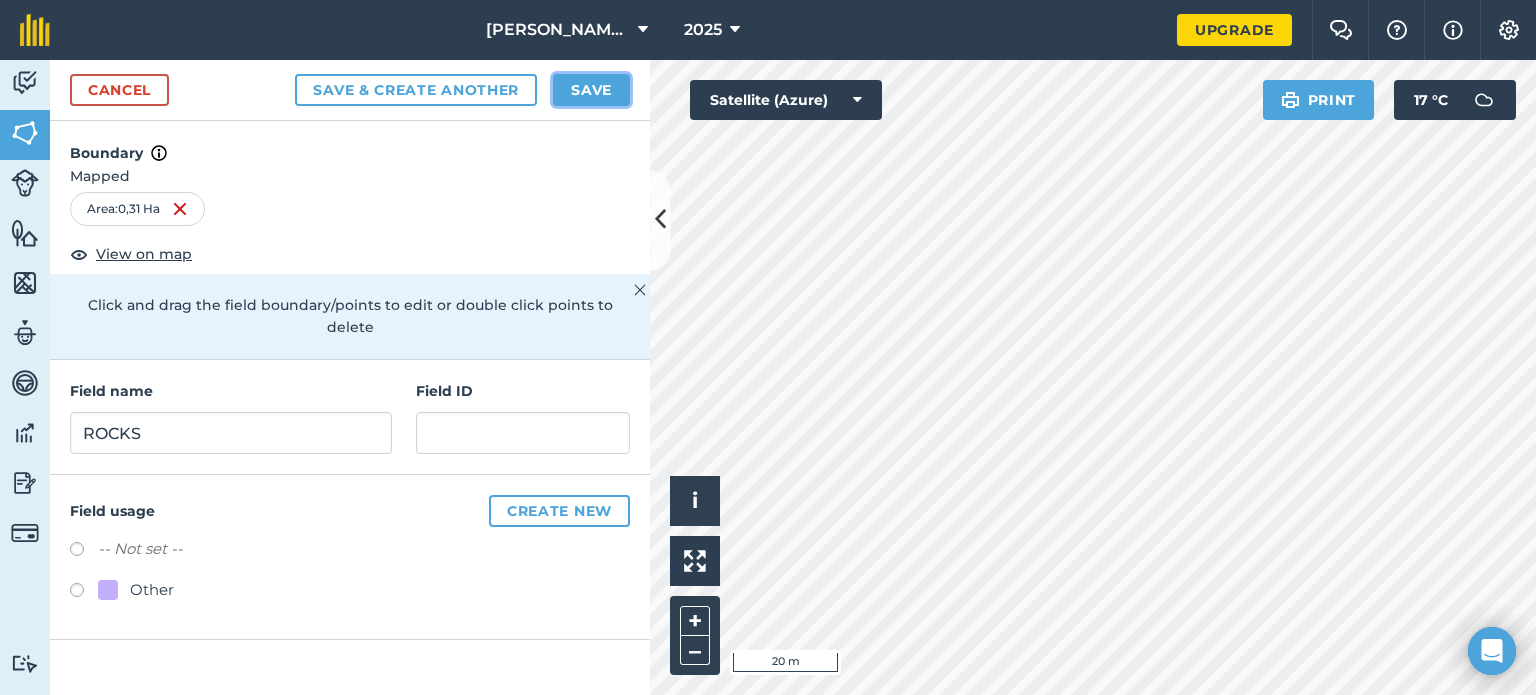 click on "Save" at bounding box center [591, 90] 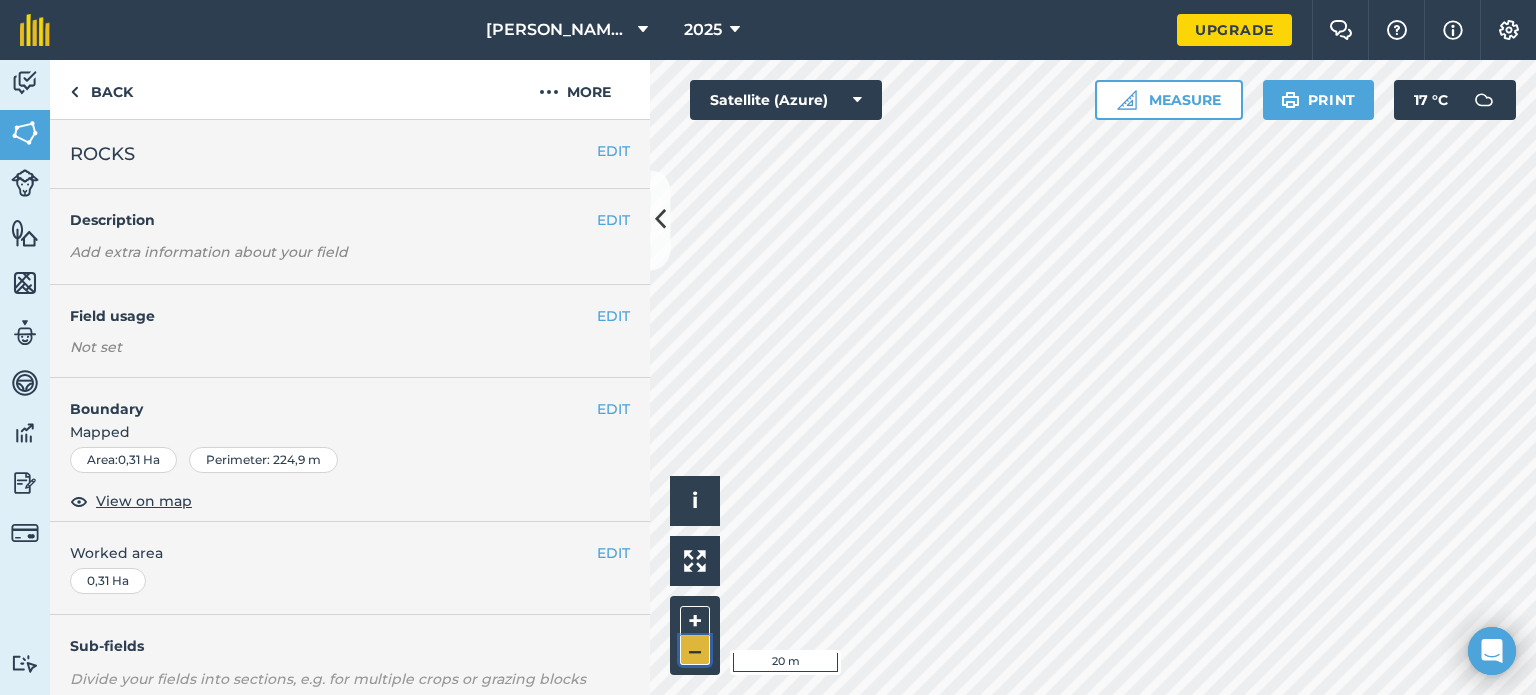 click on "–" at bounding box center (695, 650) 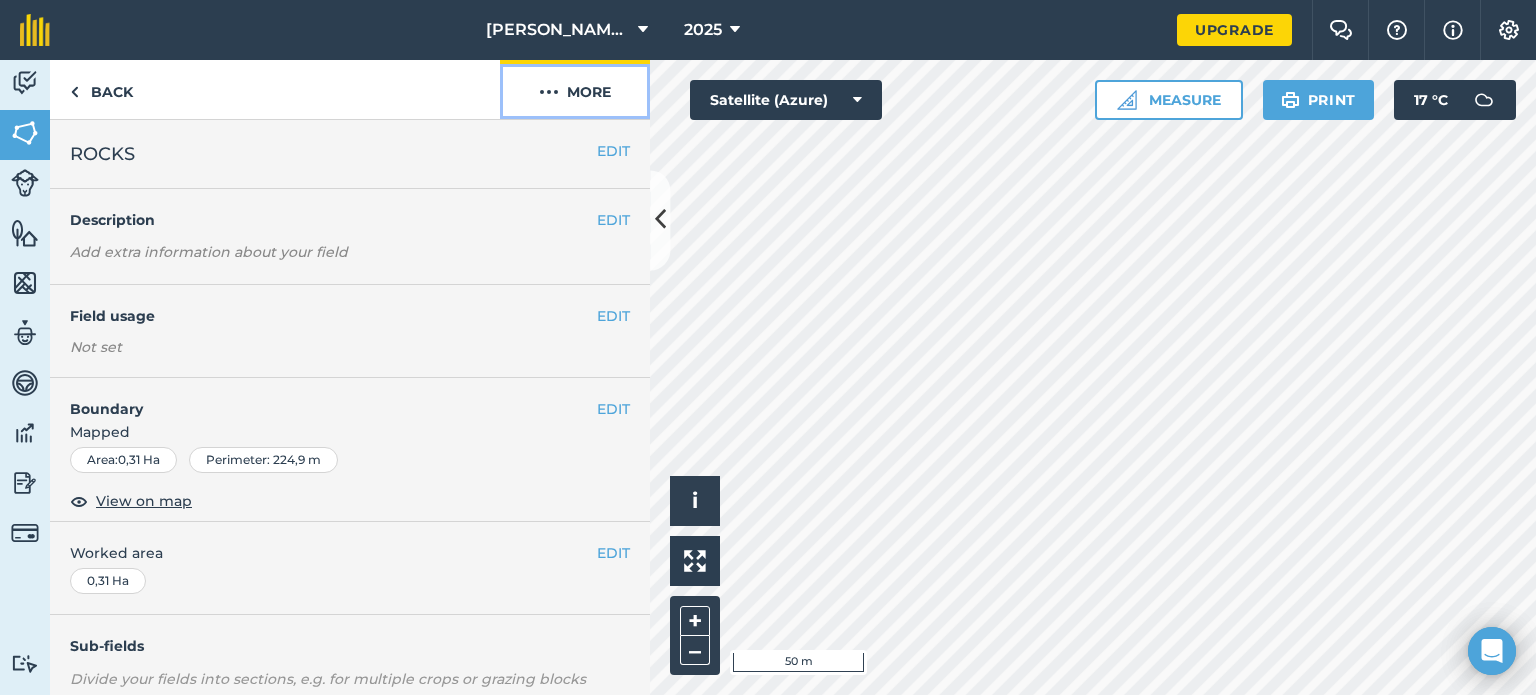click at bounding box center (549, 92) 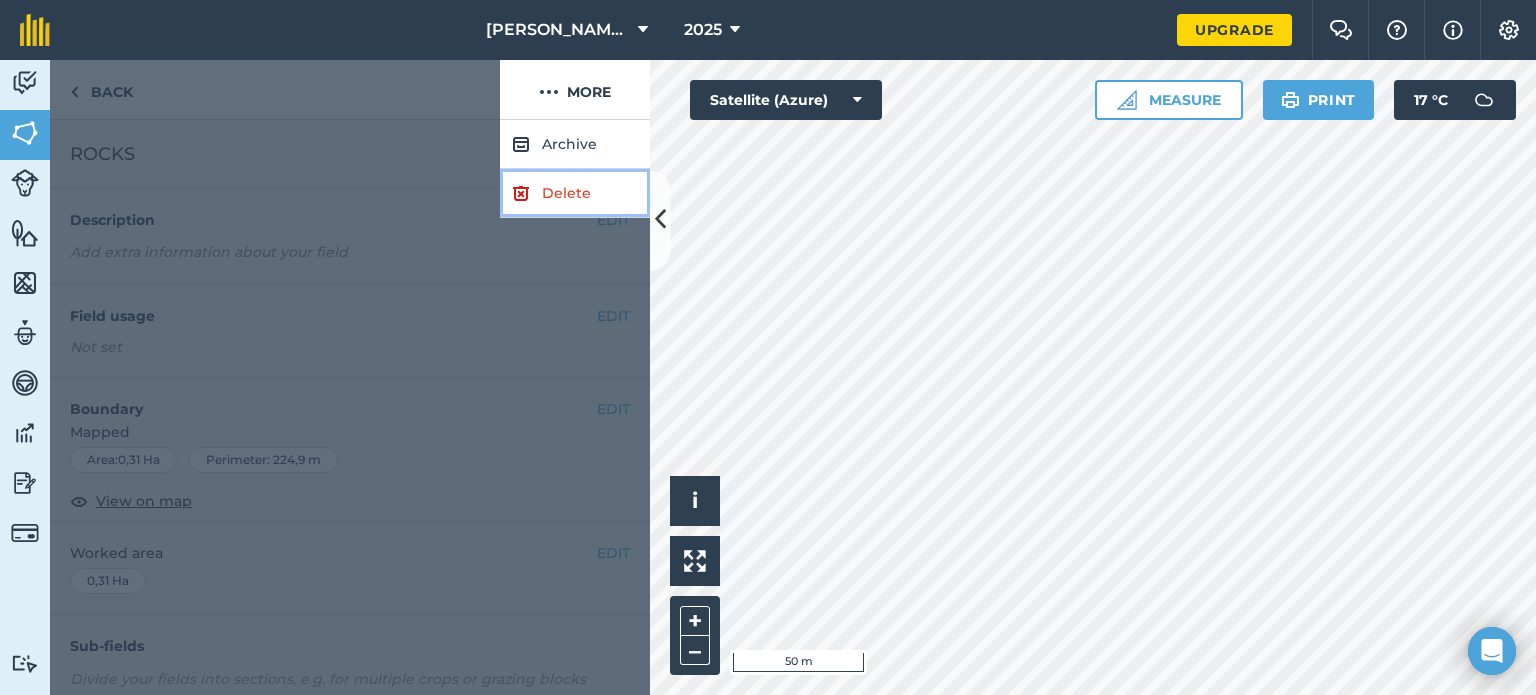 click on "Delete" at bounding box center [575, 193] 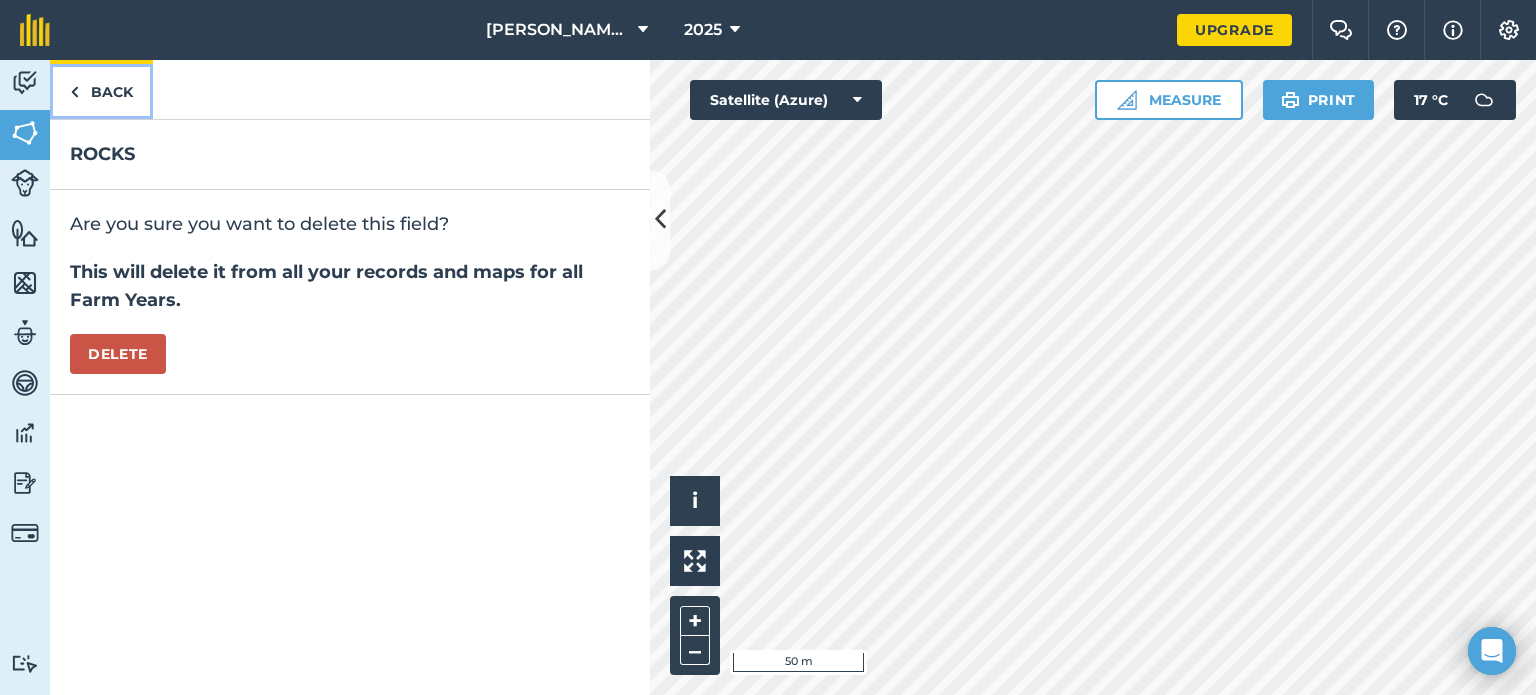 click on "Back" at bounding box center [101, 89] 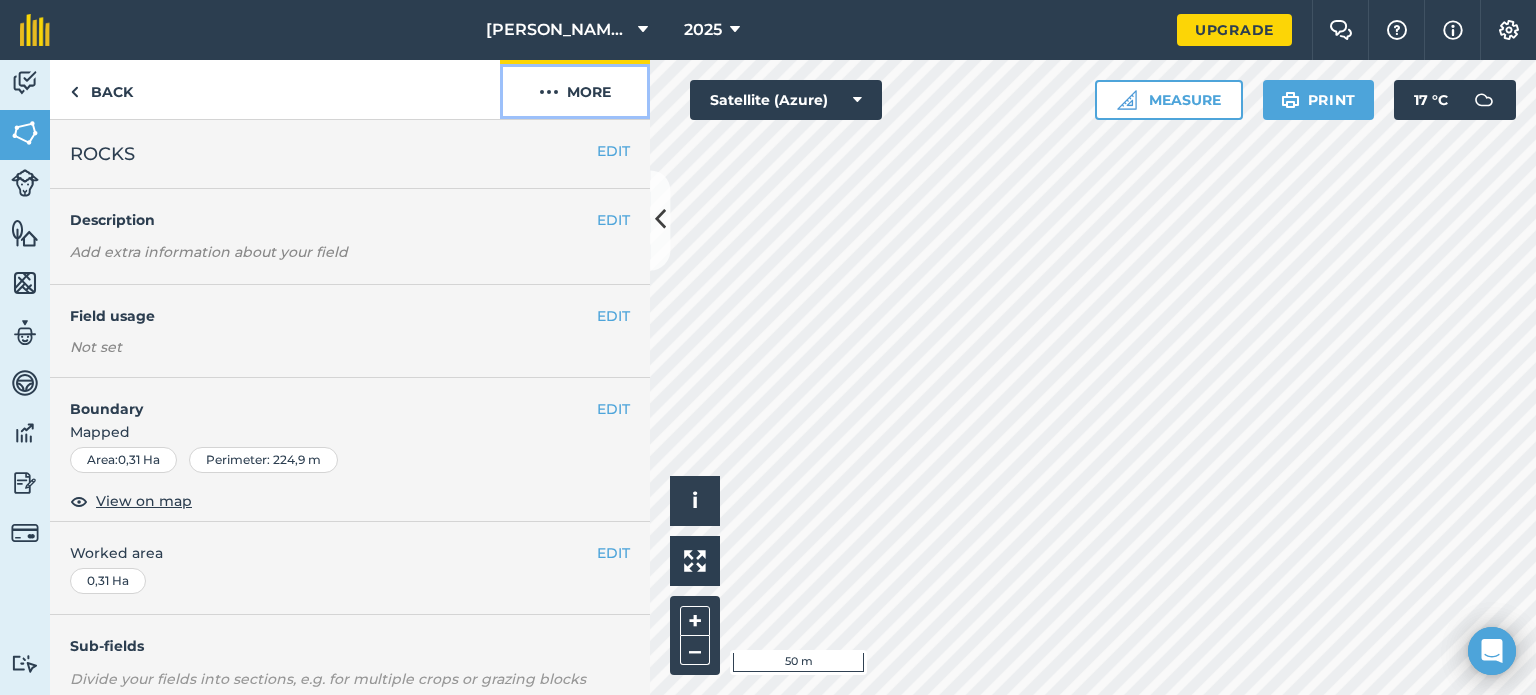 click at bounding box center (549, 92) 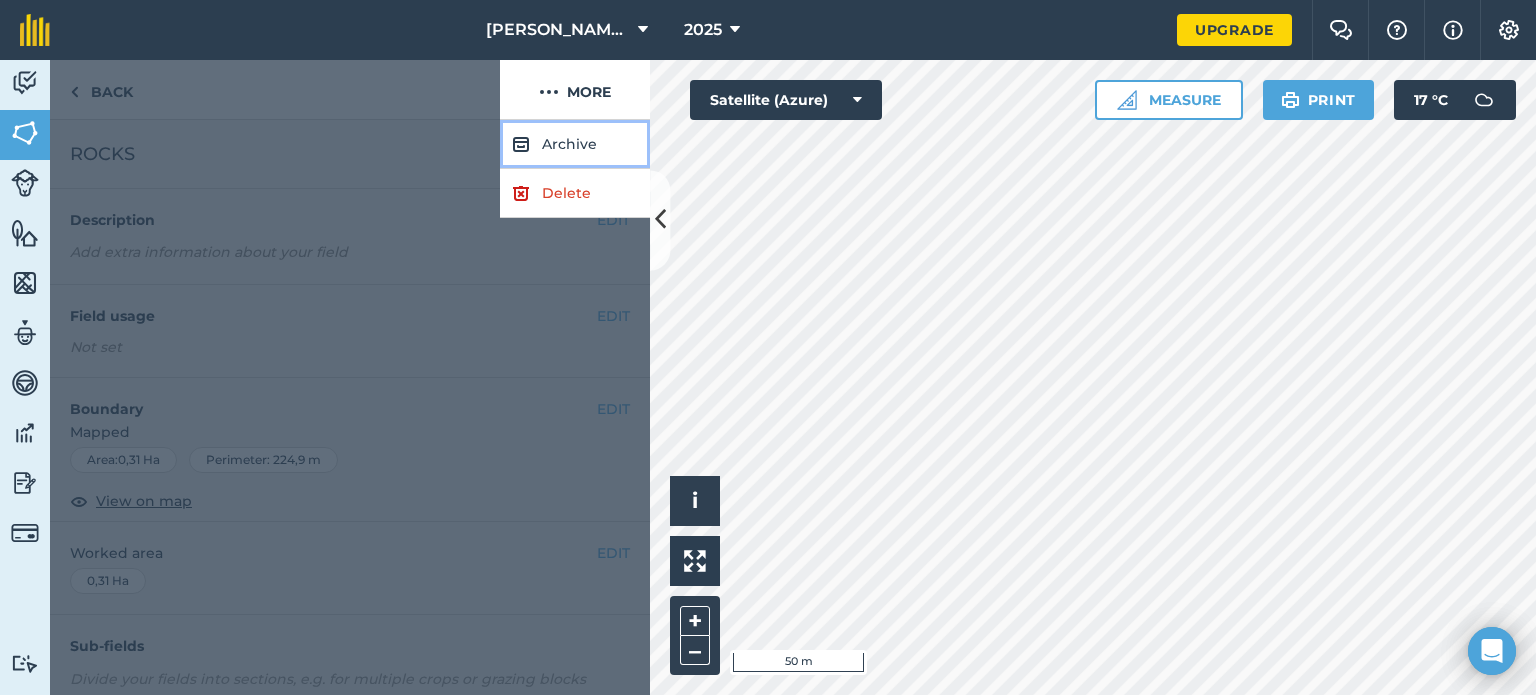 click on "Archive" at bounding box center (575, 144) 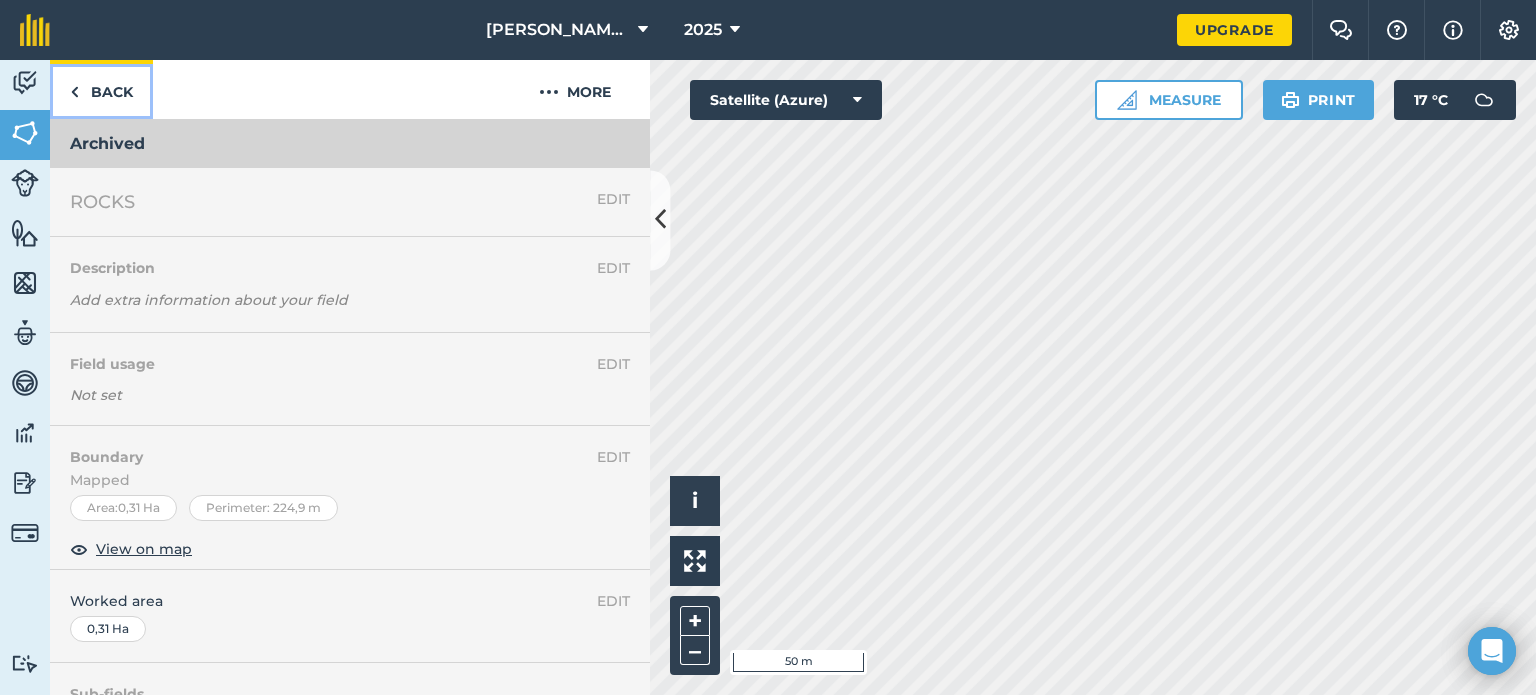 click on "Back" at bounding box center [101, 89] 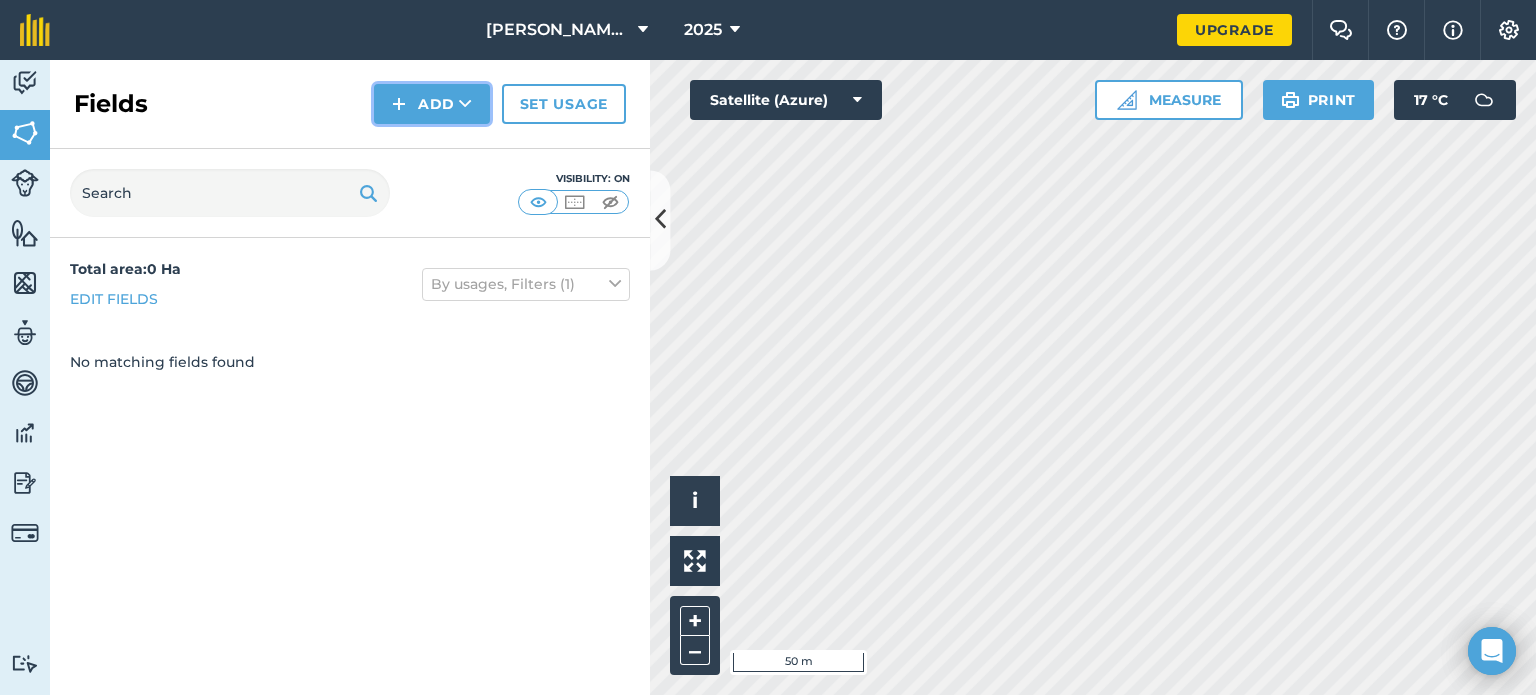 click on "Add" at bounding box center (432, 104) 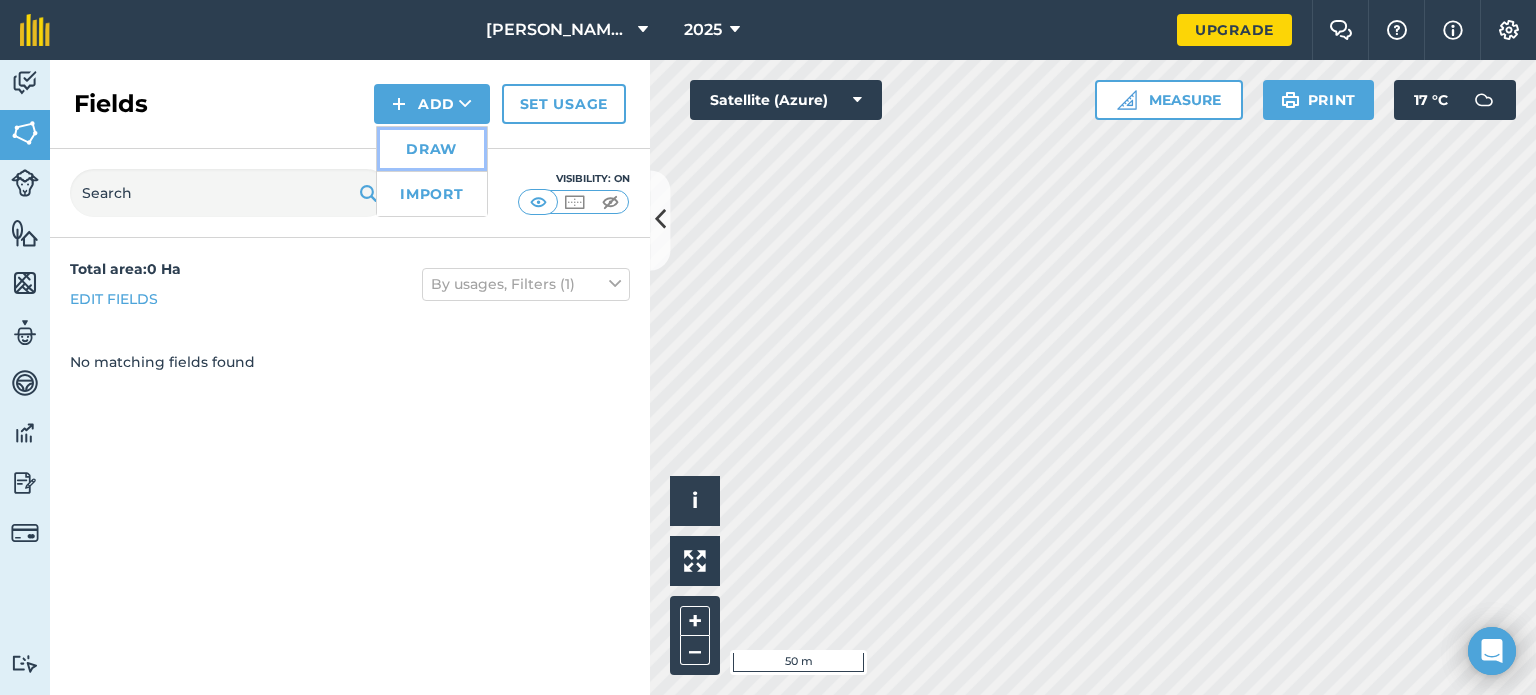 click on "Draw" at bounding box center (432, 149) 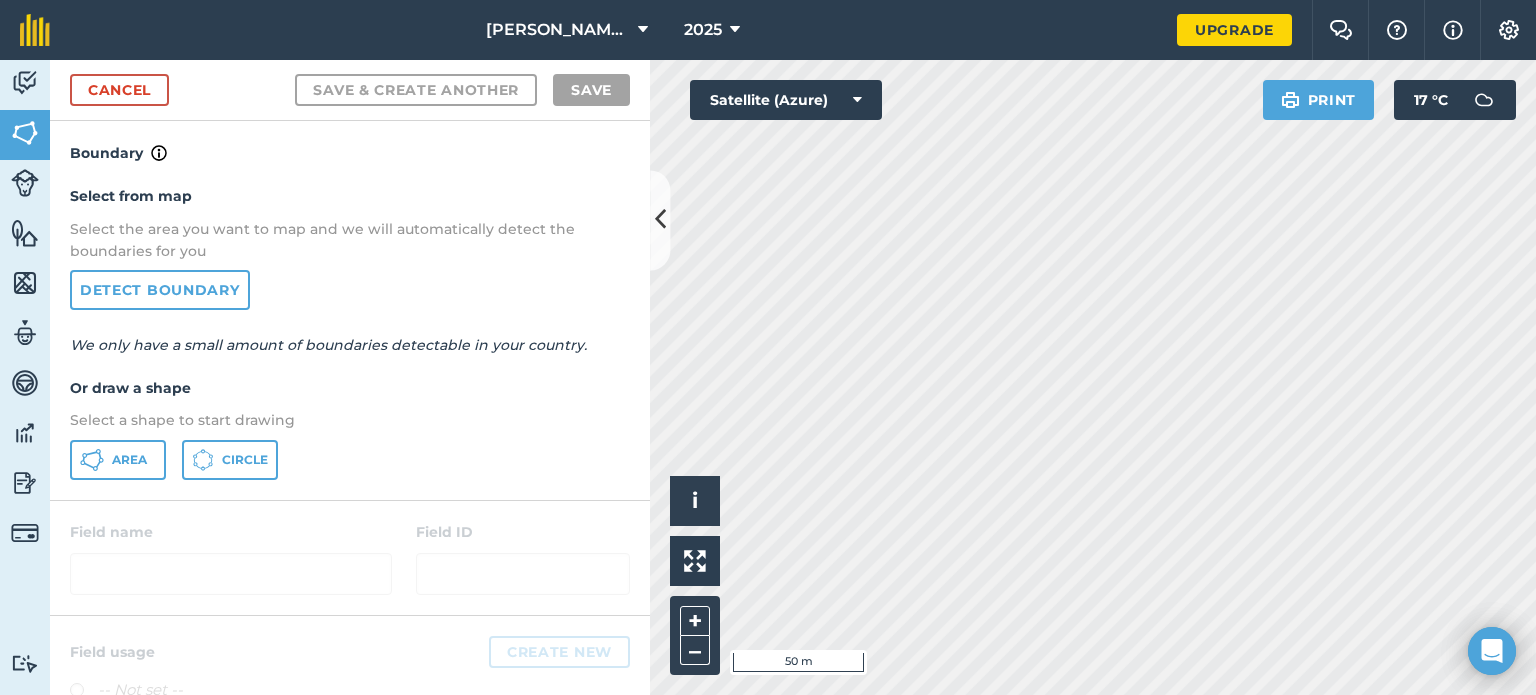 click on "+ –" at bounding box center (695, 635) 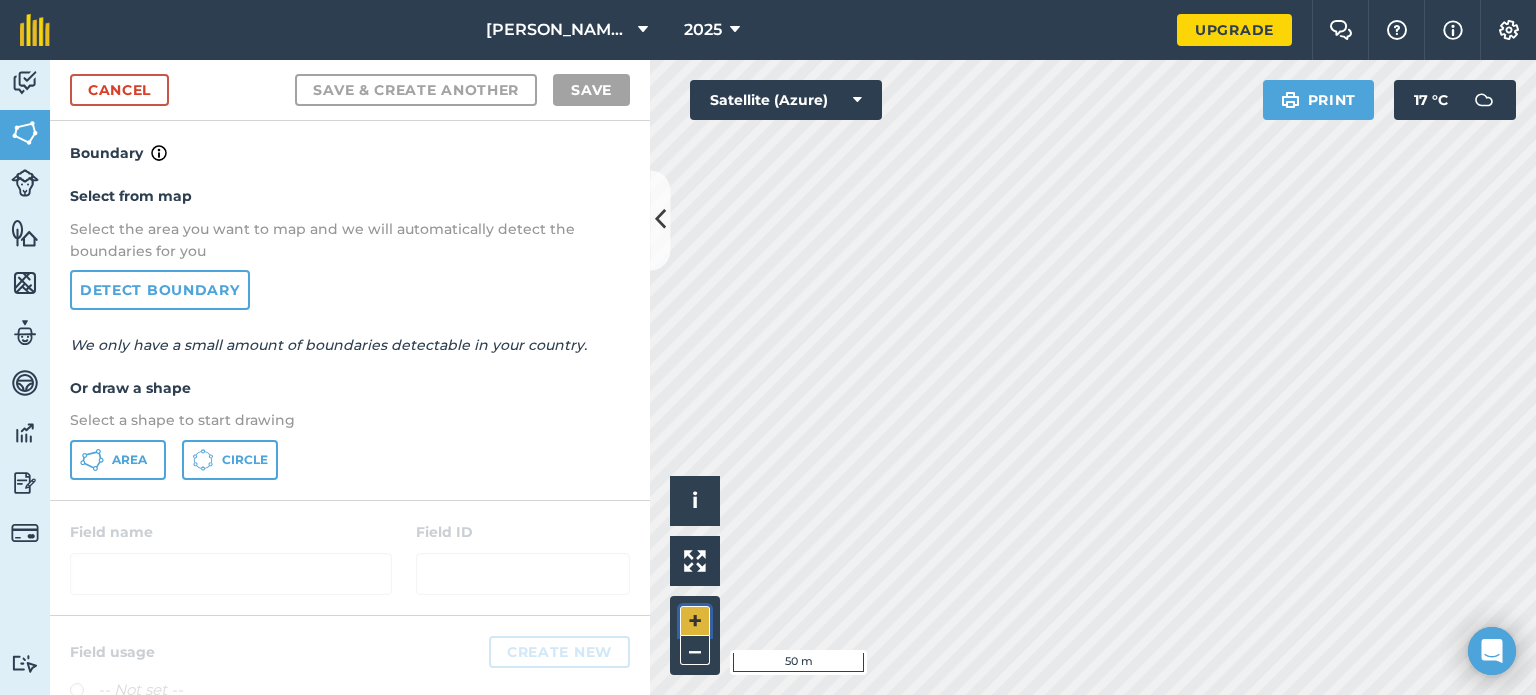 click on "+" at bounding box center [695, 621] 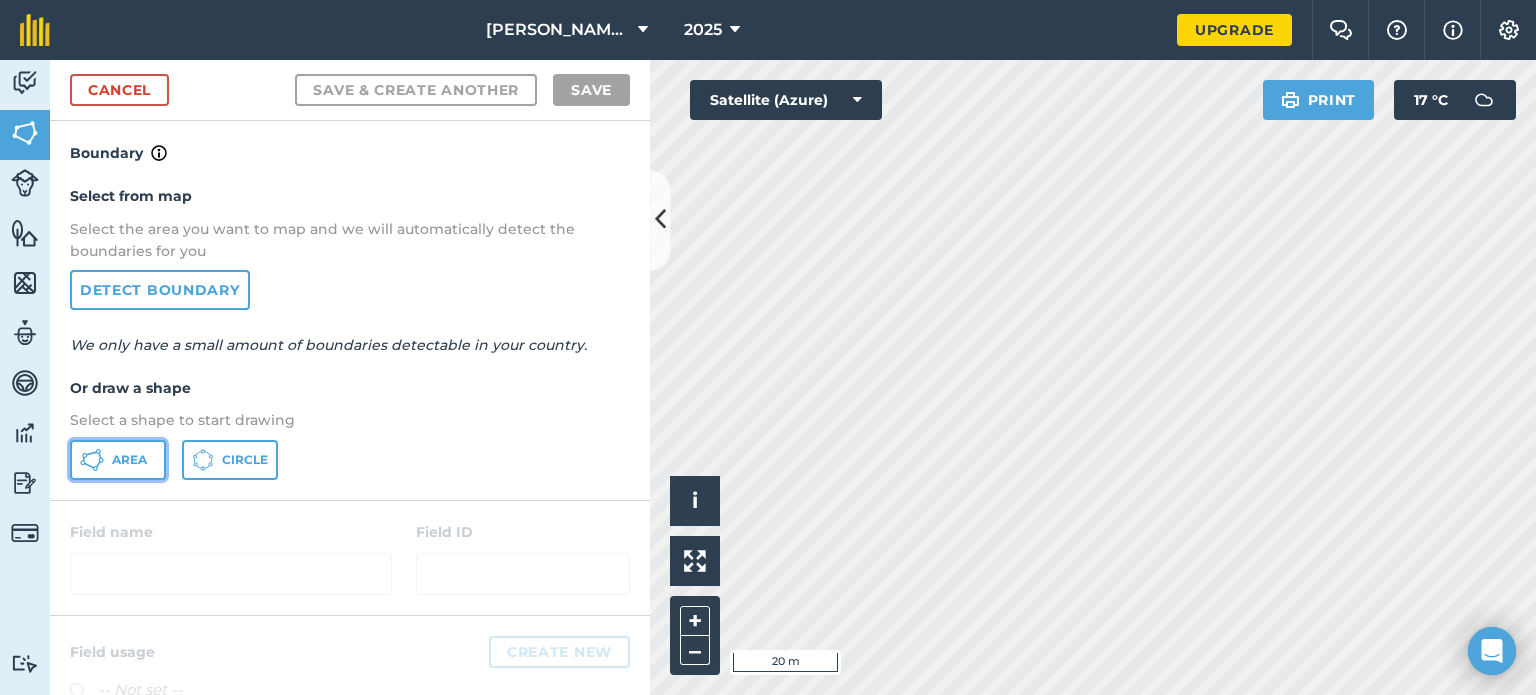 click on "Area" at bounding box center (118, 460) 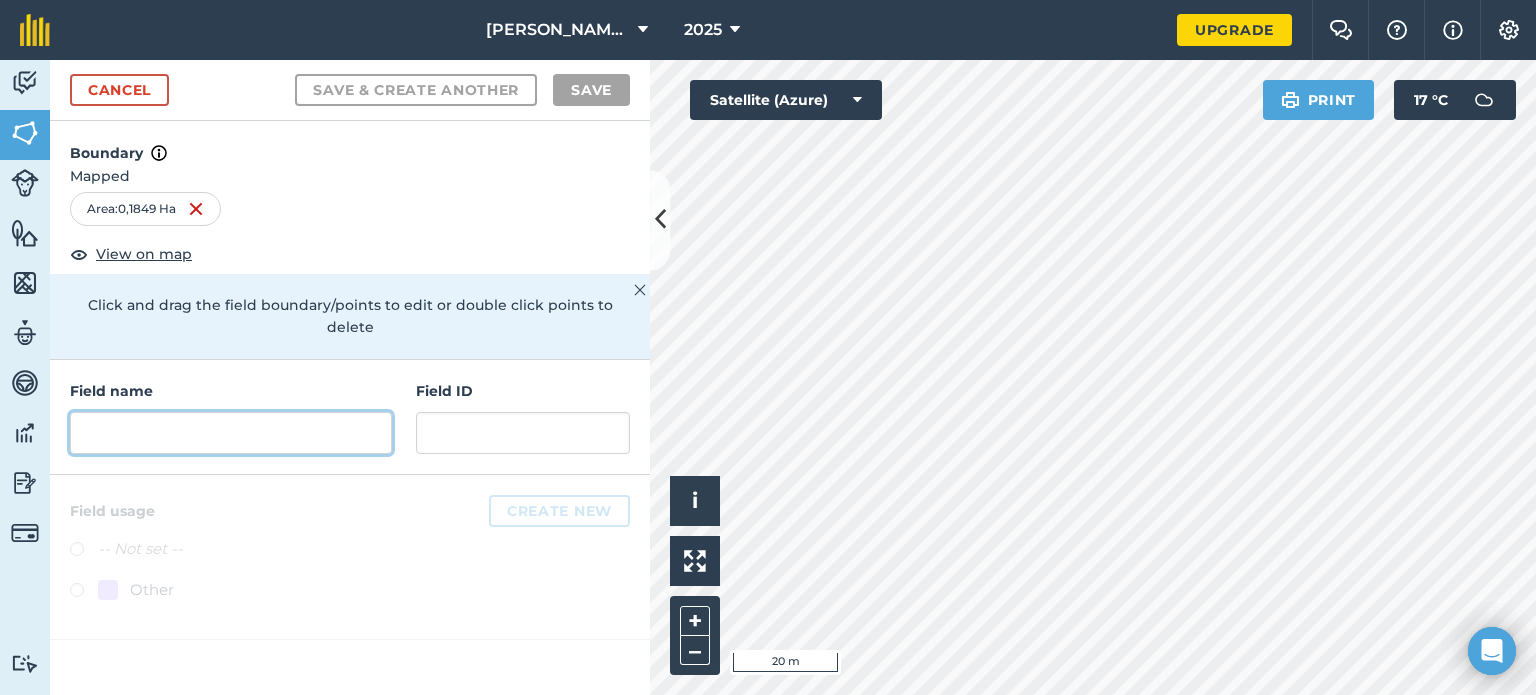 click at bounding box center [231, 433] 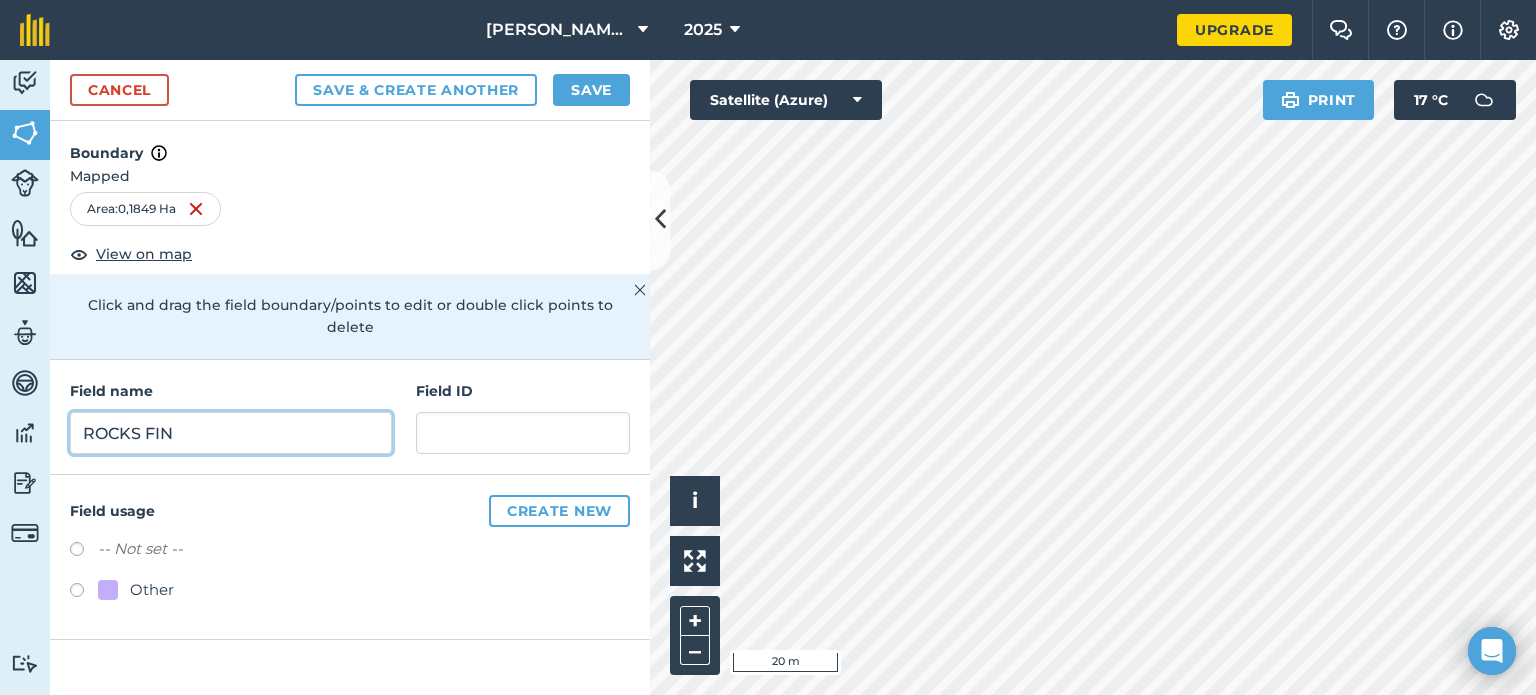 type on "ROCKS FIN" 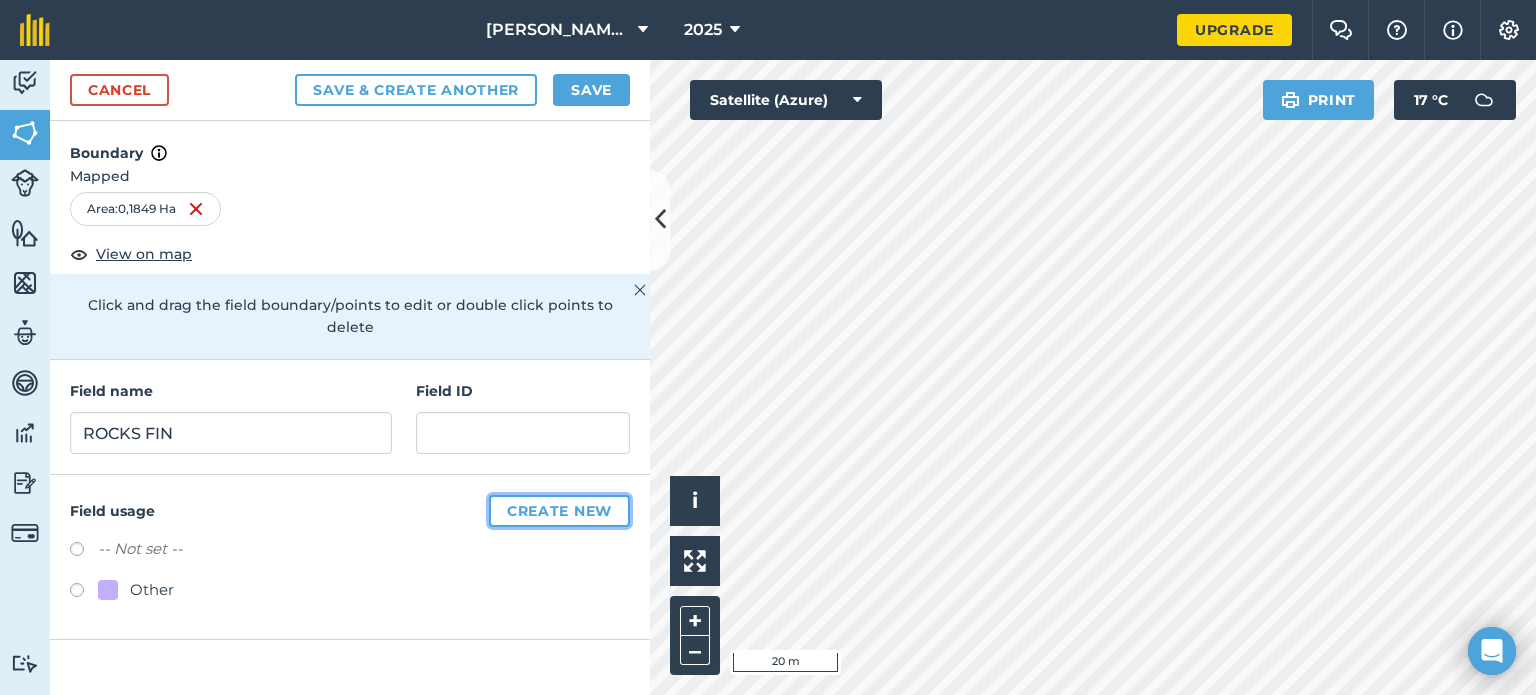 click on "Create new" at bounding box center (559, 511) 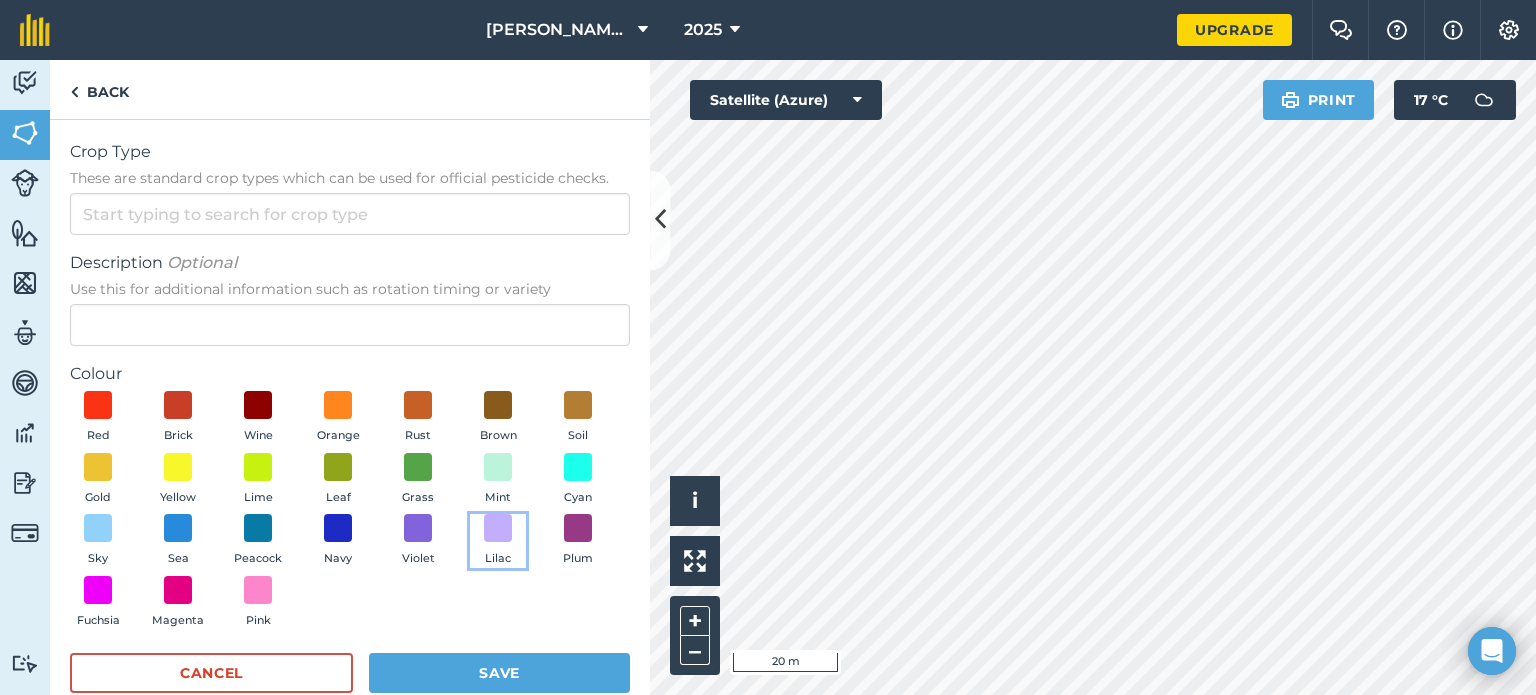 click on "Lilac" at bounding box center (498, 559) 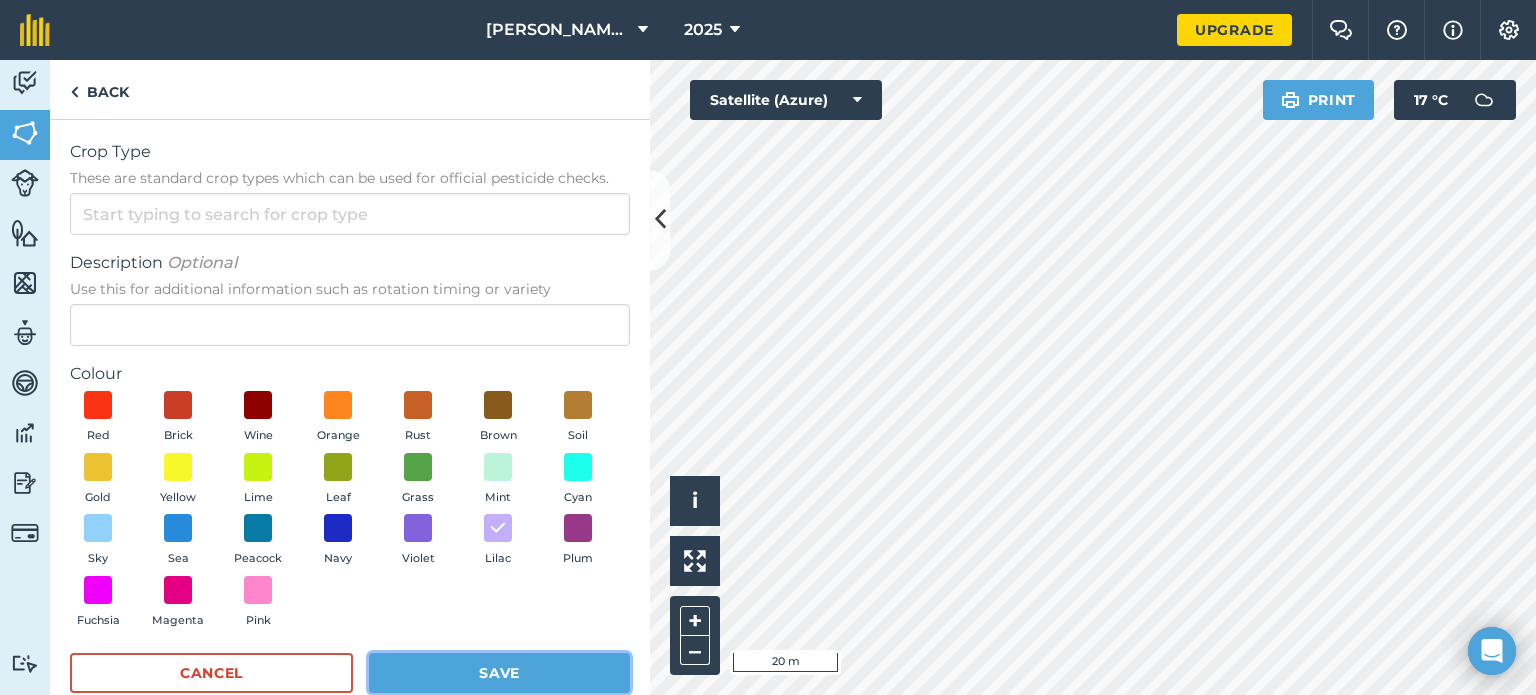 click on "Save" at bounding box center (499, 673) 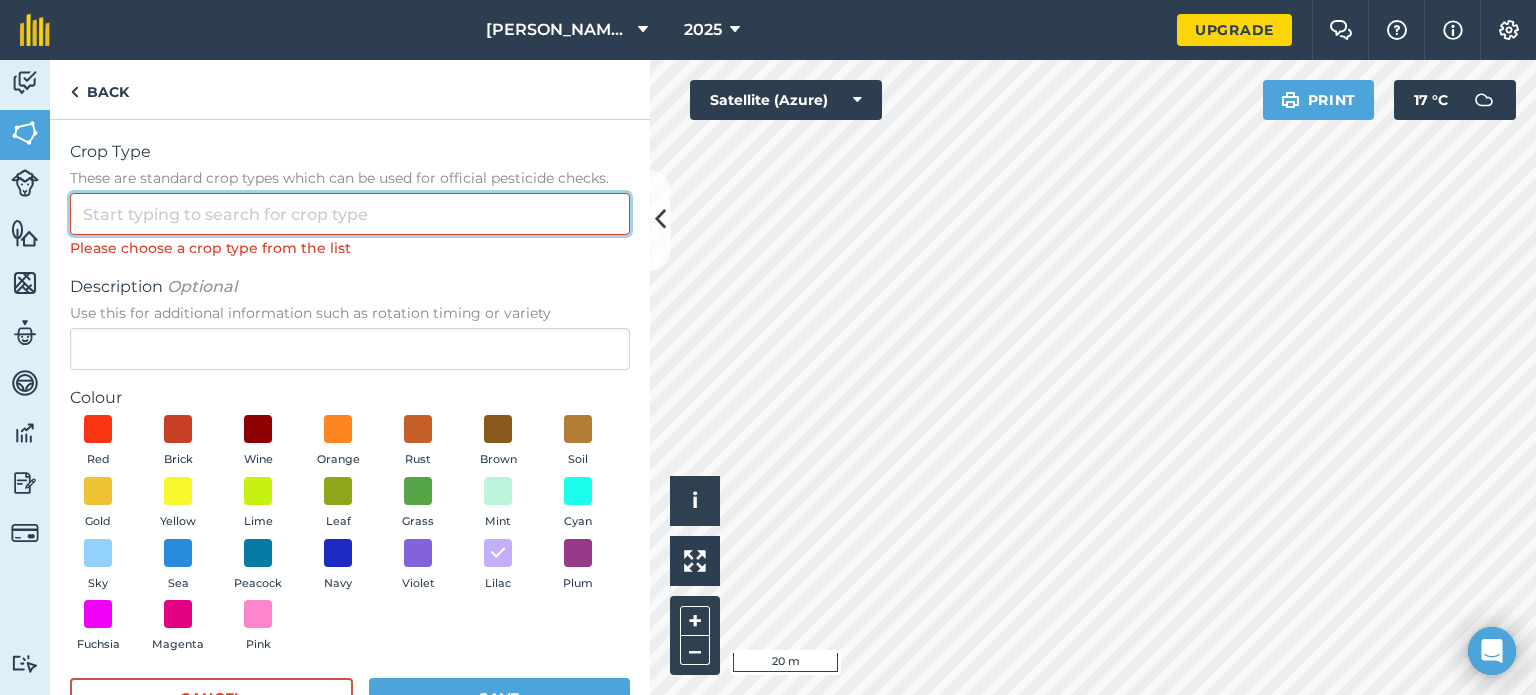 click on "Crop Type These are standard crop types which can be used for official pesticide checks." at bounding box center [350, 214] 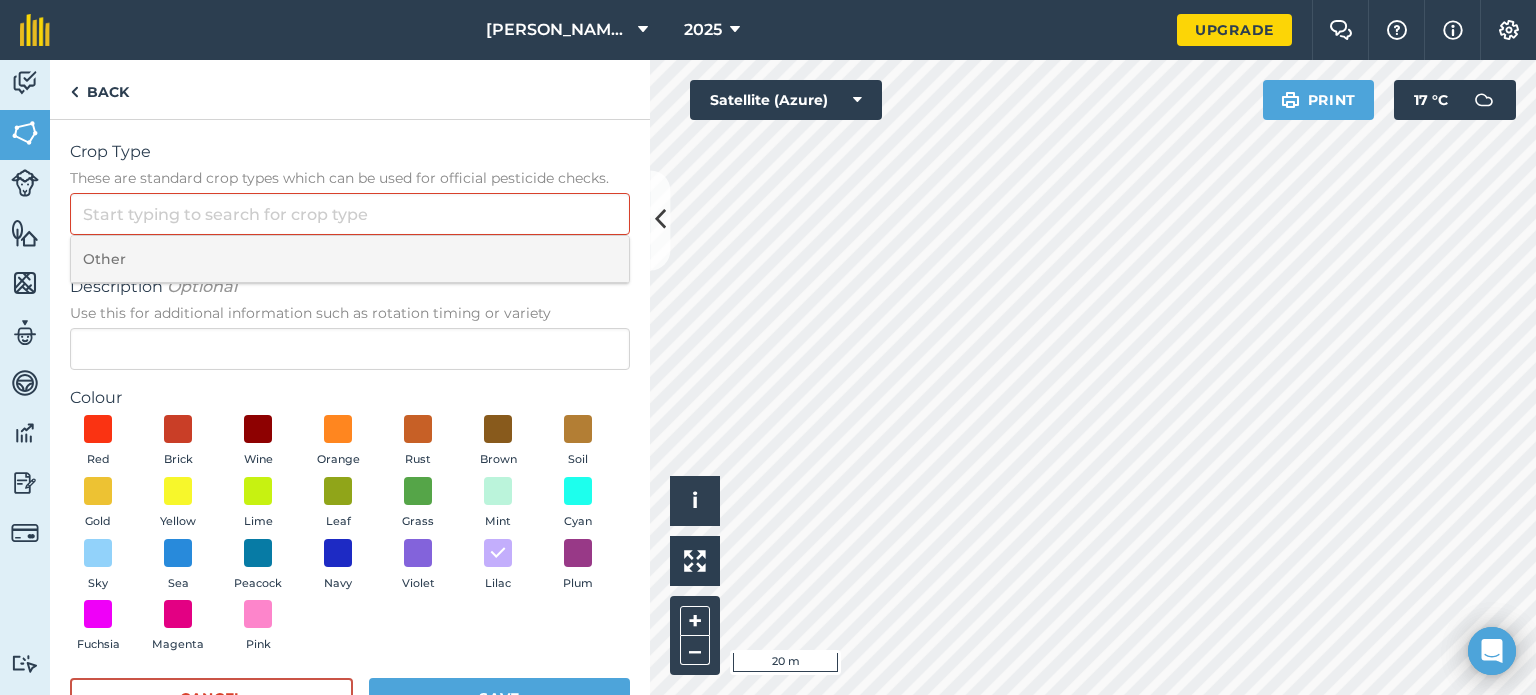 click on "Other" at bounding box center (350, 259) 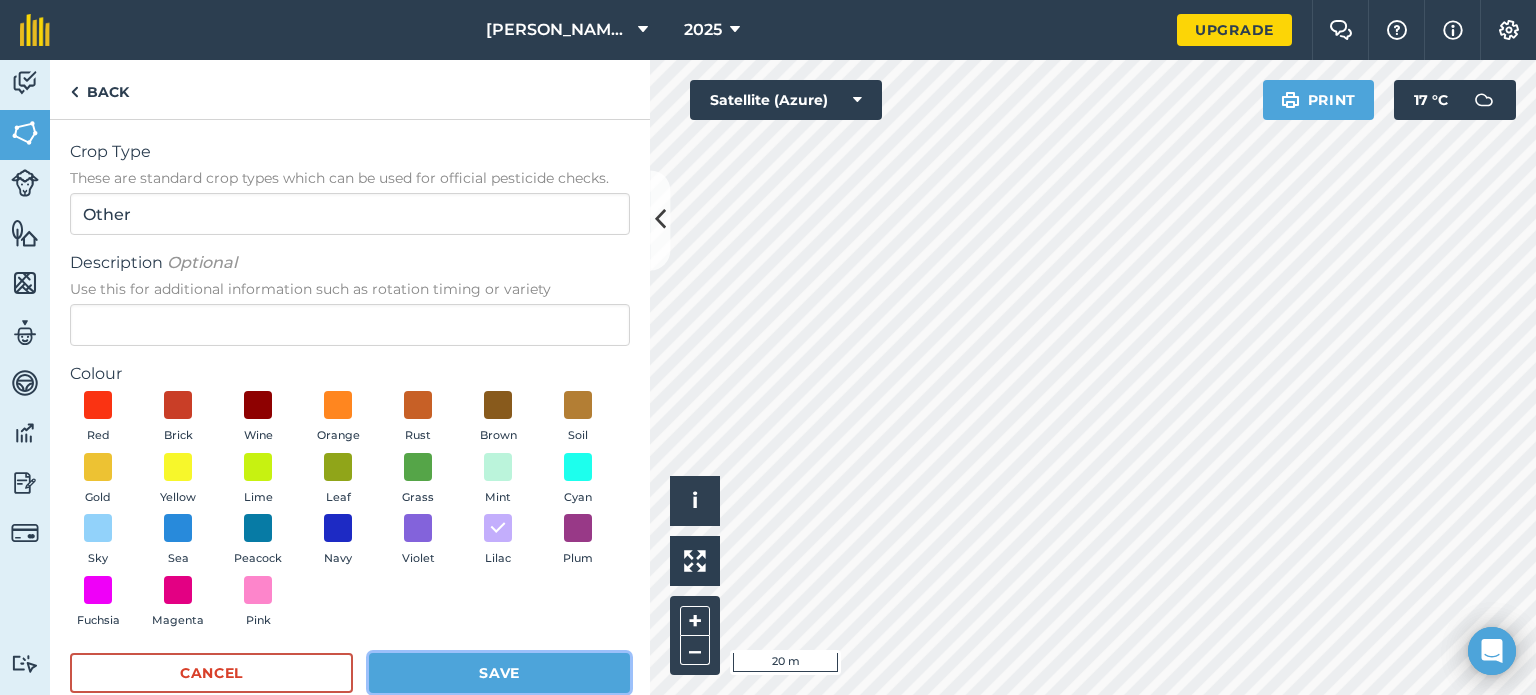 click on "Save" at bounding box center (499, 673) 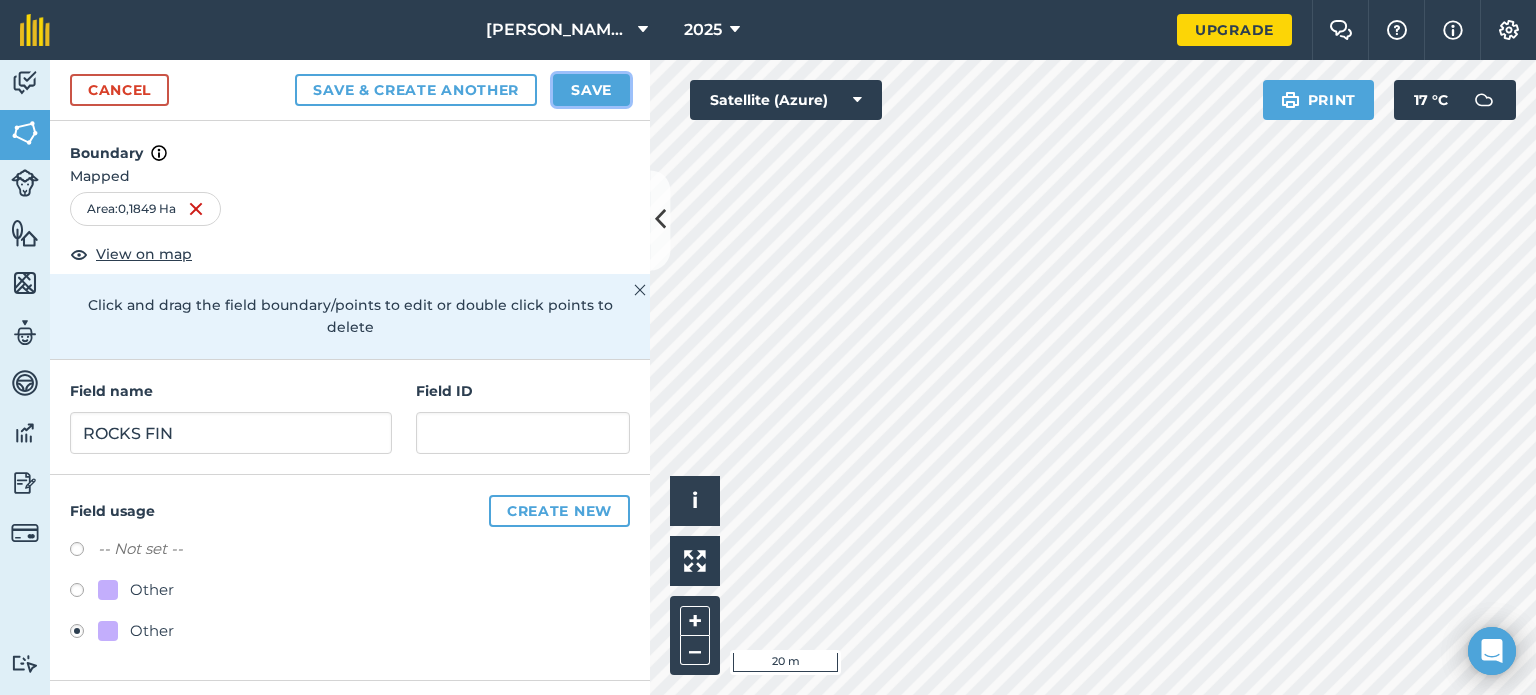 click on "Save" at bounding box center [591, 90] 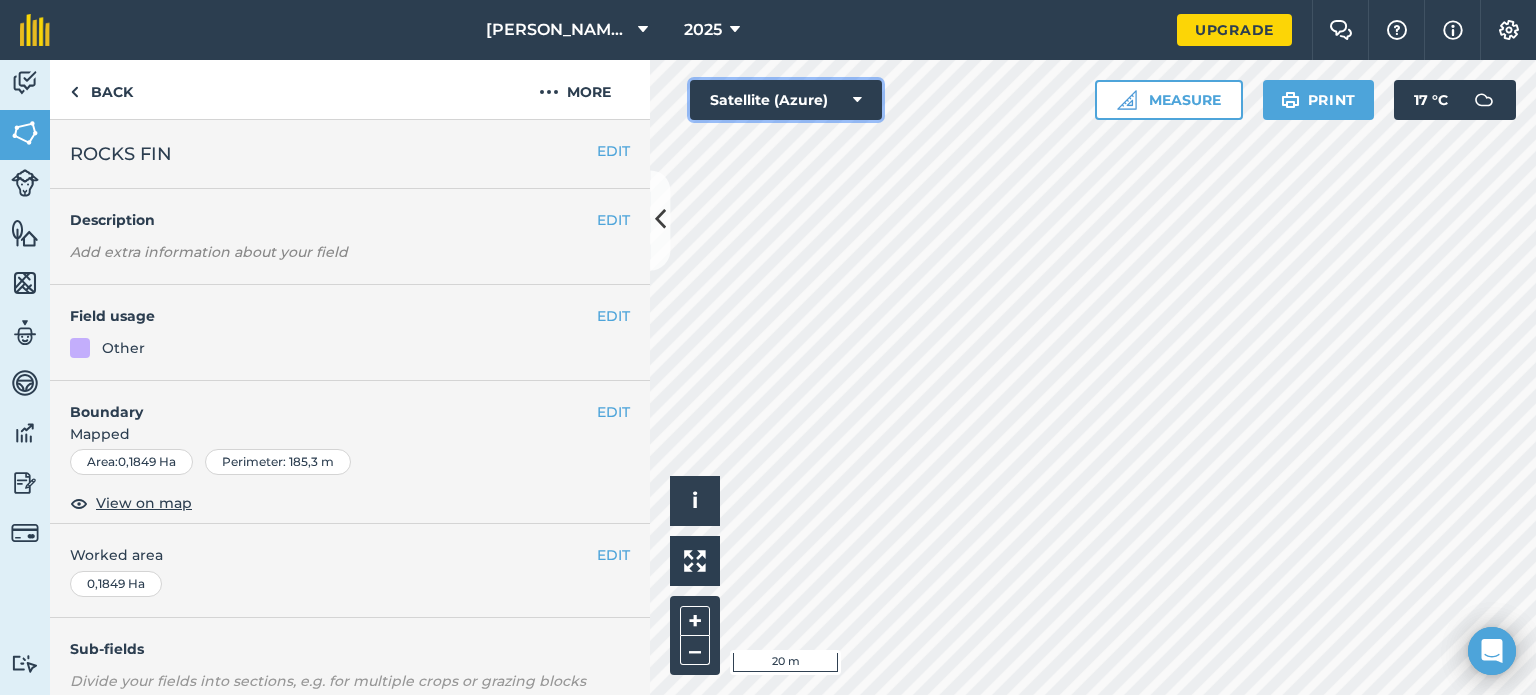 click on "Satellite (Azure)" at bounding box center (786, 100) 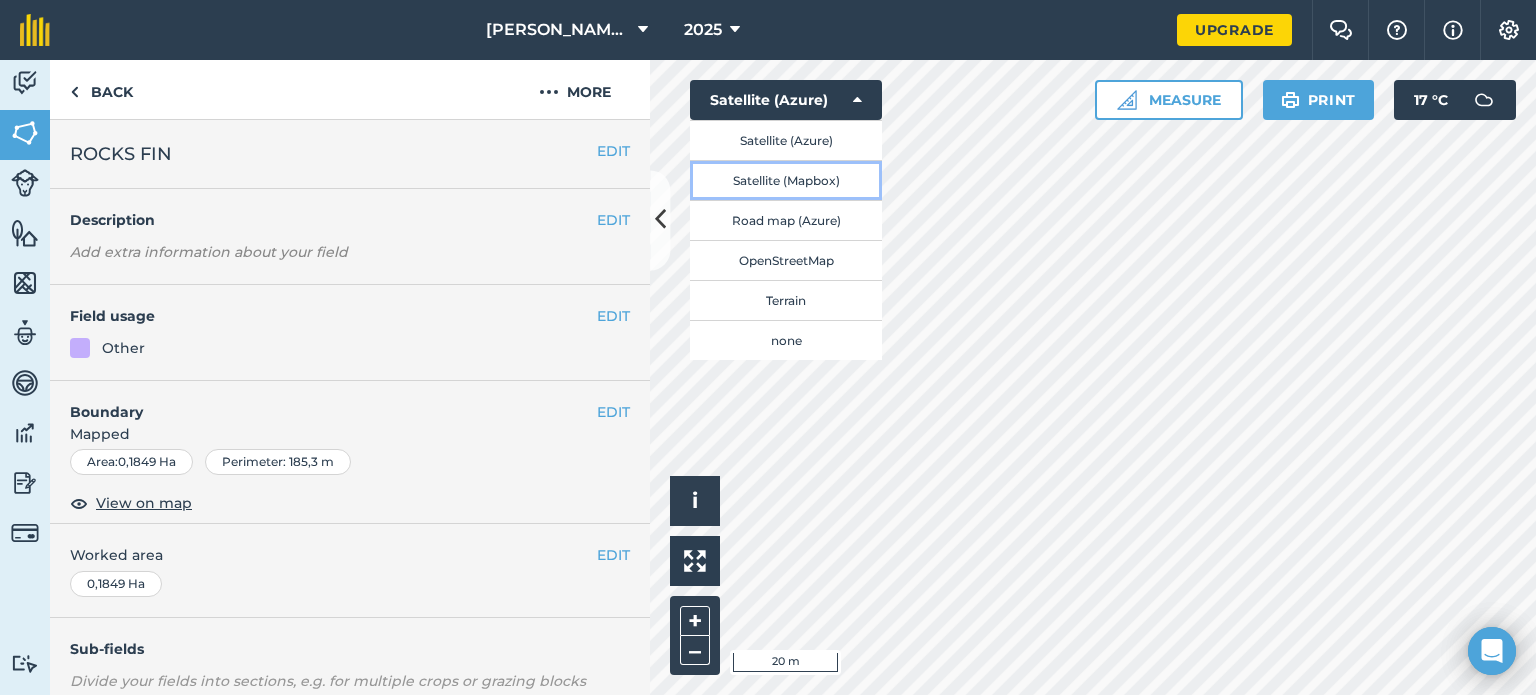 click on "Satellite (Mapbox)" at bounding box center [786, 180] 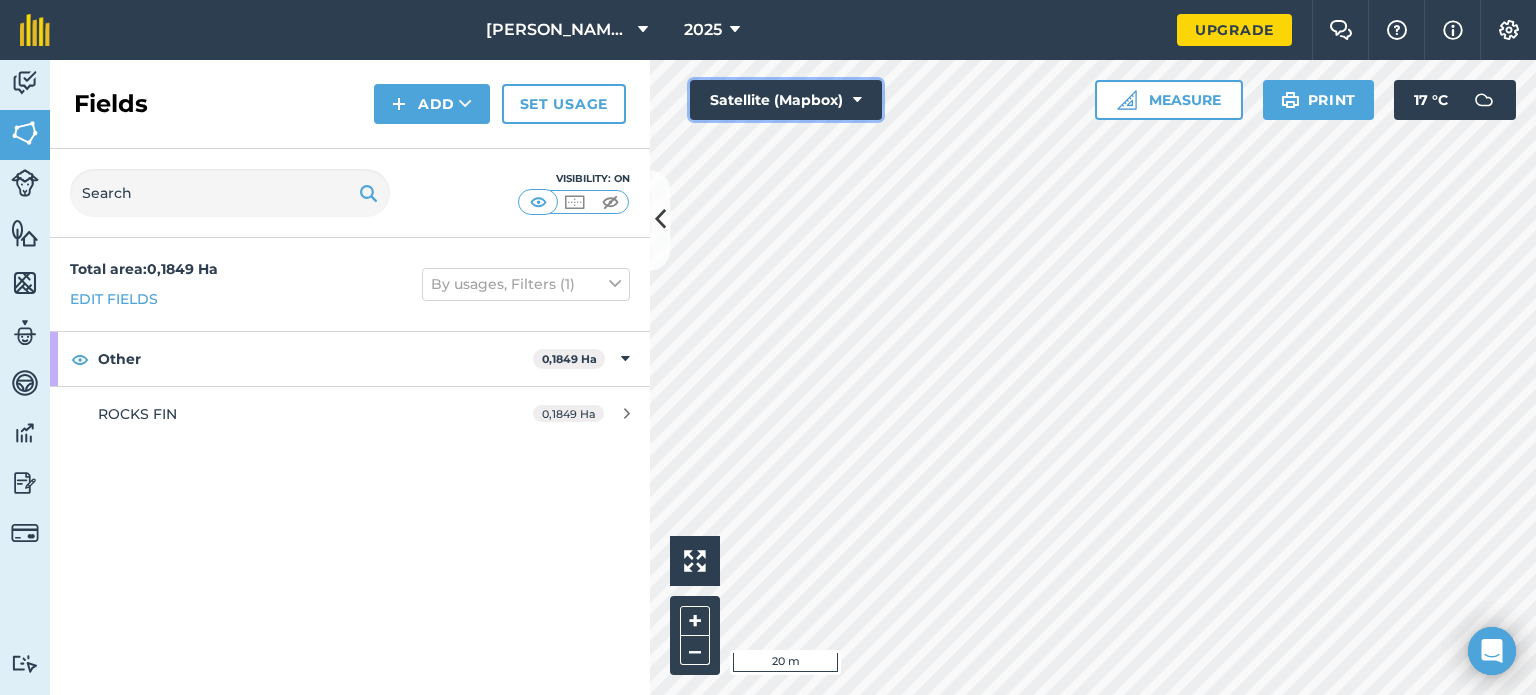 click on "Satellite (Mapbox)" at bounding box center [786, 100] 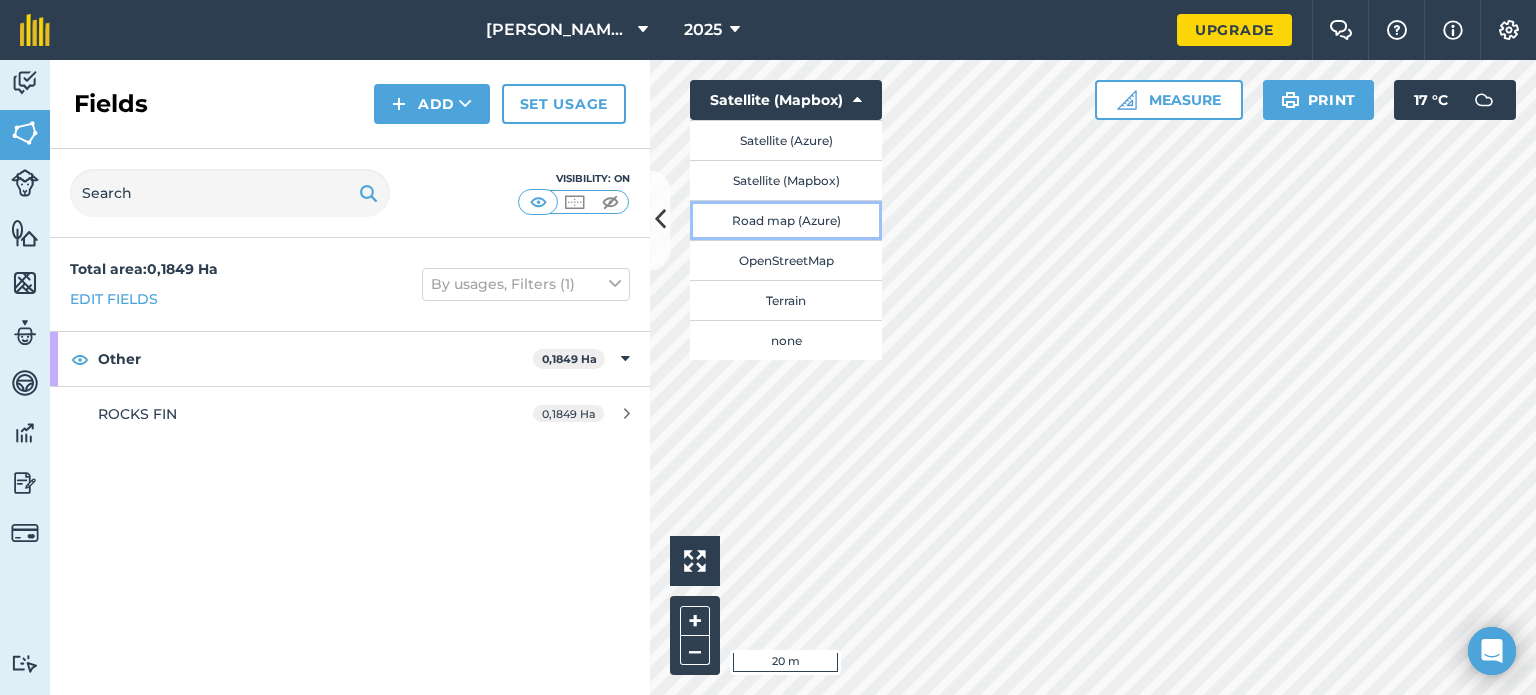 click on "Road map (Azure)" at bounding box center (786, 220) 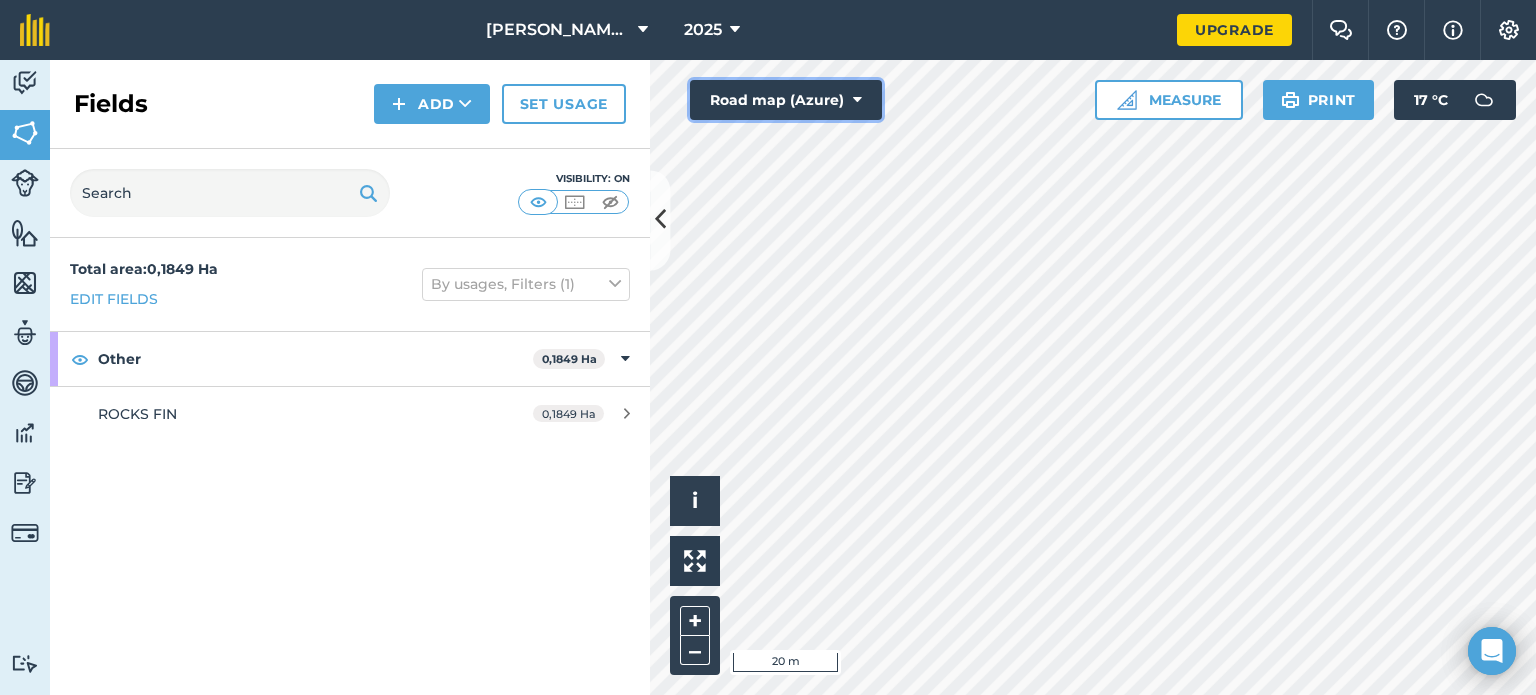 click on "Road map (Azure)" at bounding box center [786, 100] 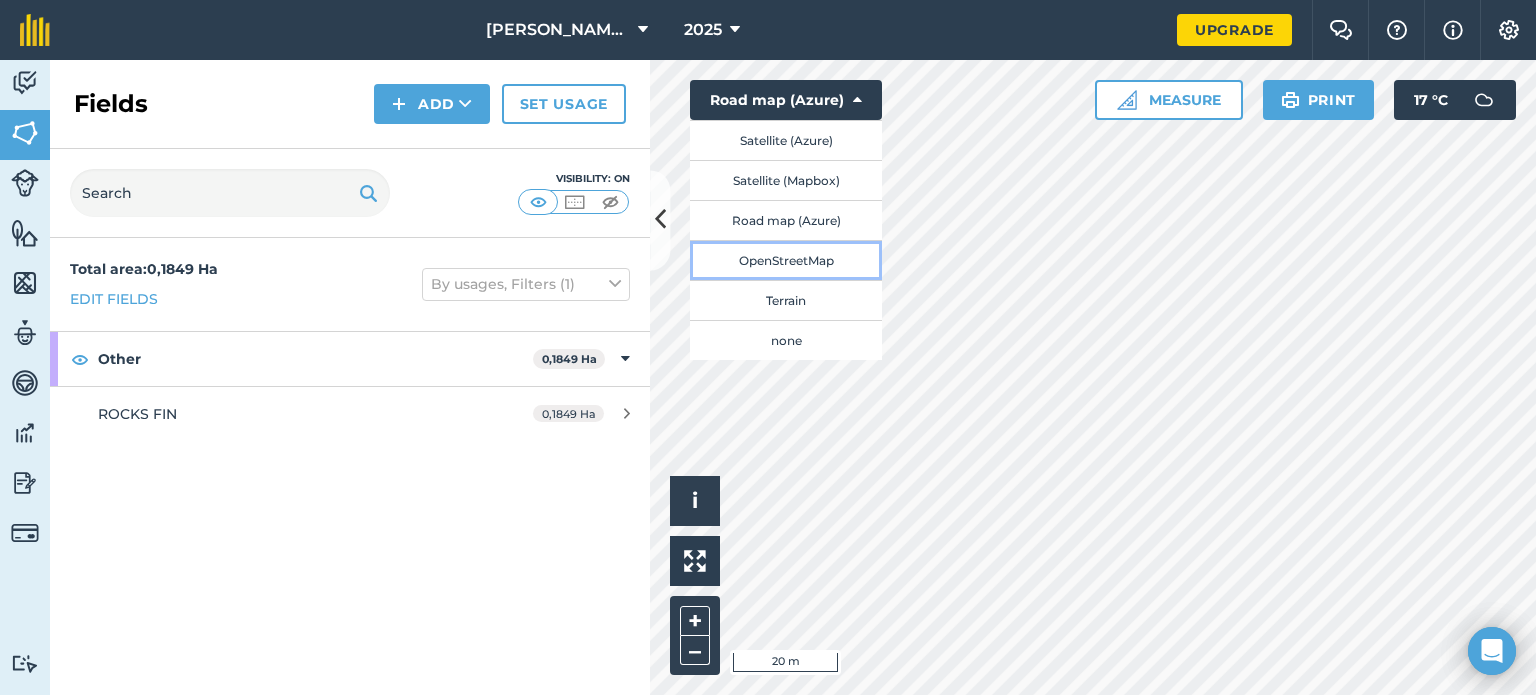 click on "OpenStreetMap" at bounding box center [786, 260] 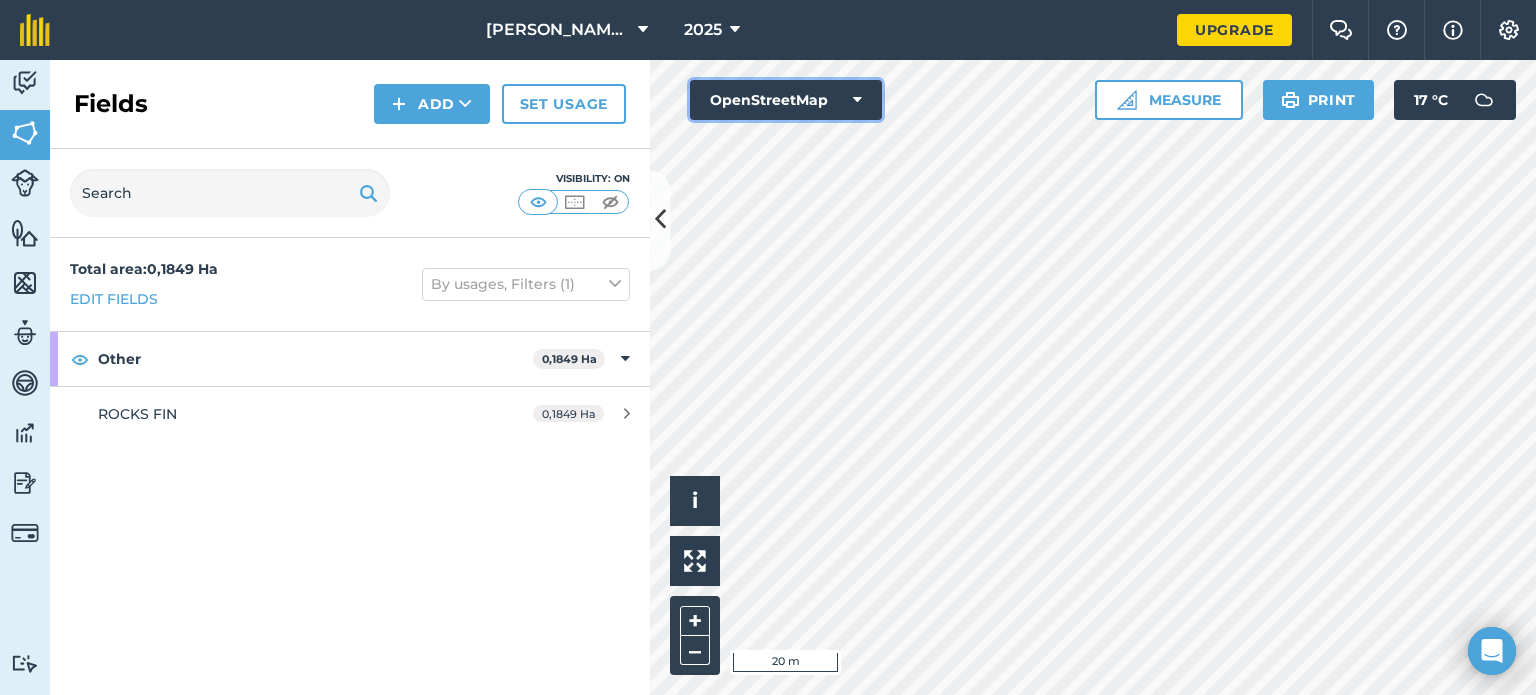 click on "OpenStreetMap" at bounding box center (786, 100) 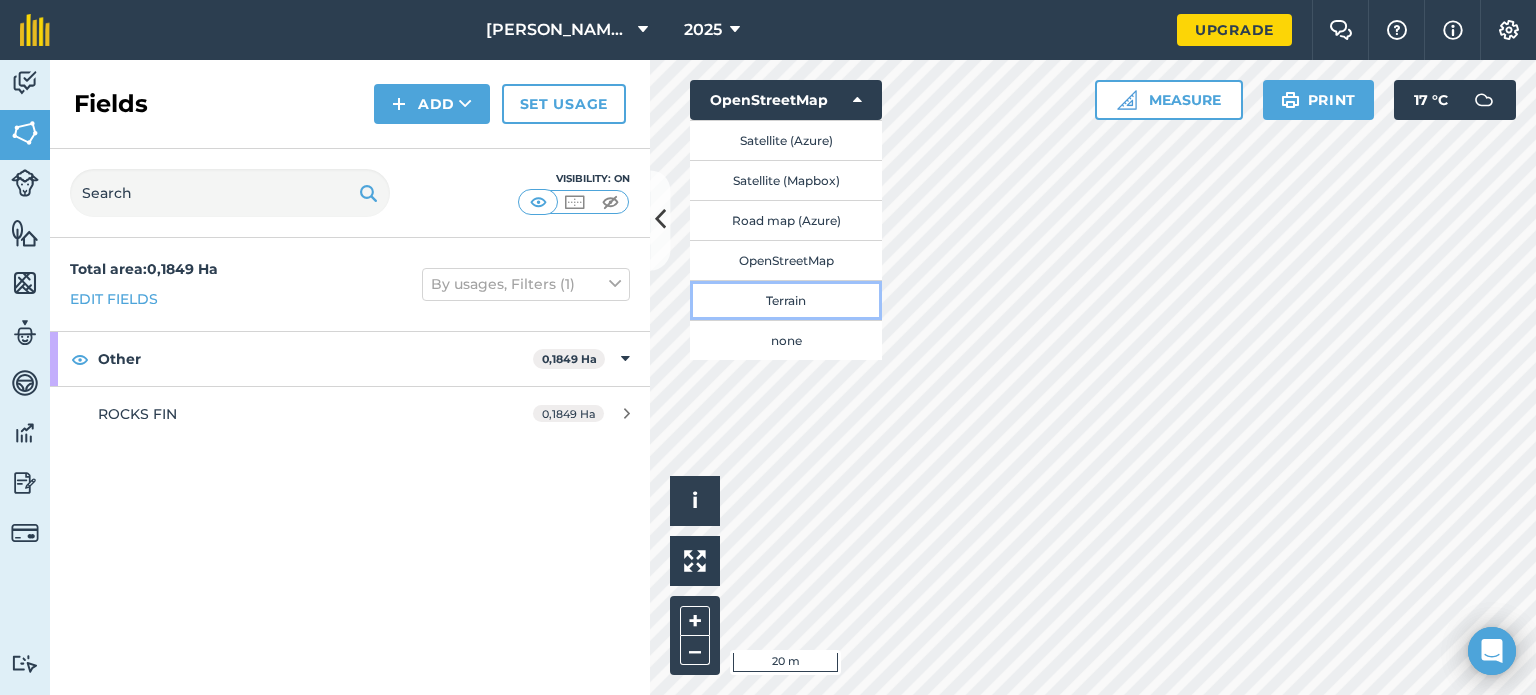 click on "Terrain" at bounding box center [786, 300] 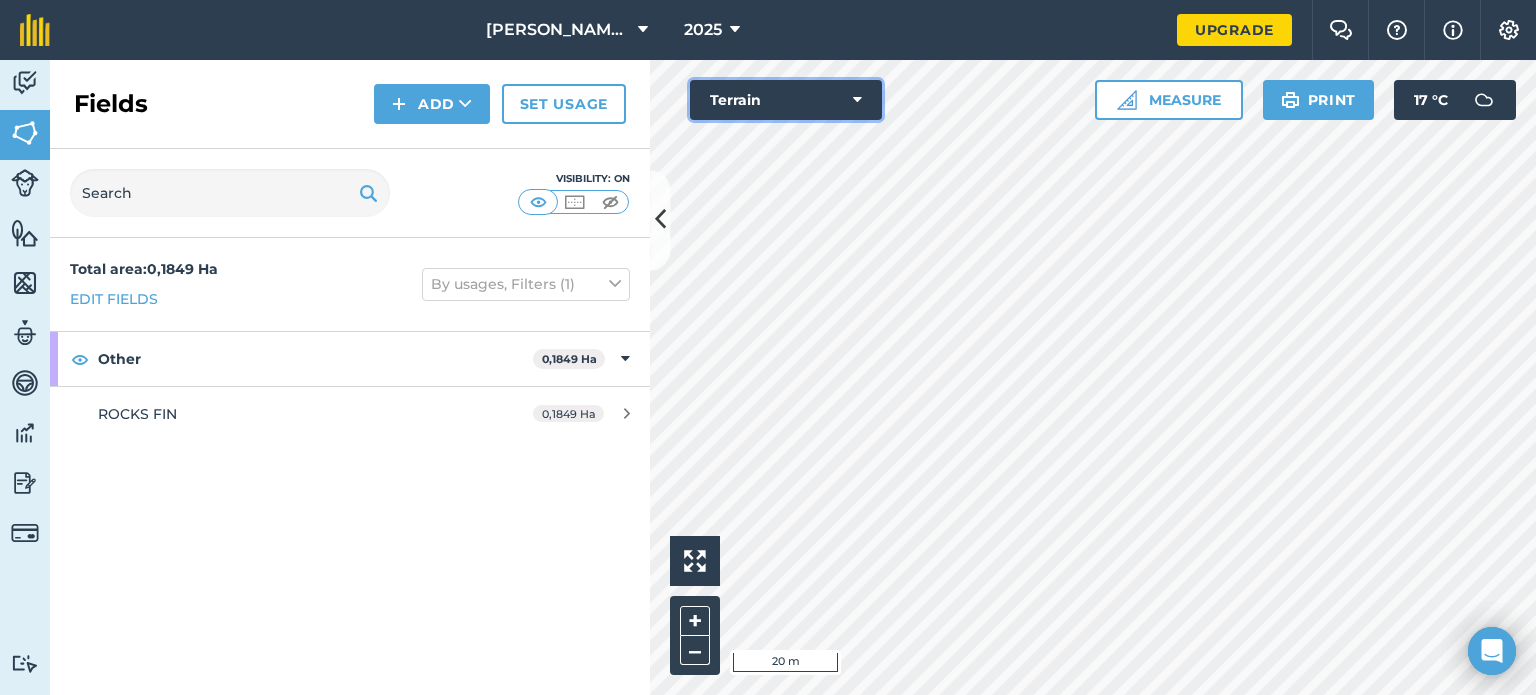click on "Terrain" at bounding box center [786, 100] 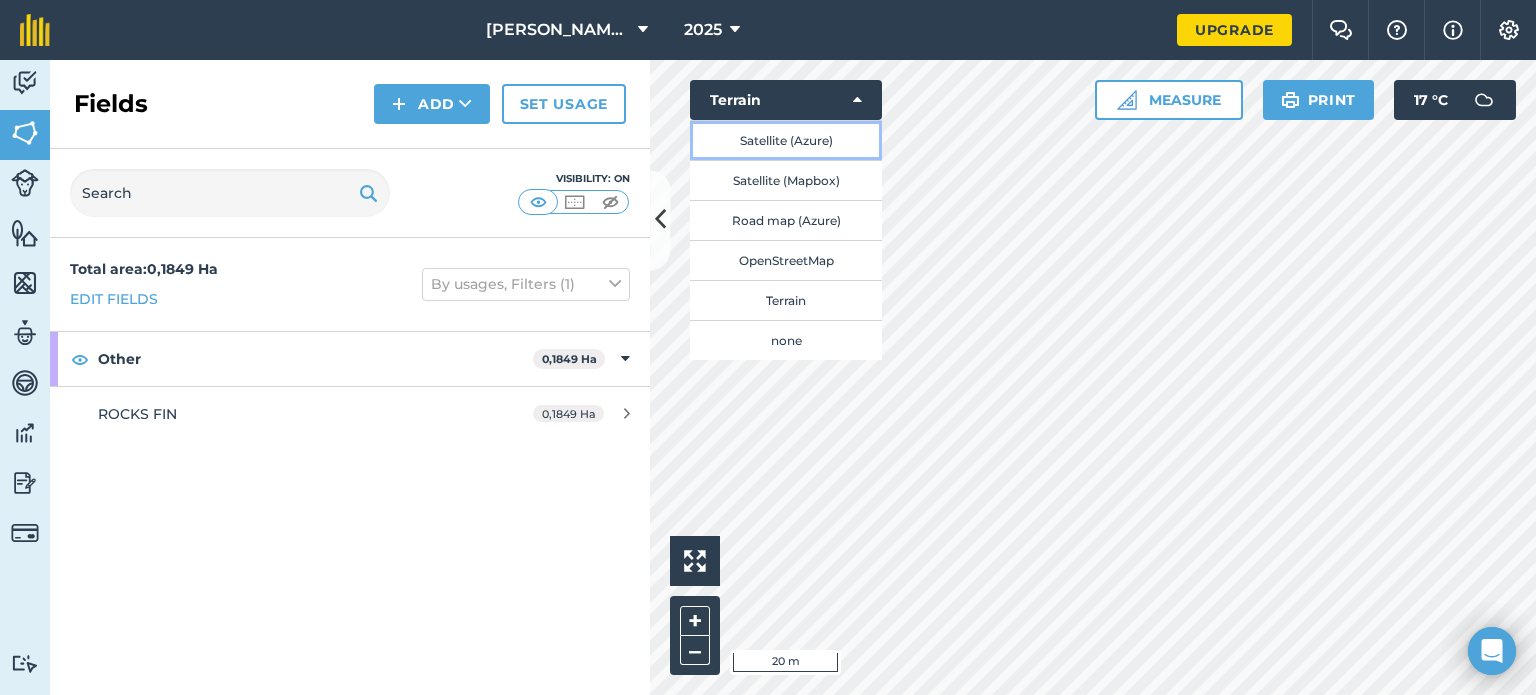 click on "Satellite (Azure)" at bounding box center [786, 140] 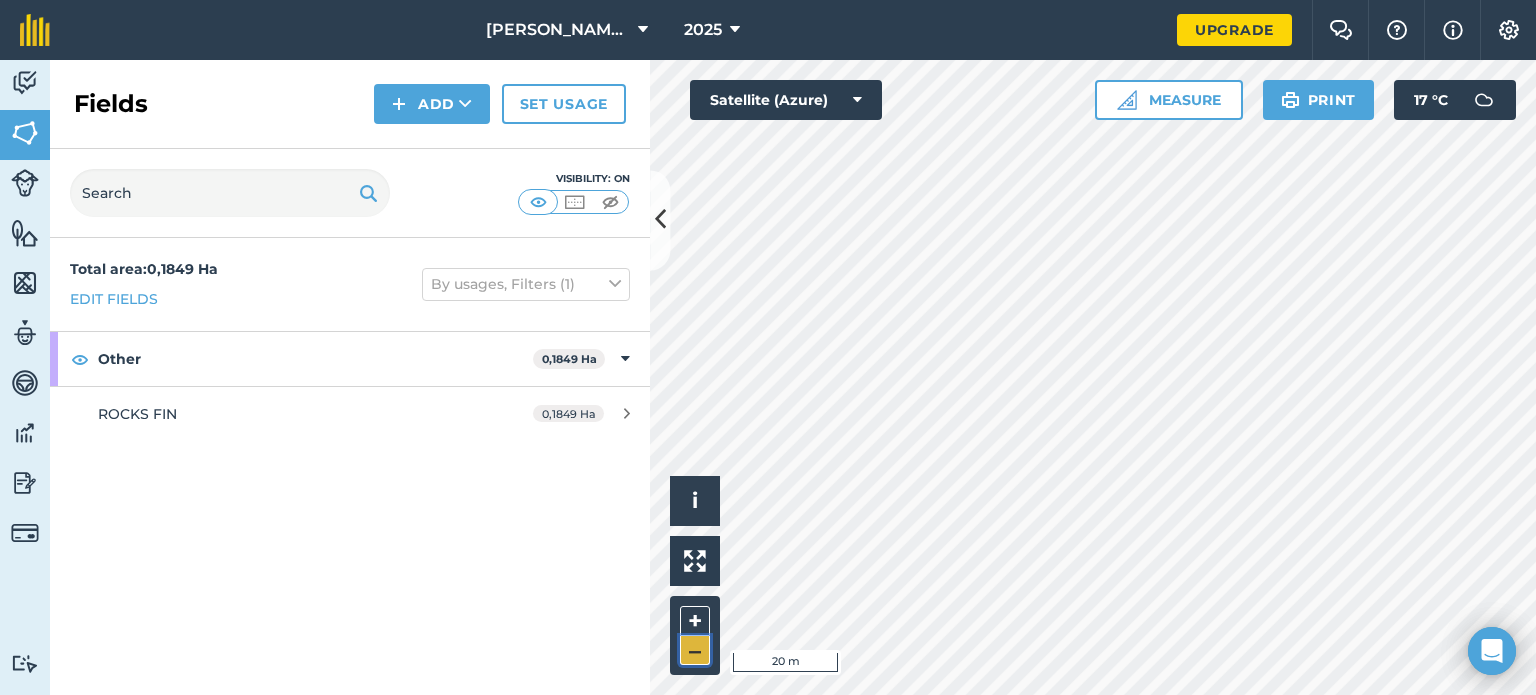 click on "–" at bounding box center (695, 650) 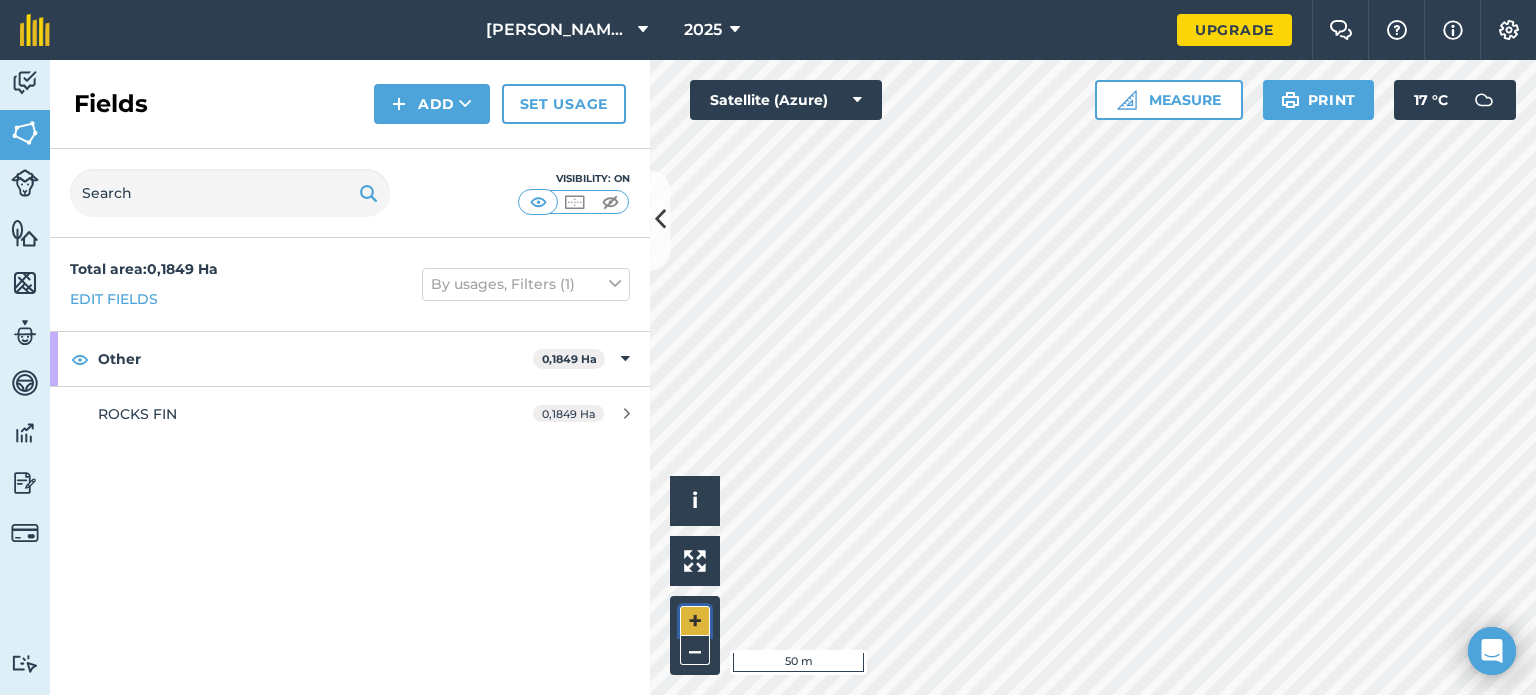 click on "+" at bounding box center [695, 621] 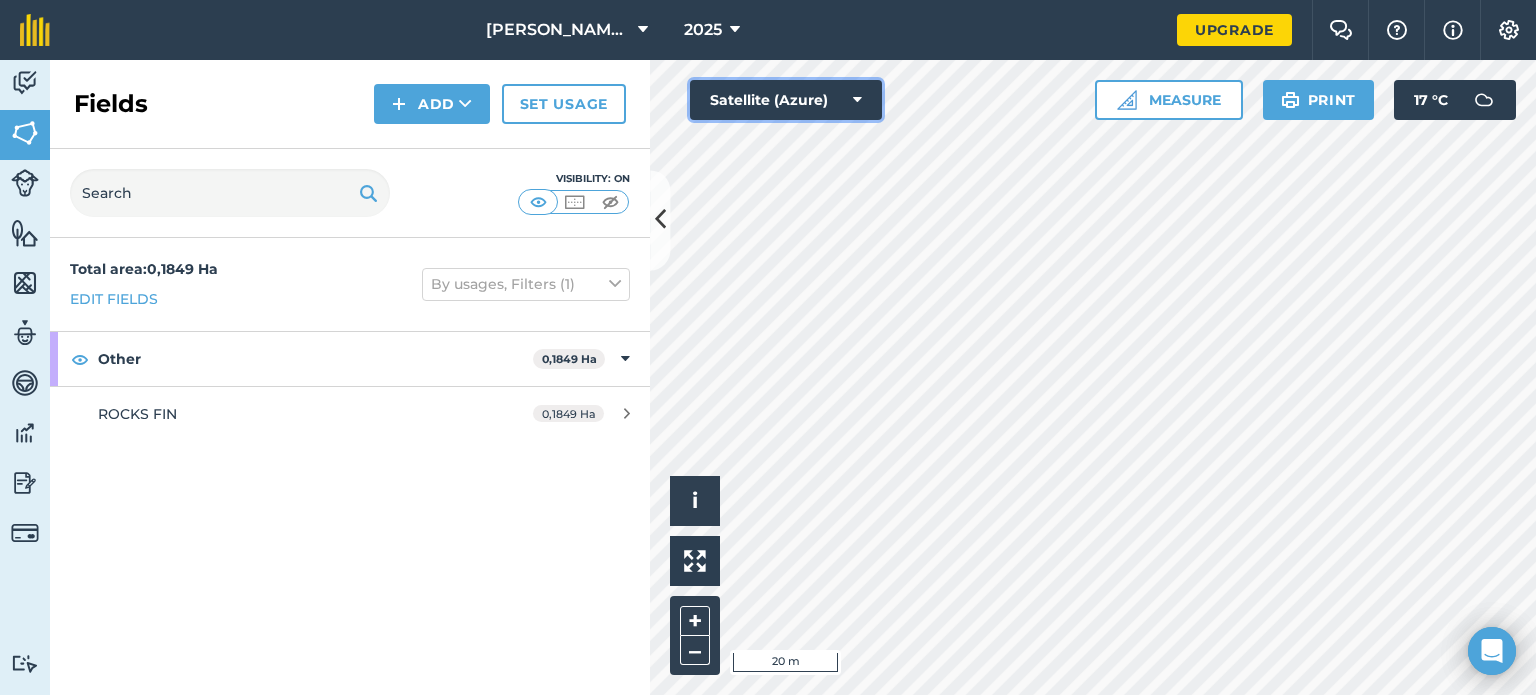 click on "Satellite (Azure)" at bounding box center (786, 100) 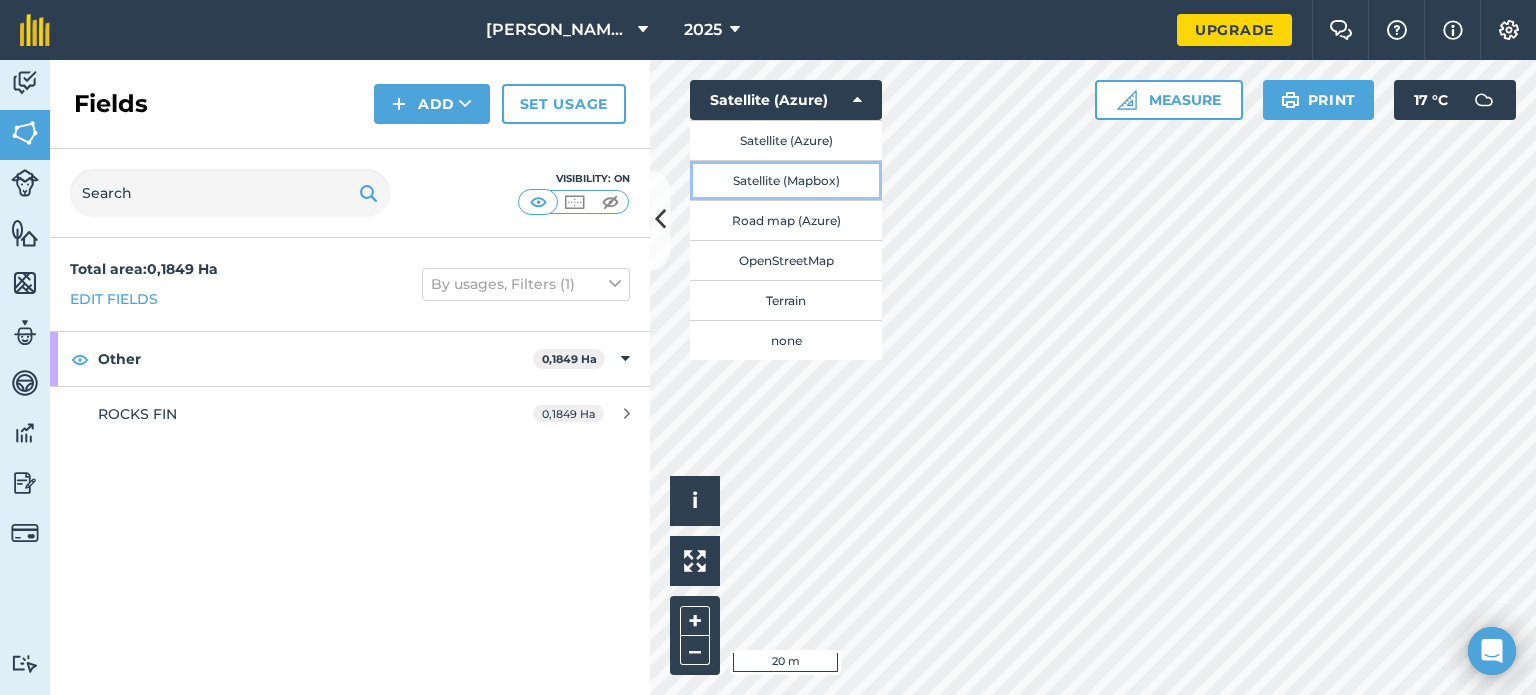 click on "Satellite (Mapbox)" at bounding box center (786, 180) 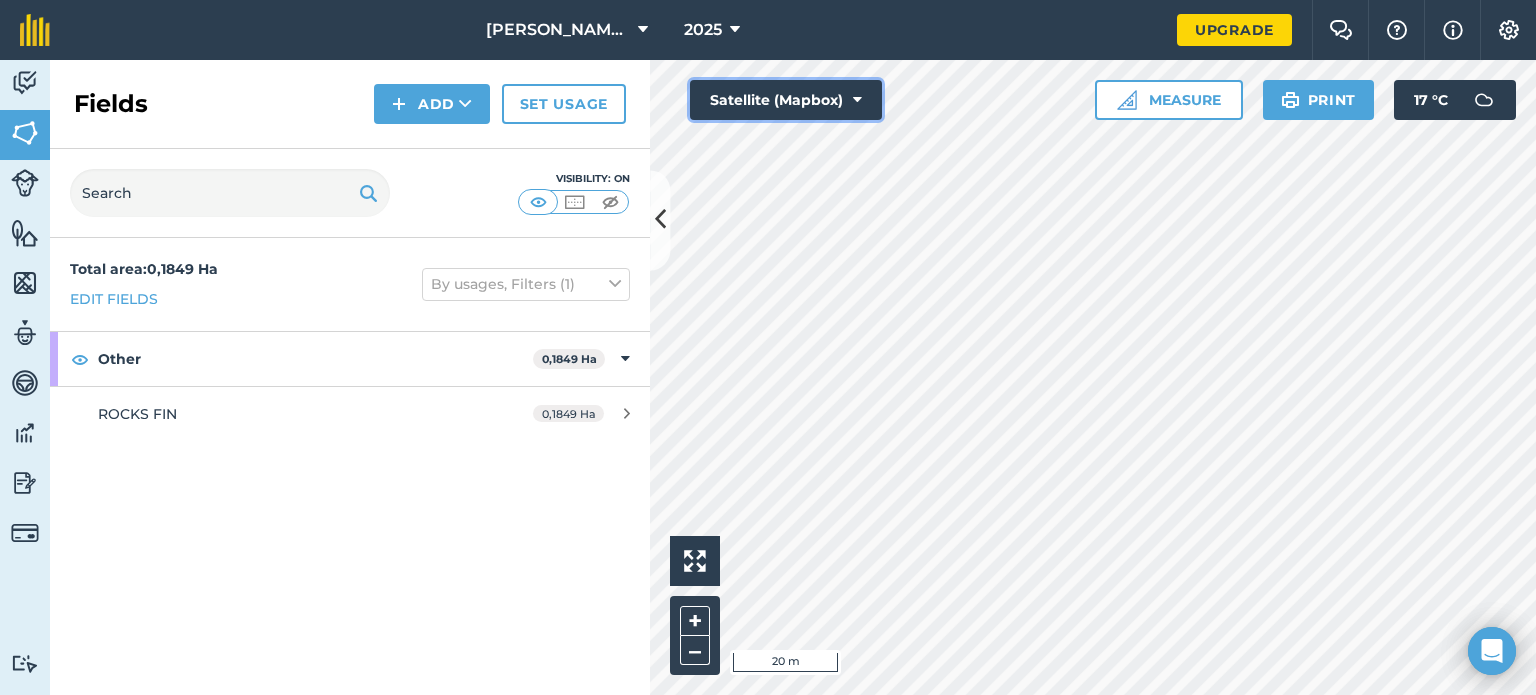 click on "Satellite (Mapbox)" at bounding box center [786, 100] 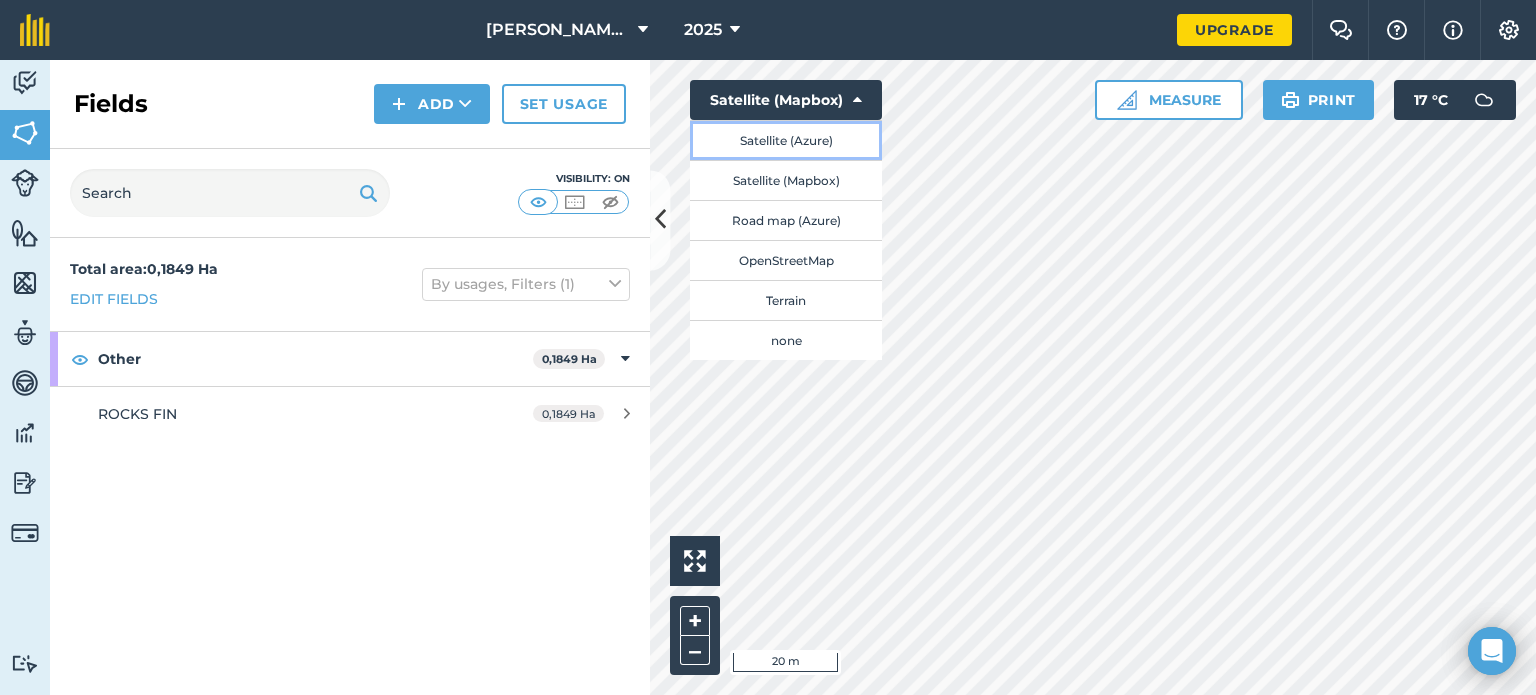 click on "Satellite (Azure)" at bounding box center (786, 140) 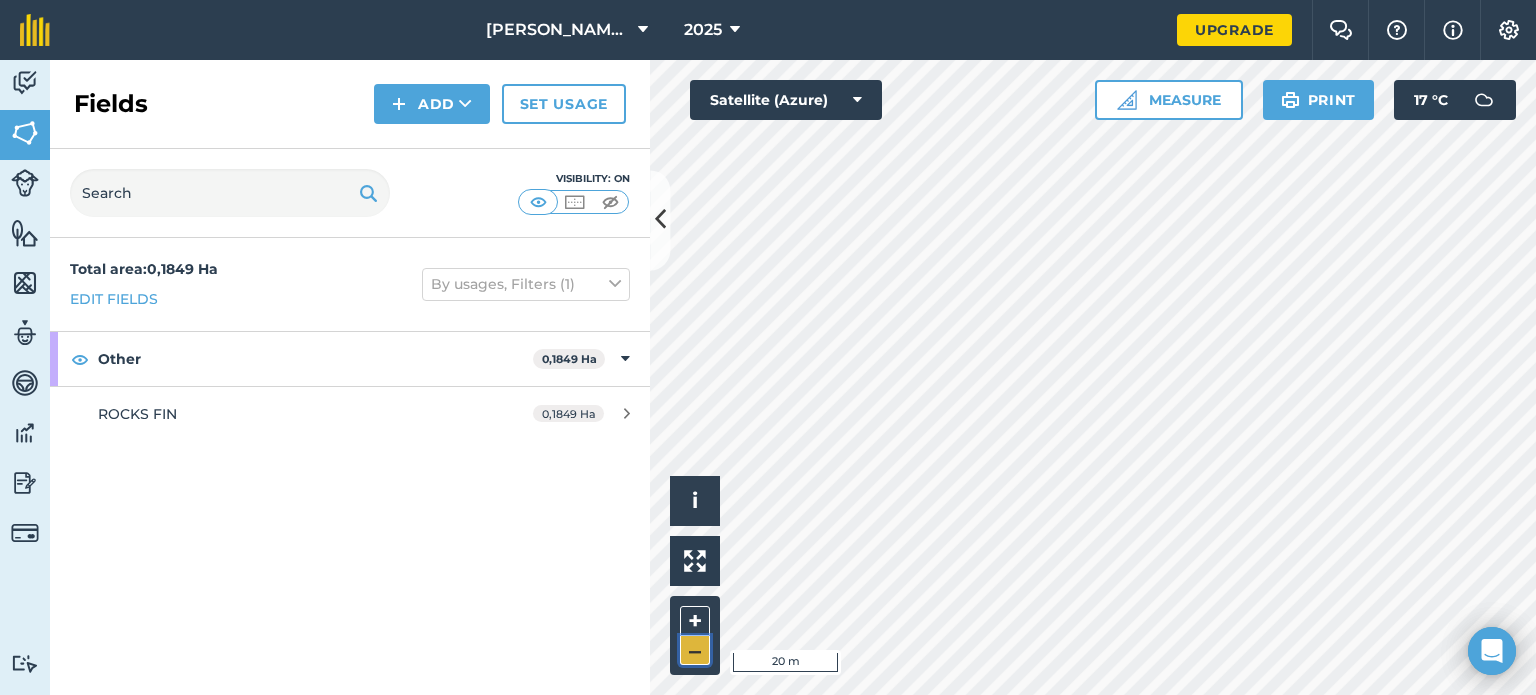 drag, startPoint x: 700, startPoint y: 671, endPoint x: 685, endPoint y: 651, distance: 25 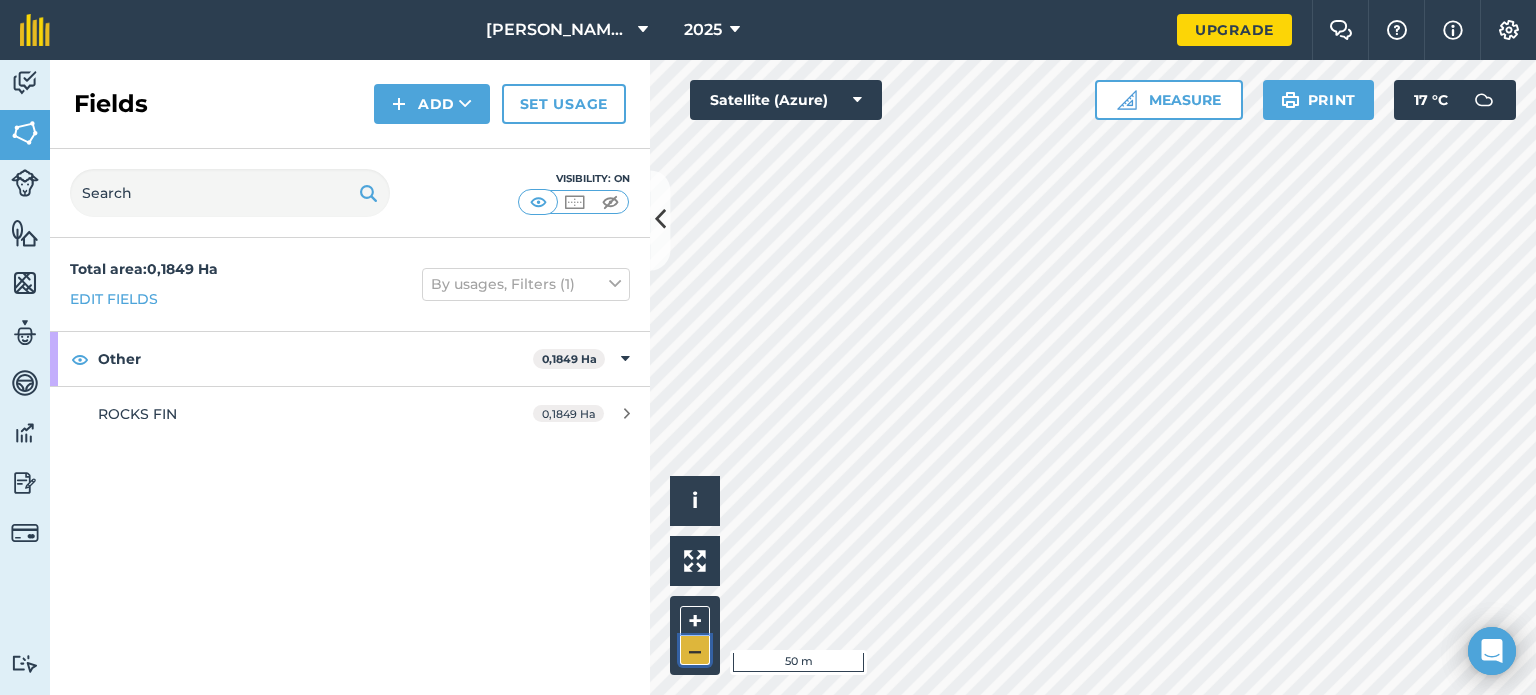 click on "–" at bounding box center (695, 650) 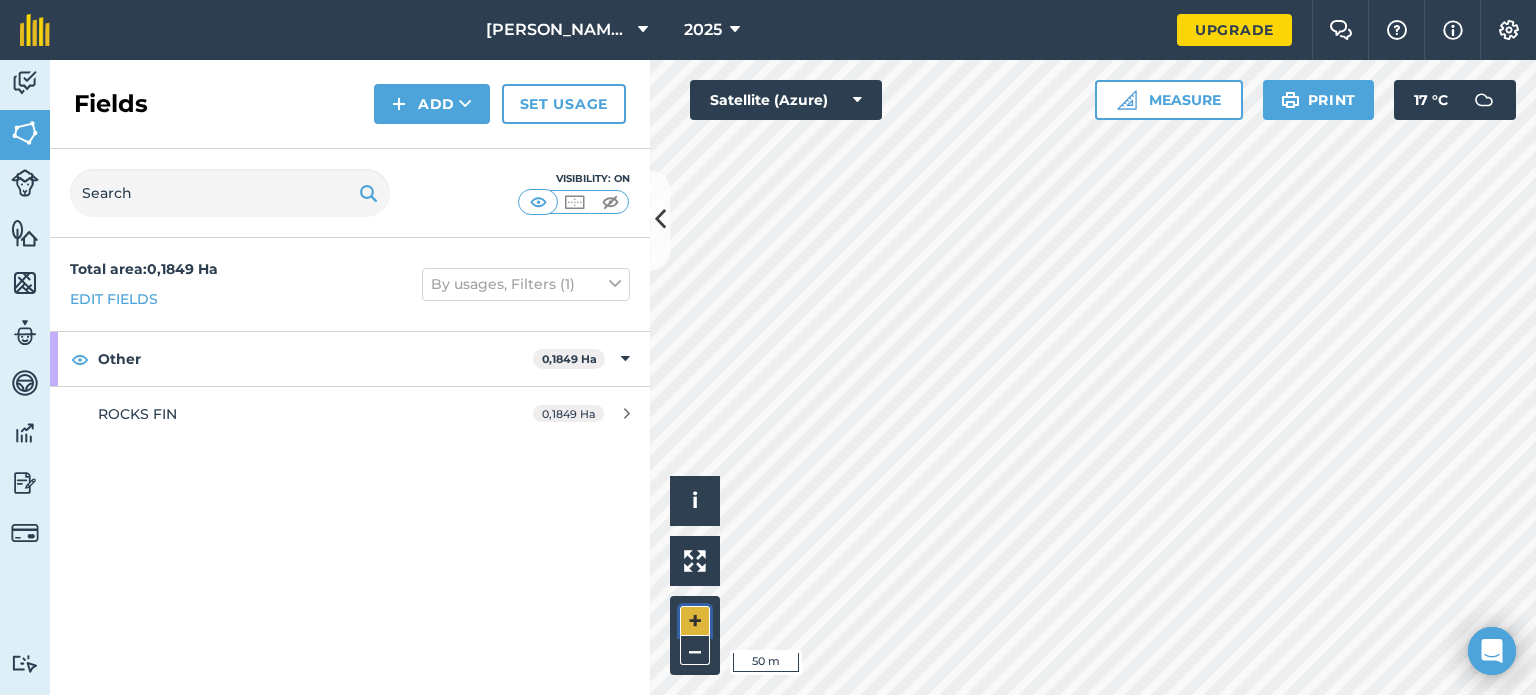 click on "+" at bounding box center (695, 621) 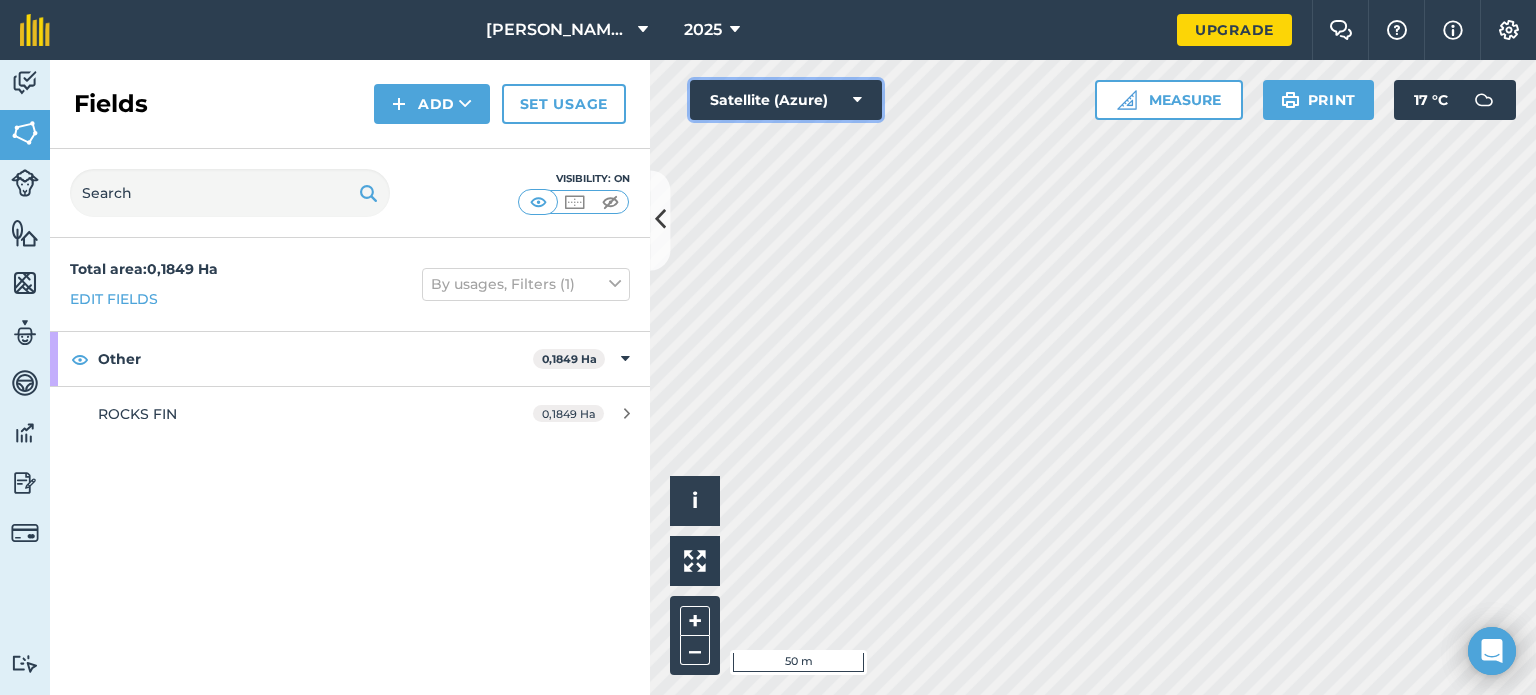 click on "Satellite (Azure)" at bounding box center [786, 100] 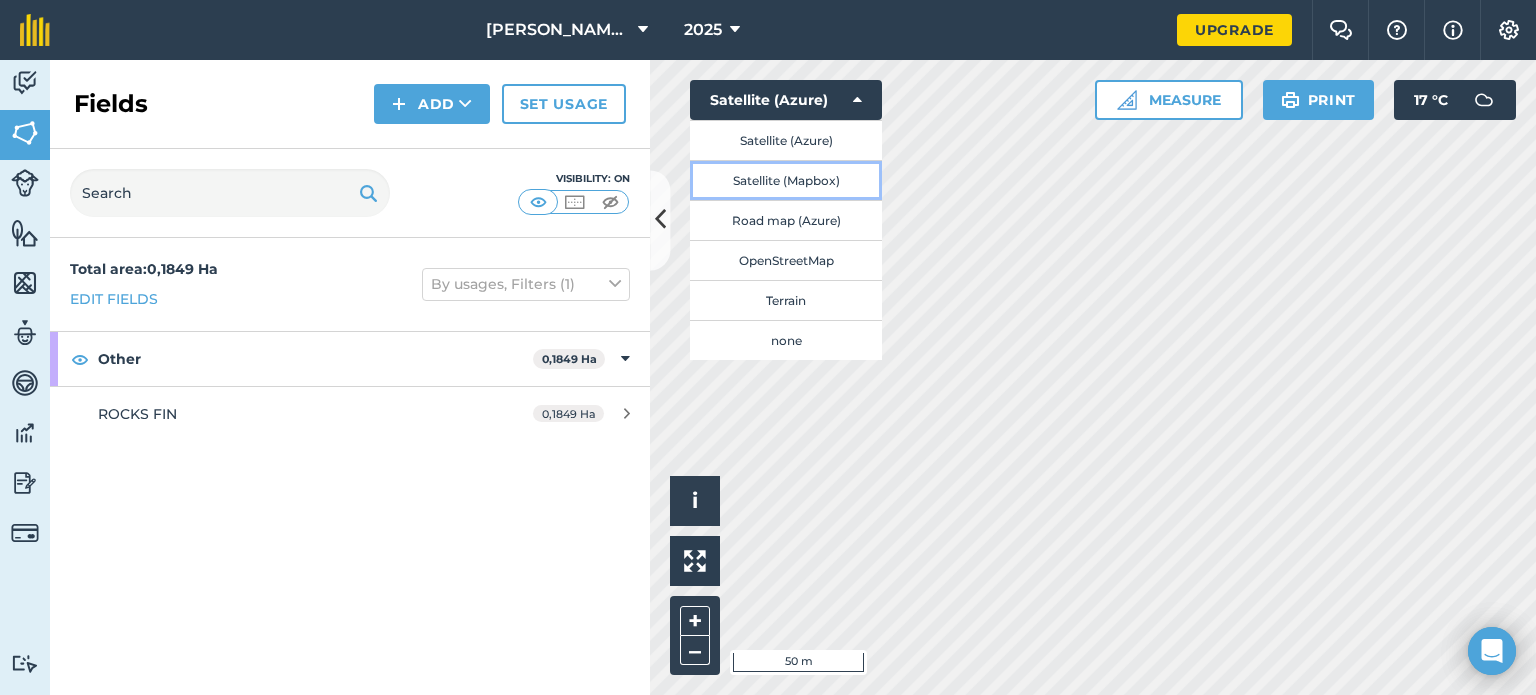 click on "Satellite (Mapbox)" at bounding box center (786, 180) 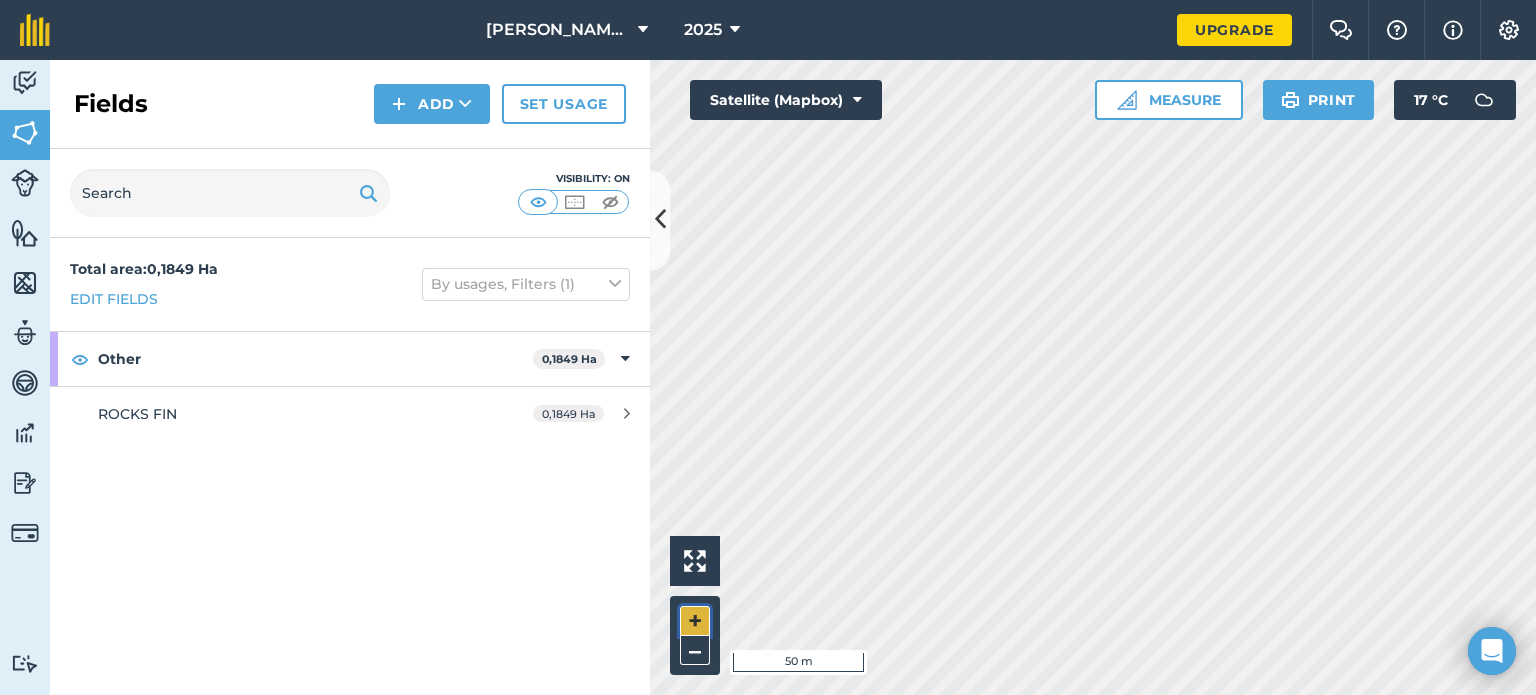 click on "+" at bounding box center [695, 621] 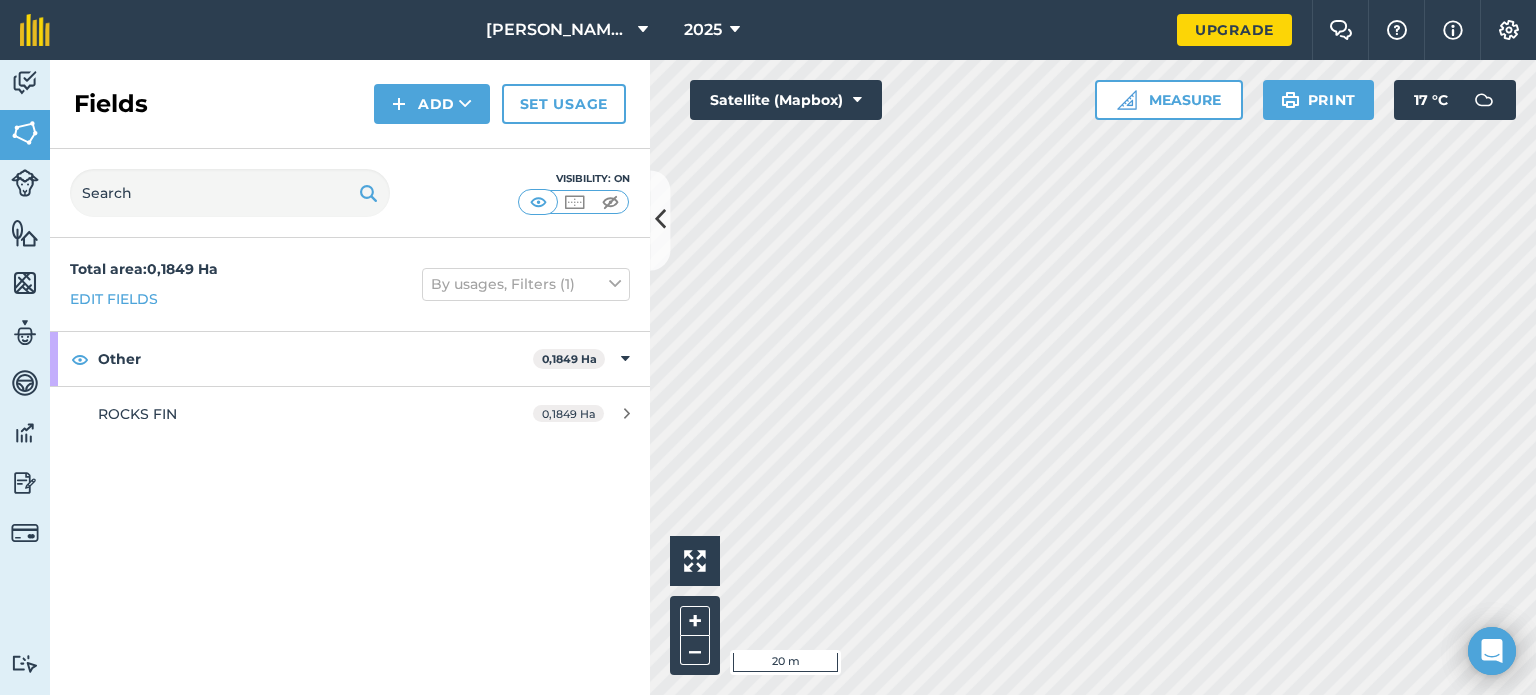 click on "Fields   Add   Set usage" at bounding box center (350, 104) 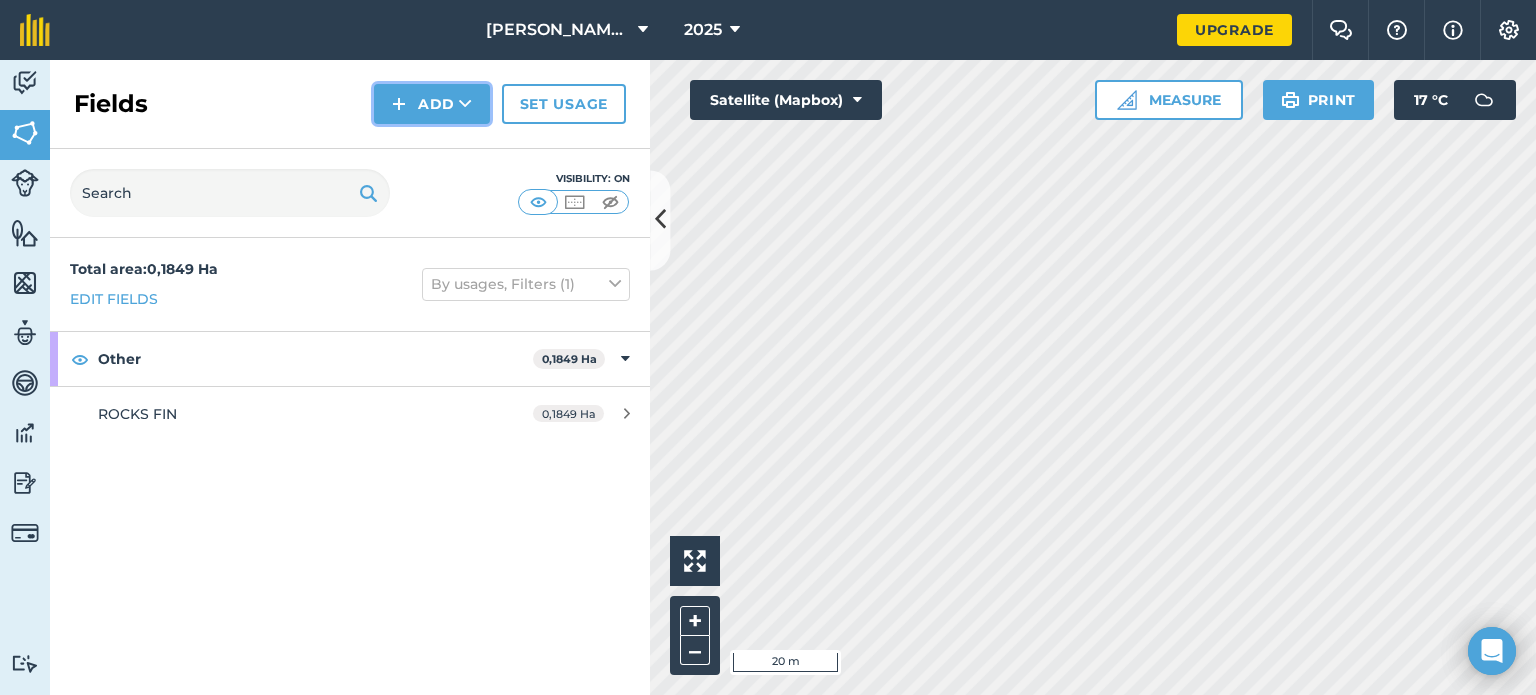 click on "Add" at bounding box center (432, 104) 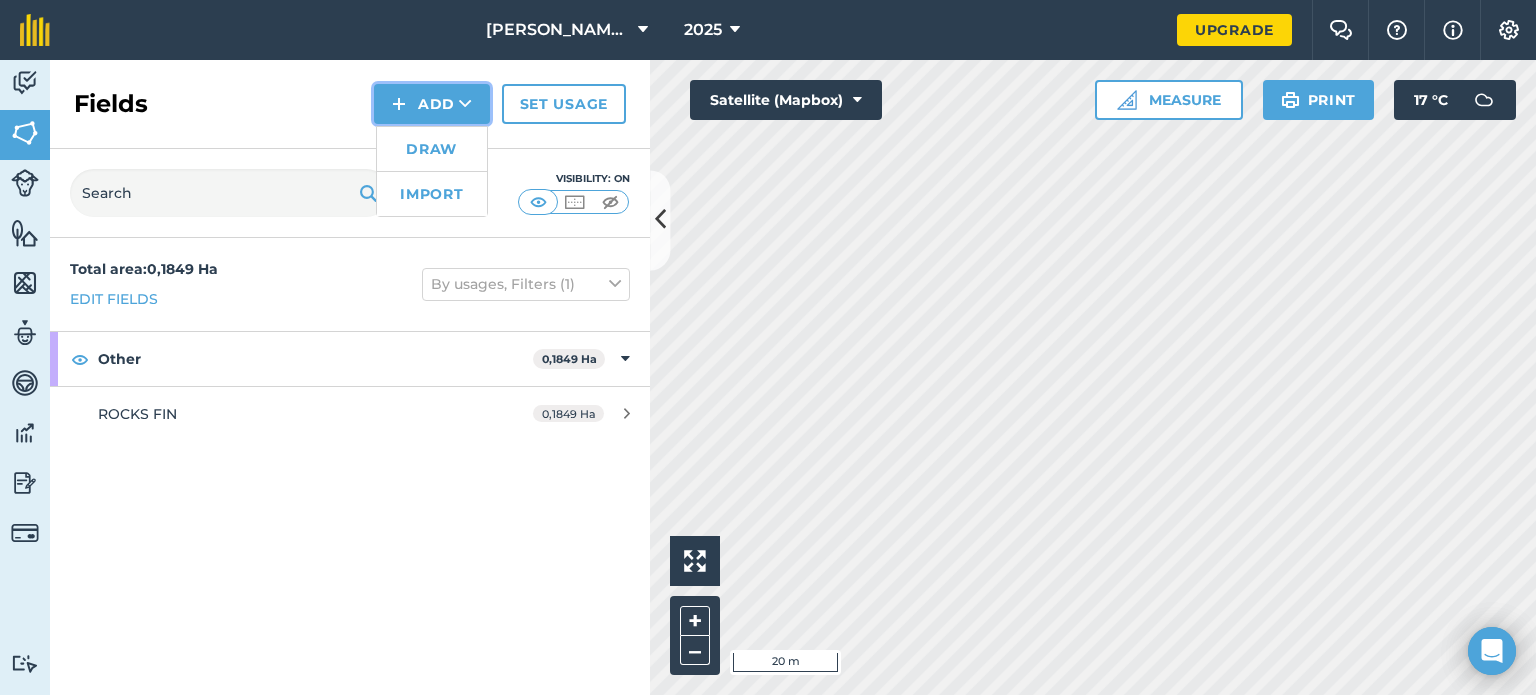 click on "Add   Draw Import" at bounding box center (432, 104) 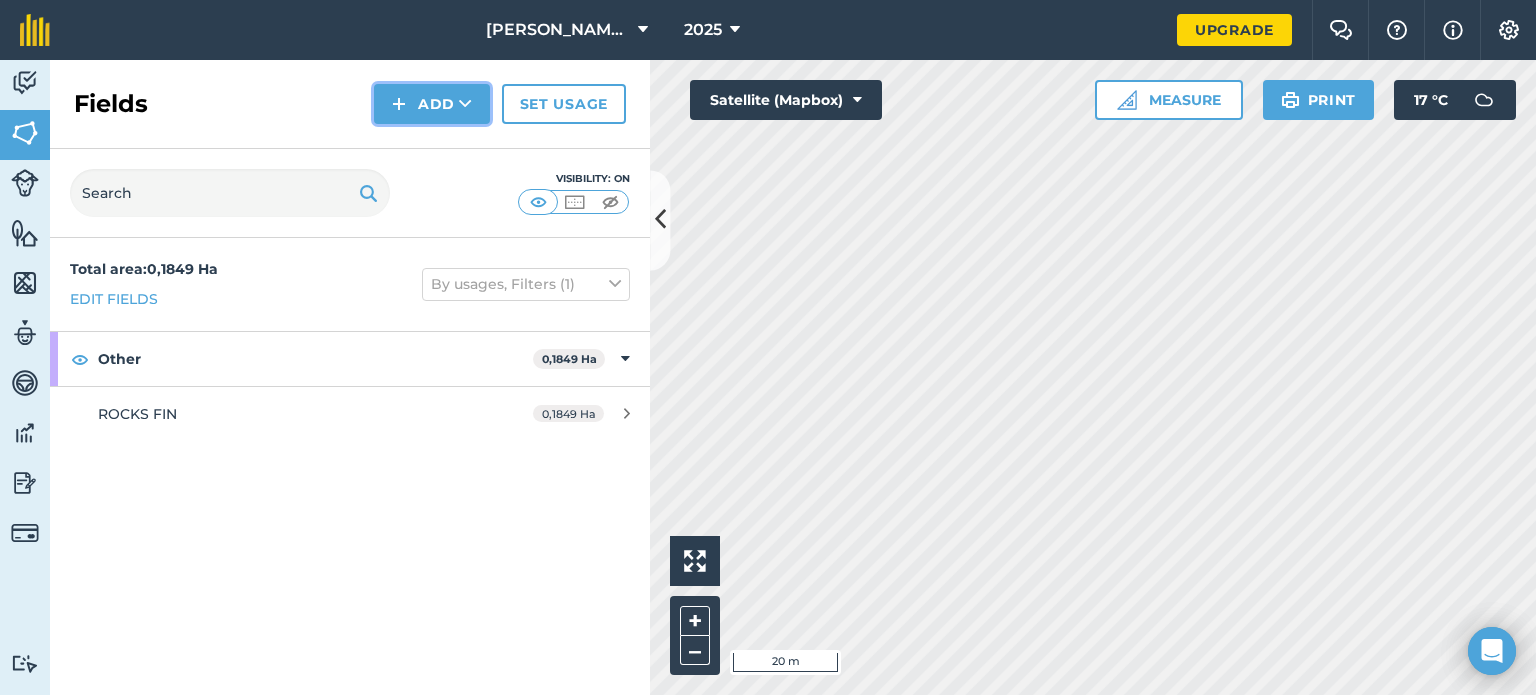 click at bounding box center (465, 104) 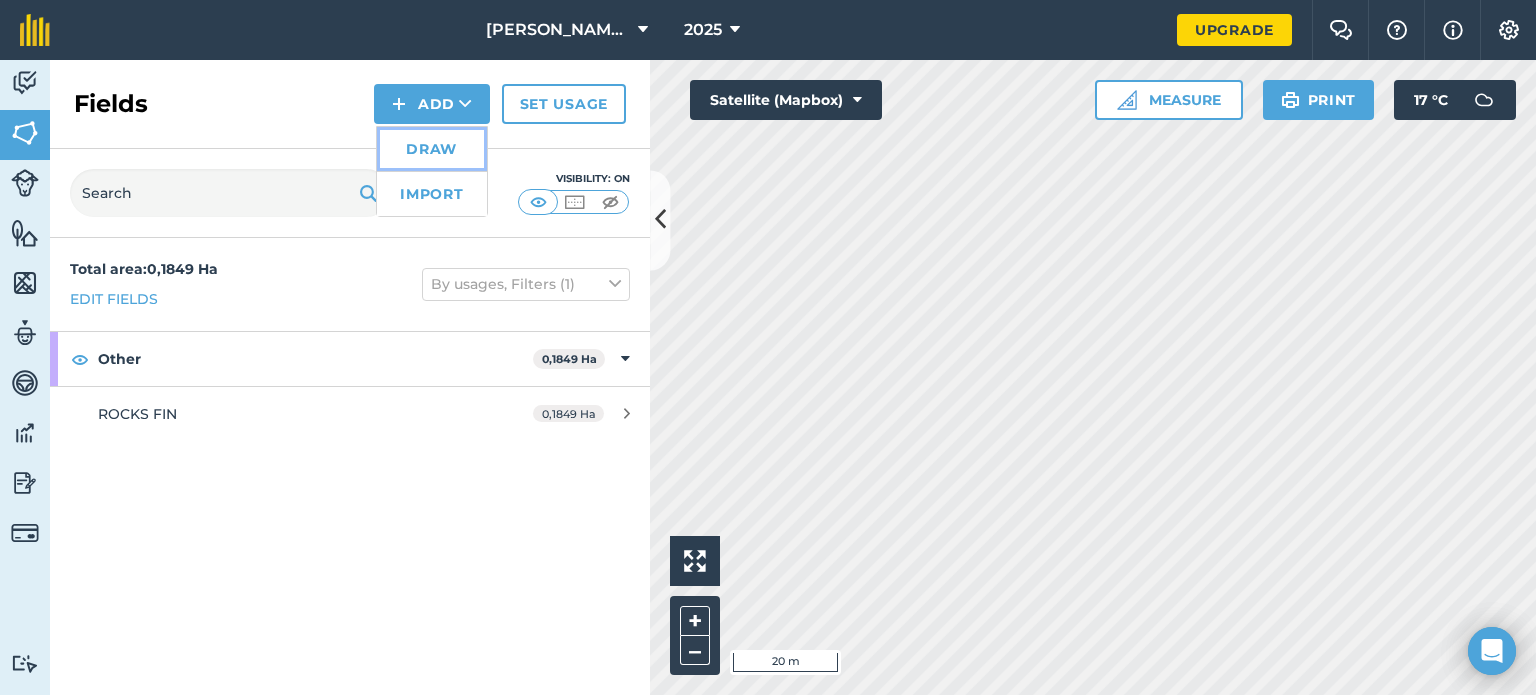 click on "Draw" at bounding box center [432, 149] 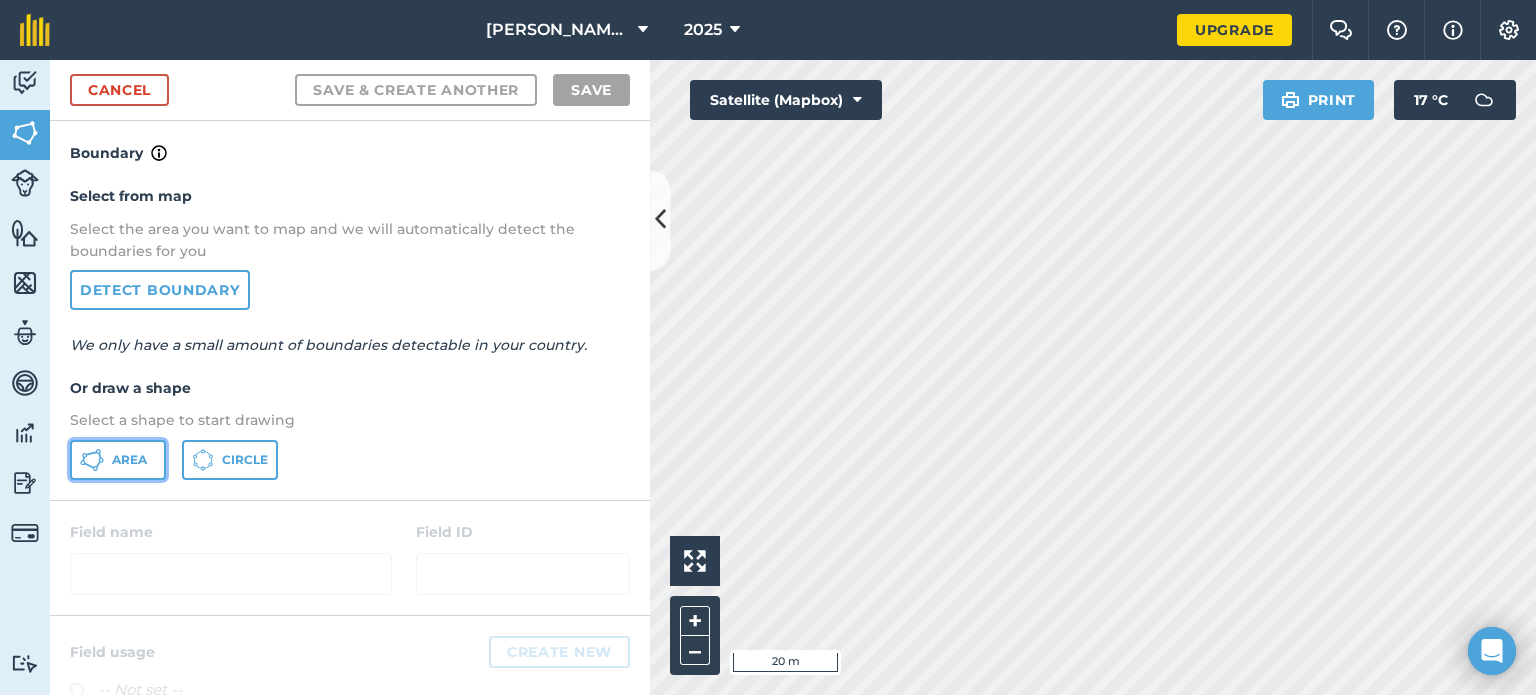 click on "Area" at bounding box center (118, 460) 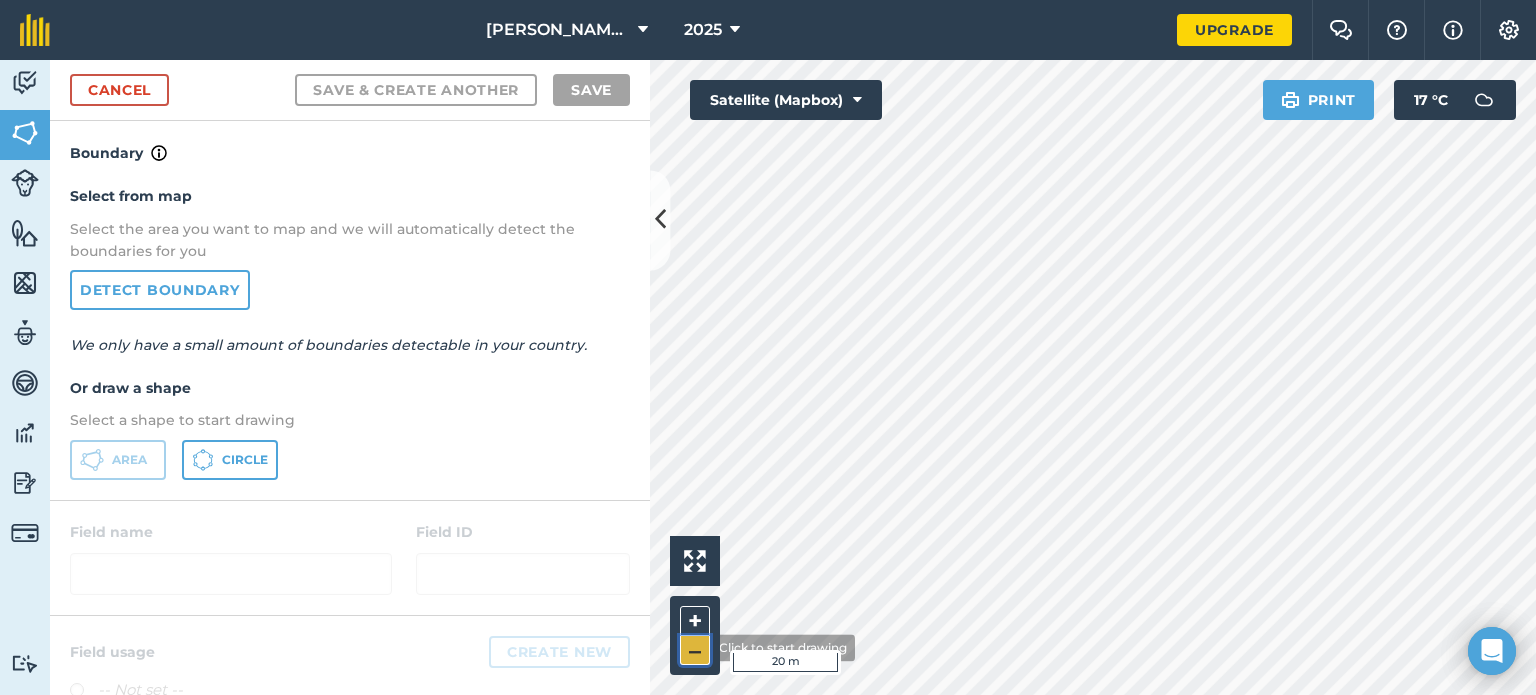 click on "–" at bounding box center (695, 650) 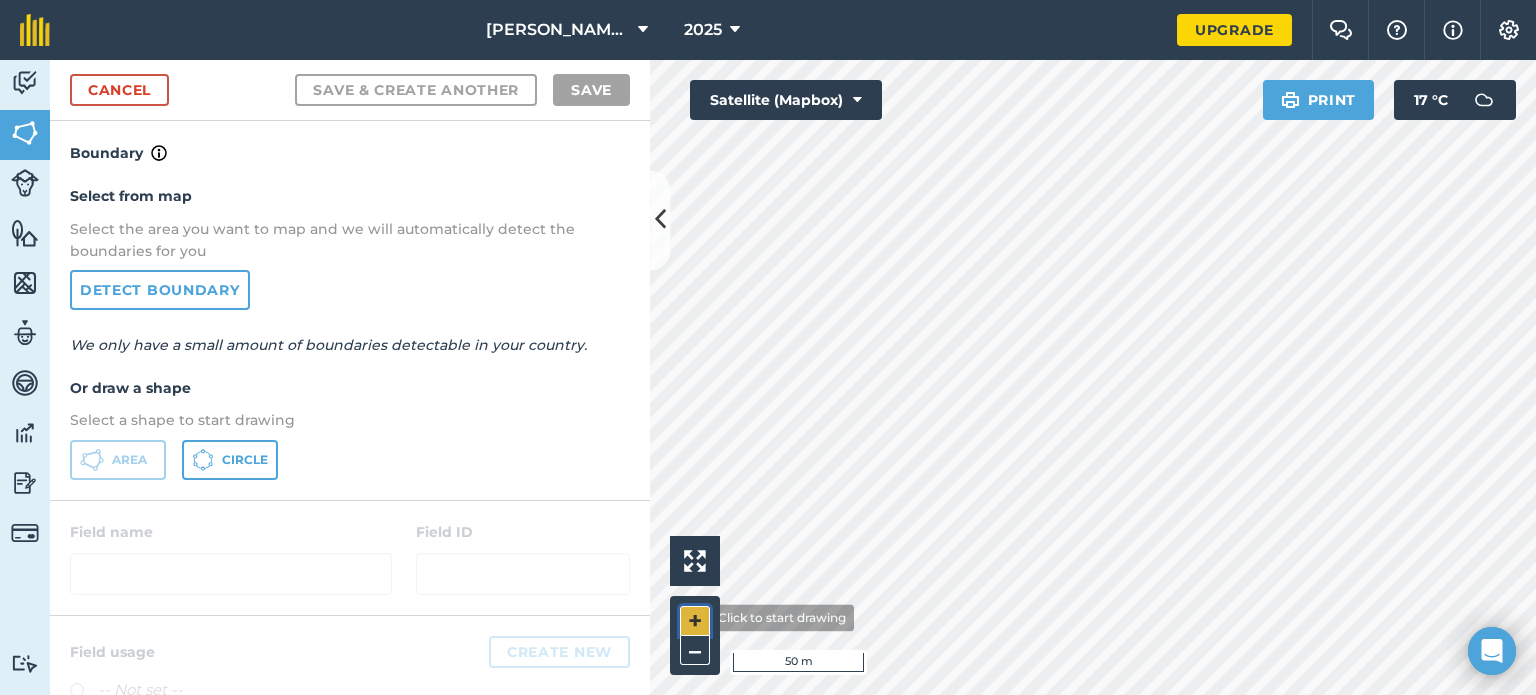 click on "+" at bounding box center [695, 621] 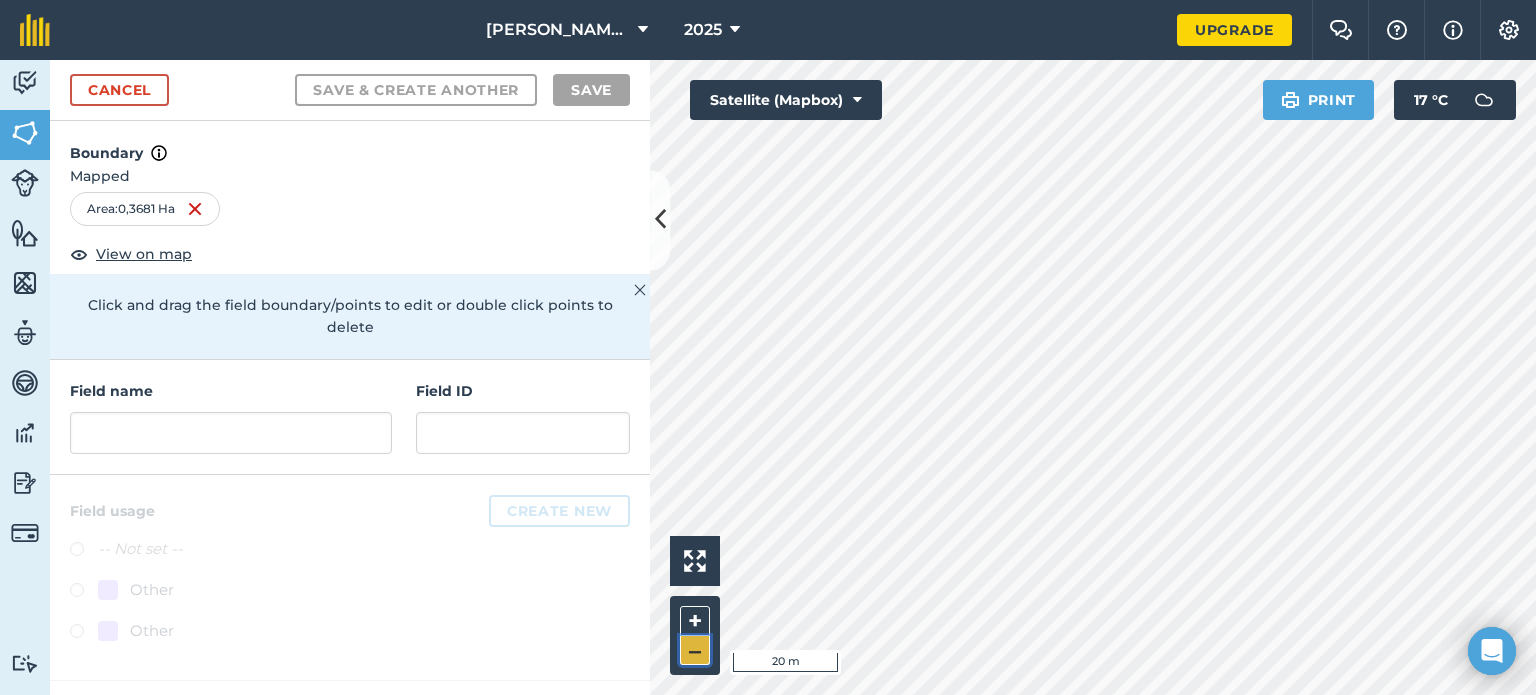 click on "–" at bounding box center [695, 650] 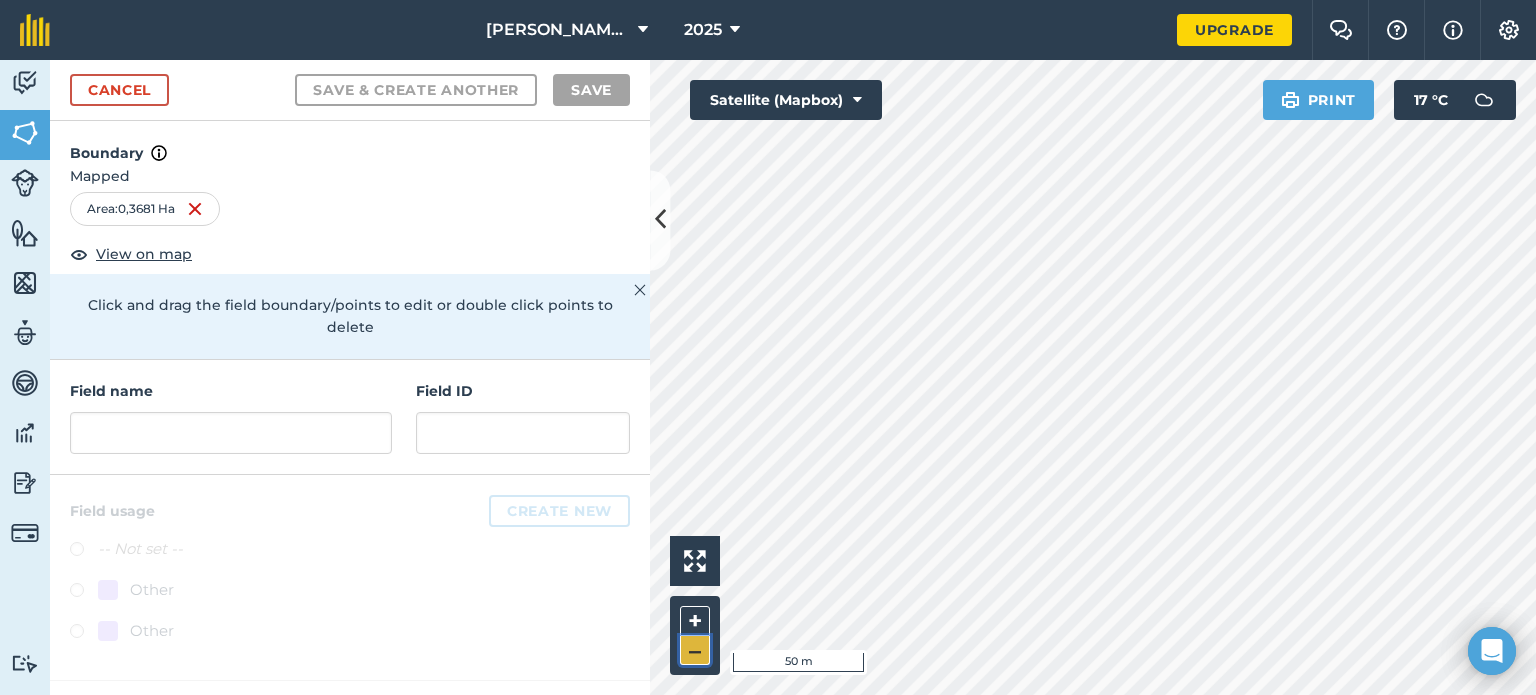 click on "–" at bounding box center [695, 650] 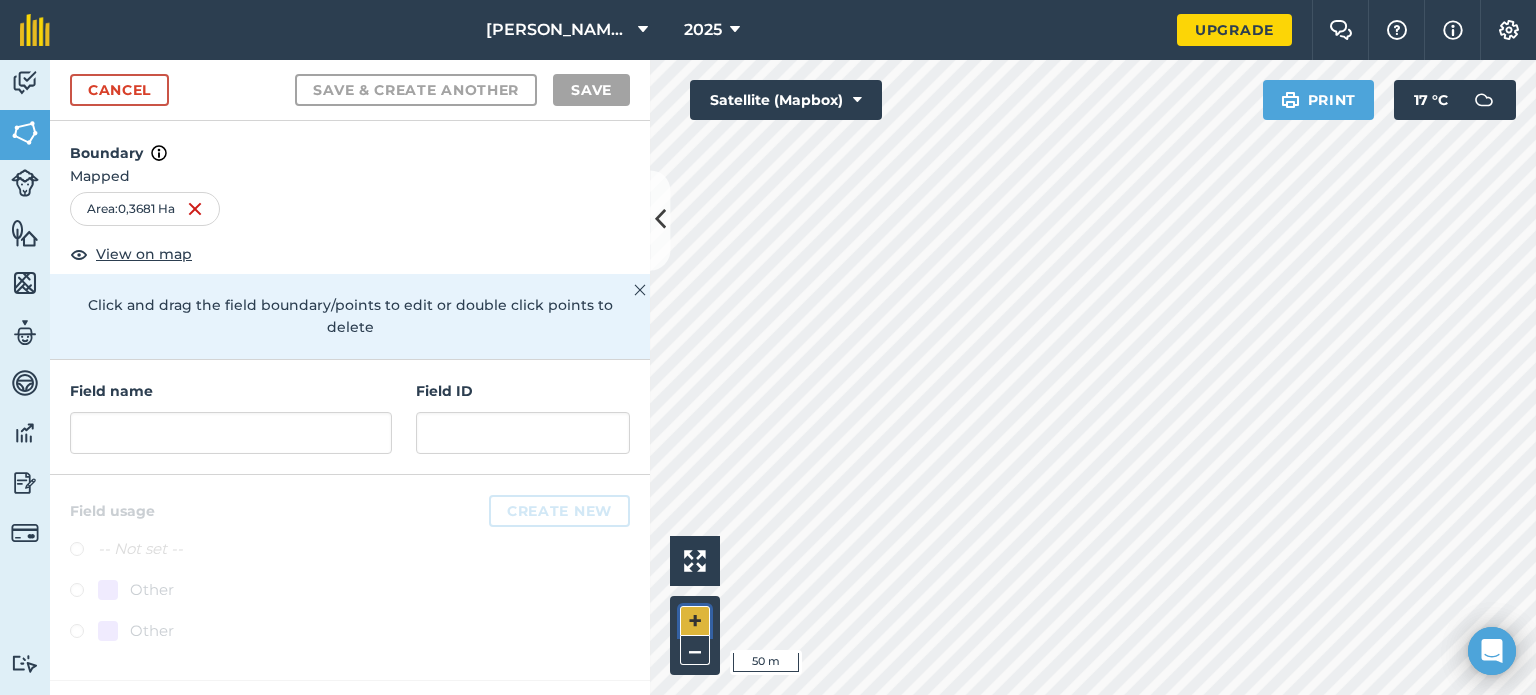 click on "+" at bounding box center [695, 621] 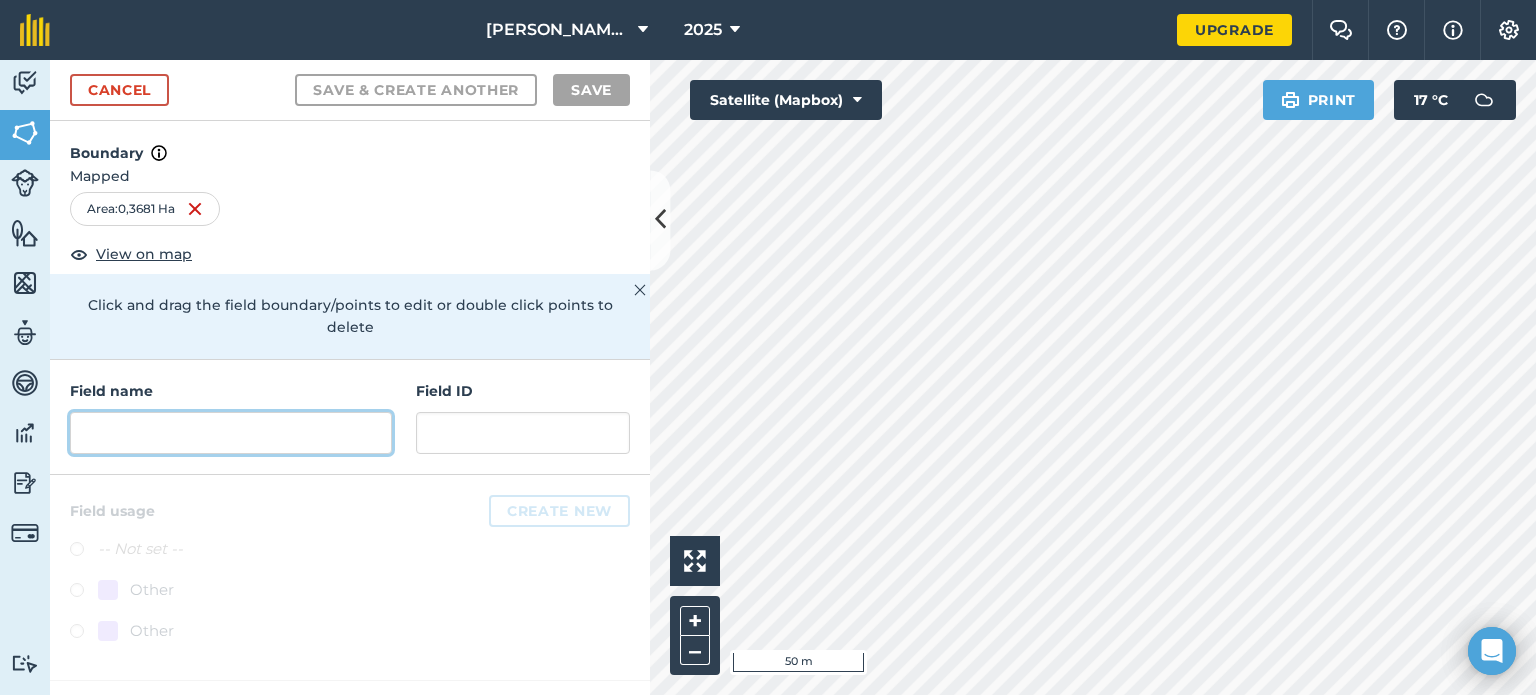 click at bounding box center (231, 433) 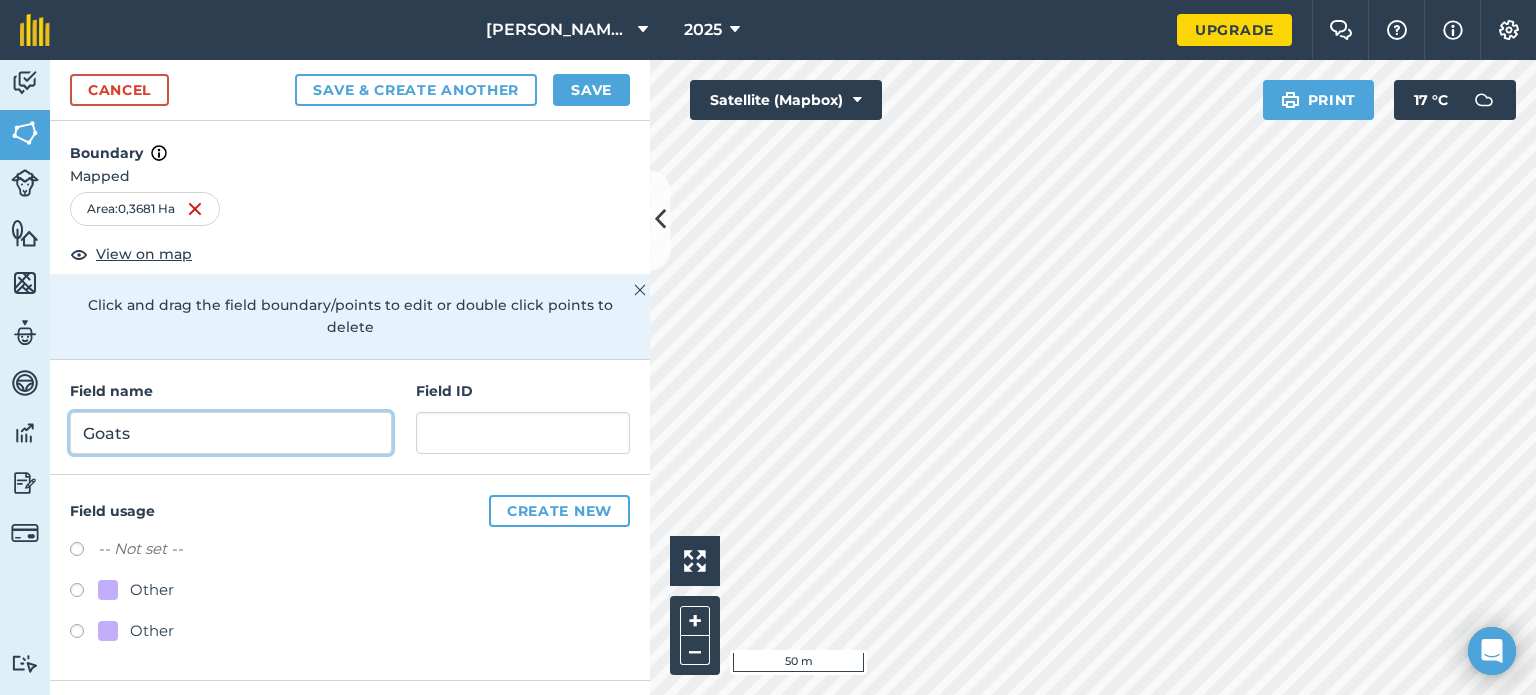 type on "Goats" 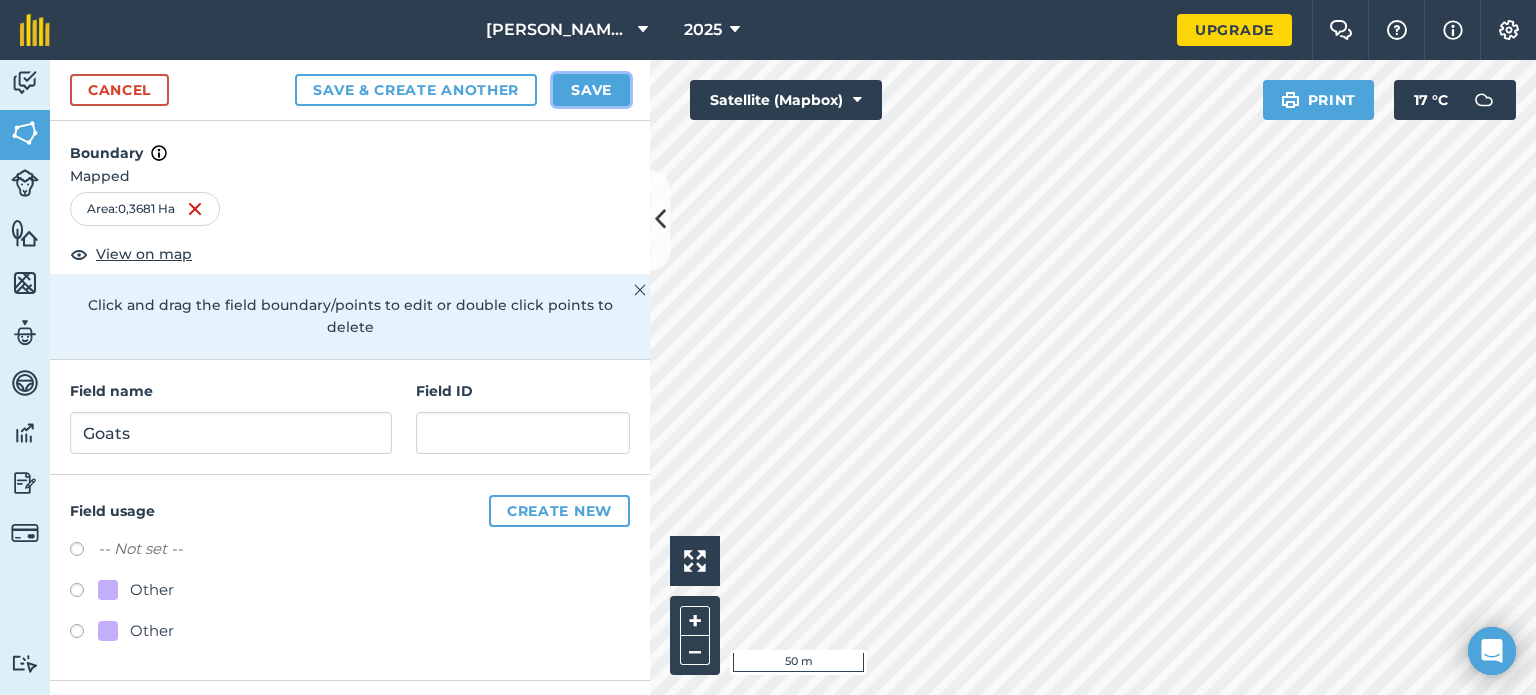 click on "Save" at bounding box center (591, 90) 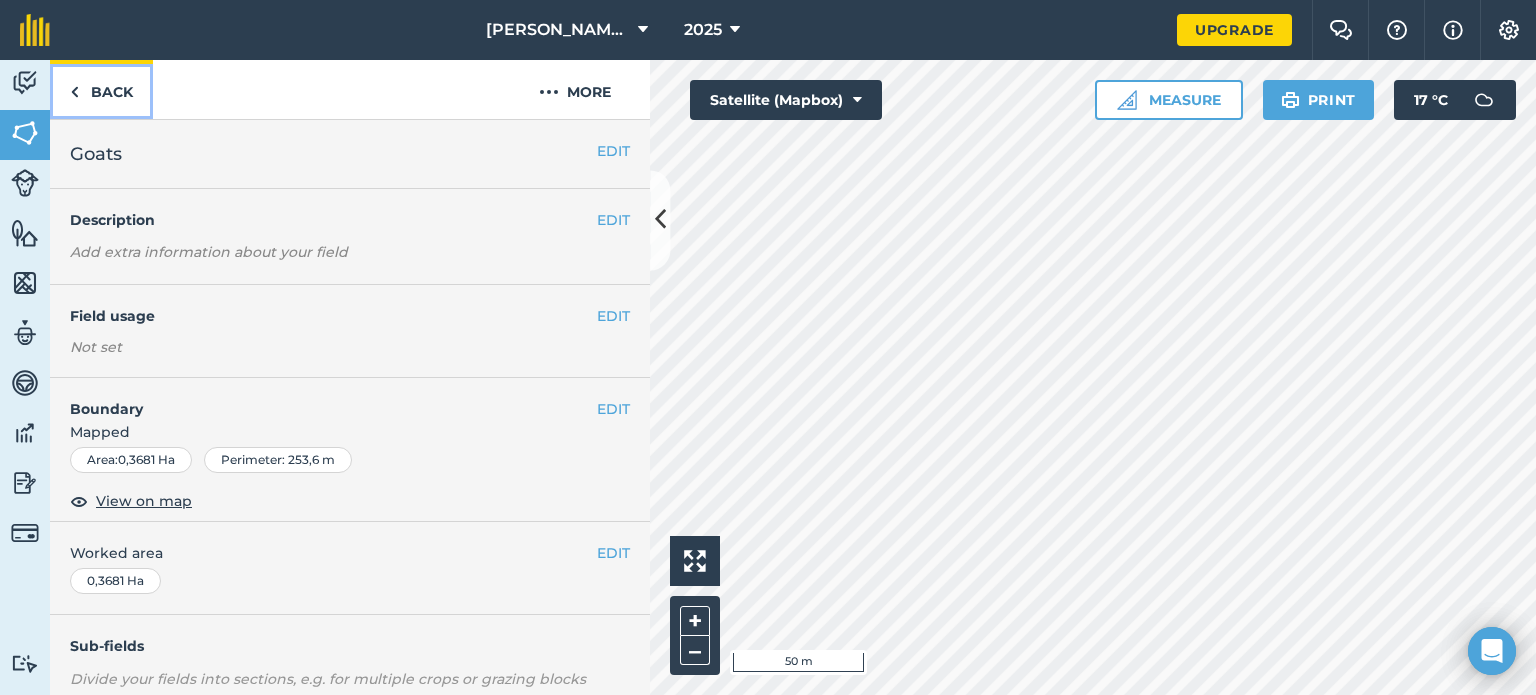 click at bounding box center (74, 92) 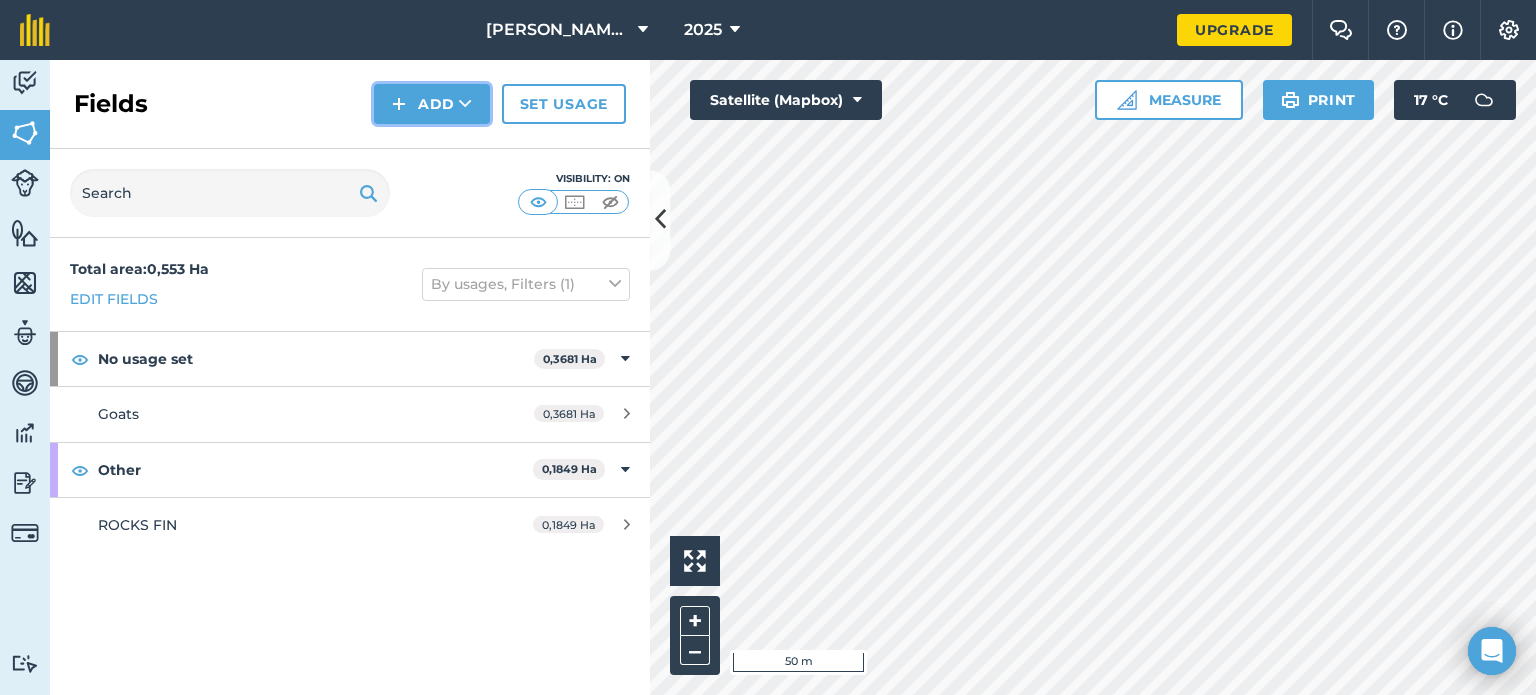 click on "Add" at bounding box center [432, 104] 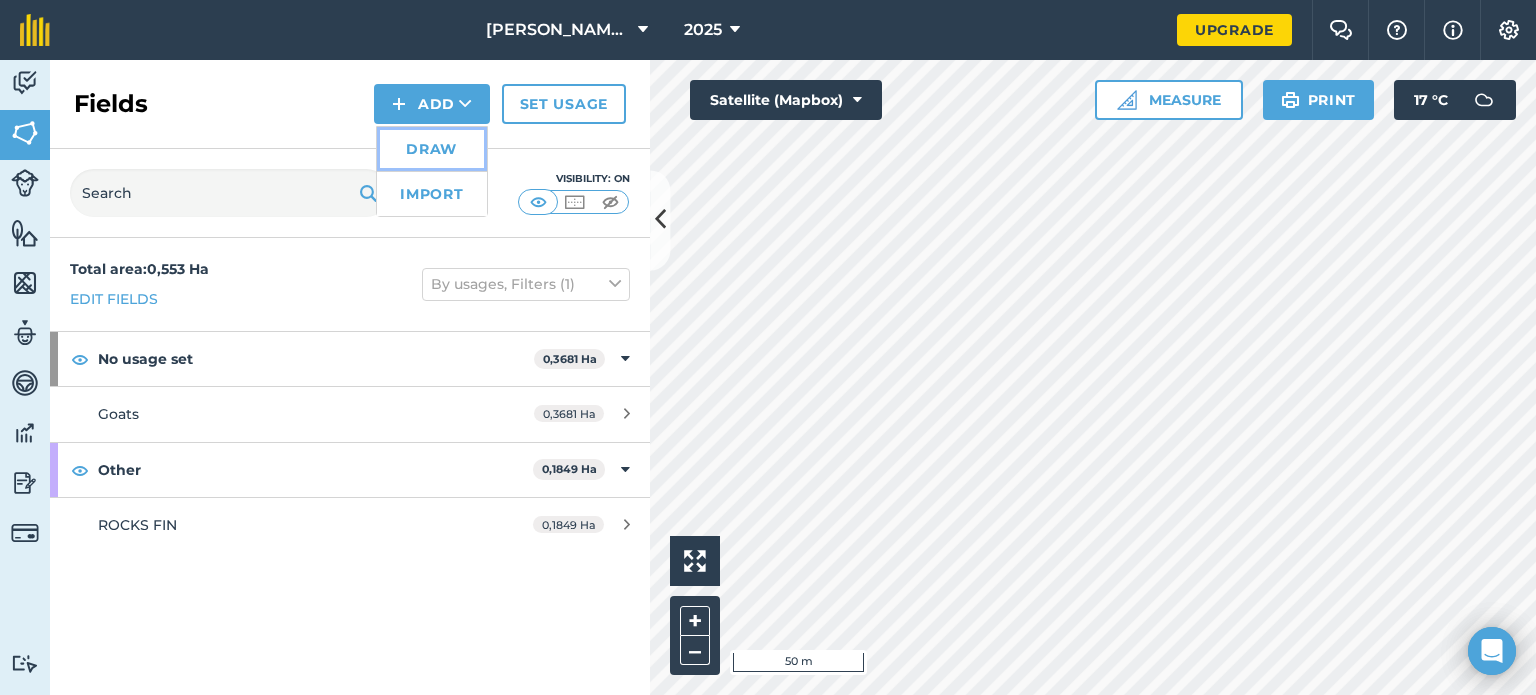 click on "Draw" at bounding box center [432, 149] 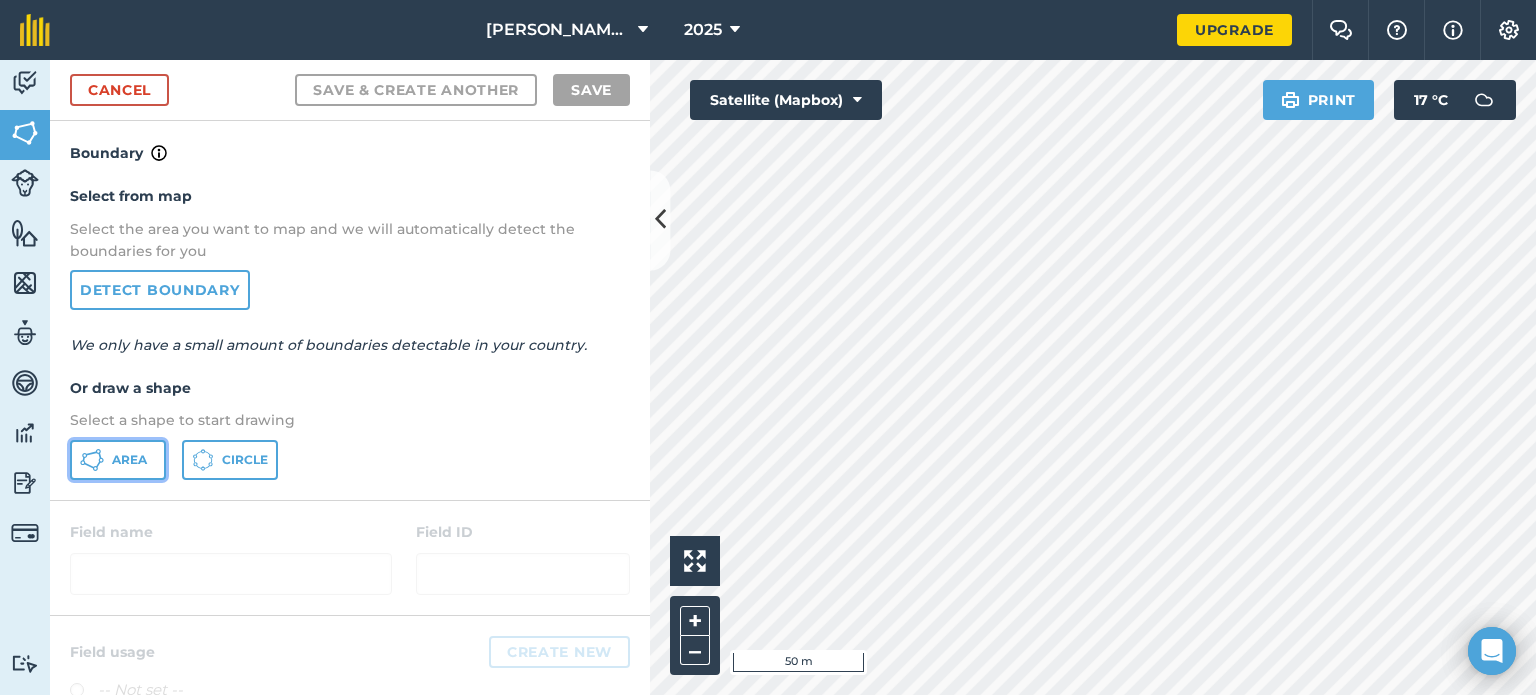 click on "Area" at bounding box center (129, 460) 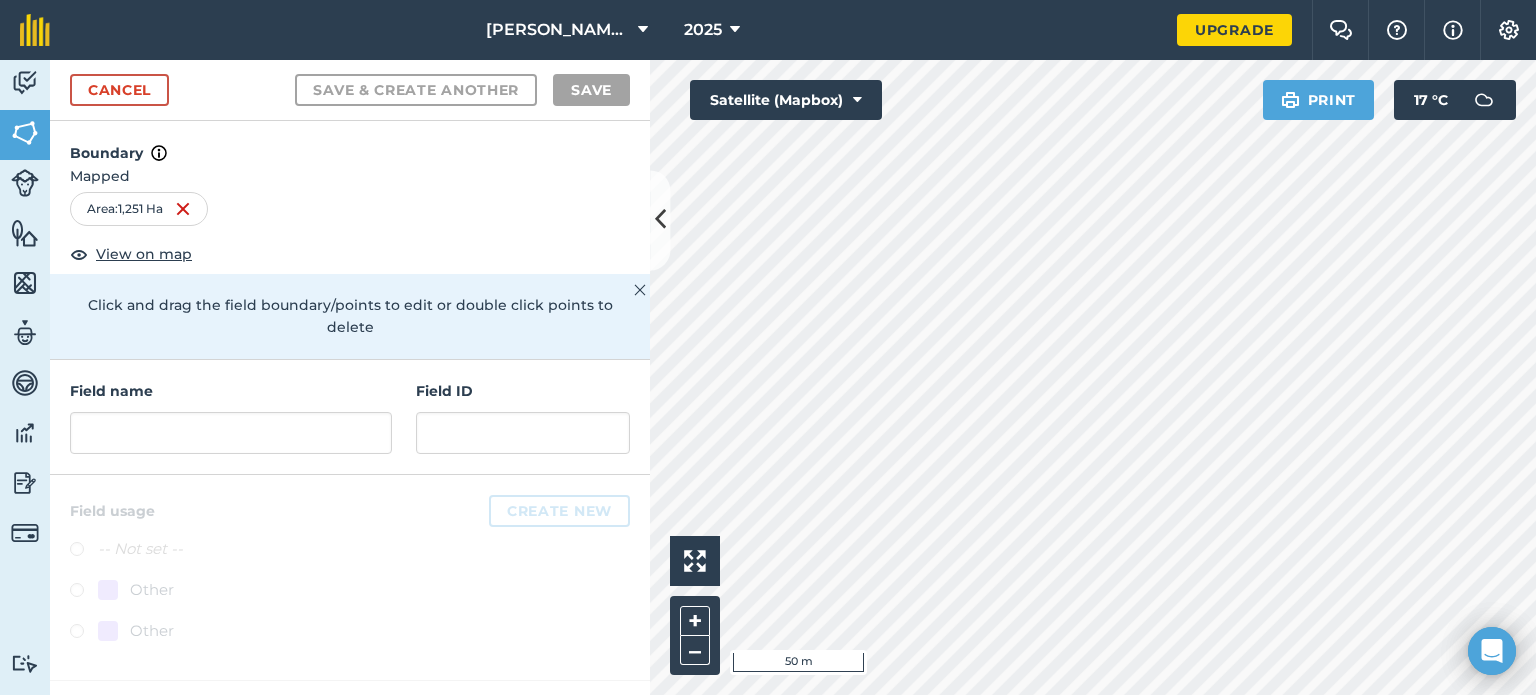 click on "Field name Field ID" at bounding box center [350, 417] 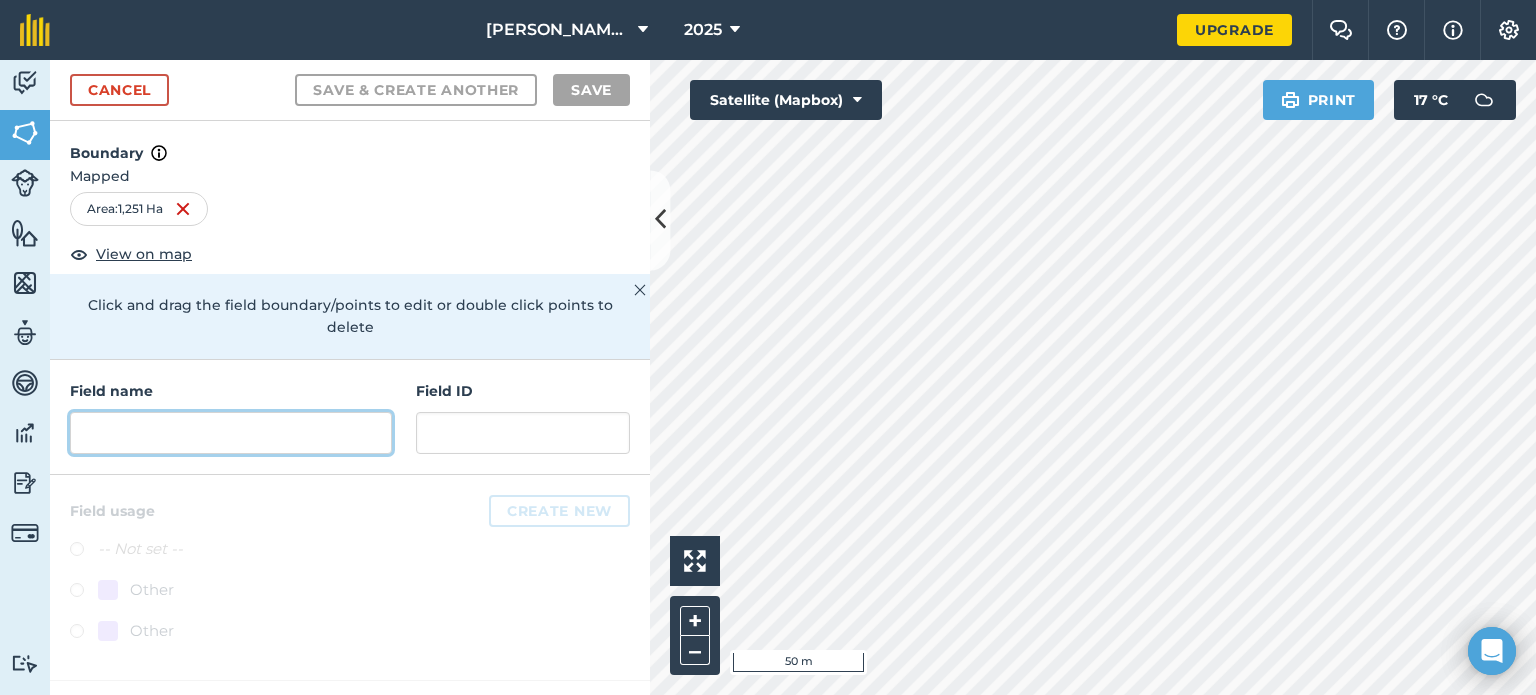 click at bounding box center [231, 433] 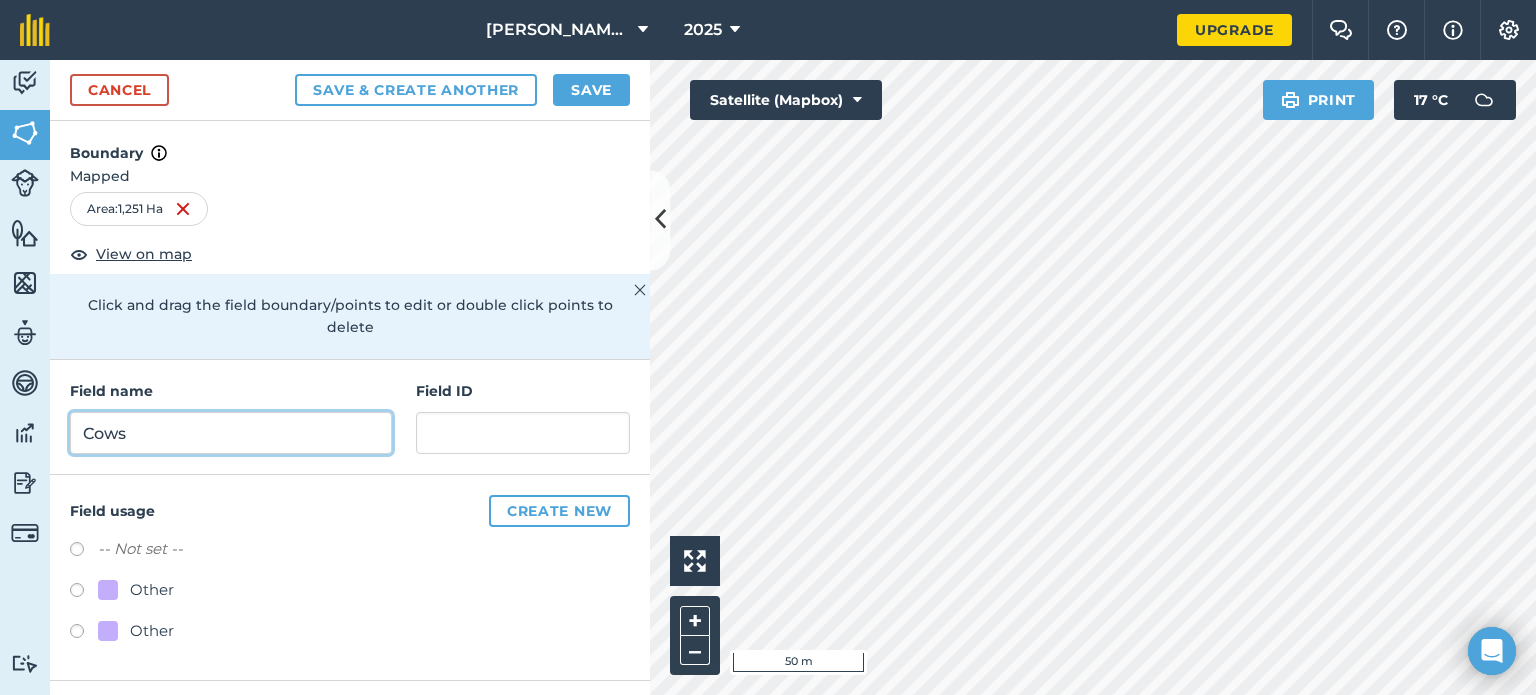 type on "Cows" 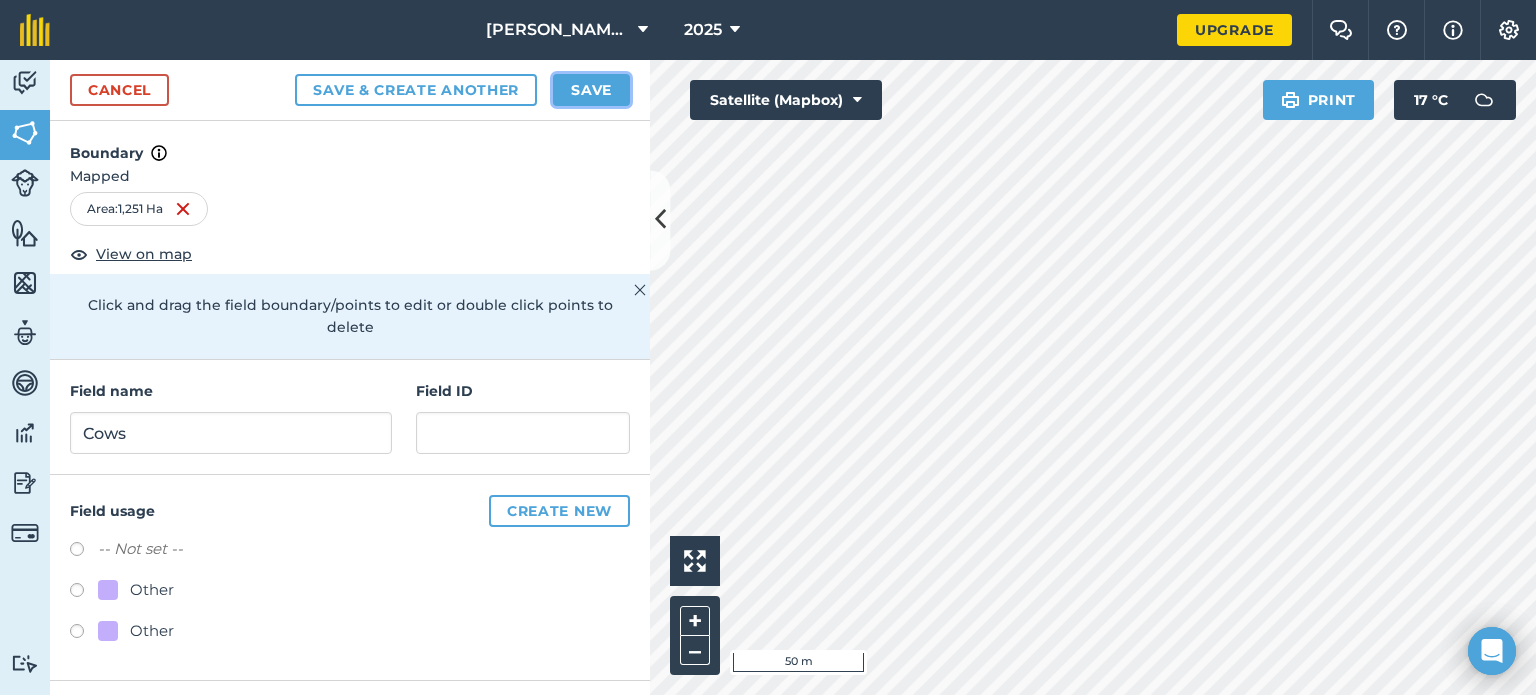 click on "Save" at bounding box center [591, 90] 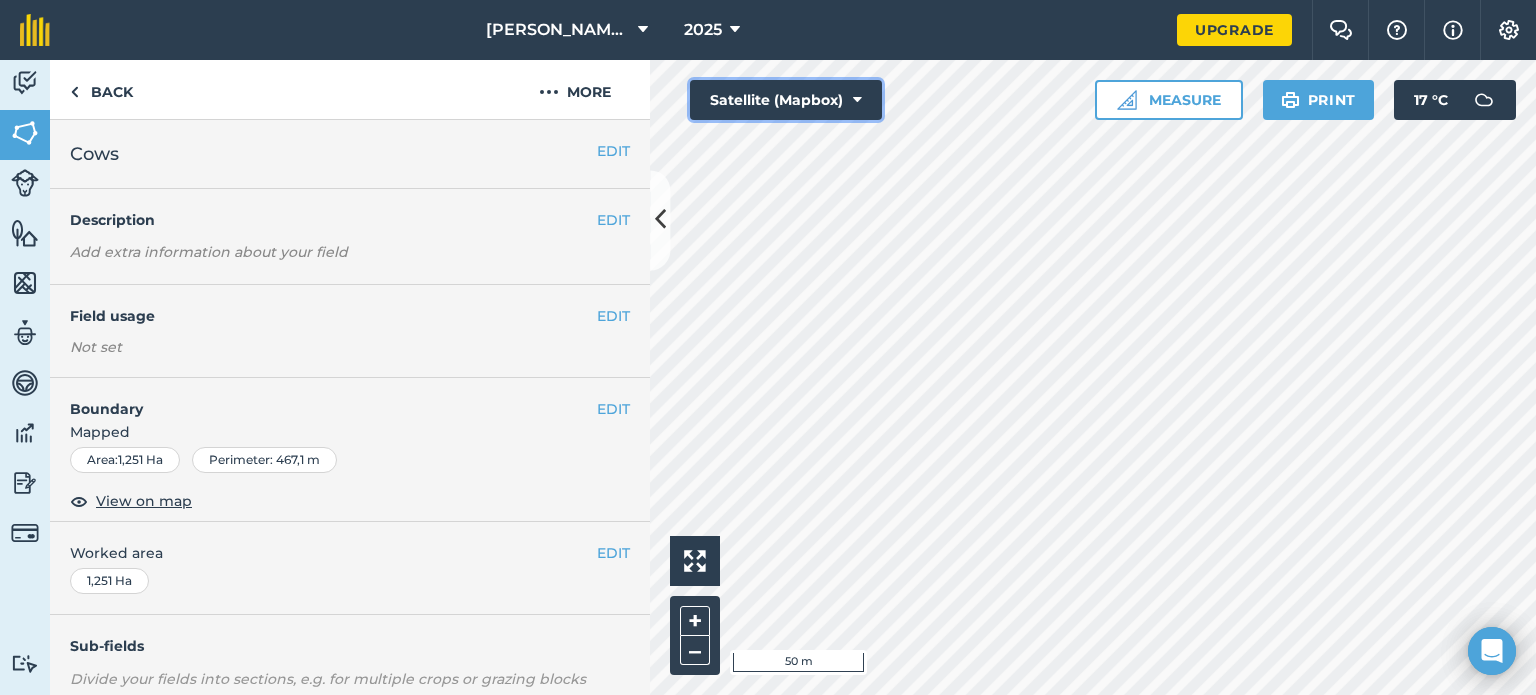 click on "Satellite (Mapbox)" at bounding box center (786, 100) 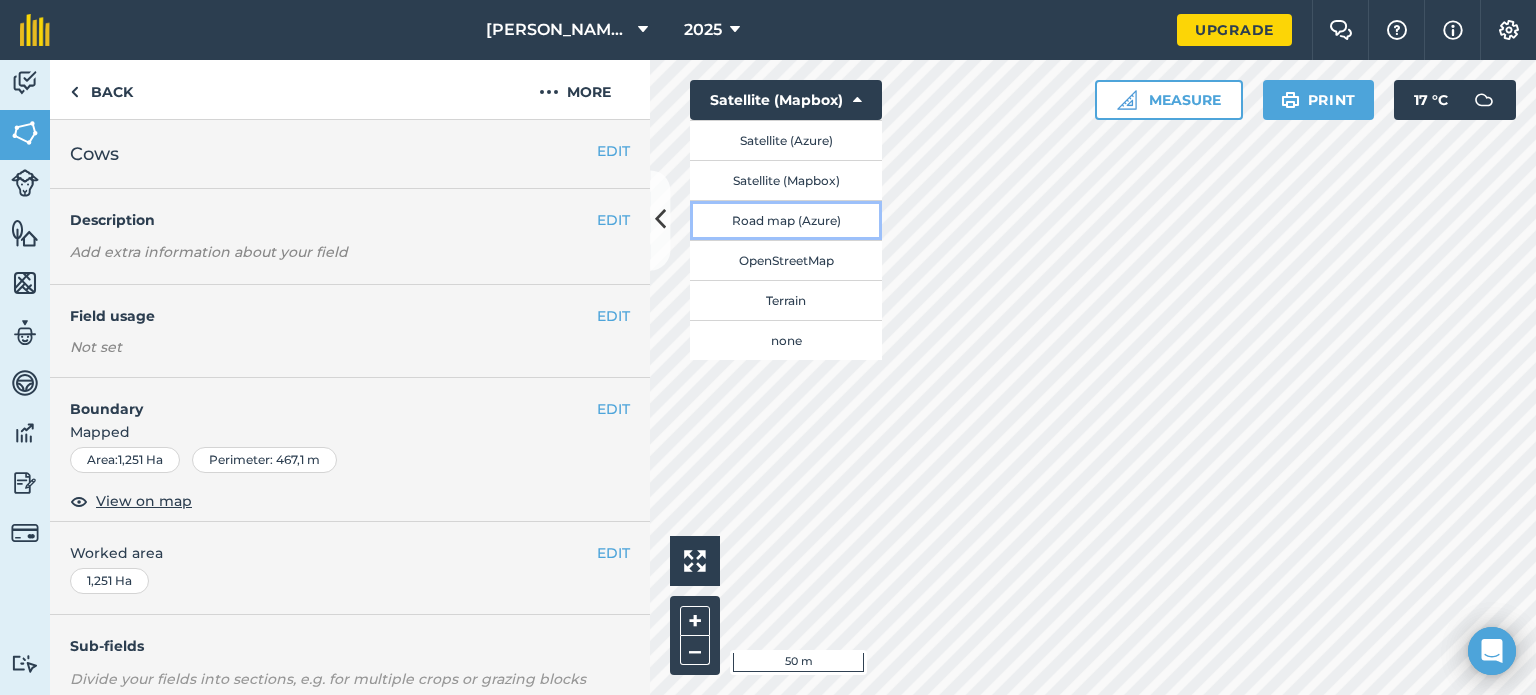 click on "Road map (Azure)" at bounding box center (786, 220) 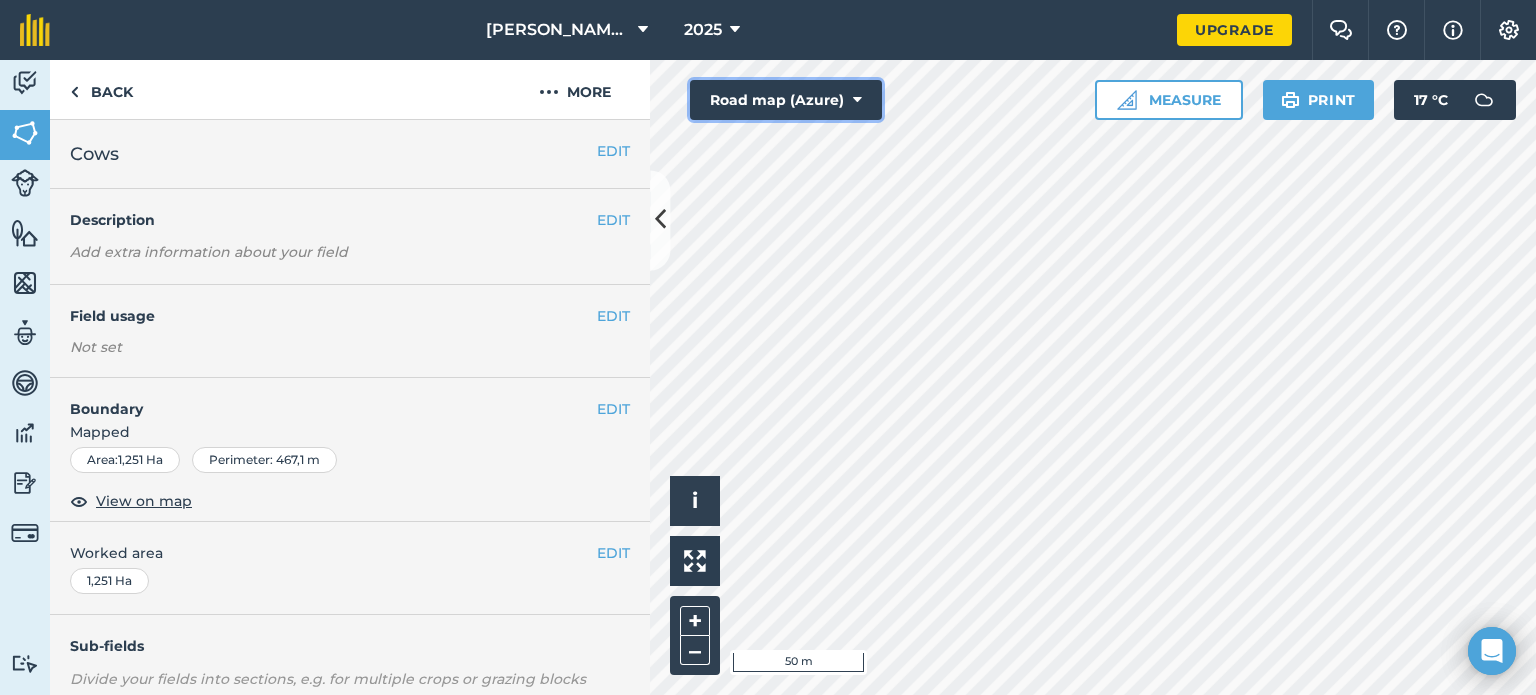 click on "Road map (Azure)" at bounding box center (786, 100) 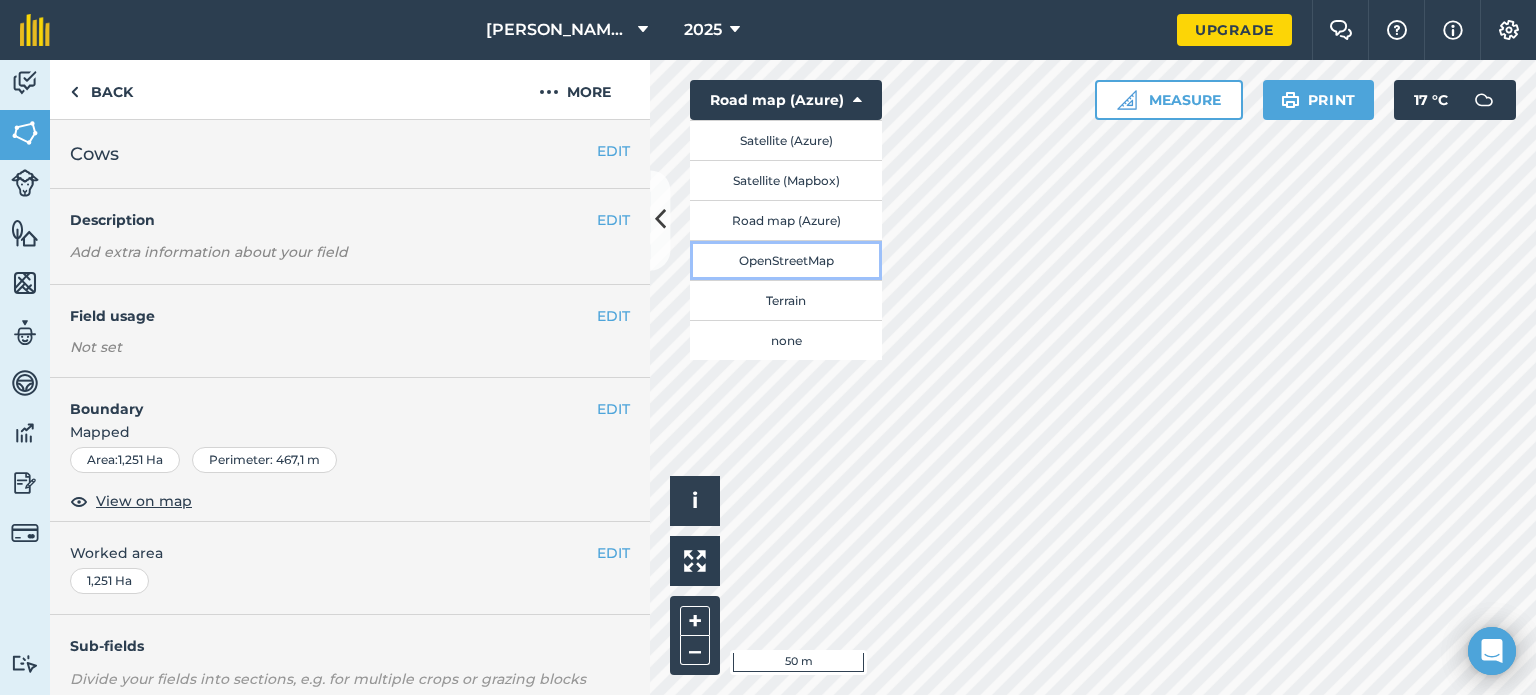 click on "OpenStreetMap" at bounding box center (786, 260) 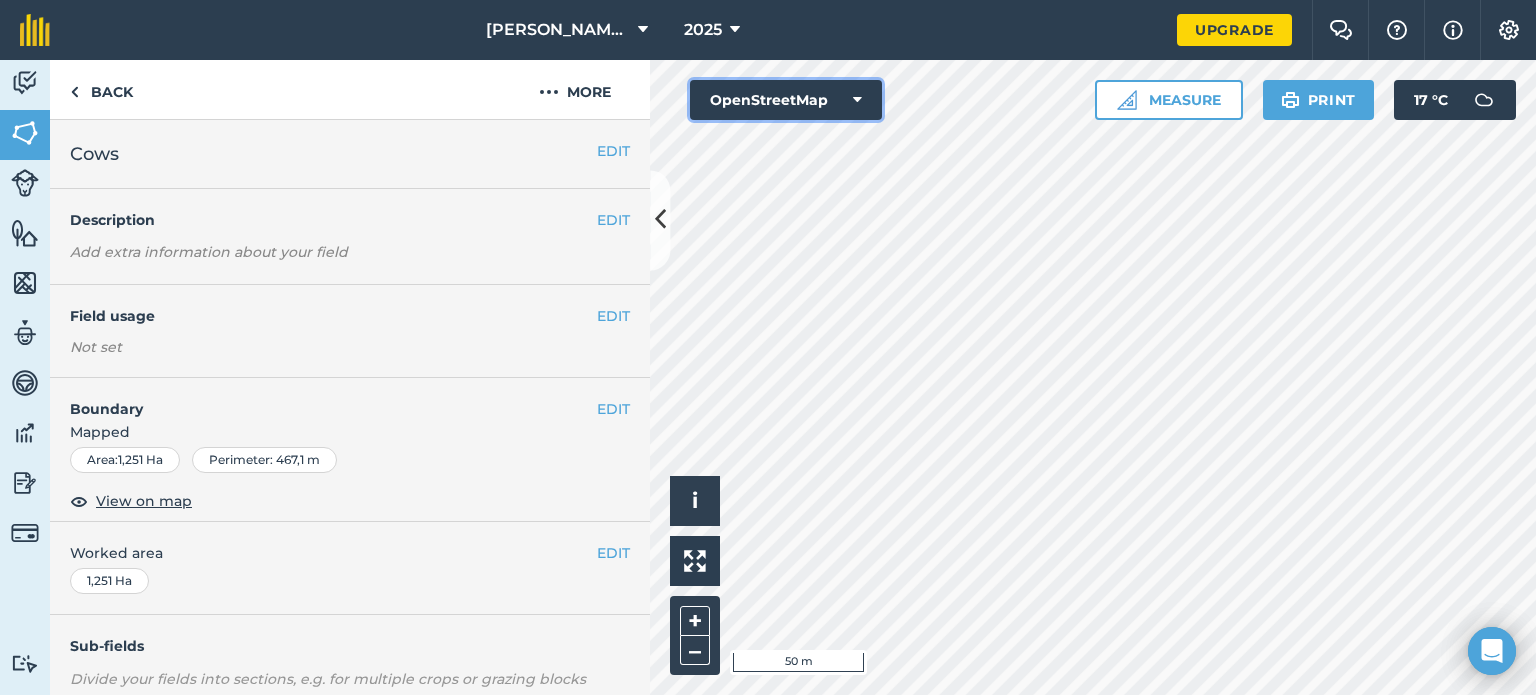 click on "OpenStreetMap" at bounding box center (786, 100) 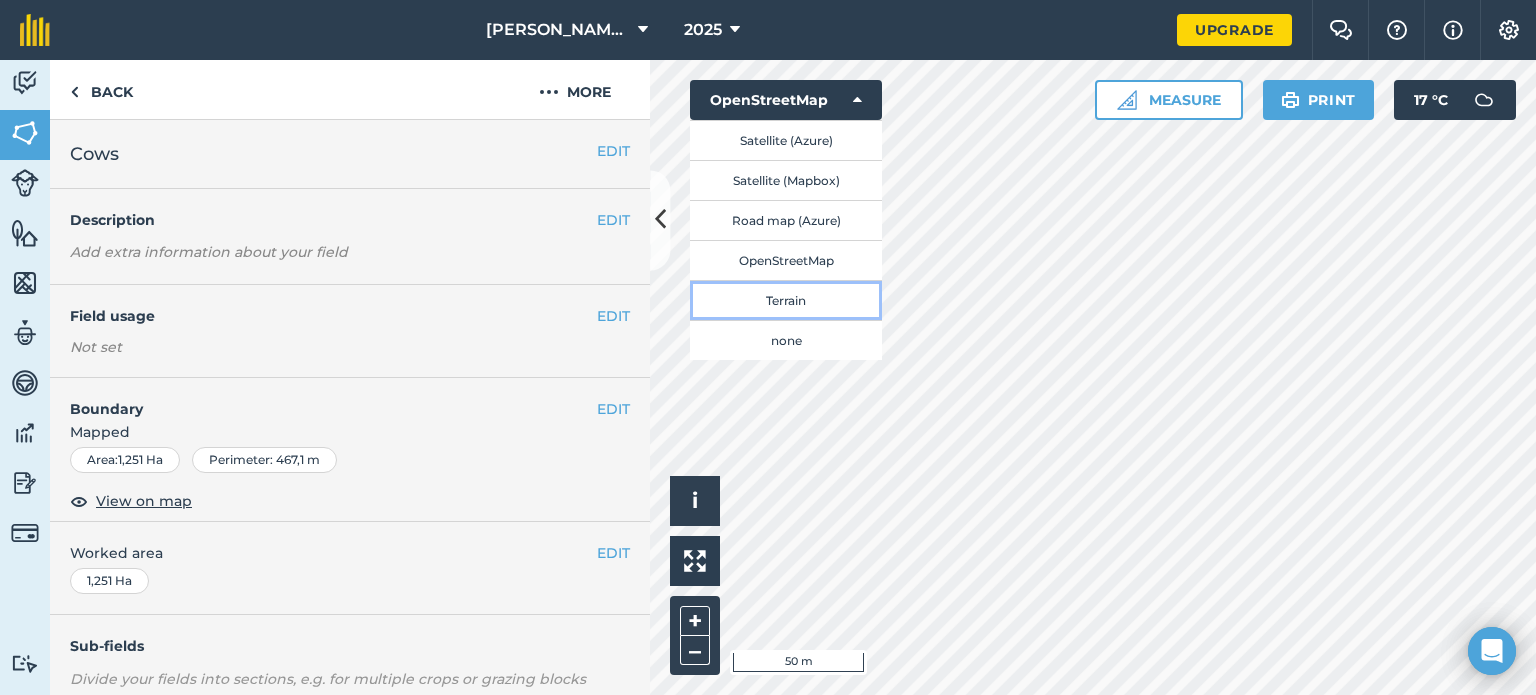 click on "Terrain" at bounding box center (786, 300) 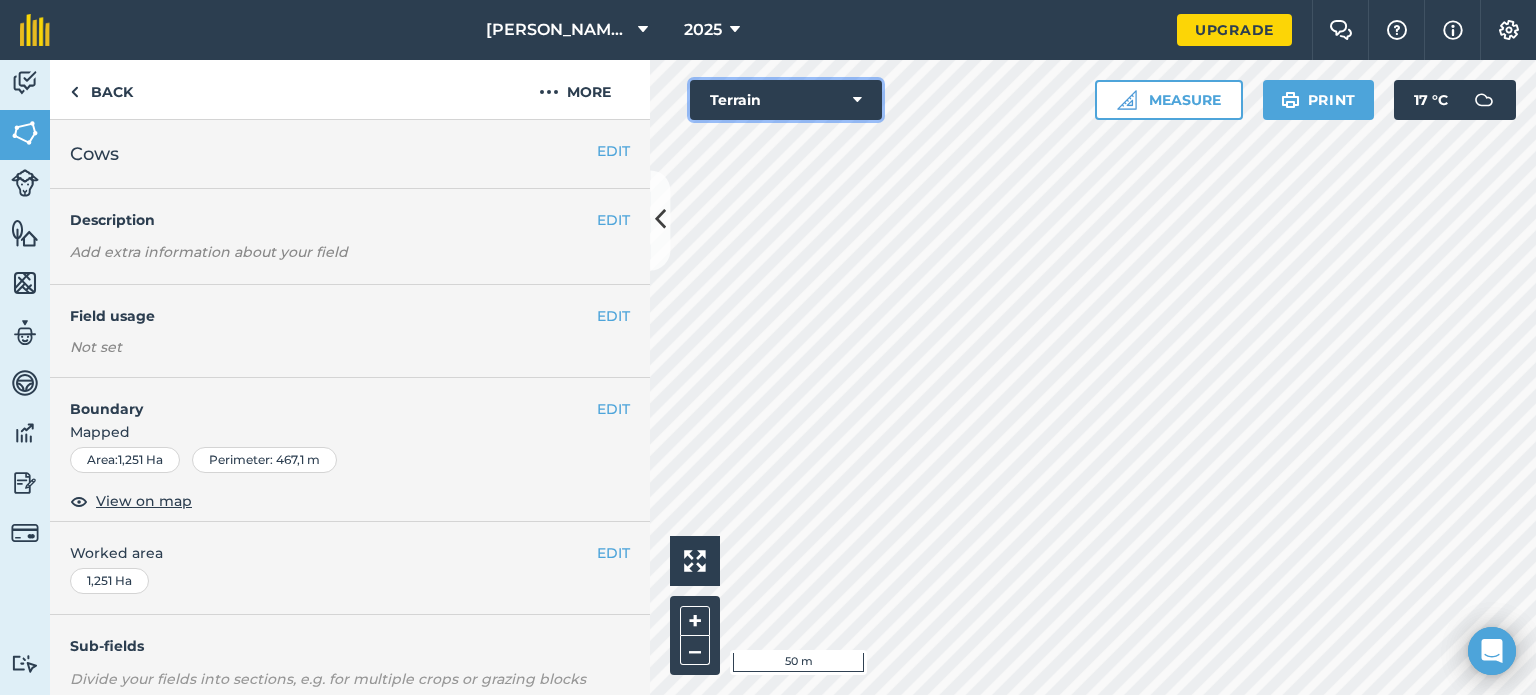 click on "Terrain" at bounding box center (786, 100) 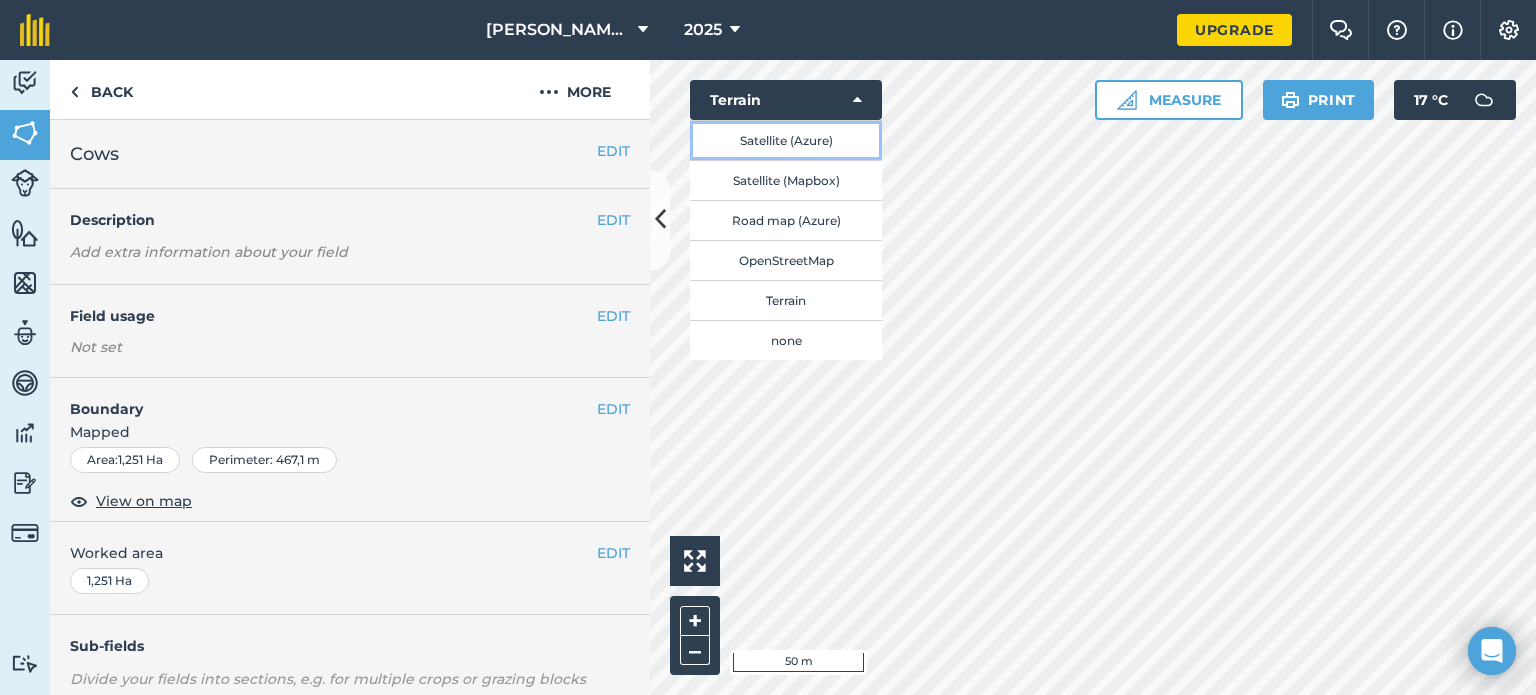 click on "Satellite (Azure)" at bounding box center [786, 140] 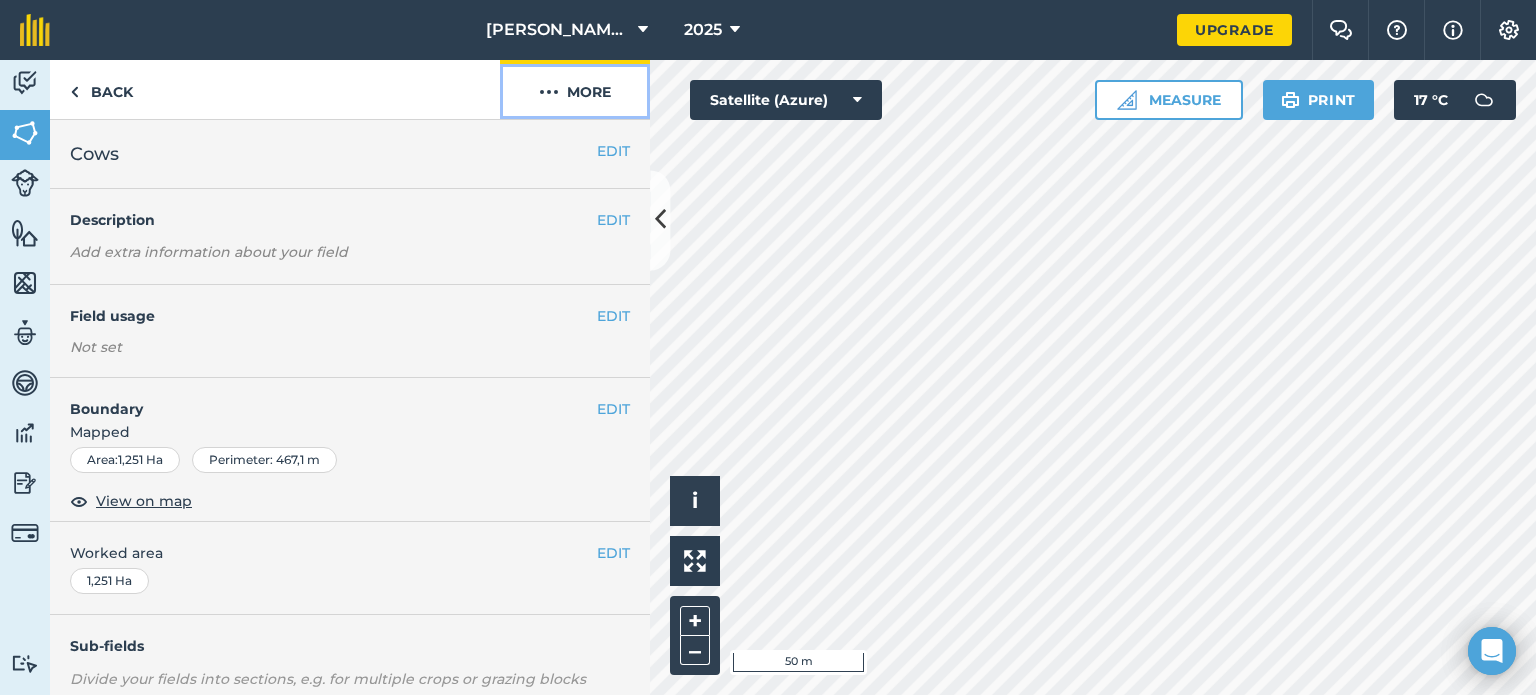 click on "More" at bounding box center [575, 89] 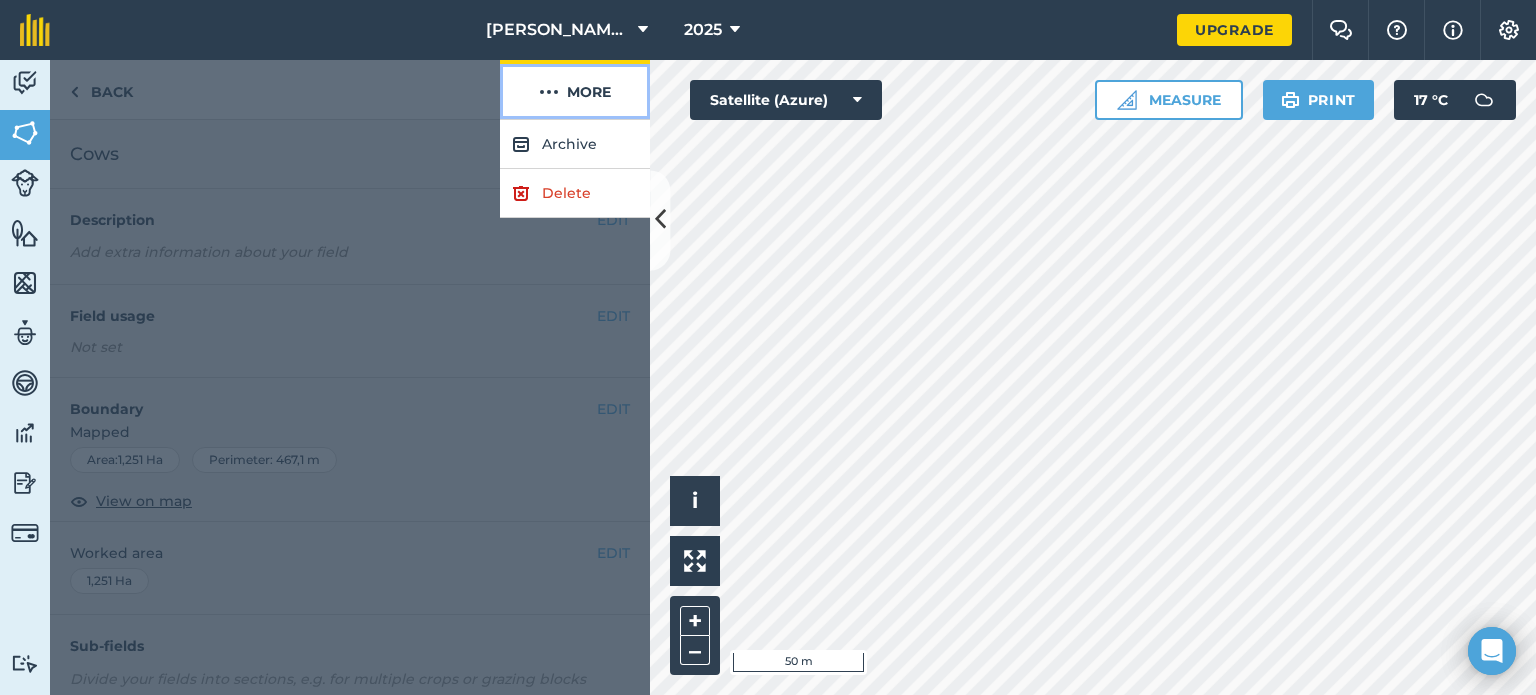 click on "More" at bounding box center [575, 89] 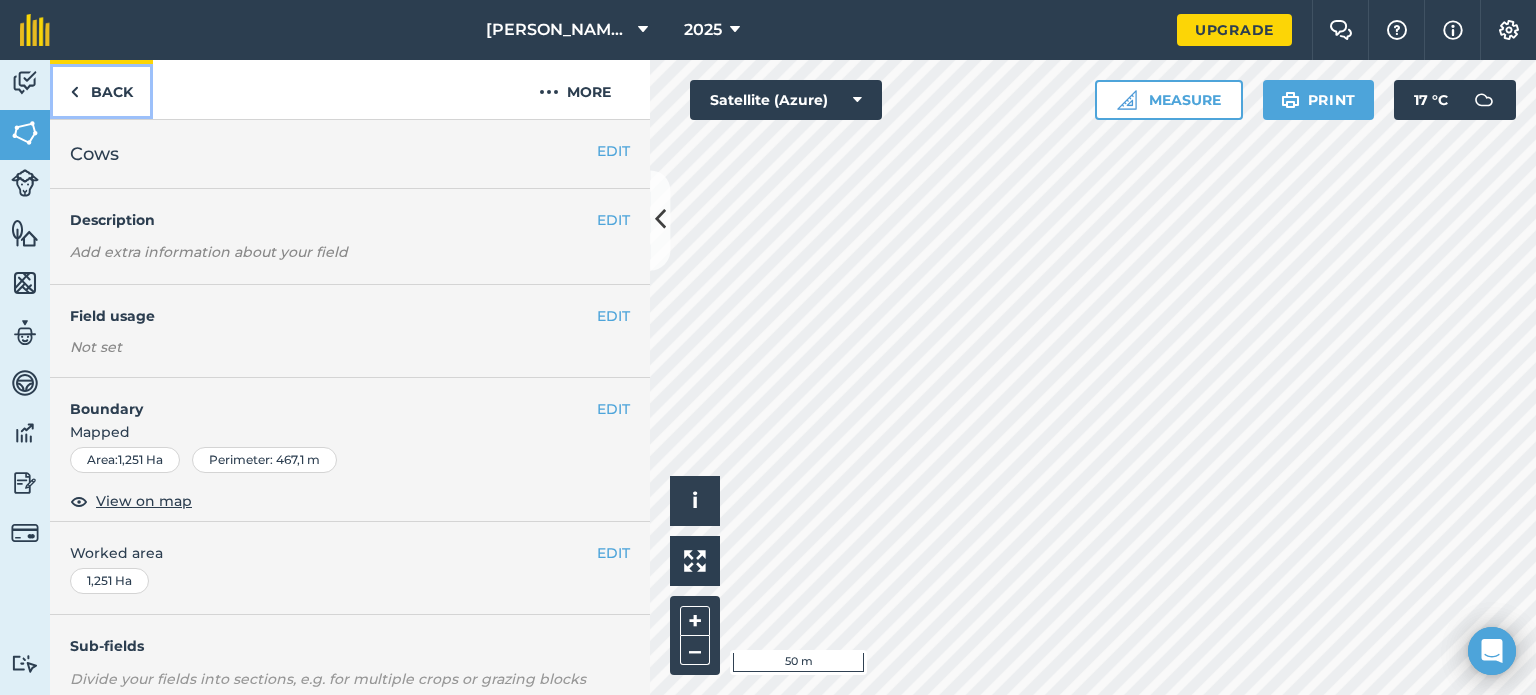 click on "Back" at bounding box center (101, 89) 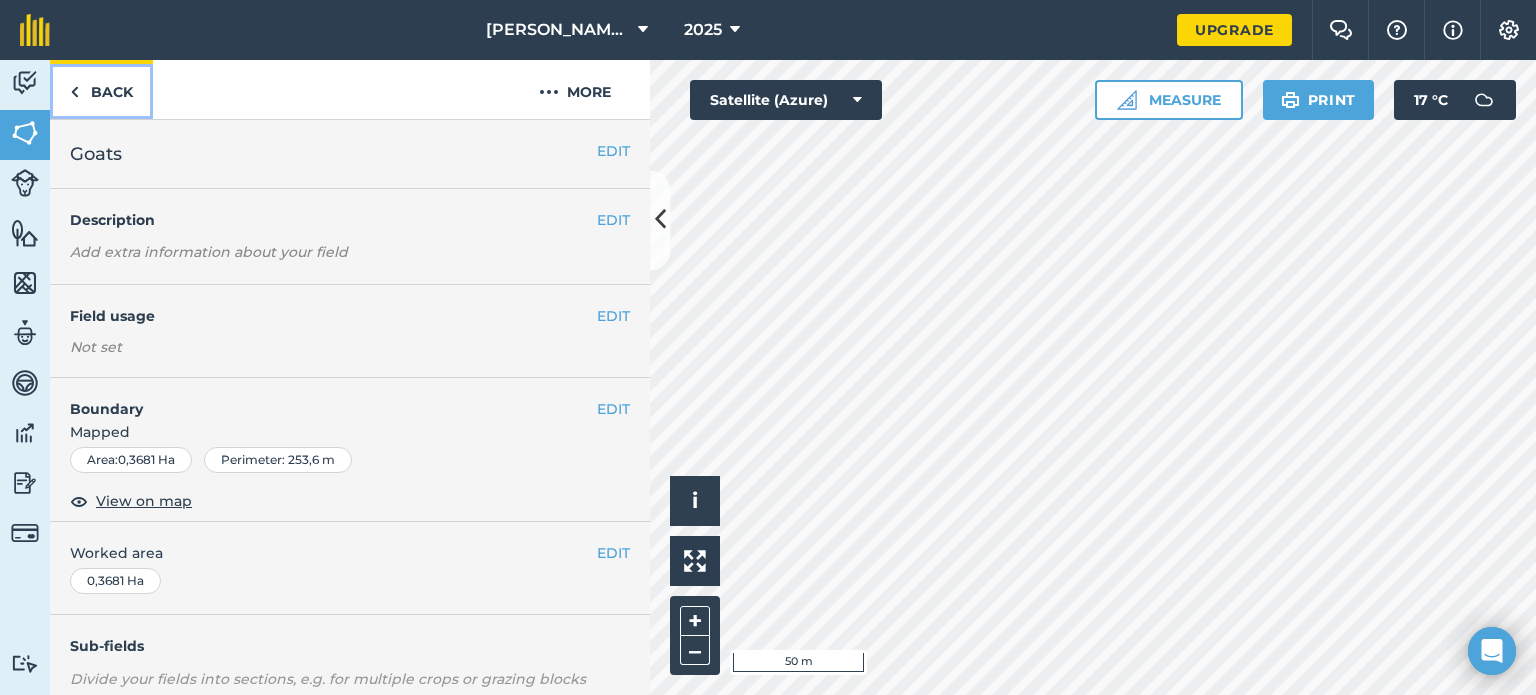 click on "Back" at bounding box center (101, 89) 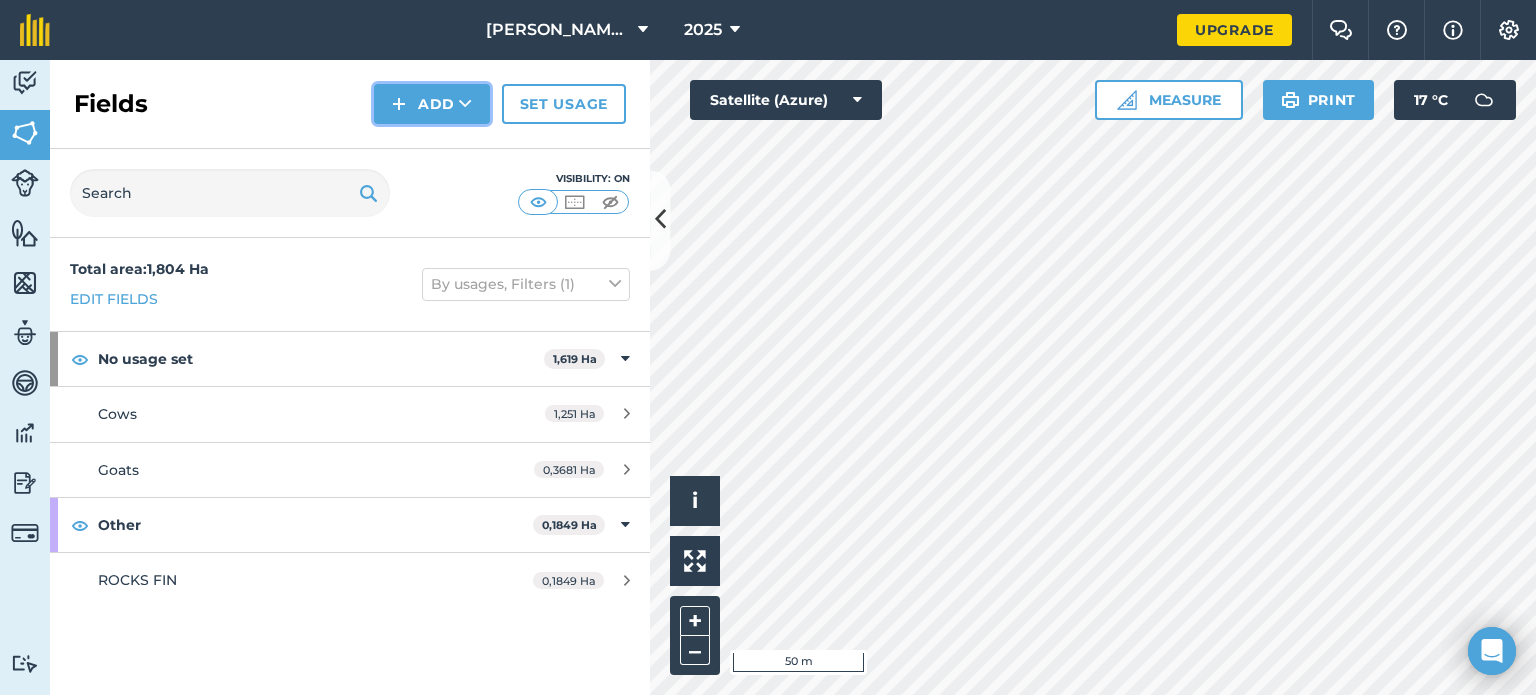 click on "Add" at bounding box center (432, 104) 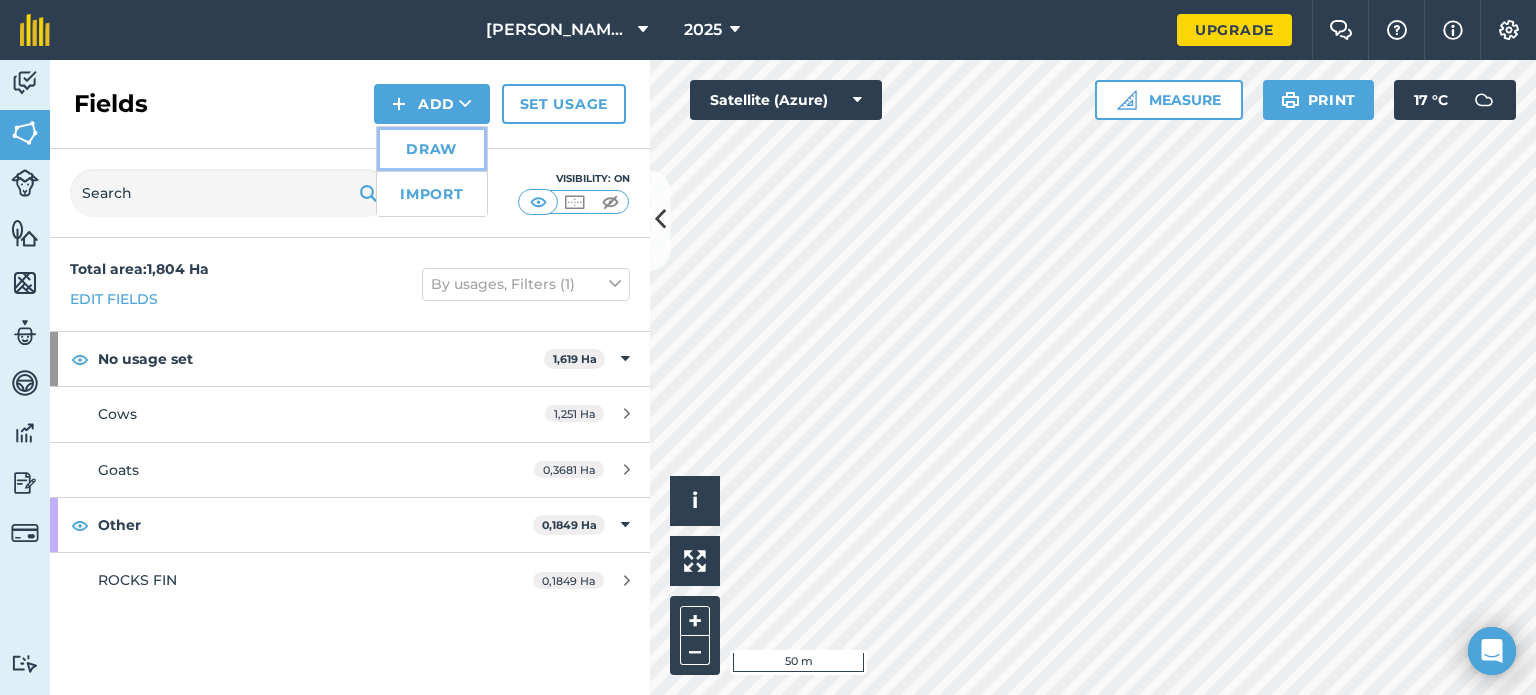 click on "Draw" at bounding box center [432, 149] 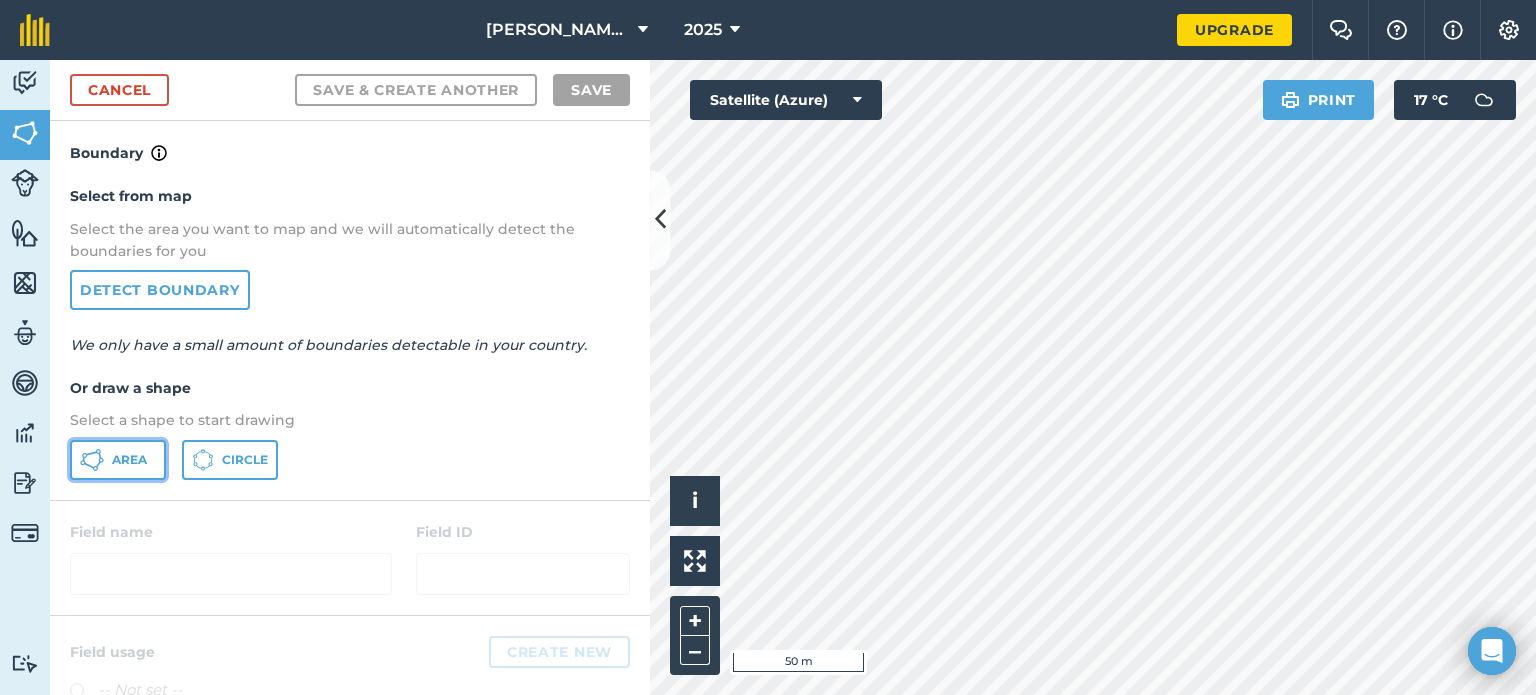 click on "Area" at bounding box center (118, 460) 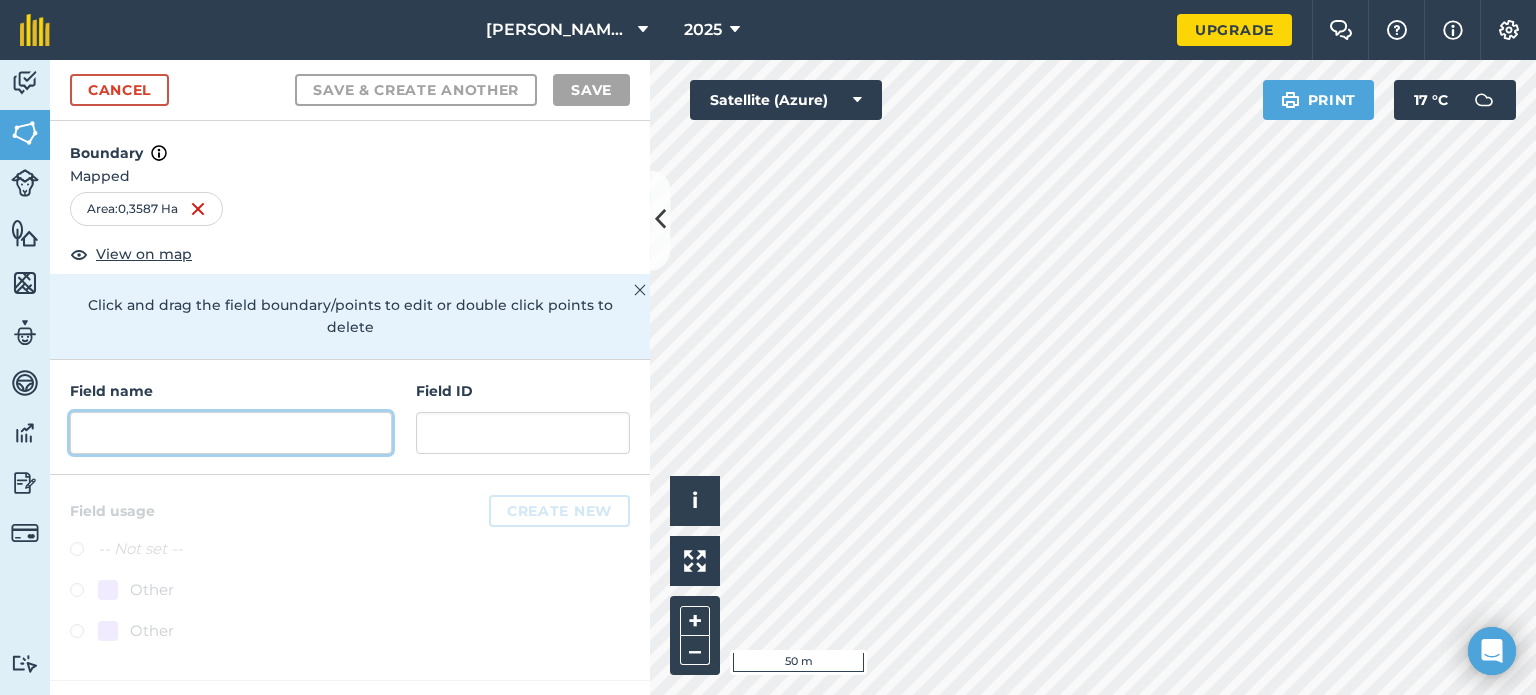 click at bounding box center (231, 433) 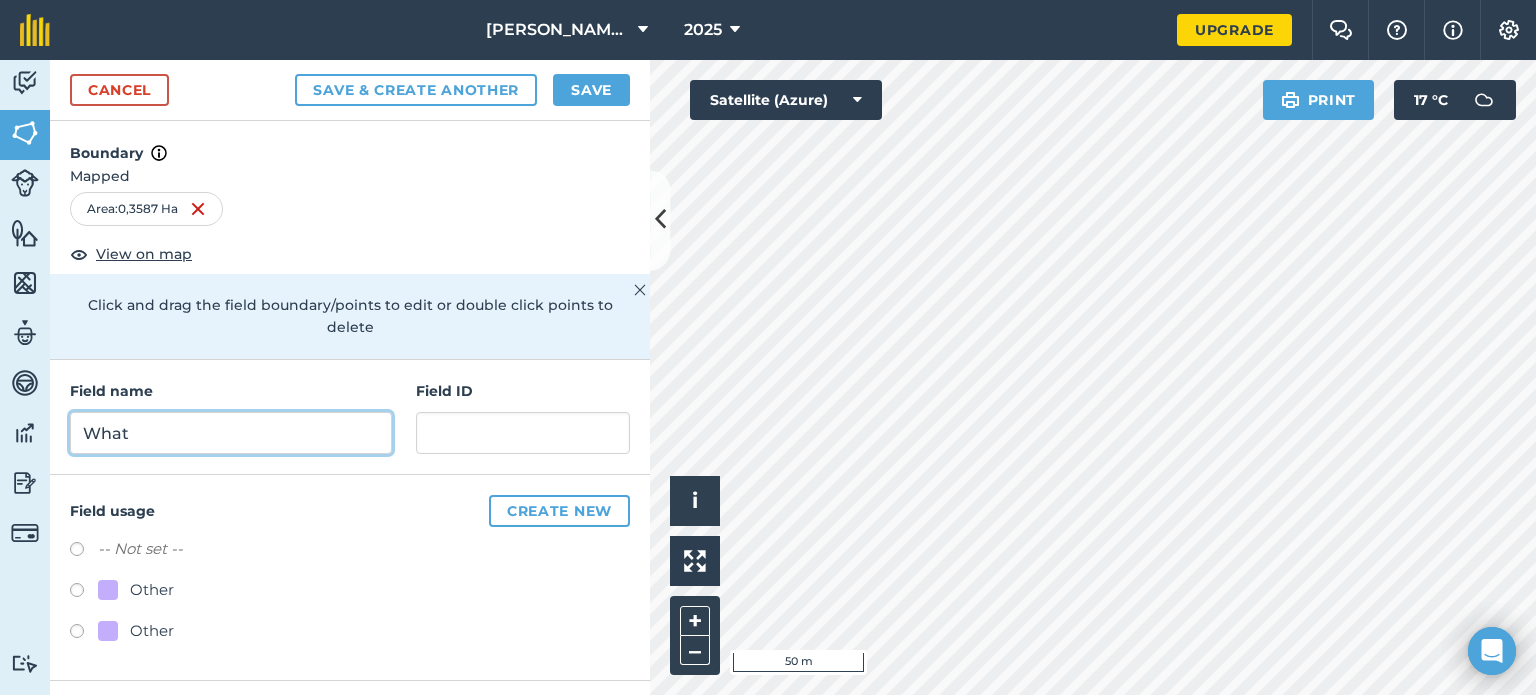 type on "What" 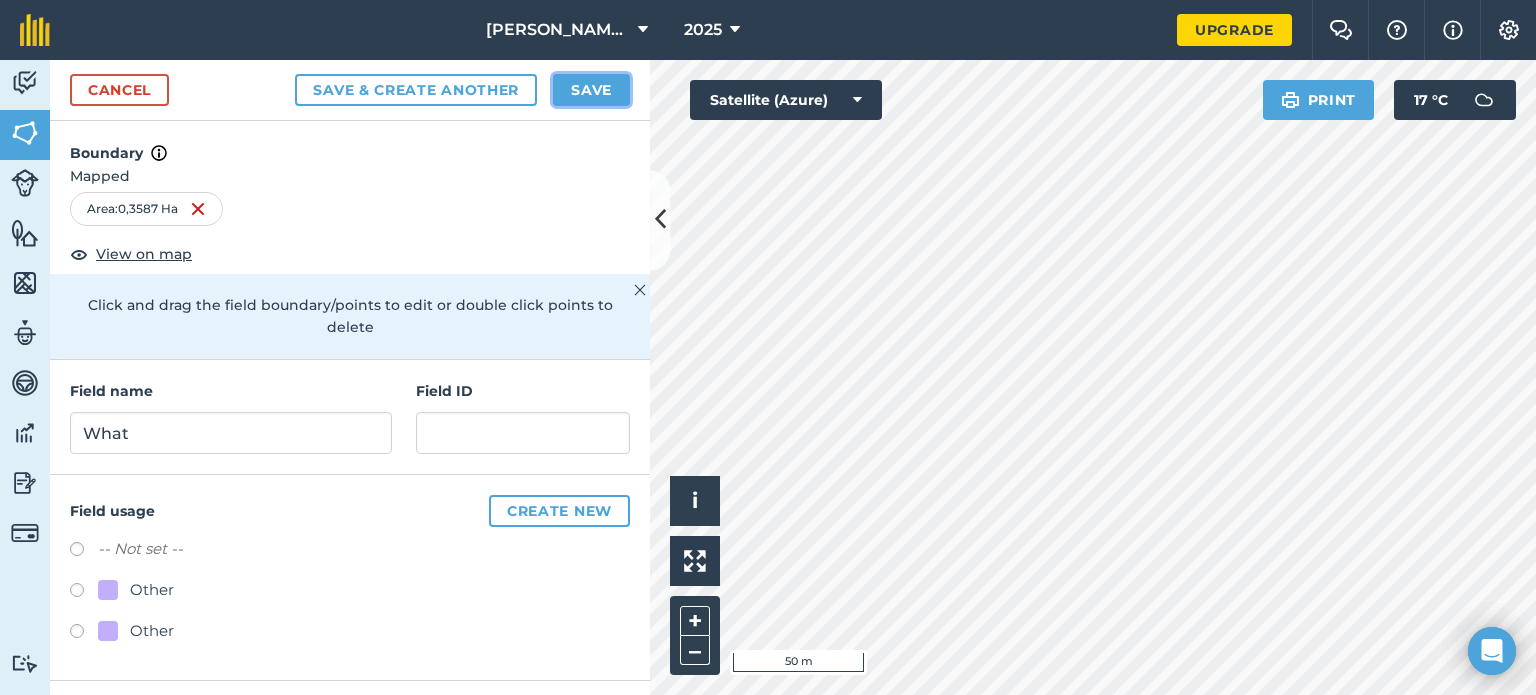 click on "Save" at bounding box center (591, 90) 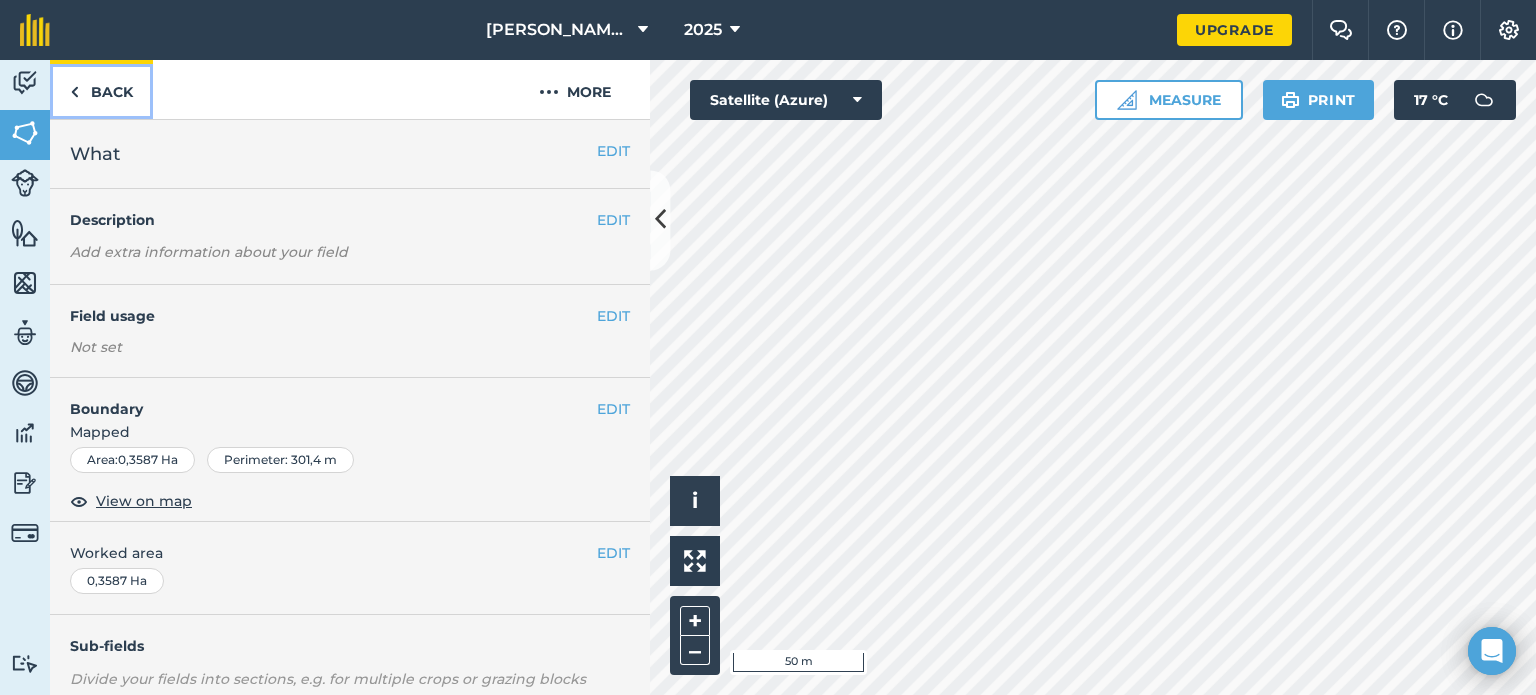 click on "Back" at bounding box center (101, 89) 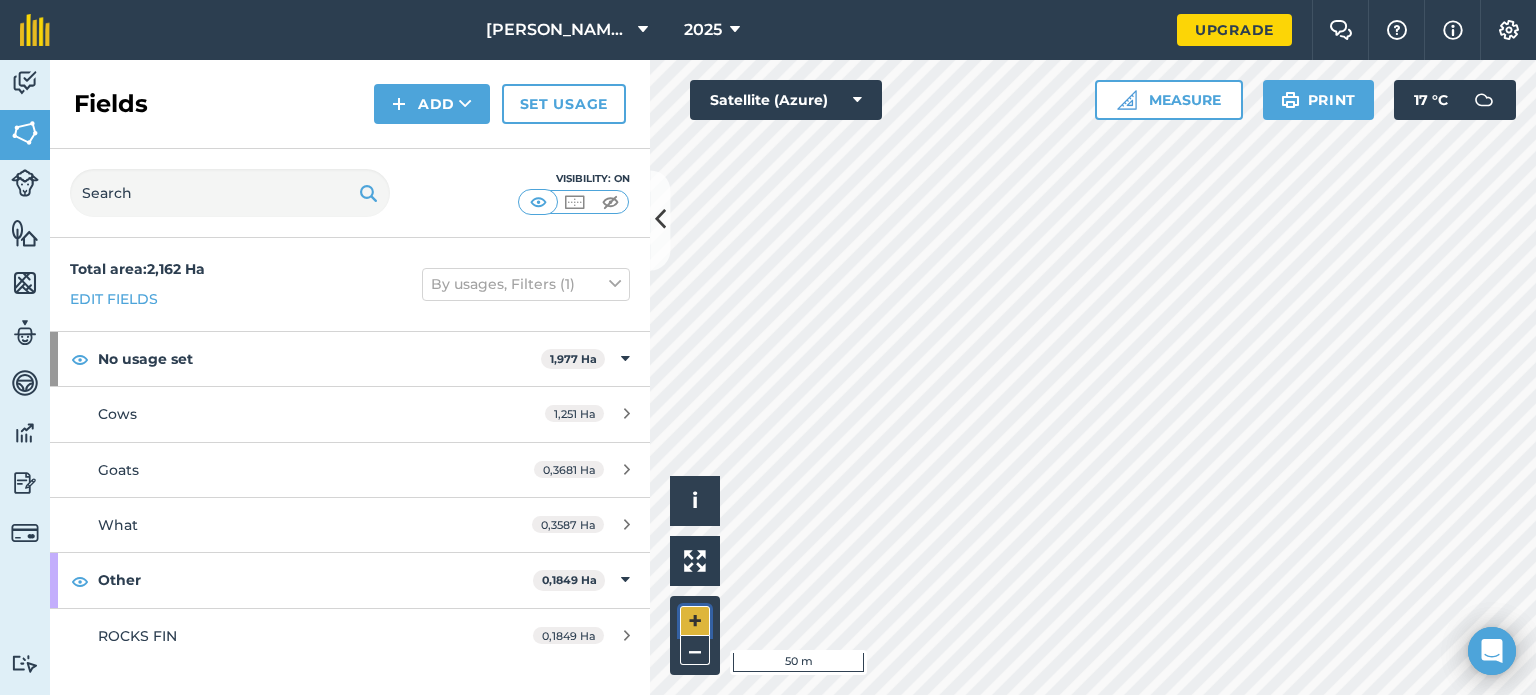 click on "+" at bounding box center (695, 621) 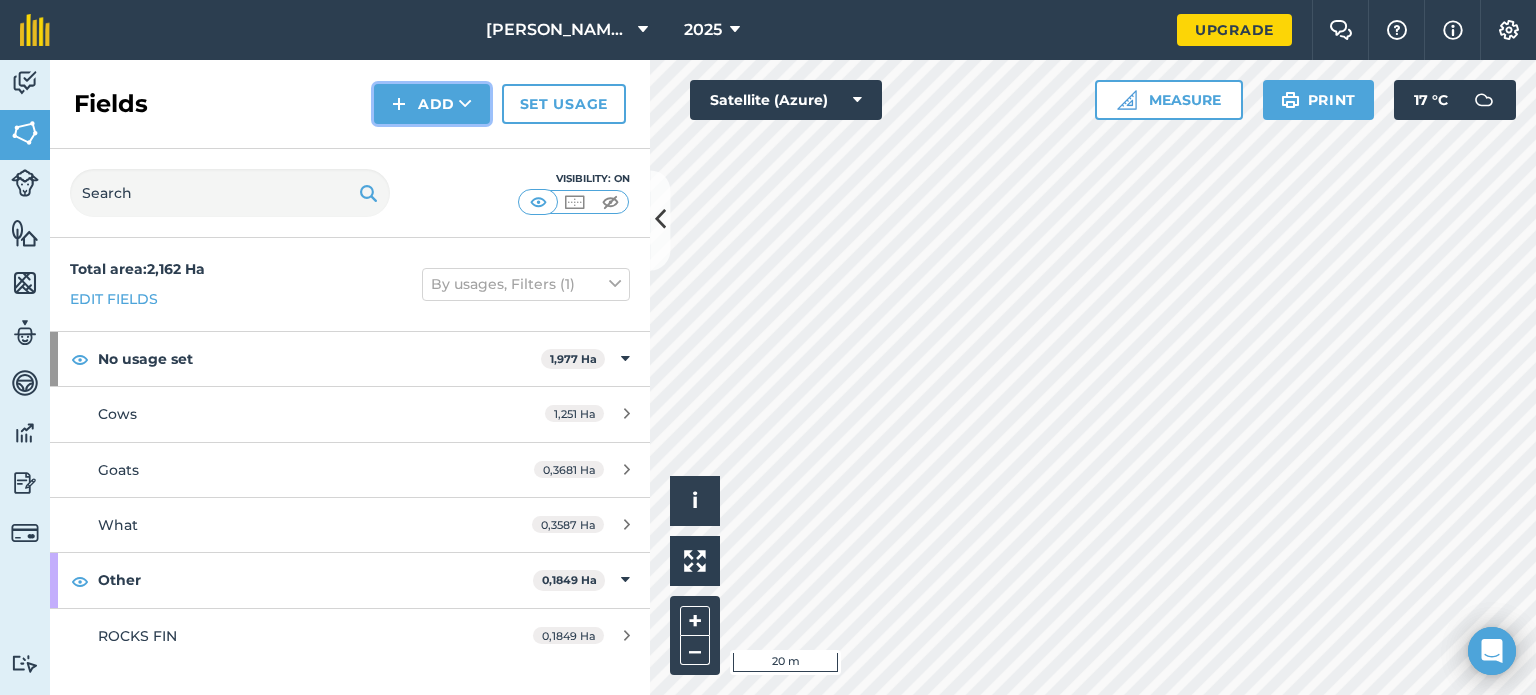 click on "Add" at bounding box center [432, 104] 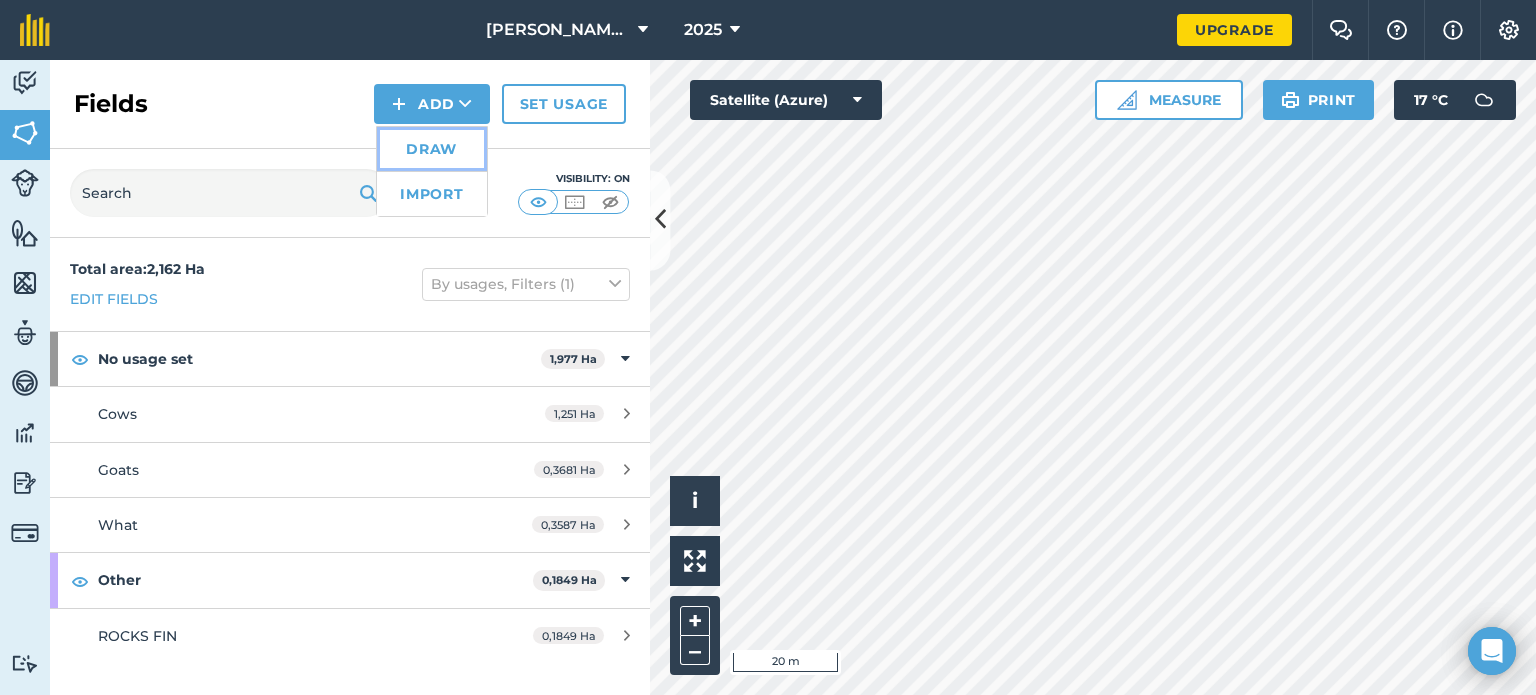 click on "Draw" at bounding box center [432, 149] 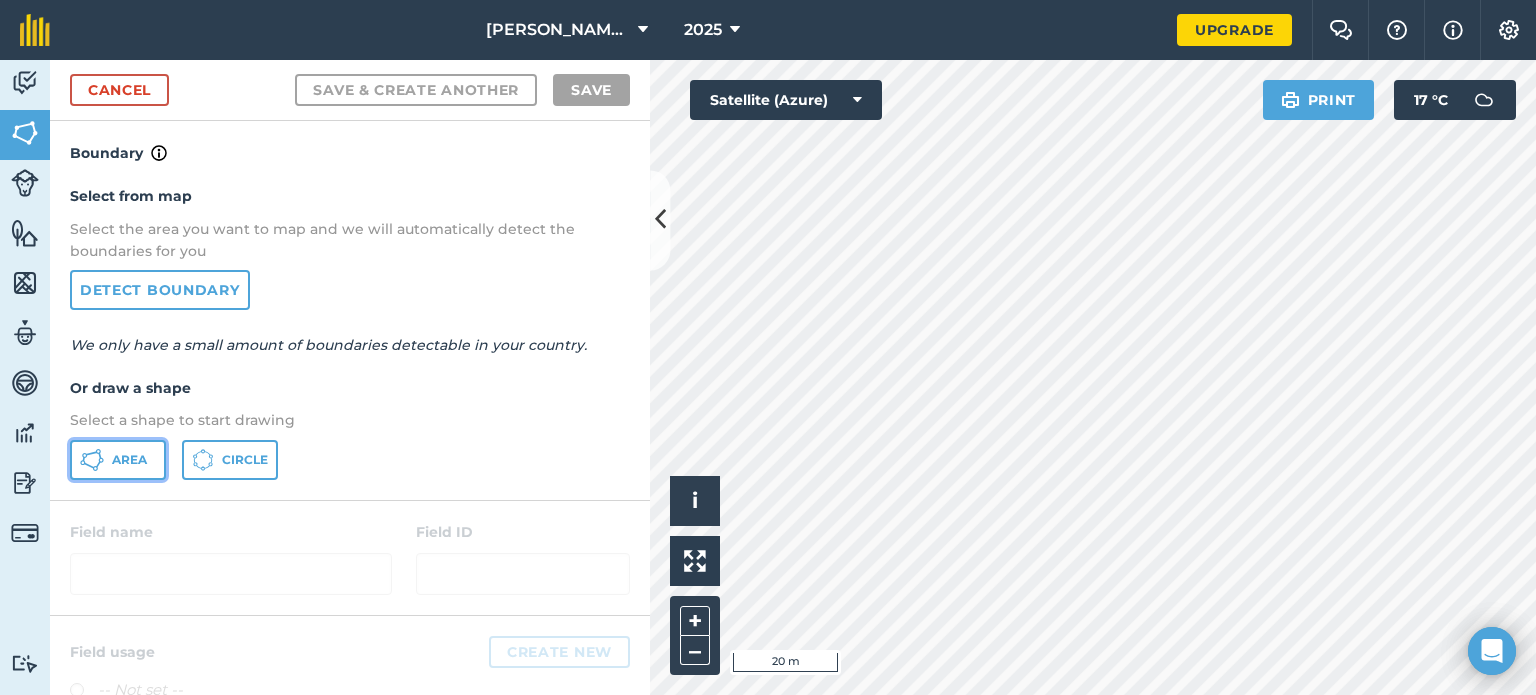 click on "Area" at bounding box center [129, 460] 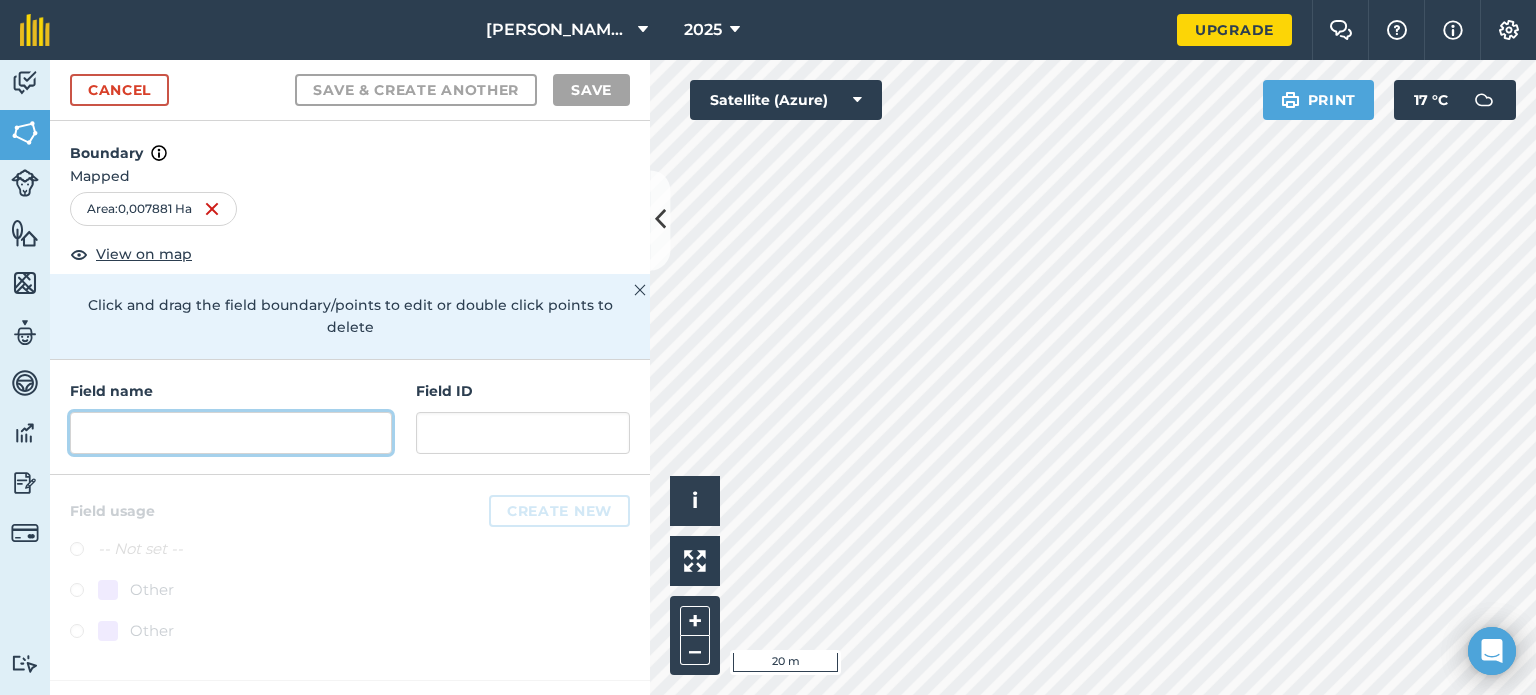 click at bounding box center (231, 433) 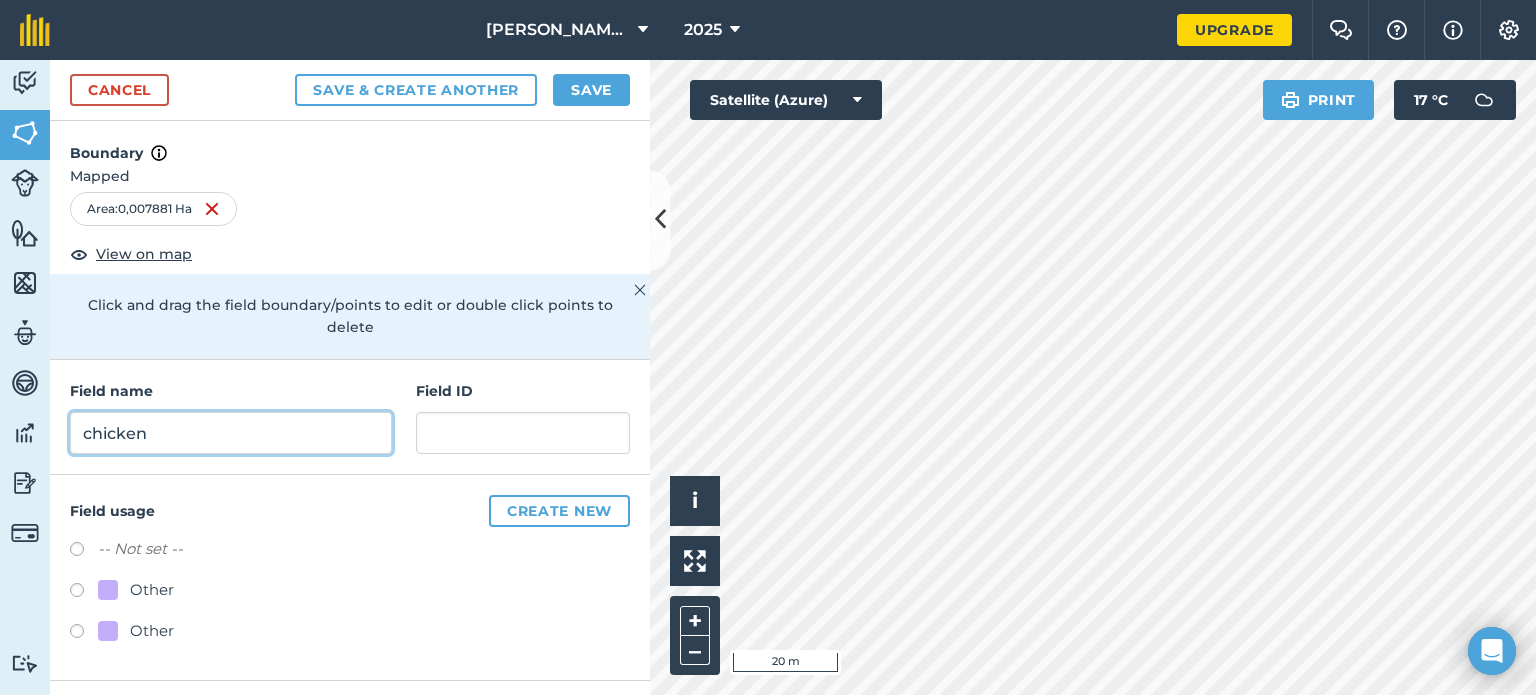 type on "chicken" 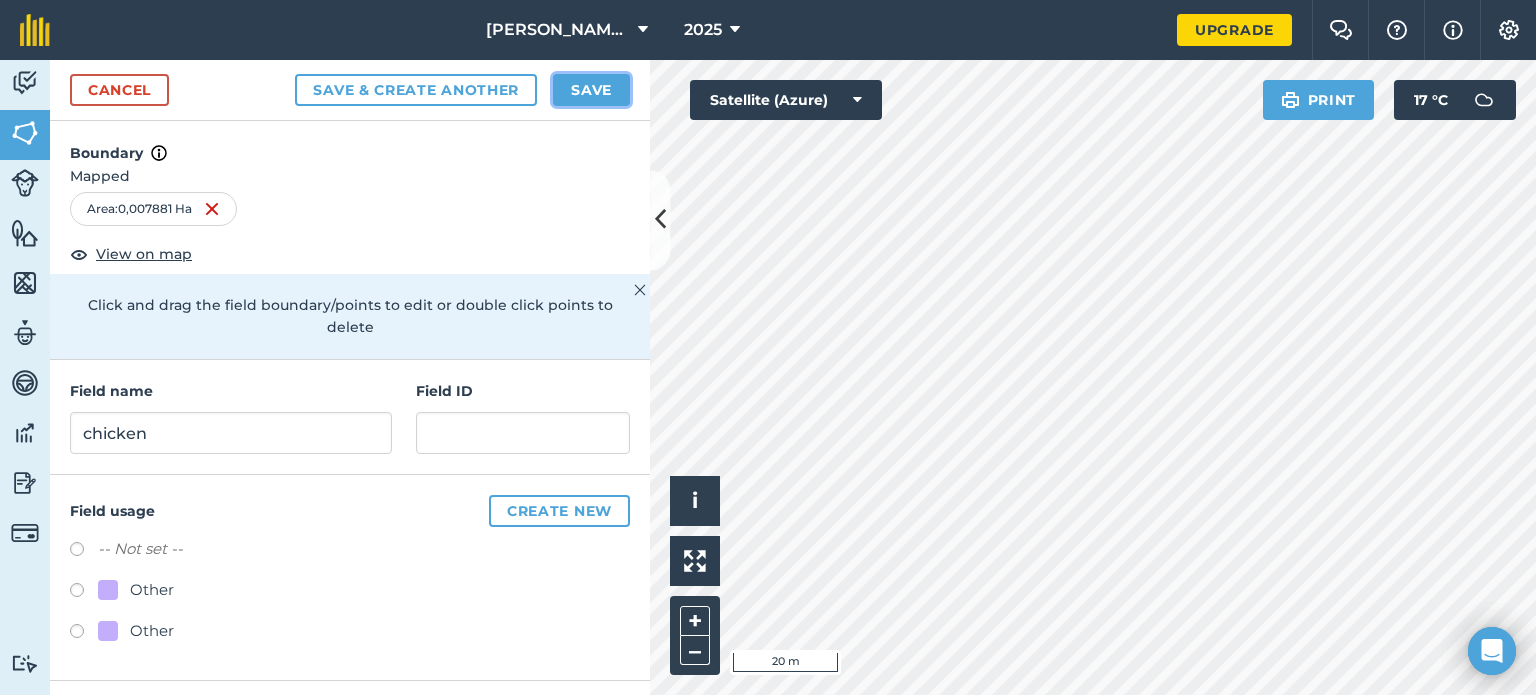 click on "Save" at bounding box center [591, 90] 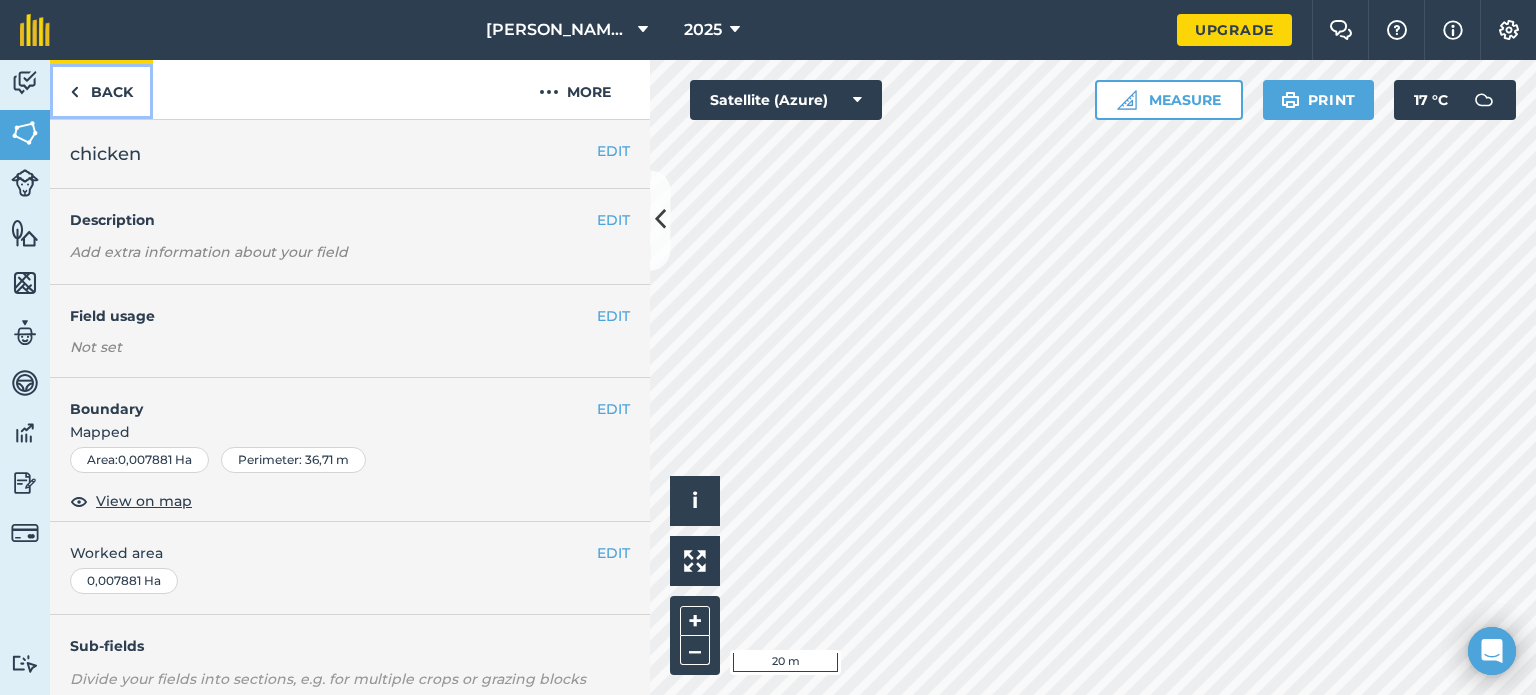 click on "Back" at bounding box center [101, 89] 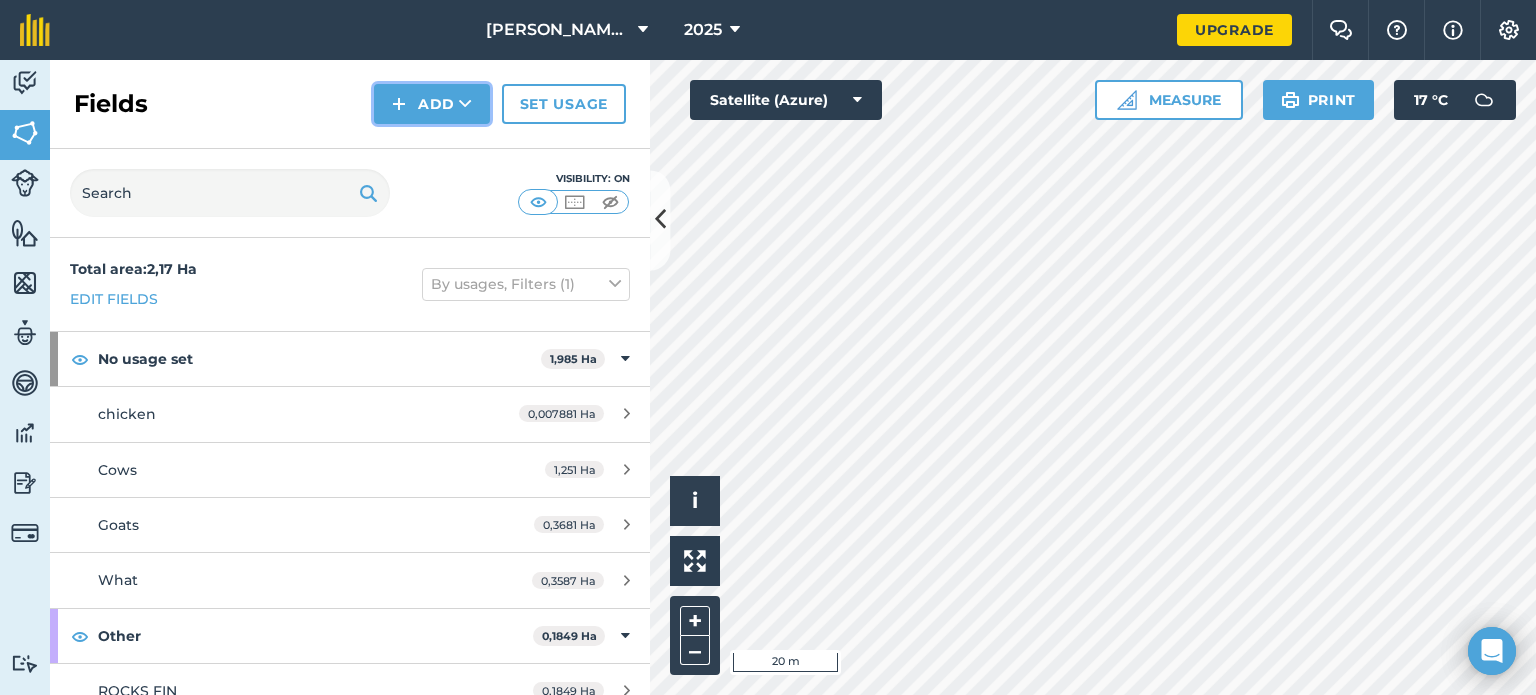 click on "Add" at bounding box center [432, 104] 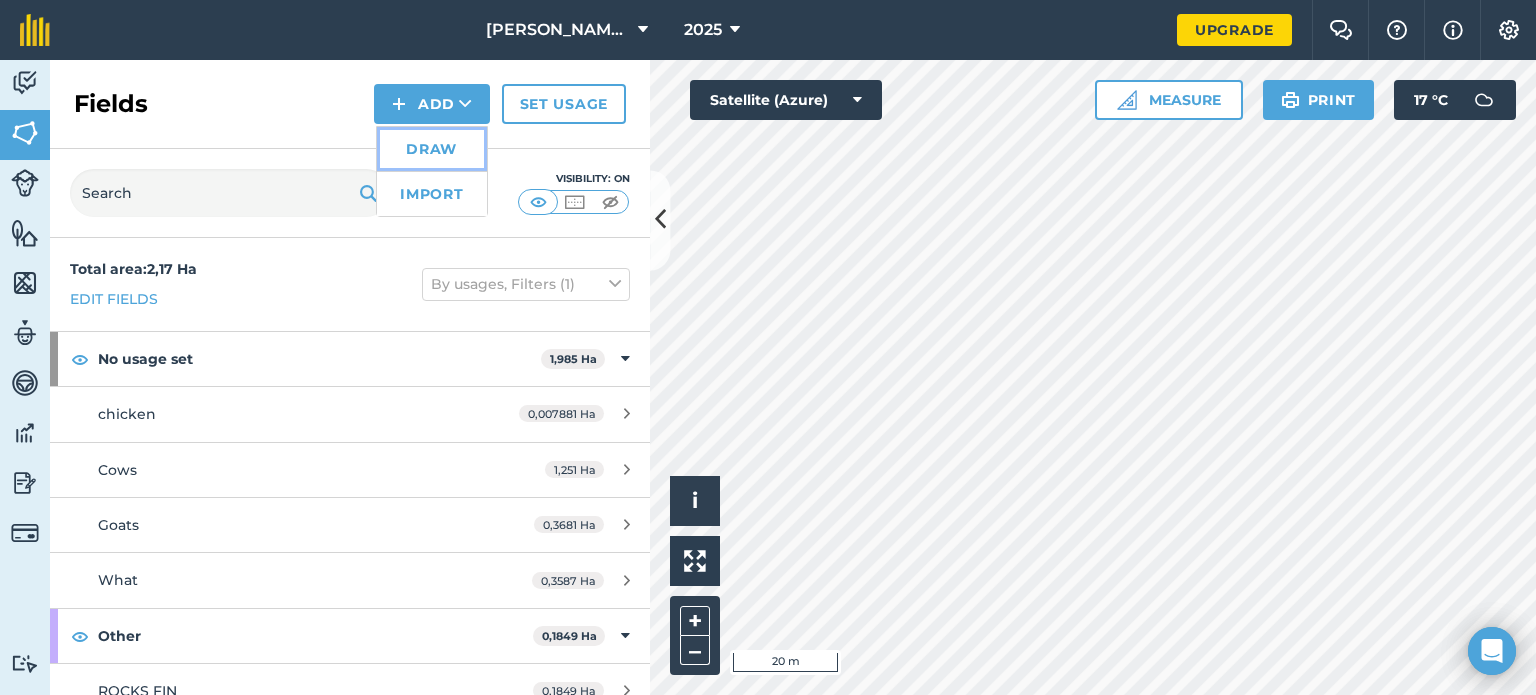 click on "Draw" at bounding box center (432, 149) 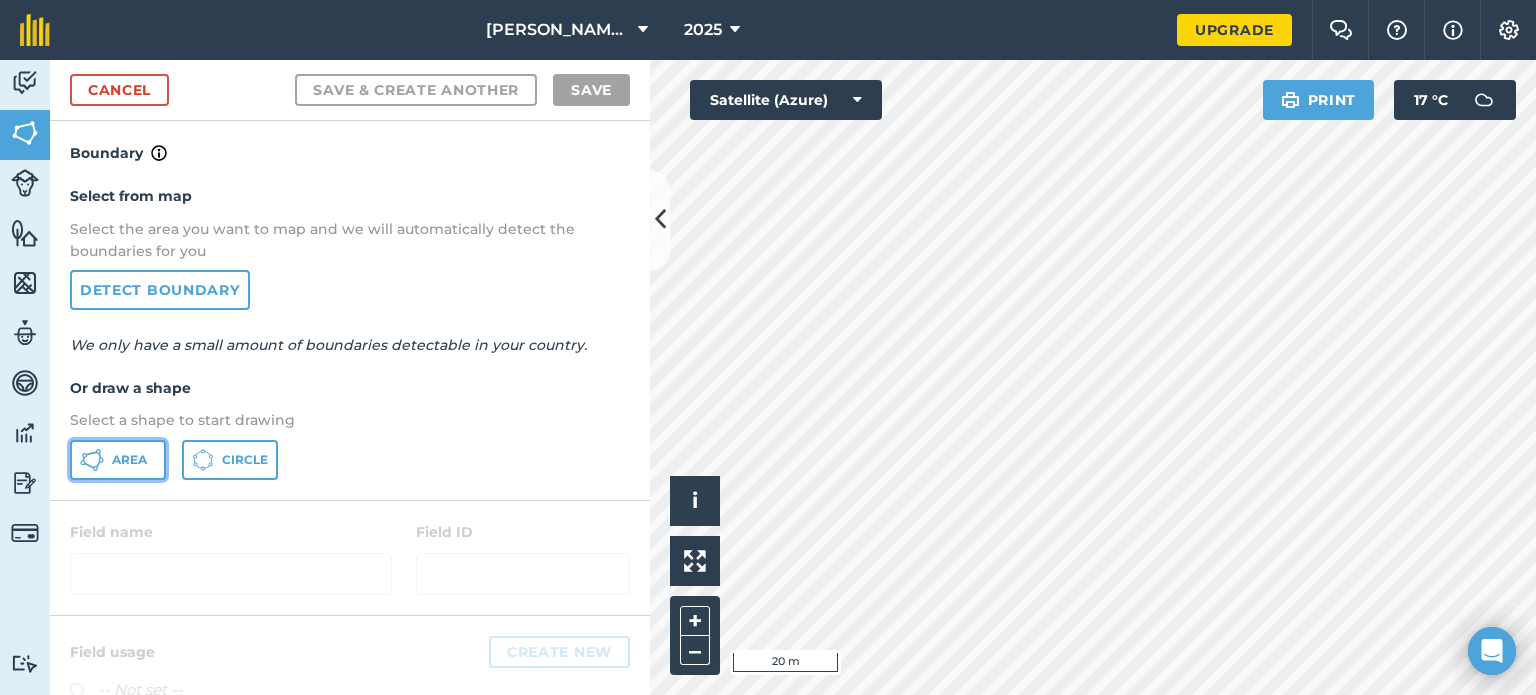 click on "Area" at bounding box center [118, 460] 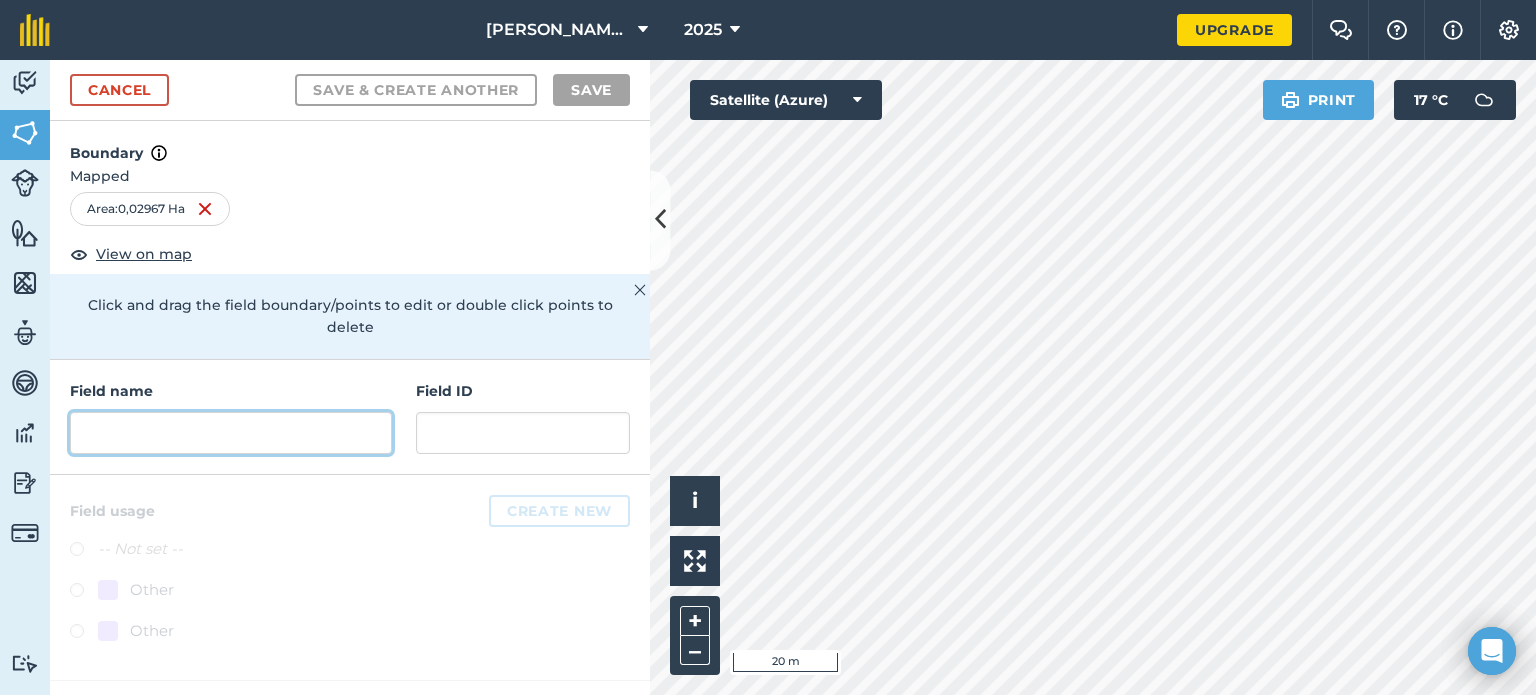 click at bounding box center (231, 433) 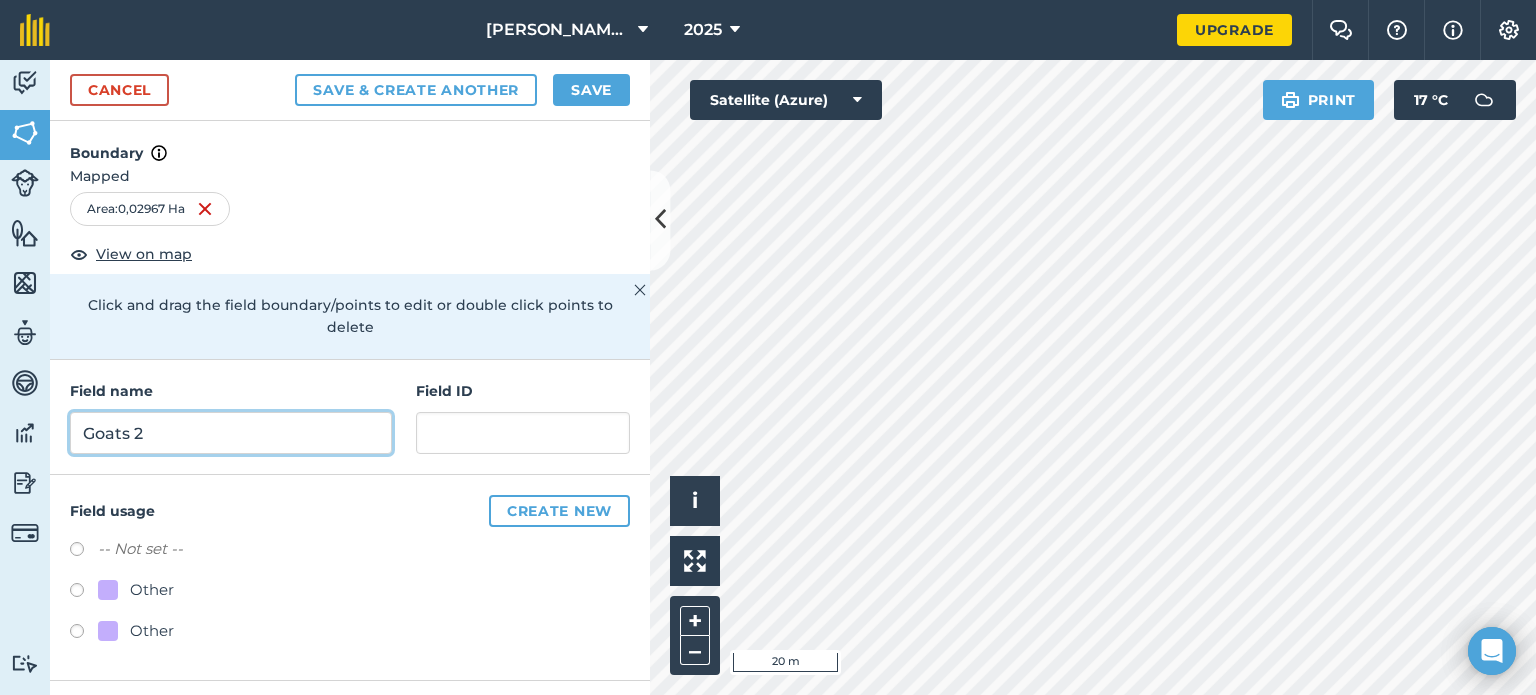 type on "Goats 2" 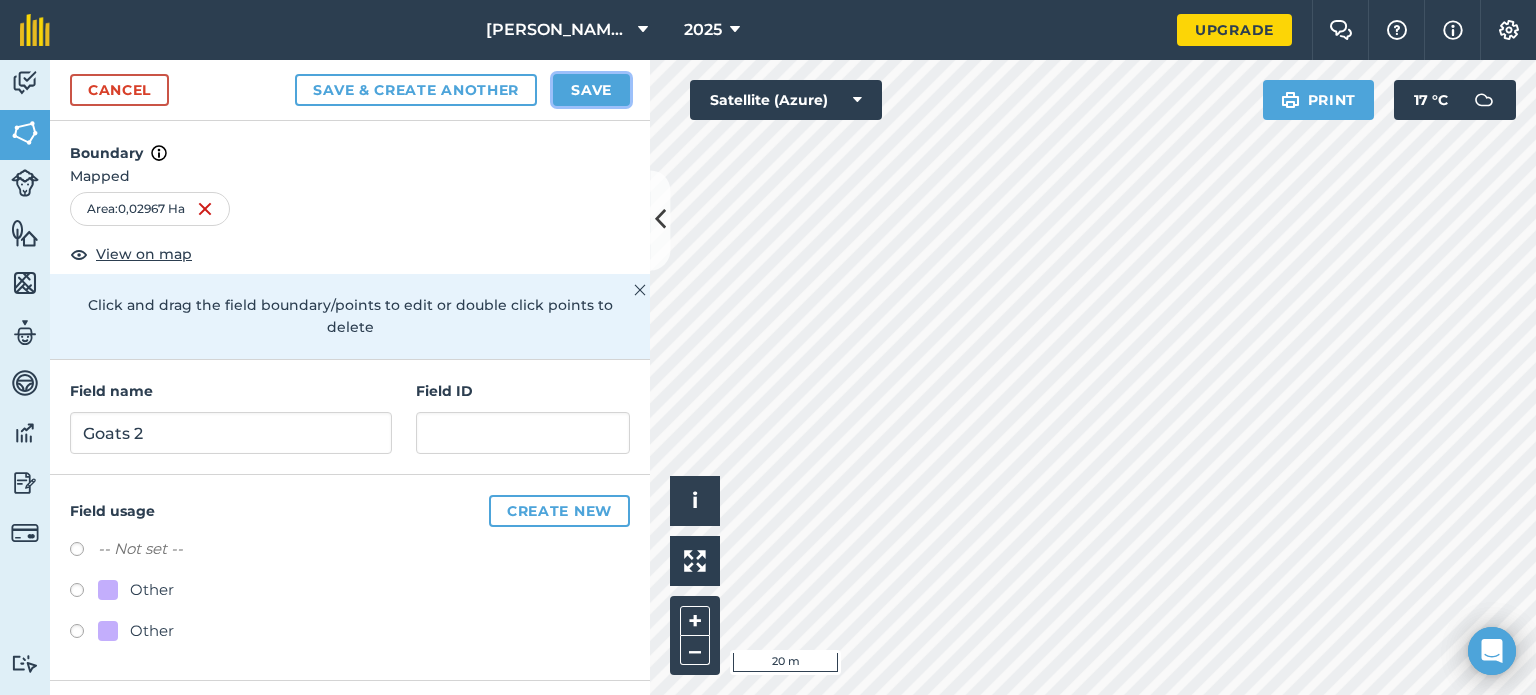 click on "Save" at bounding box center [591, 90] 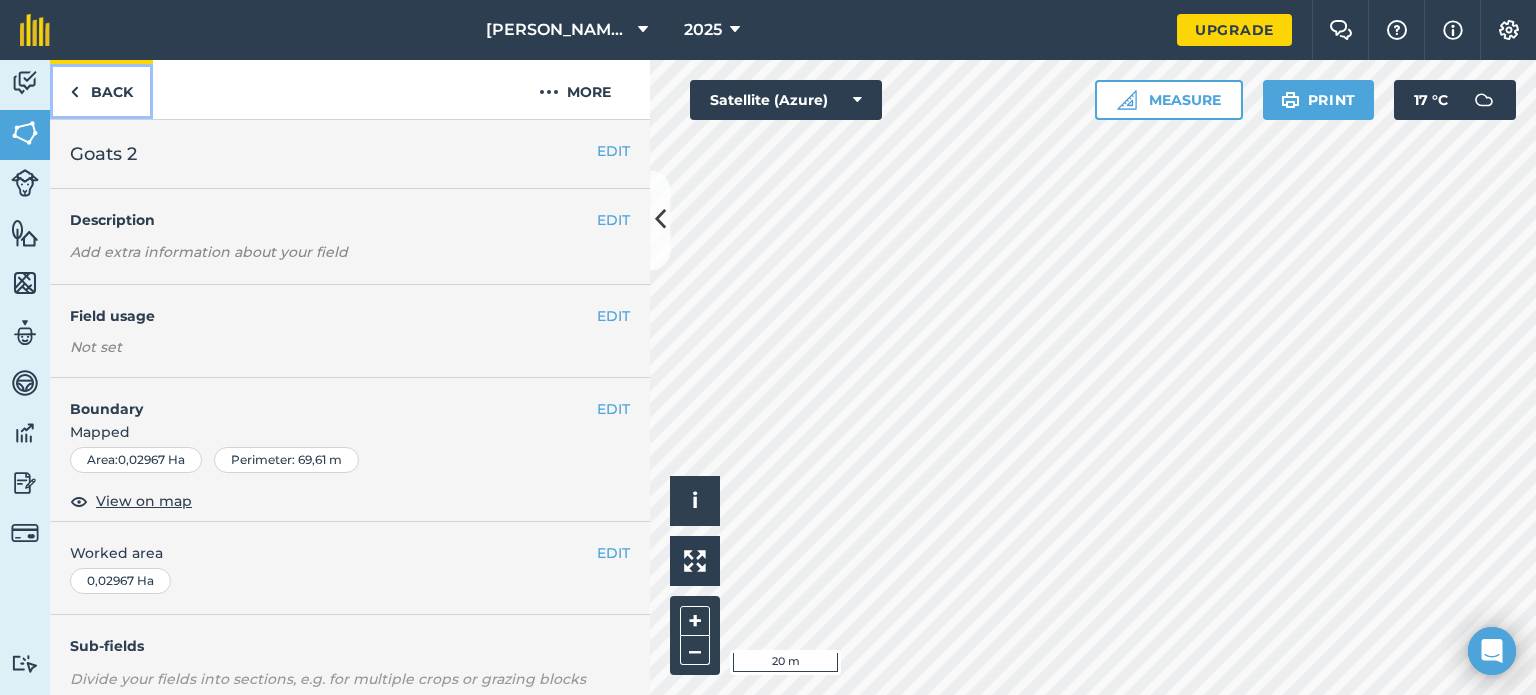 click on "Back" at bounding box center [101, 89] 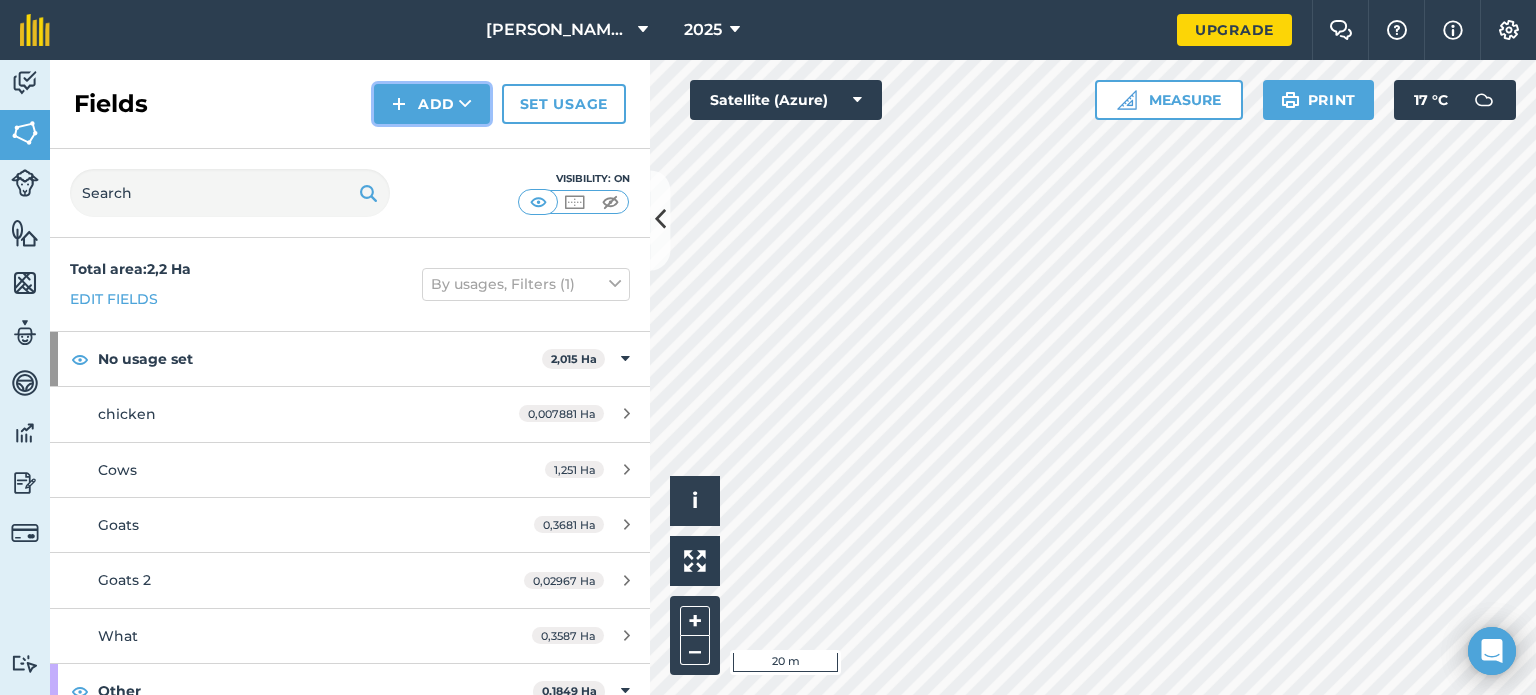 click on "Add" at bounding box center (432, 104) 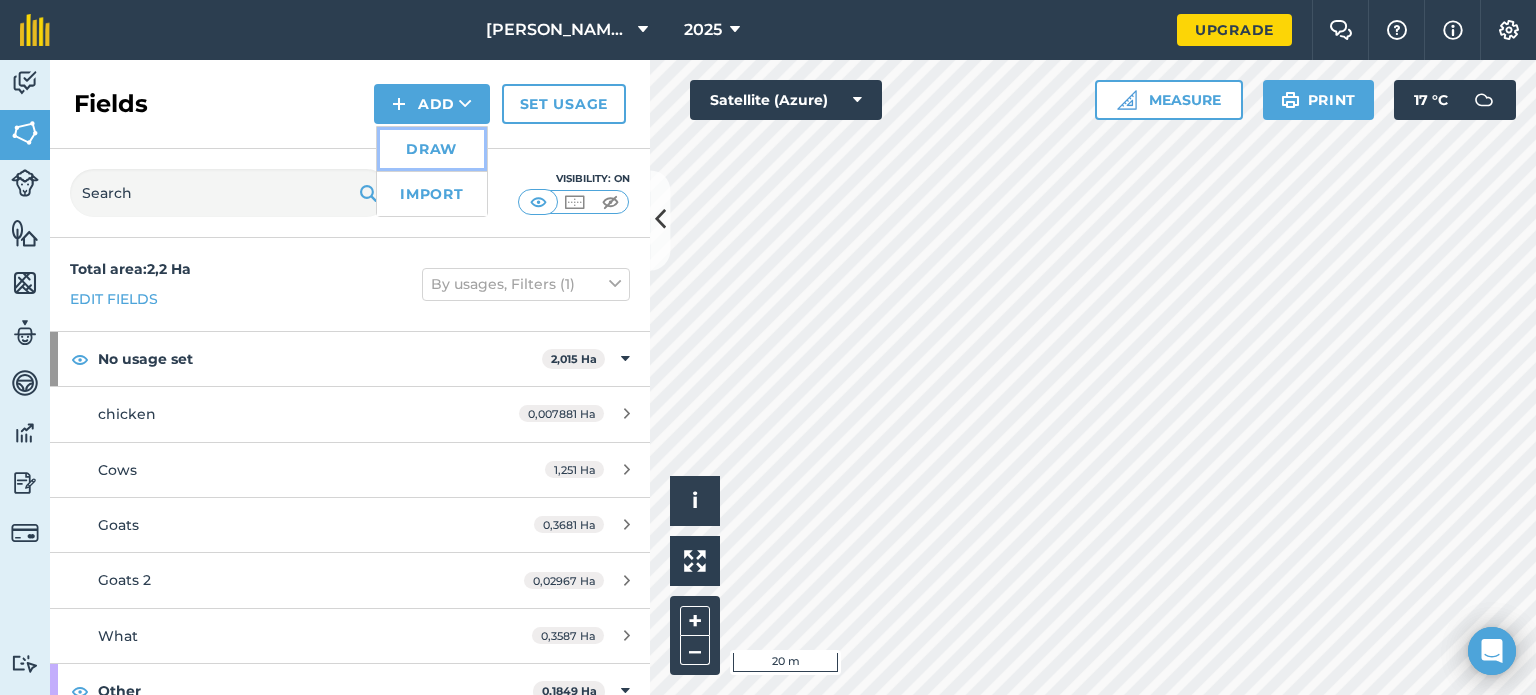 click on "Draw" at bounding box center [432, 149] 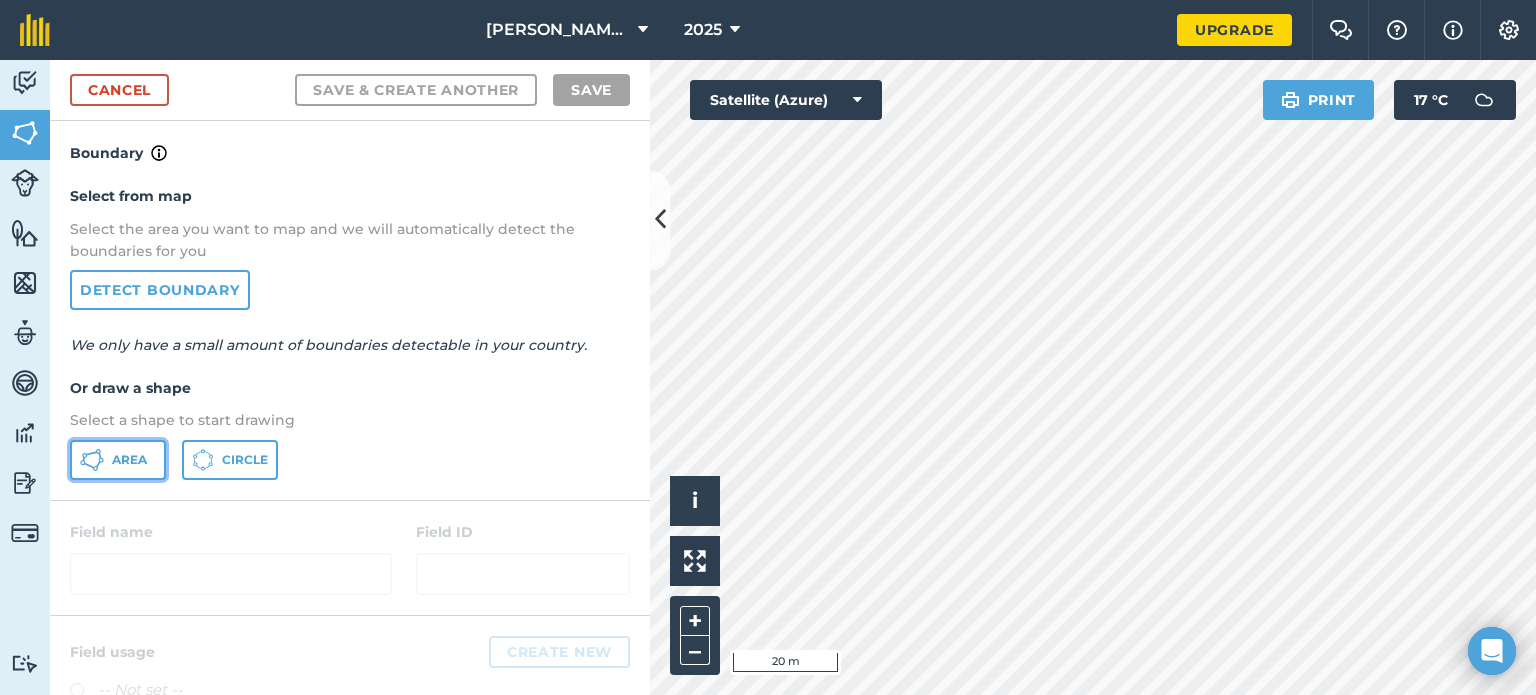 click on "Area" at bounding box center (129, 460) 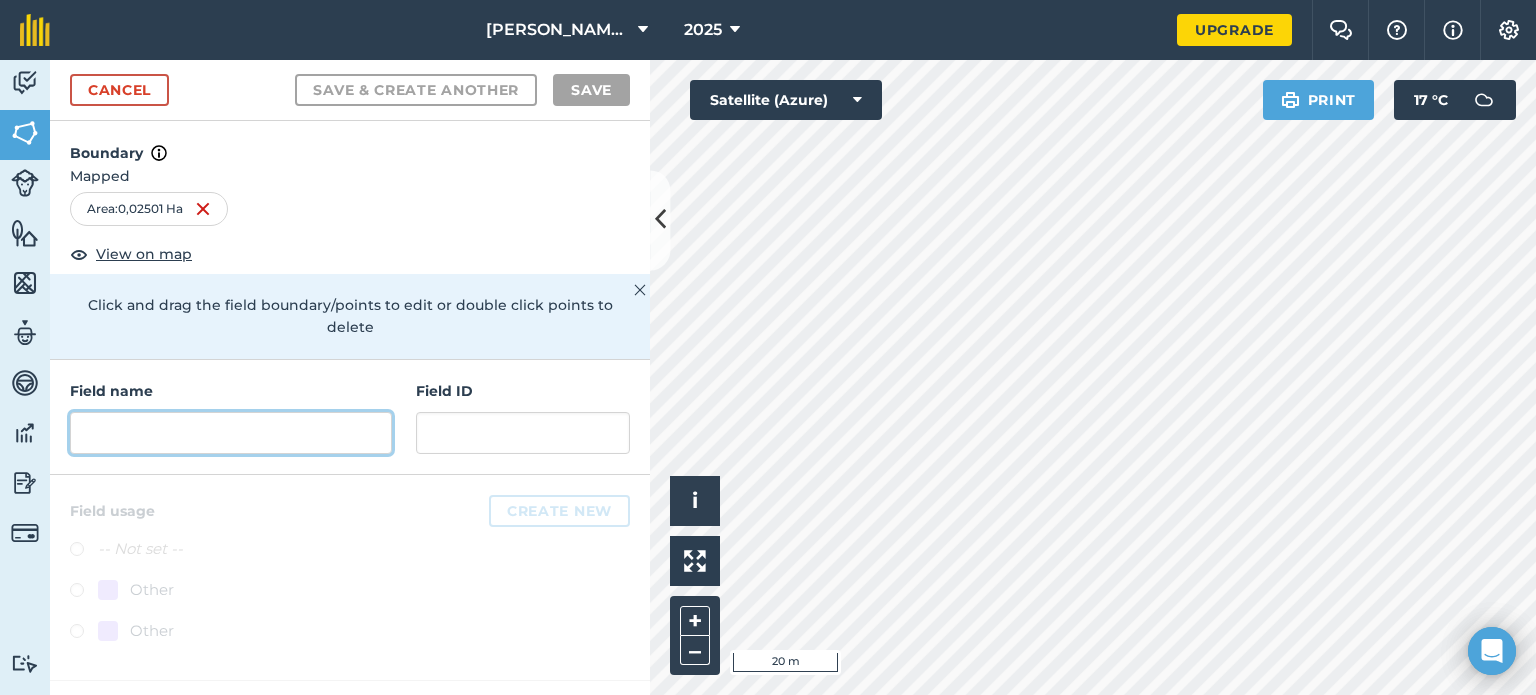 click at bounding box center [231, 433] 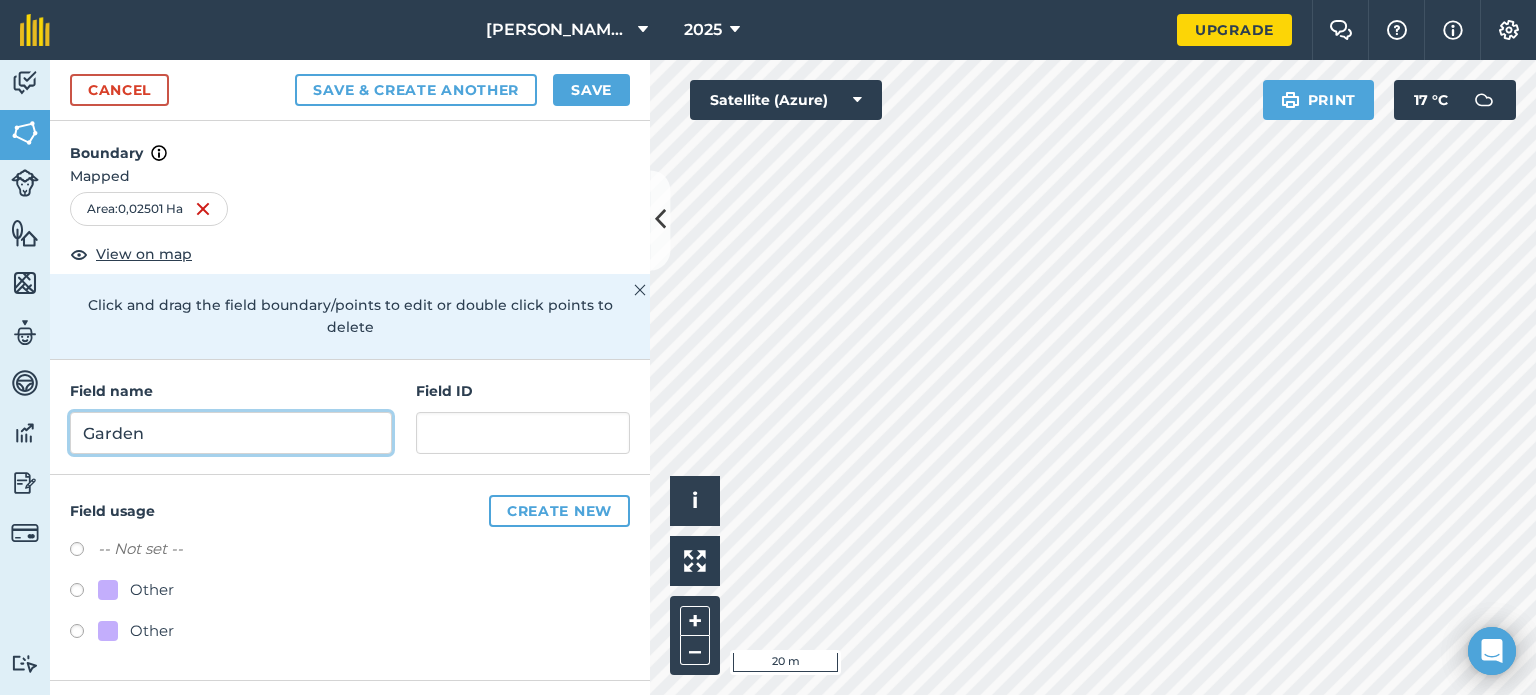 type on "Garden" 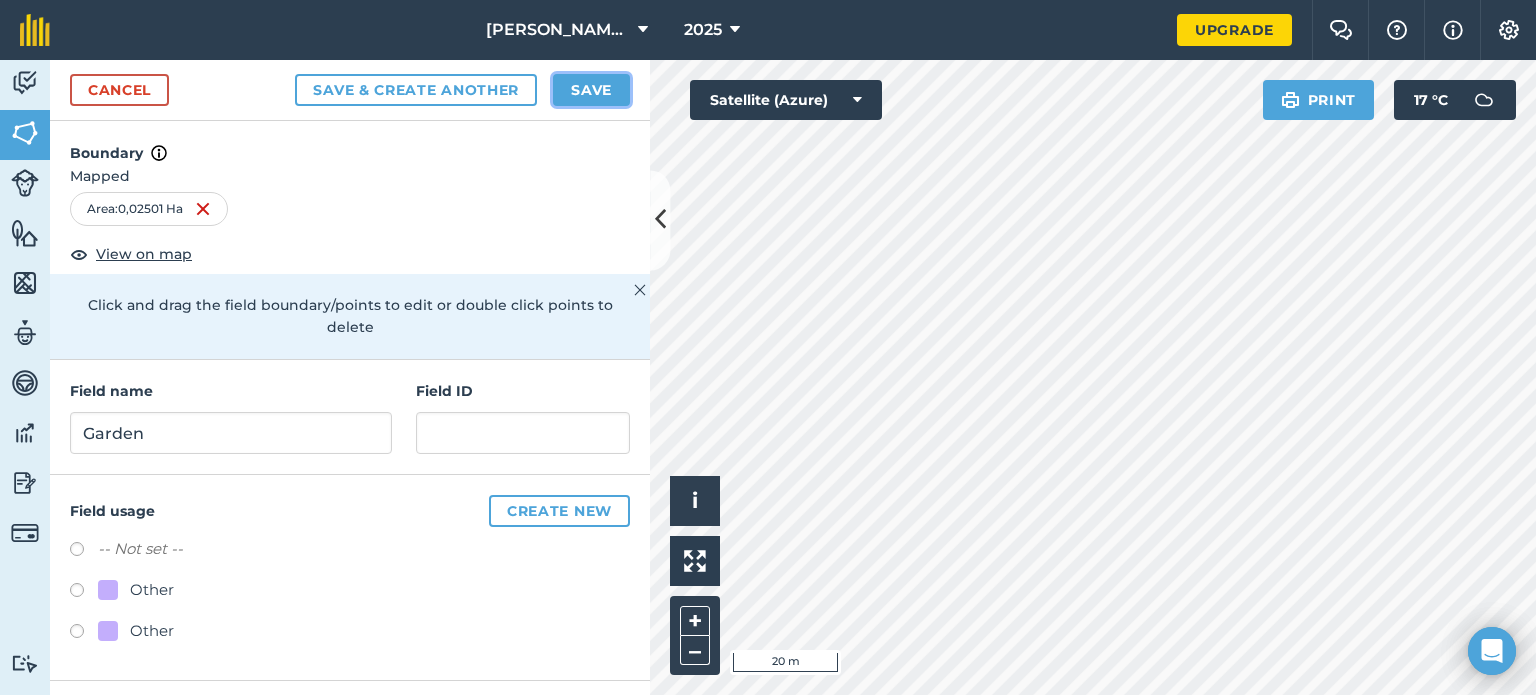 click on "Save" at bounding box center [591, 90] 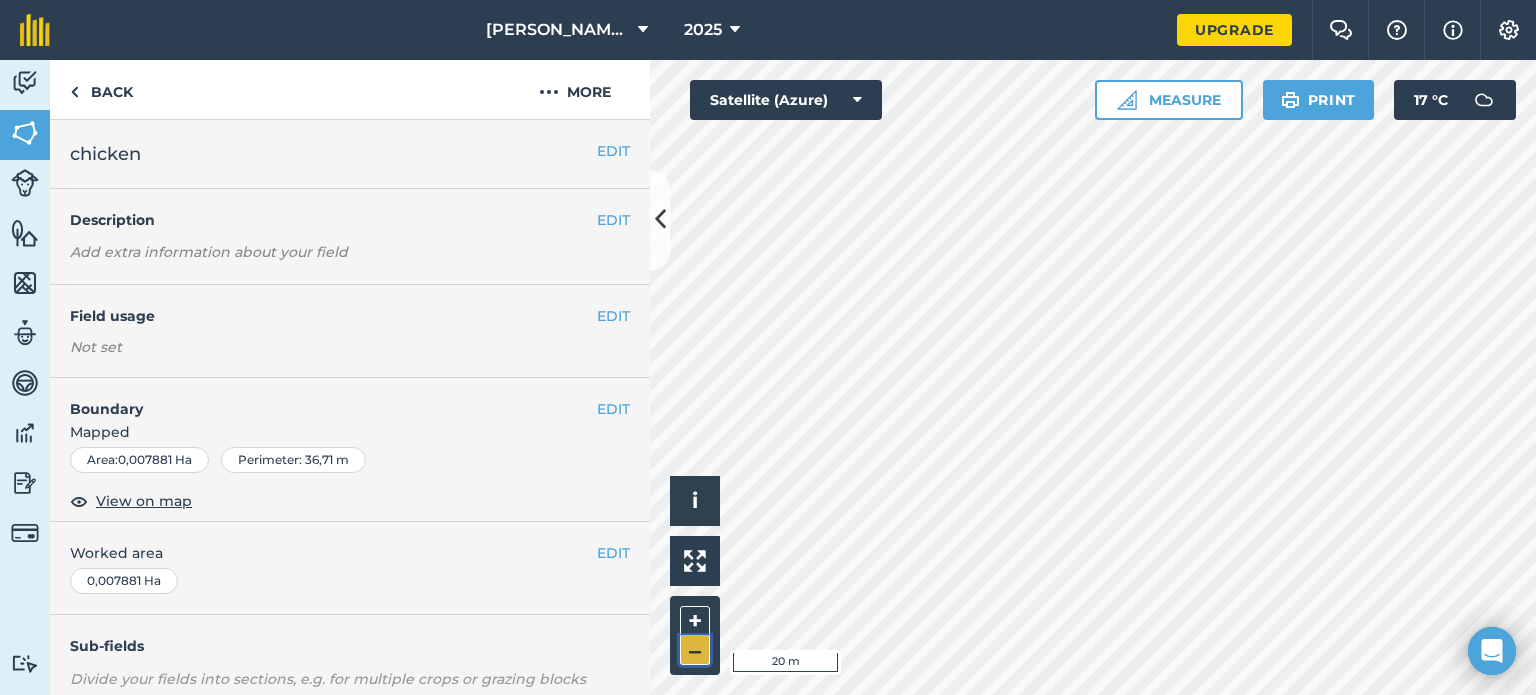 click on "–" at bounding box center [695, 650] 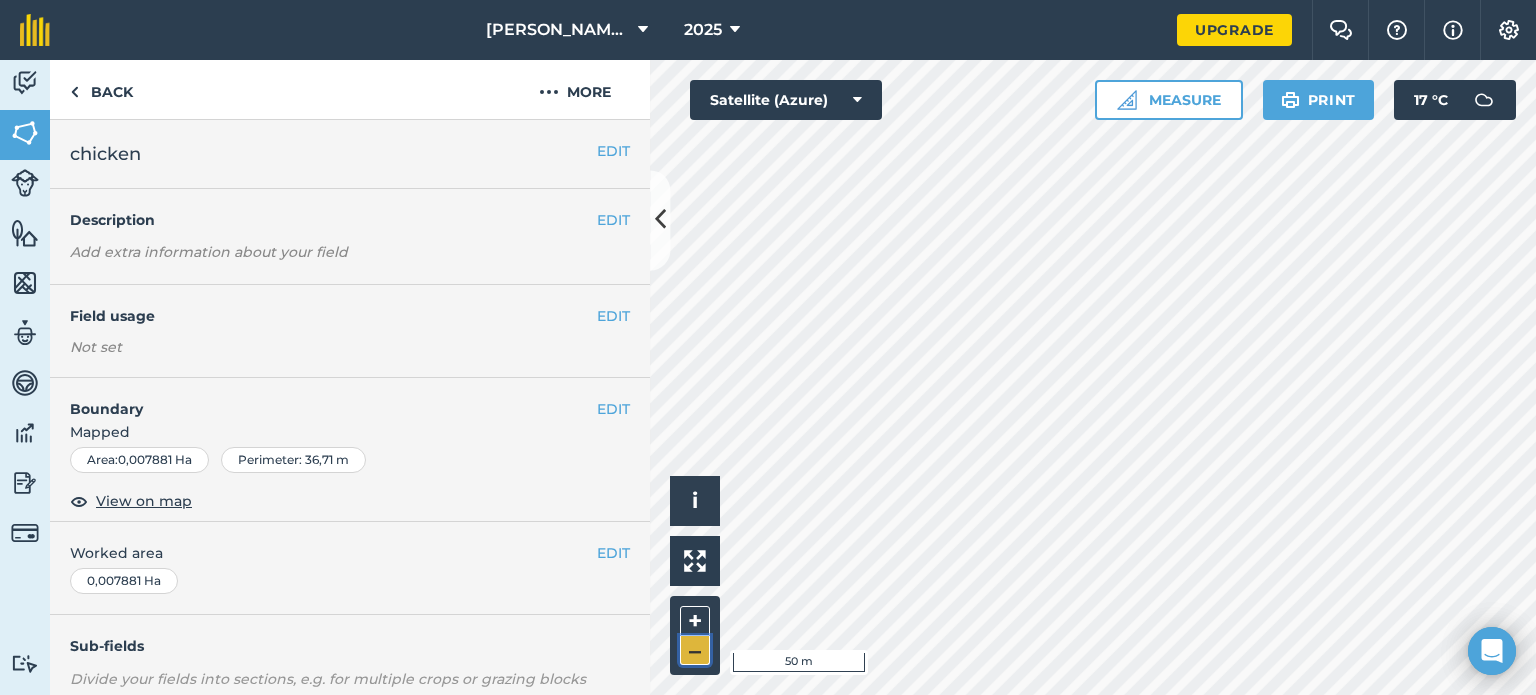 click on "–" at bounding box center (695, 650) 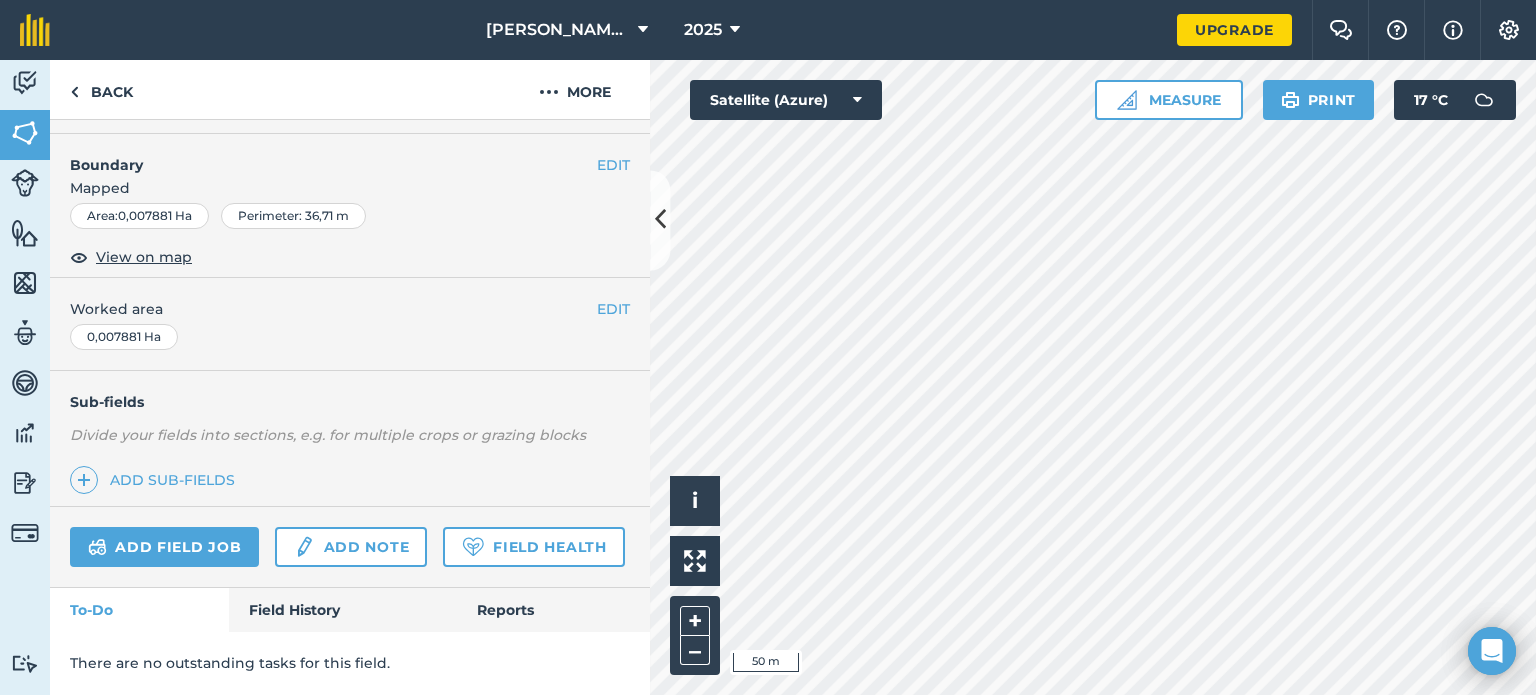 scroll, scrollTop: 0, scrollLeft: 0, axis: both 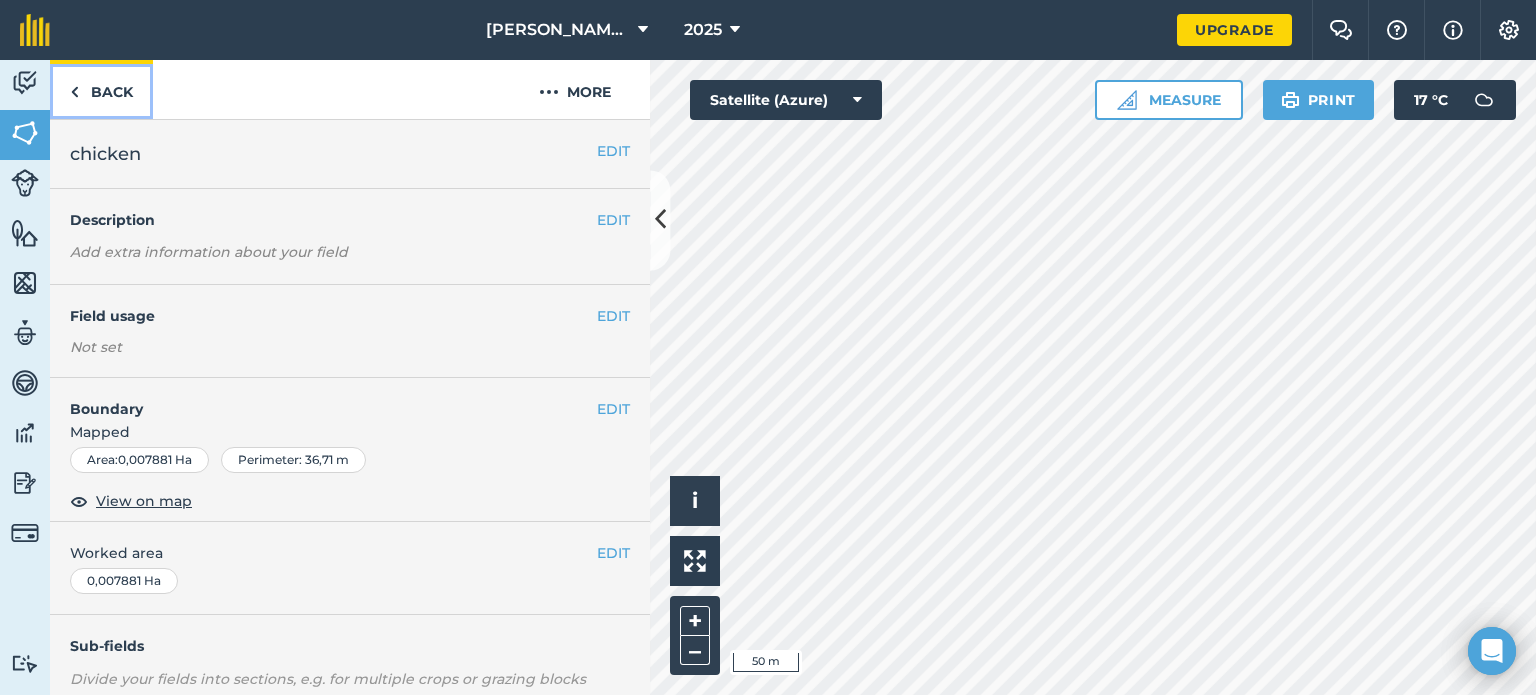 click on "Back" at bounding box center (101, 89) 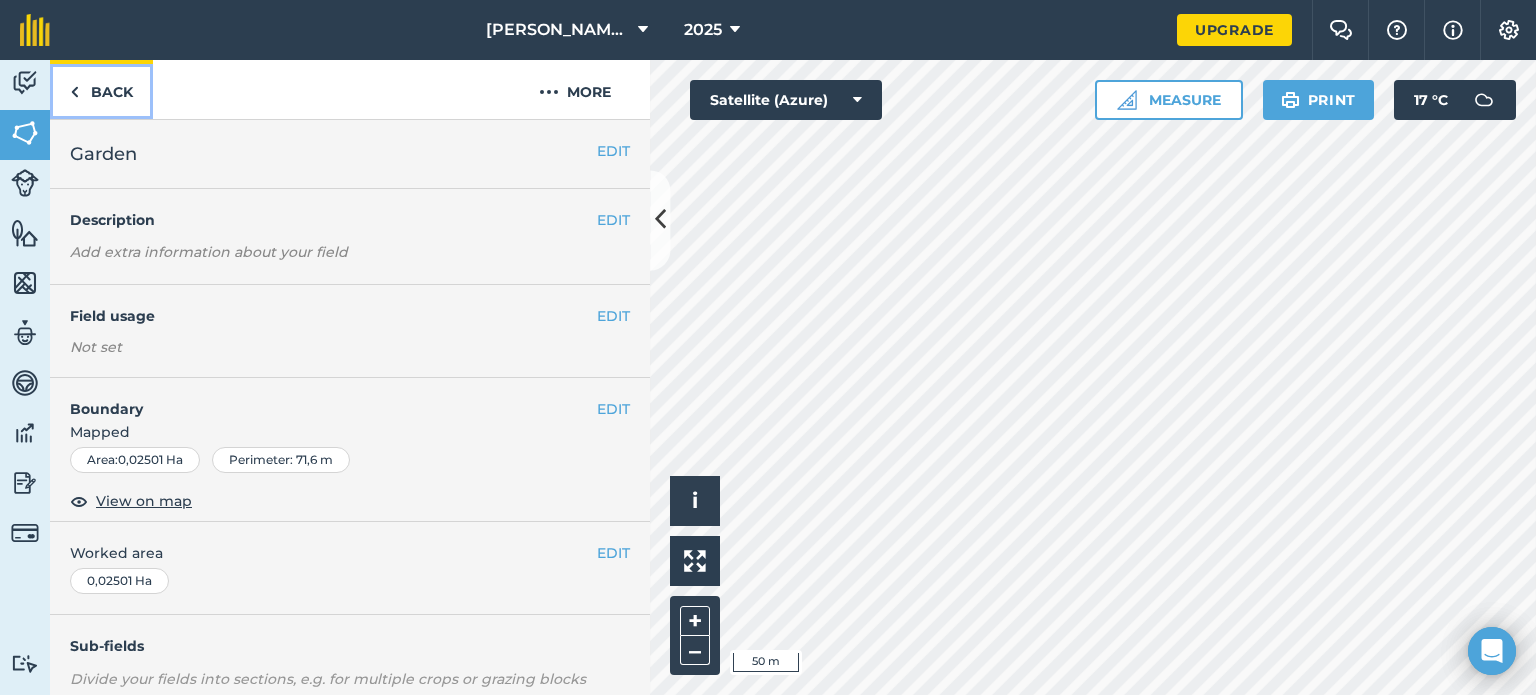 click on "Back" at bounding box center [101, 89] 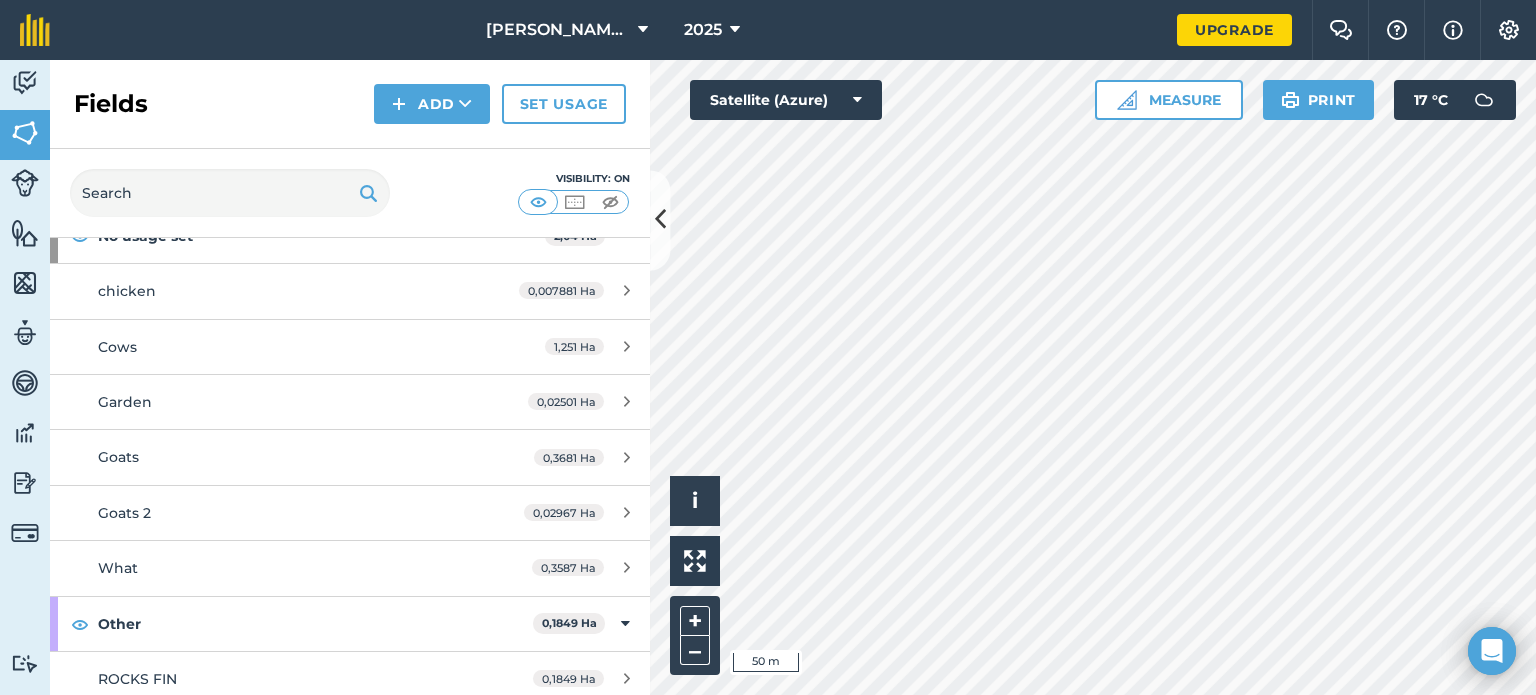 scroll, scrollTop: 132, scrollLeft: 0, axis: vertical 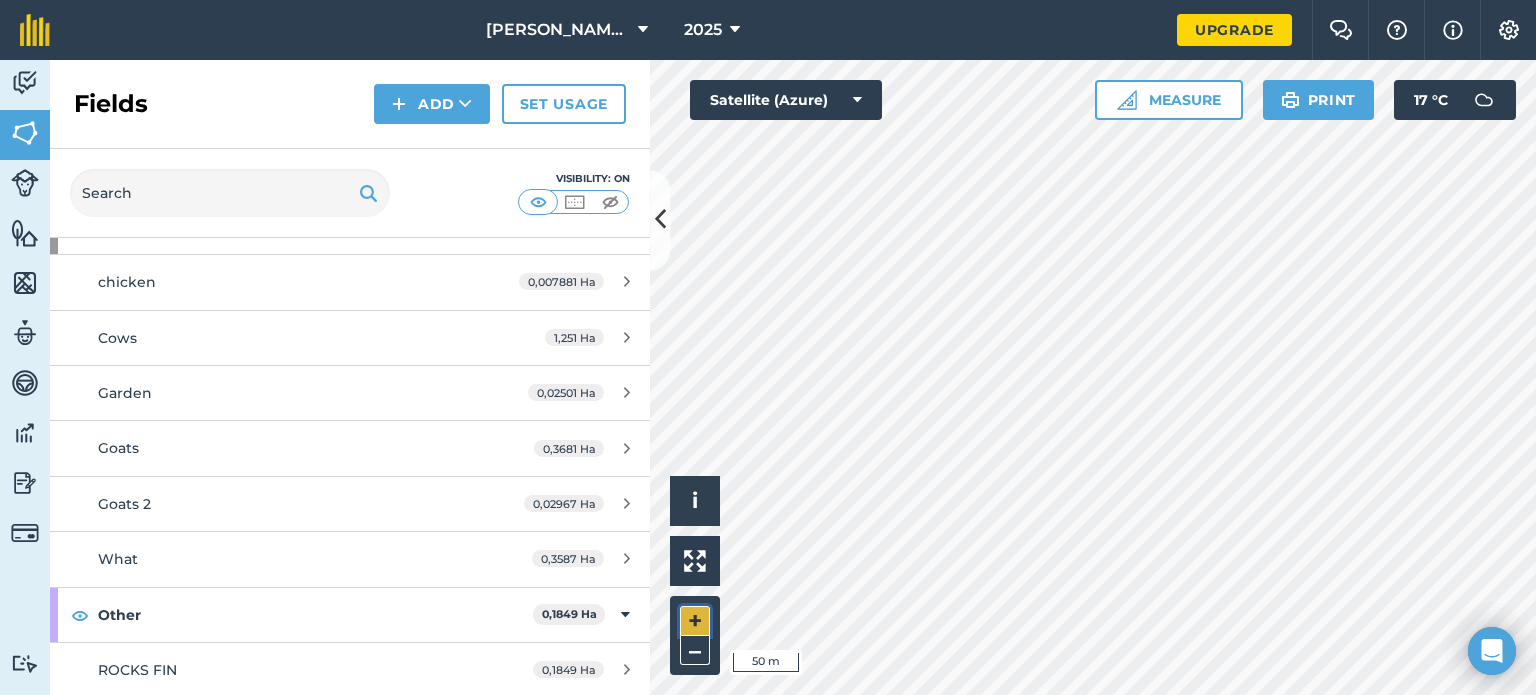 click on "+" at bounding box center [695, 621] 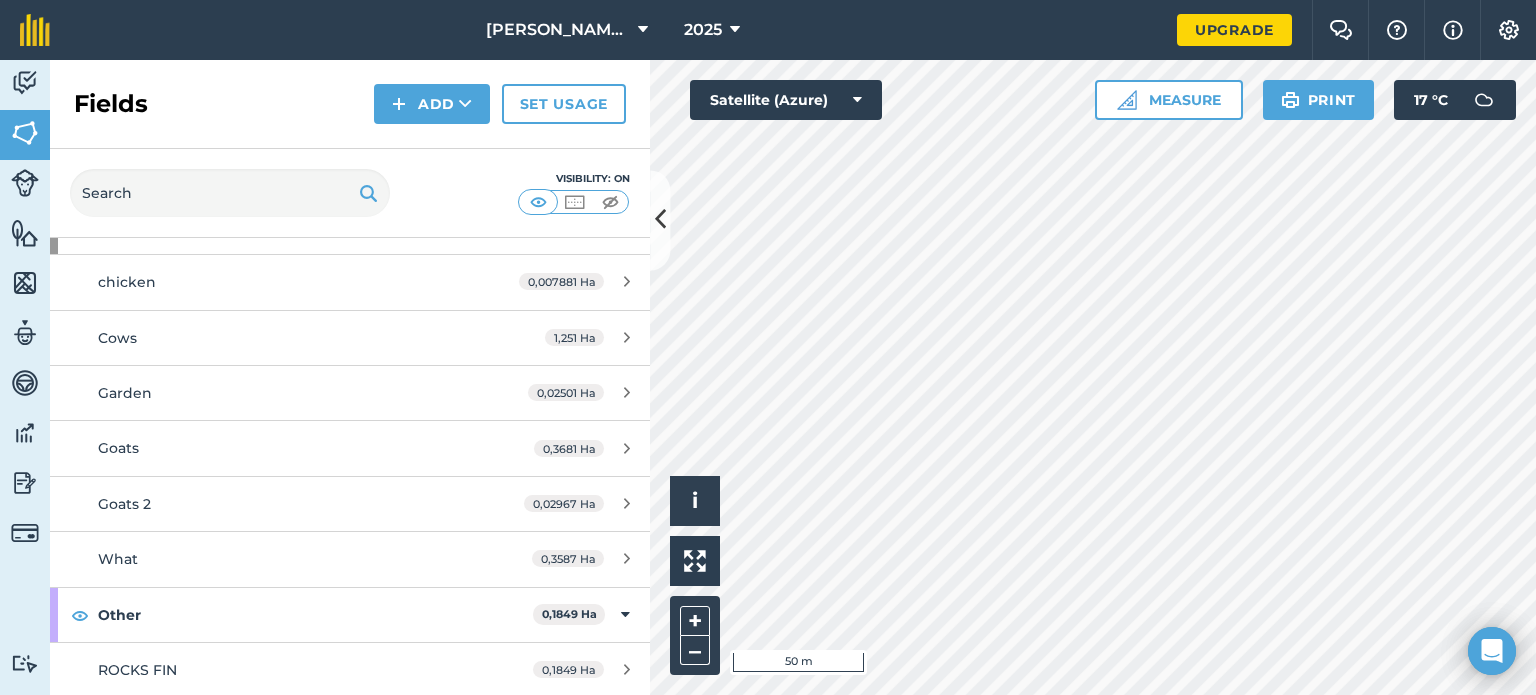 click on "[PERSON_NAME] farm 2025 Upgrade Farm Chat Help Info Settings Map printing is not available on our free plan Please upgrade to our Essentials, Plus or Pro plan to access this feature. Activity Fields Livestock Features Maps Team Vehicles Data Reporting Billing Tutorials Tutorials Fields   Add   Set usage Visibility: On Total area :  2,225   Ha Edit fields By usages, Filters (1) No usage set 2,04   Ha chicken 0,007881   Ha Cows 1,251   Ha Garden 0,02501   Ha Goats 0,3681   Ha Goats 2 0,02967   Ha What 0,3587   Ha Other 0,1849   Ha ROCKS FIN 0,1849   Ha Click to start drawing i © 2025 TomTom, Microsoft 50 m + – Satellite (Azure) Measure Print 17   ° C" at bounding box center [768, 347] 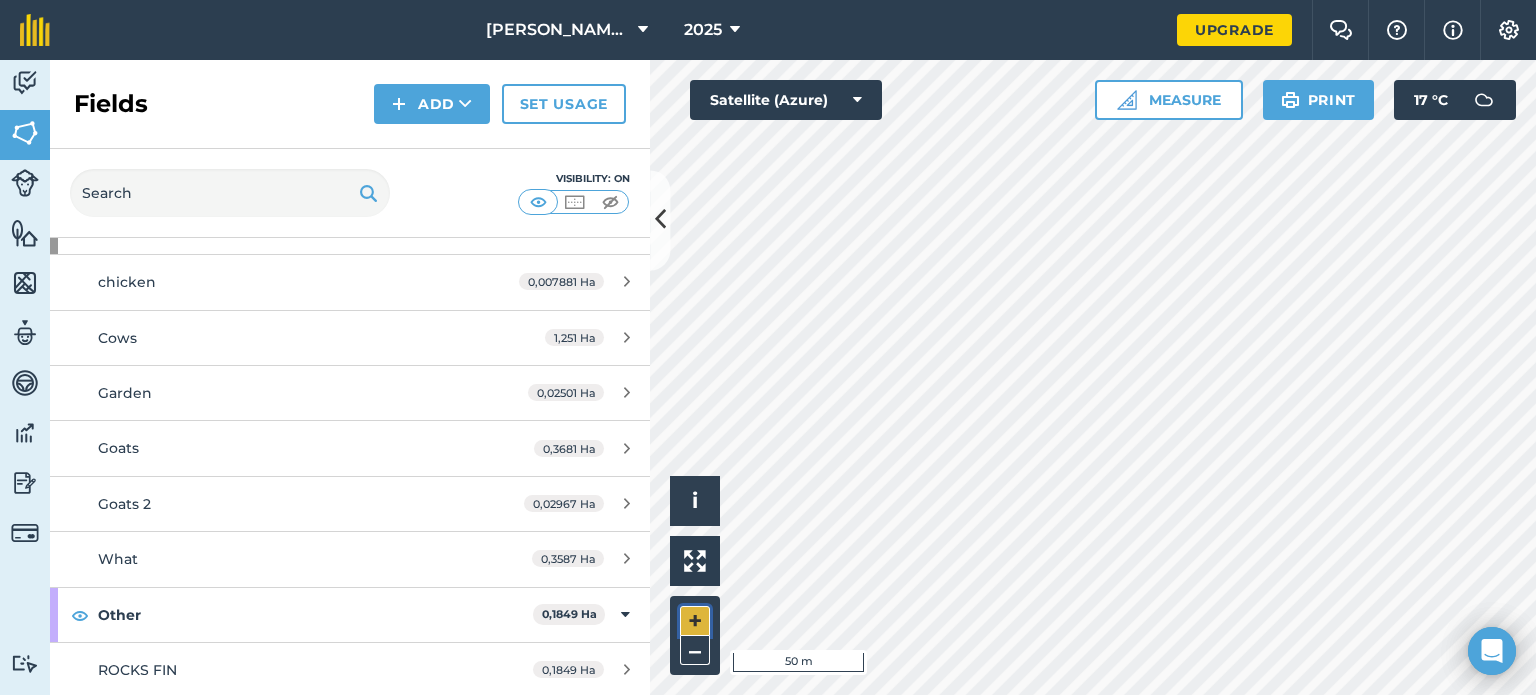 click on "+" at bounding box center (695, 621) 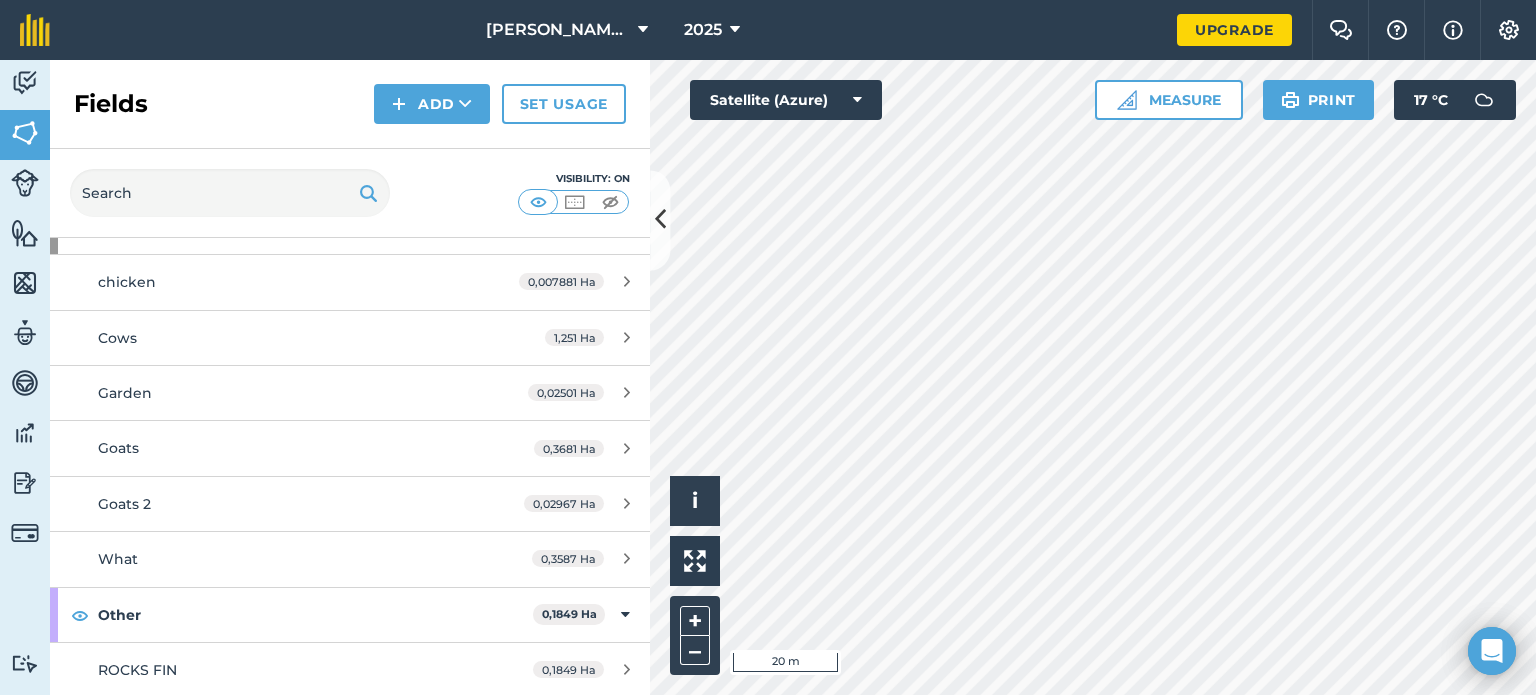 click on "[PERSON_NAME] farm 2025 Upgrade Farm Chat Help Info Settings Map printing is not available on our free plan Please upgrade to our Essentials, Plus or Pro plan to access this feature. Activity Fields Livestock Features Maps Team Vehicles Data Reporting Billing Tutorials Tutorials Fields   Add   Set usage Visibility: On Total area :  2,225   Ha Edit fields By usages, Filters (1) No usage set 2,04   Ha chicken 0,007881   Ha Cows 1,251   Ha Garden 0,02501   Ha Goats 0,3681   Ha Goats 2 0,02967   Ha What 0,3587   Ha Other 0,1849   Ha ROCKS FIN 0,1849   Ha Click to start drawing i © 2025 TomTom, Microsoft 20 m + – Satellite (Azure) Measure Print 17   ° C" at bounding box center (768, 347) 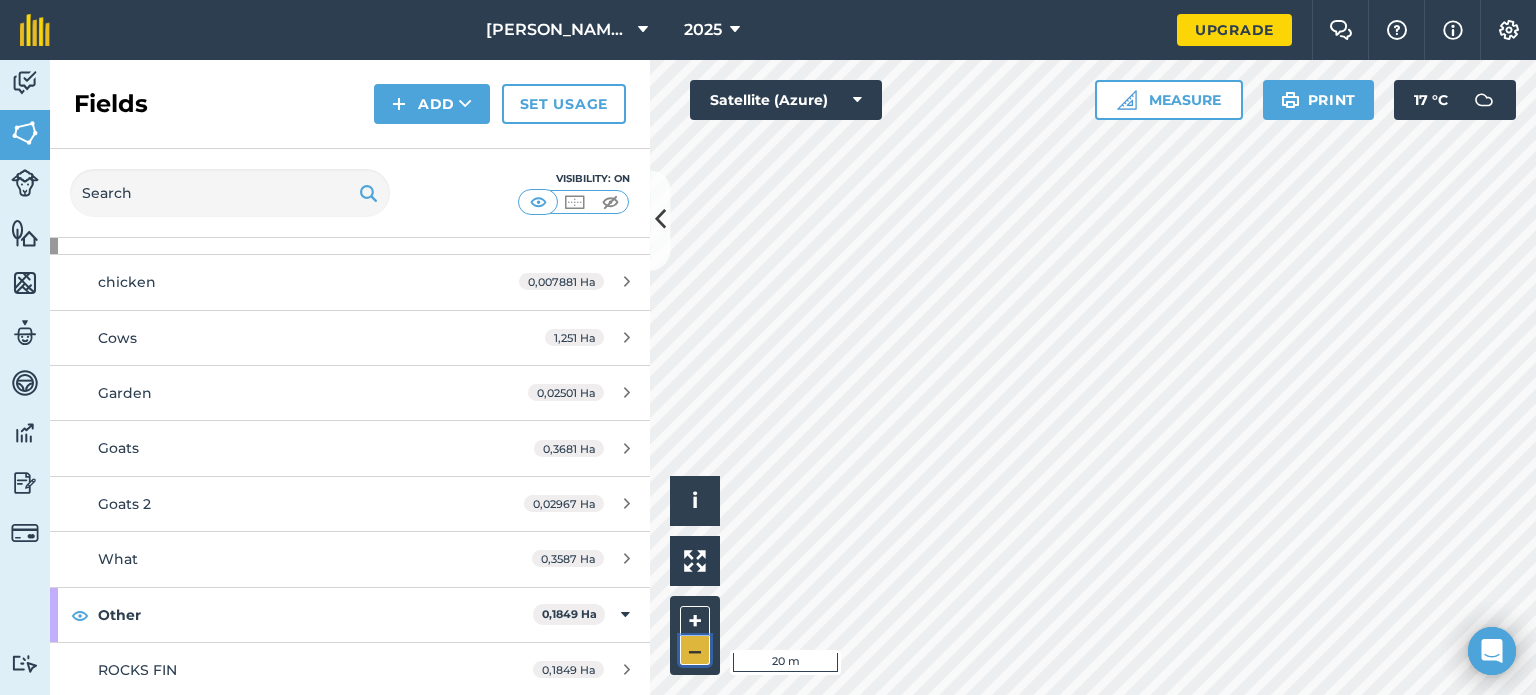 click on "–" at bounding box center (695, 650) 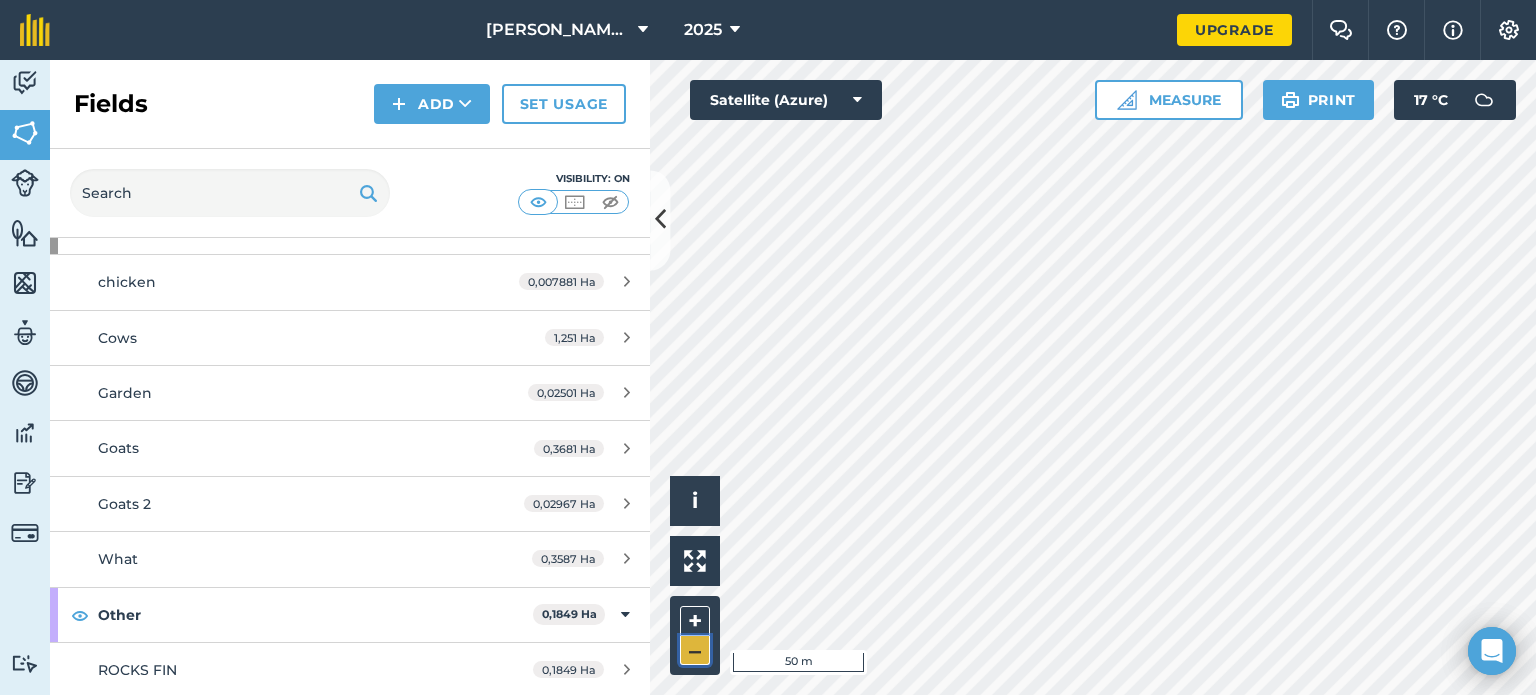 click on "–" at bounding box center (695, 650) 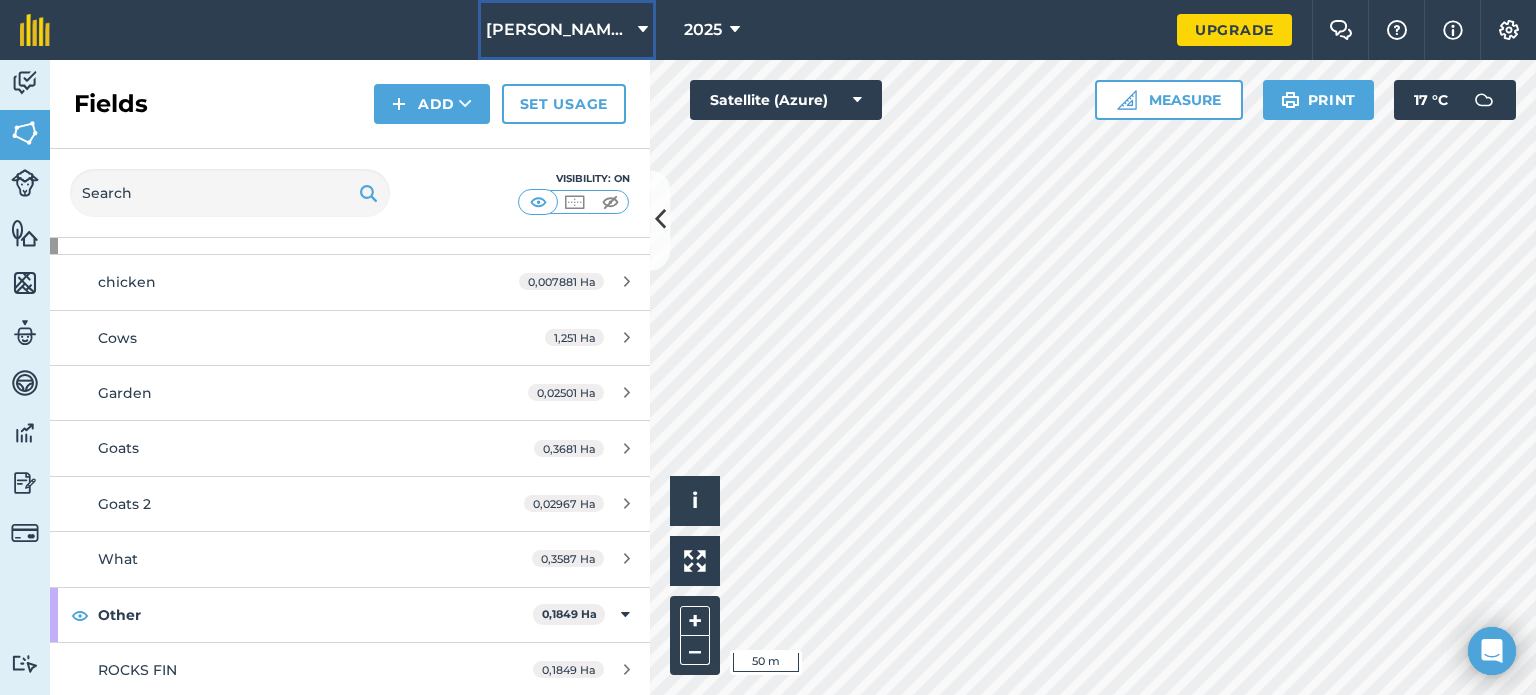 click on "[PERSON_NAME] farm" at bounding box center [558, 30] 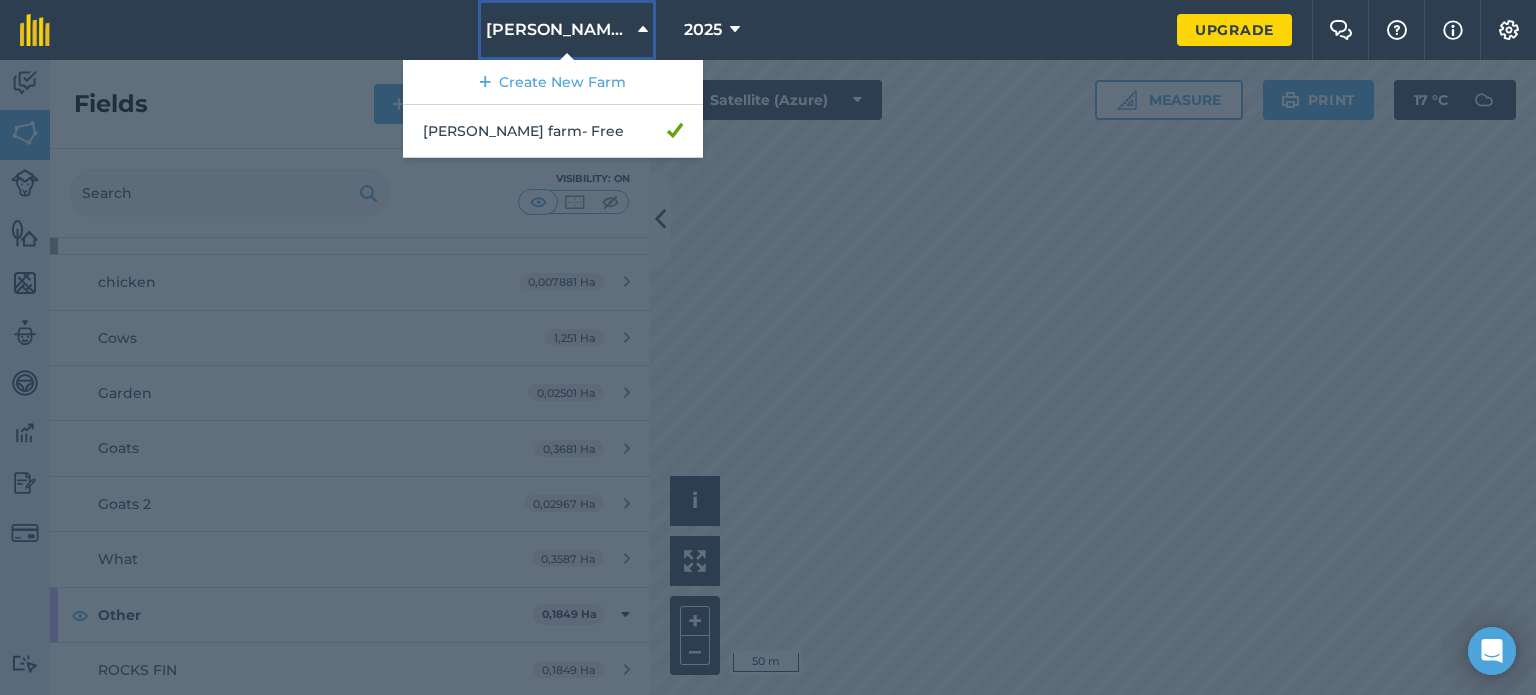 click on "[PERSON_NAME] farm" at bounding box center (558, 30) 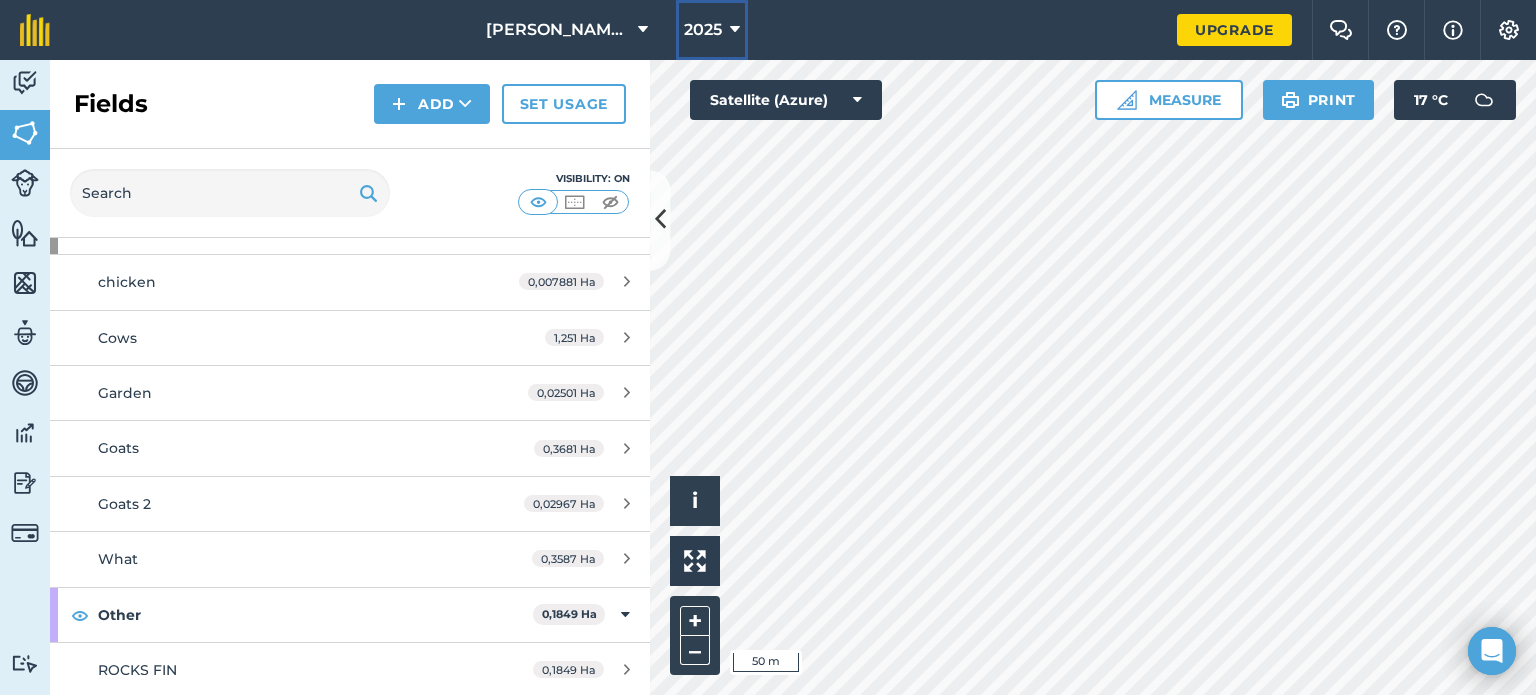 click on "2025" at bounding box center [703, 30] 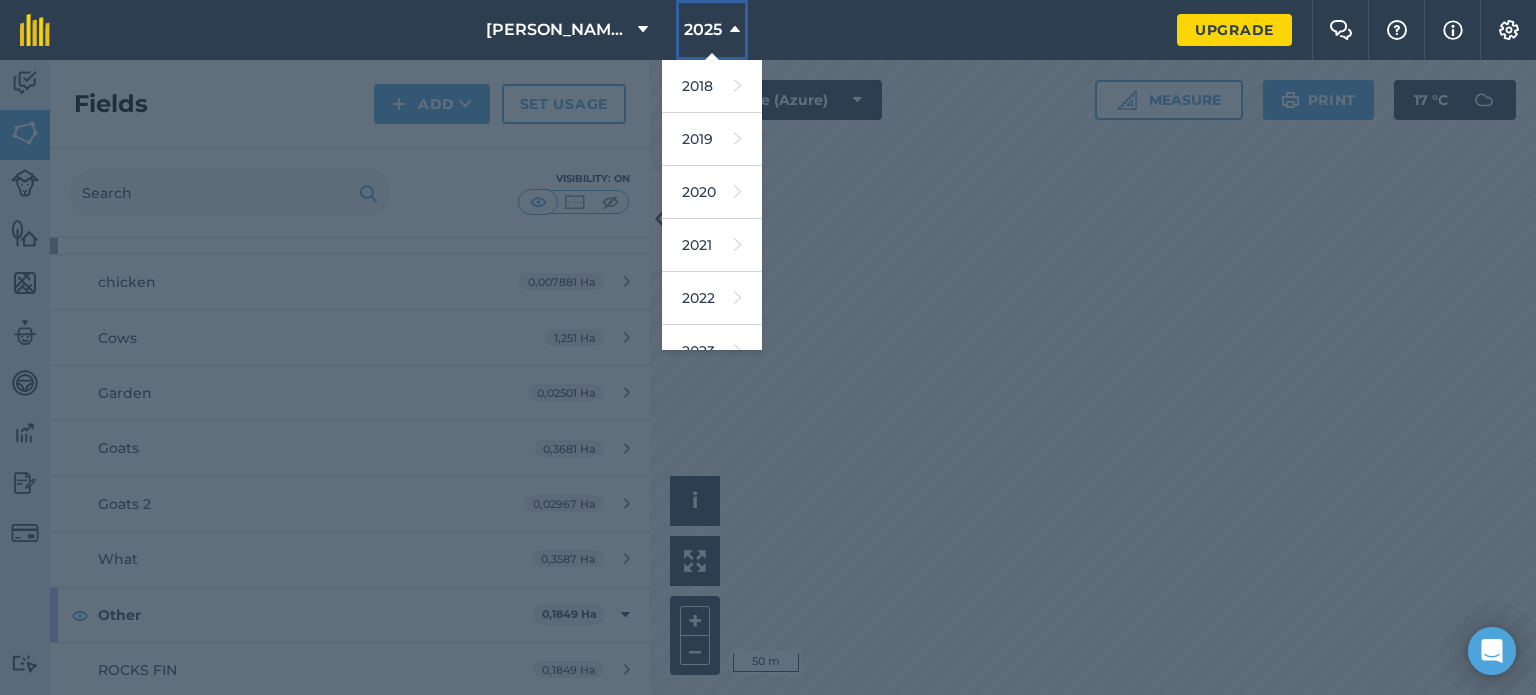 scroll, scrollTop: 237, scrollLeft: 0, axis: vertical 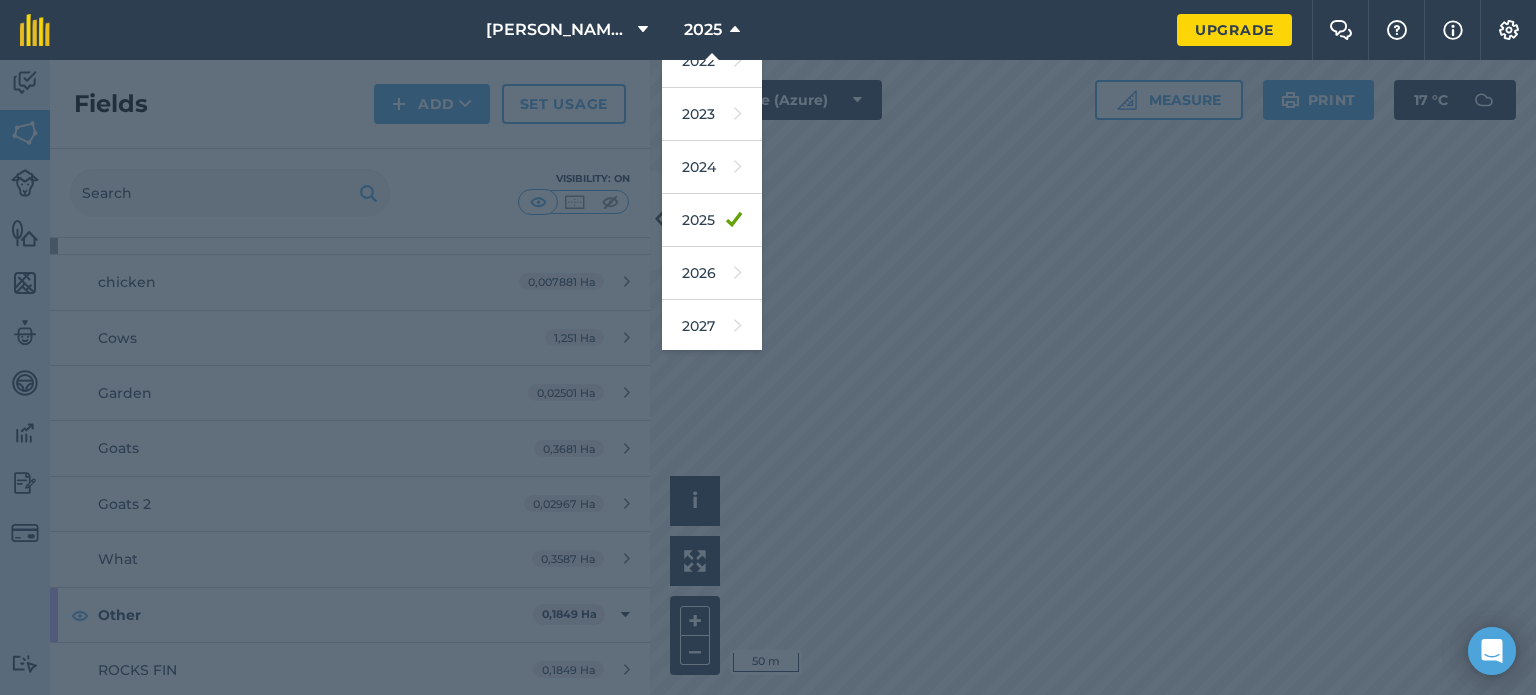 click at bounding box center [768, 377] 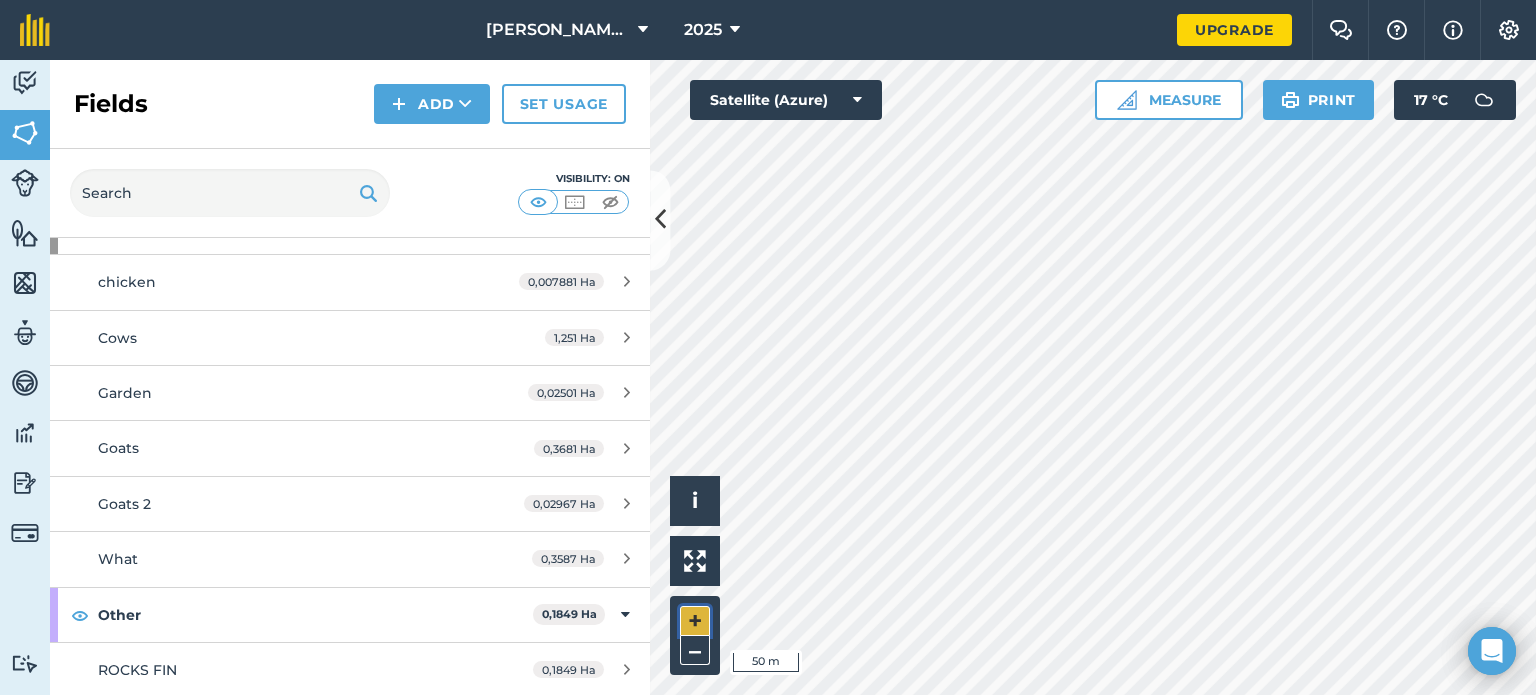 click on "+" at bounding box center (695, 621) 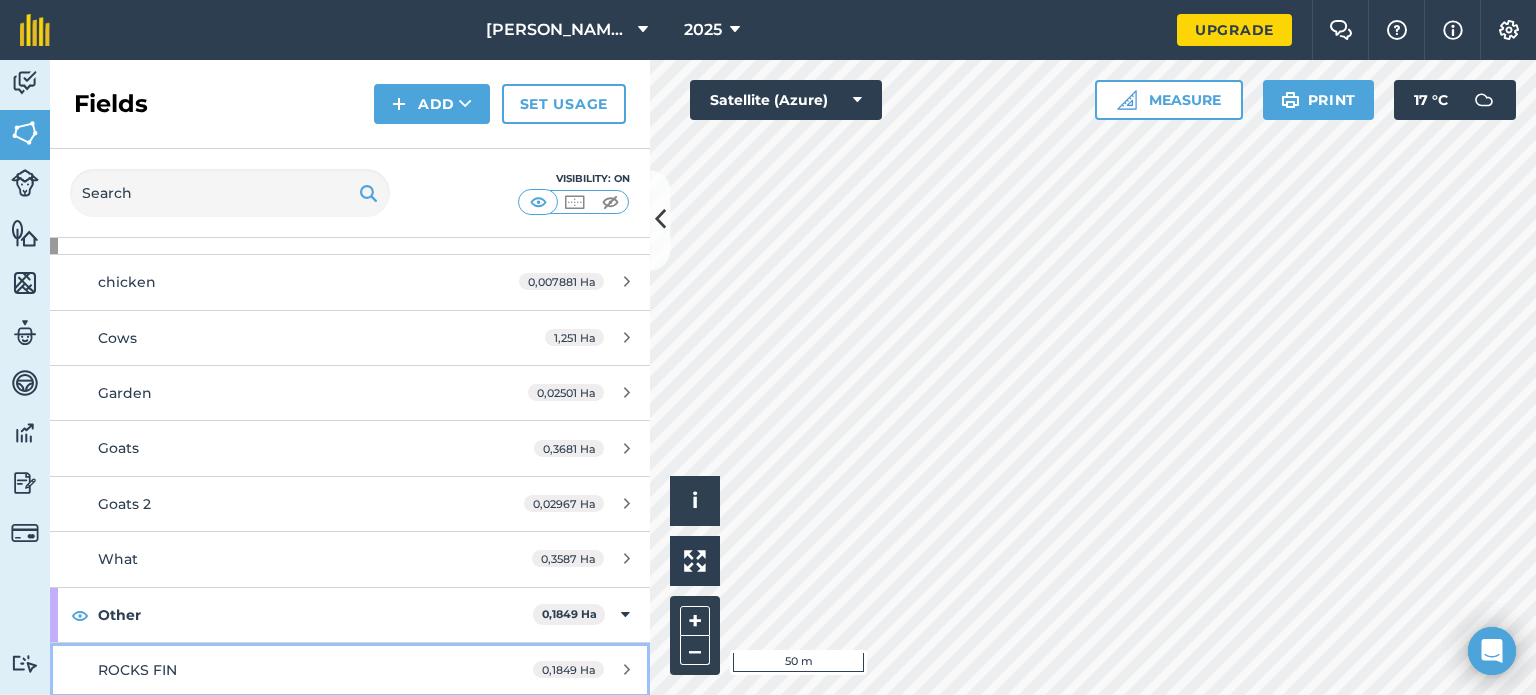 click on "ROCKS FIN 0,1849   Ha" at bounding box center [350, 670] 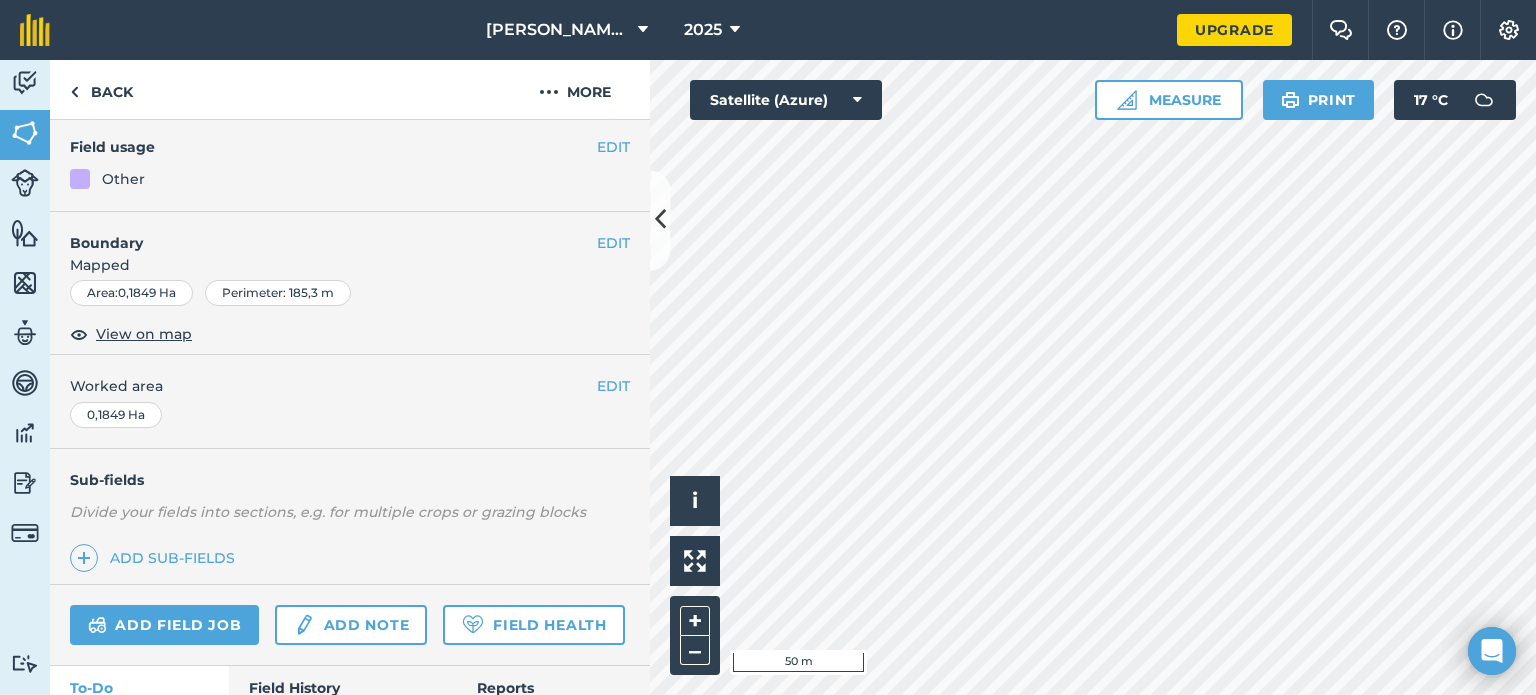 scroll, scrollTop: 184, scrollLeft: 0, axis: vertical 